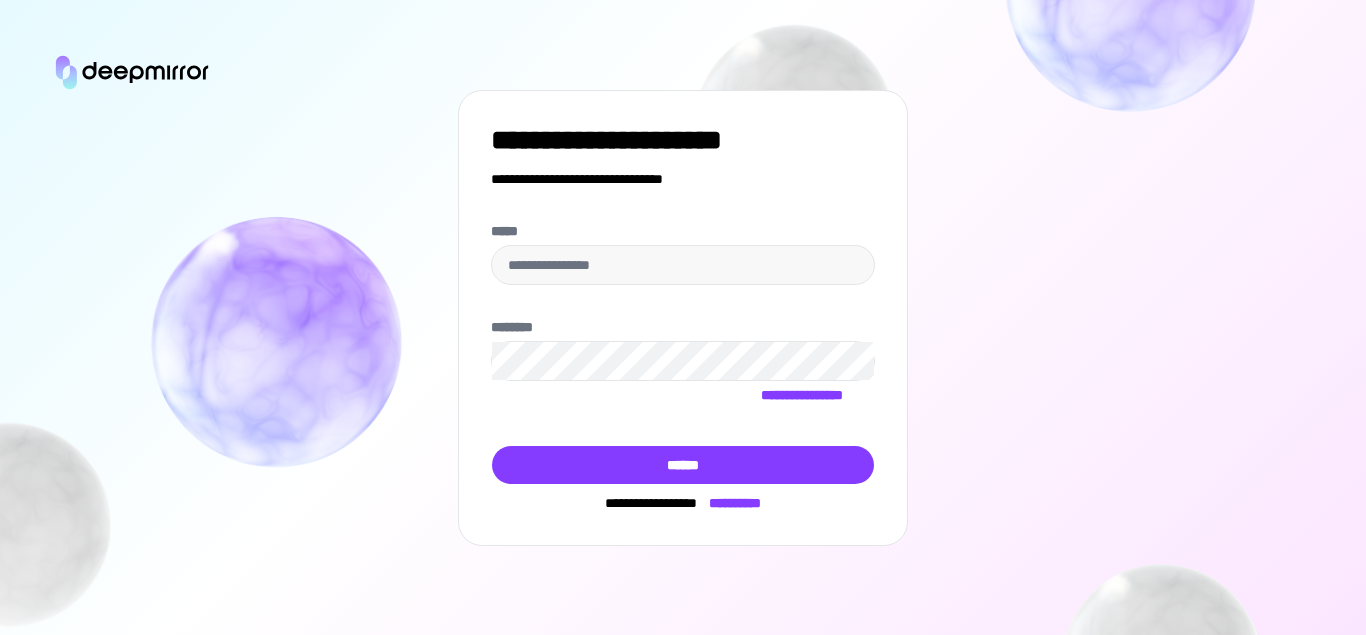 scroll, scrollTop: 0, scrollLeft: 0, axis: both 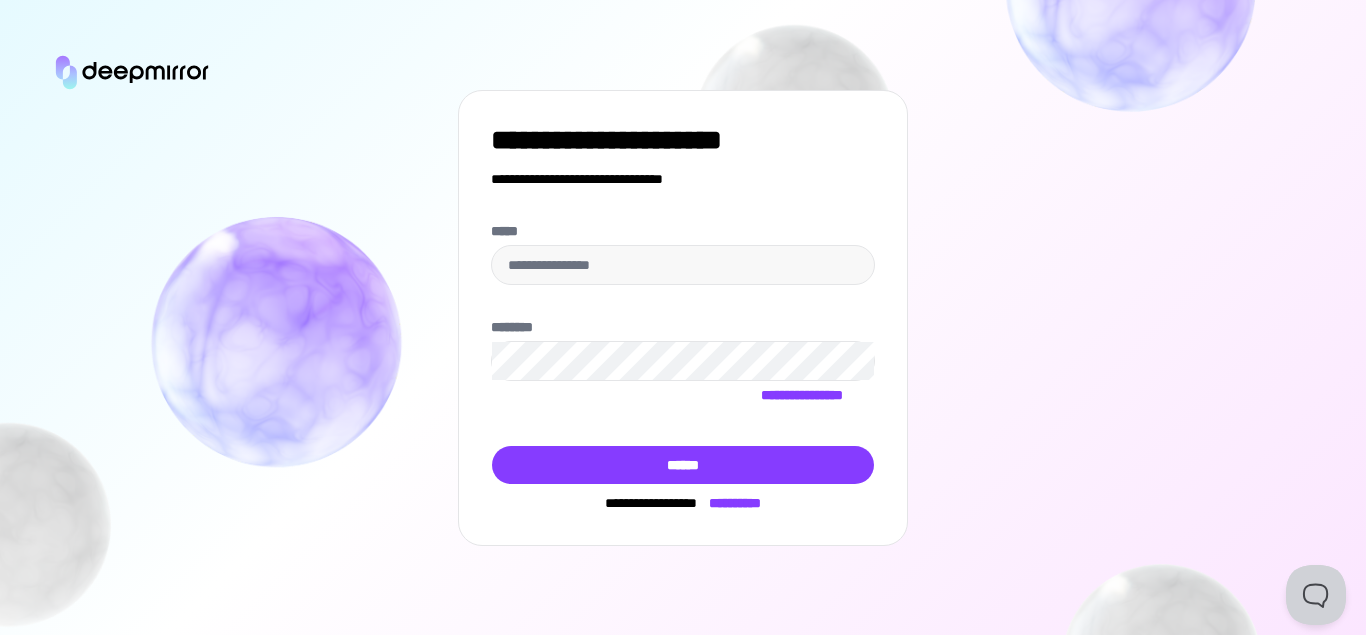 click on "**********" at bounding box center (683, 317) 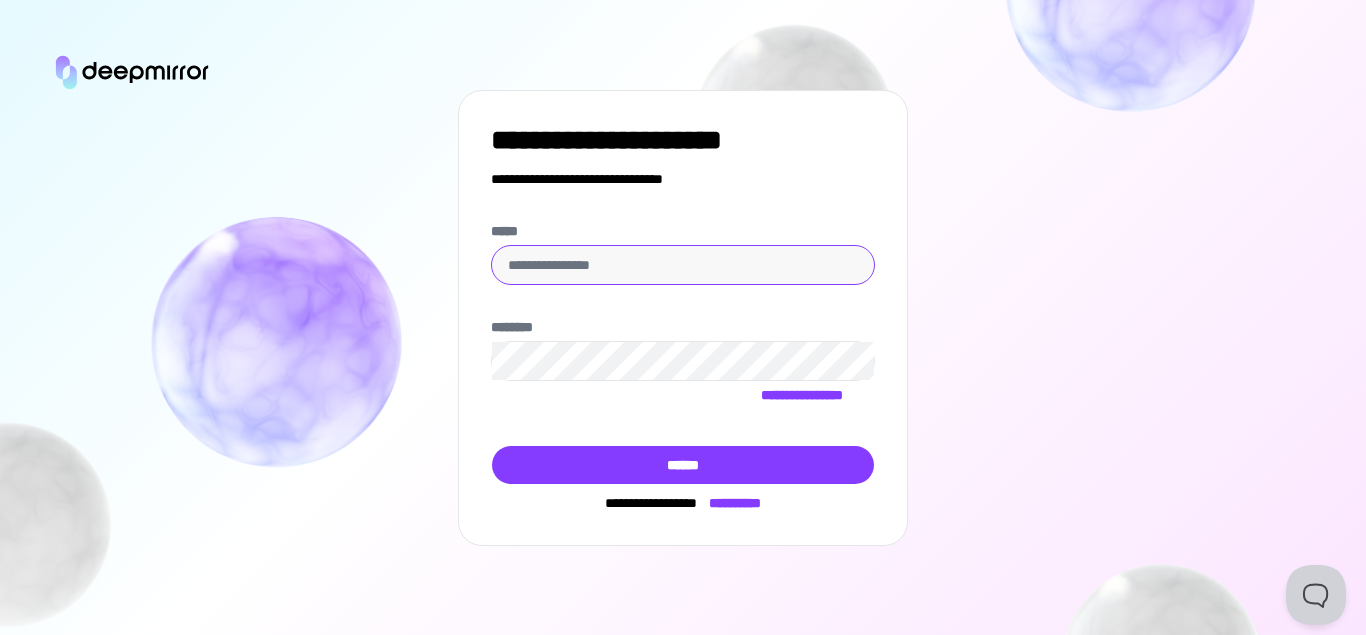 click on "*****" at bounding box center [683, 265] 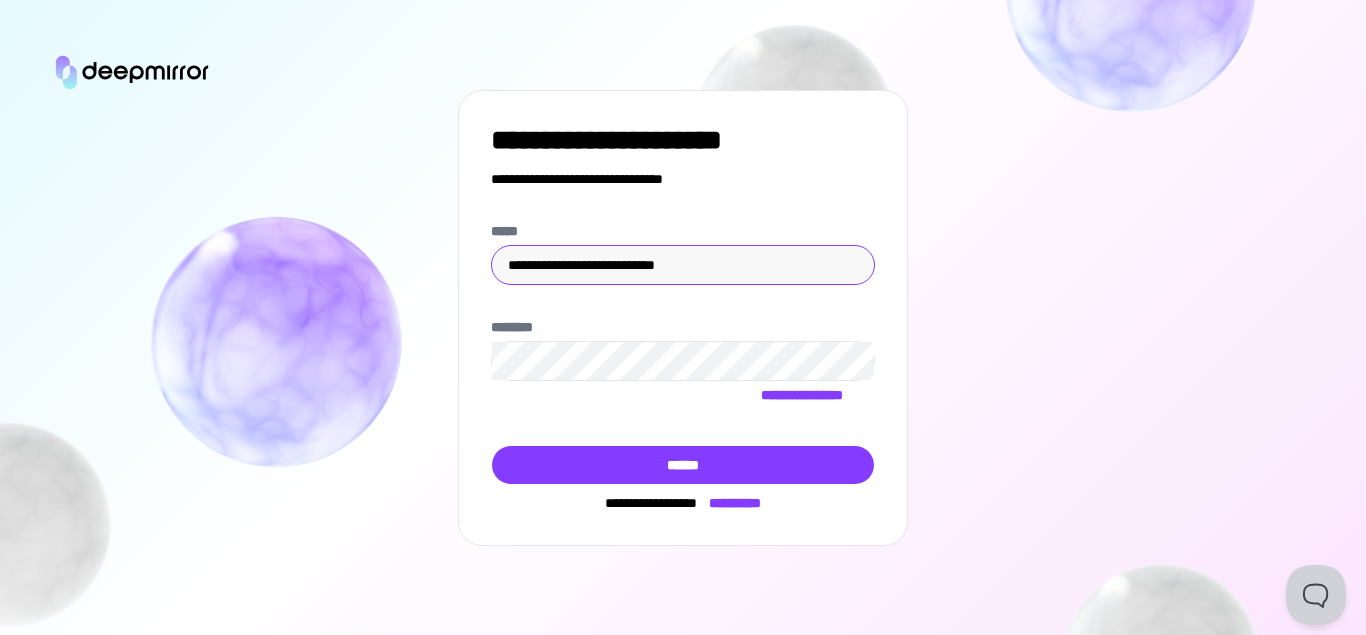 type on "**********" 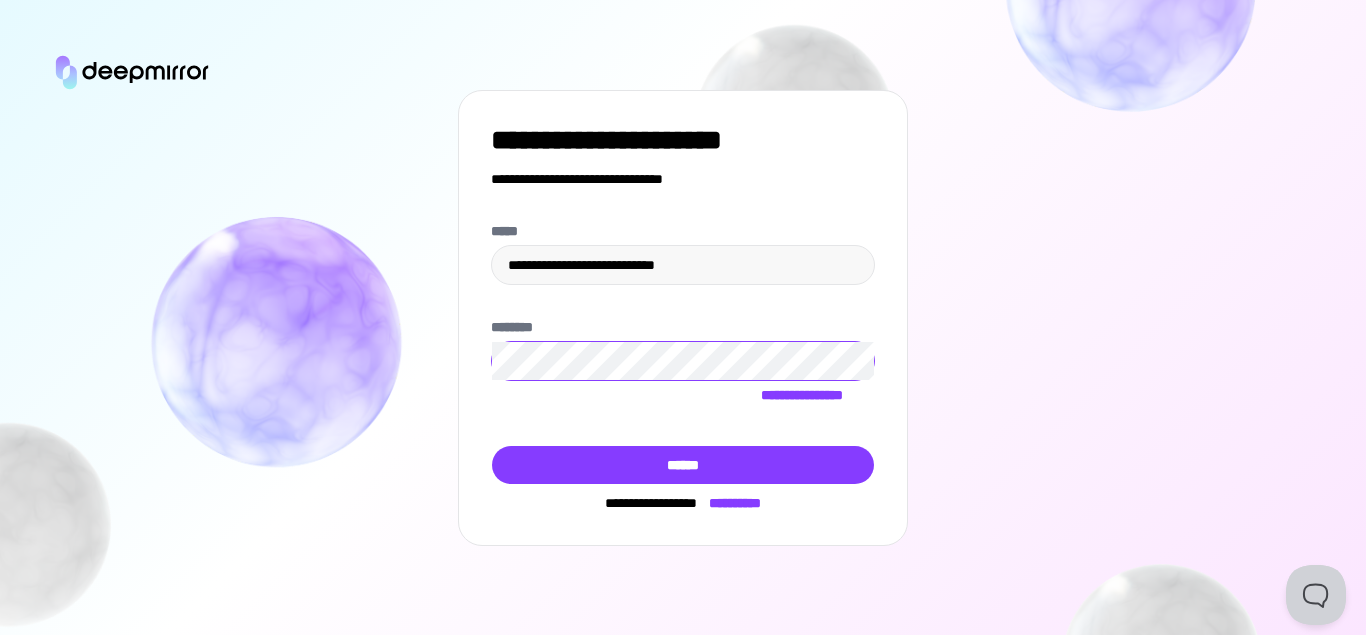 click on "******" at bounding box center (683, 465) 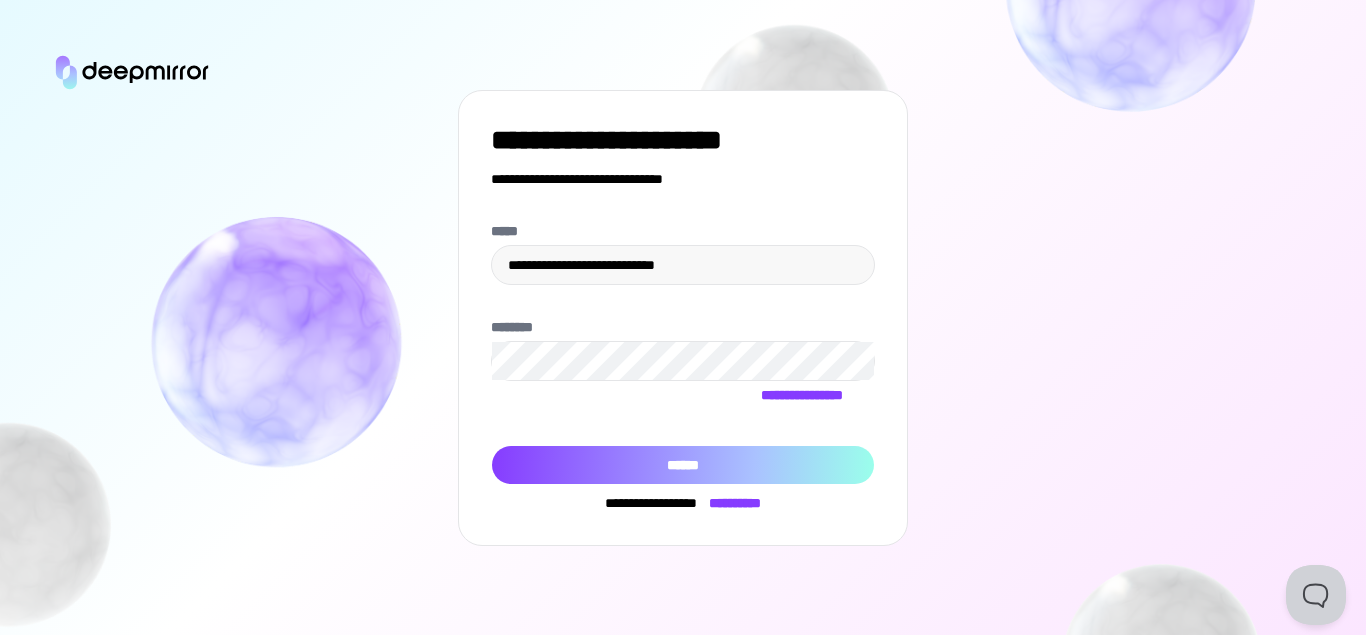 click on "******" at bounding box center (683, 465) 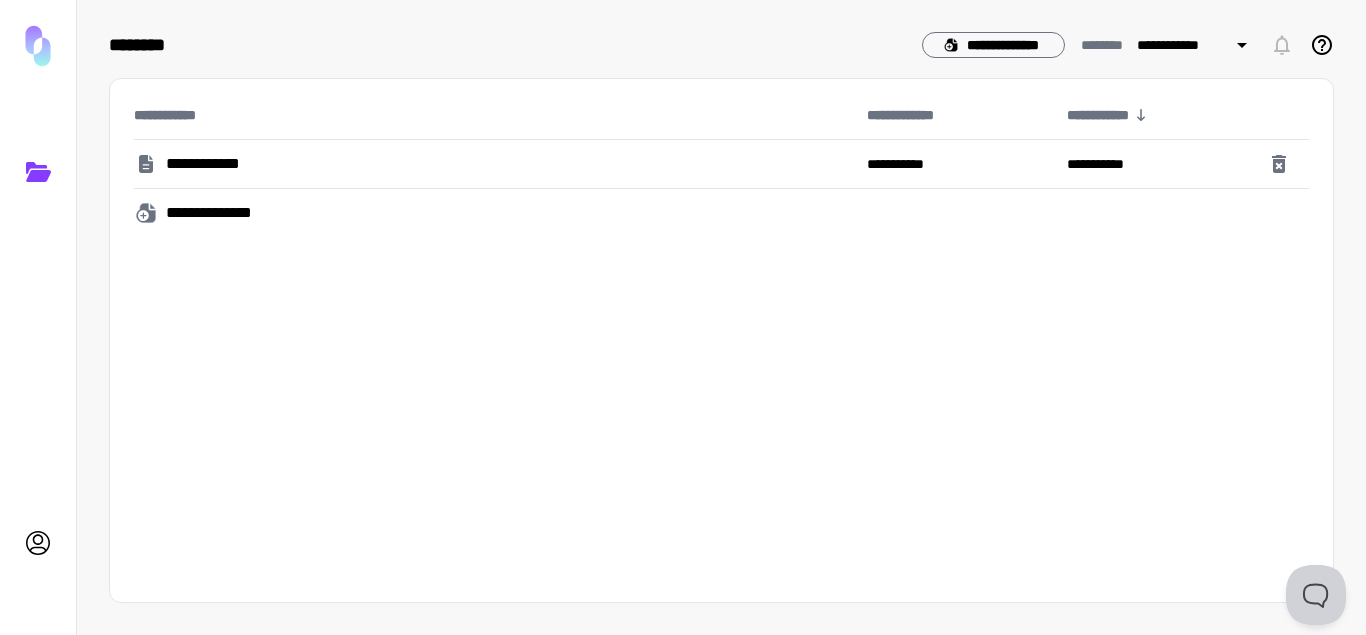 click on "**********" at bounding box center [215, 164] 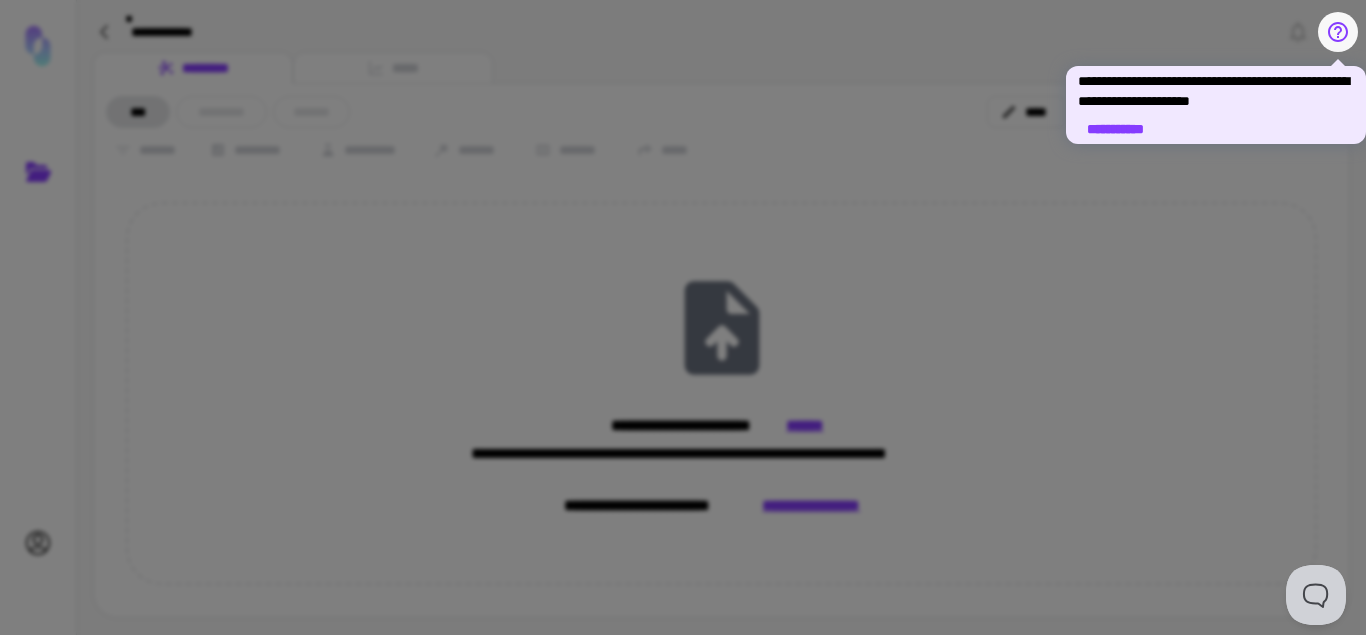 click 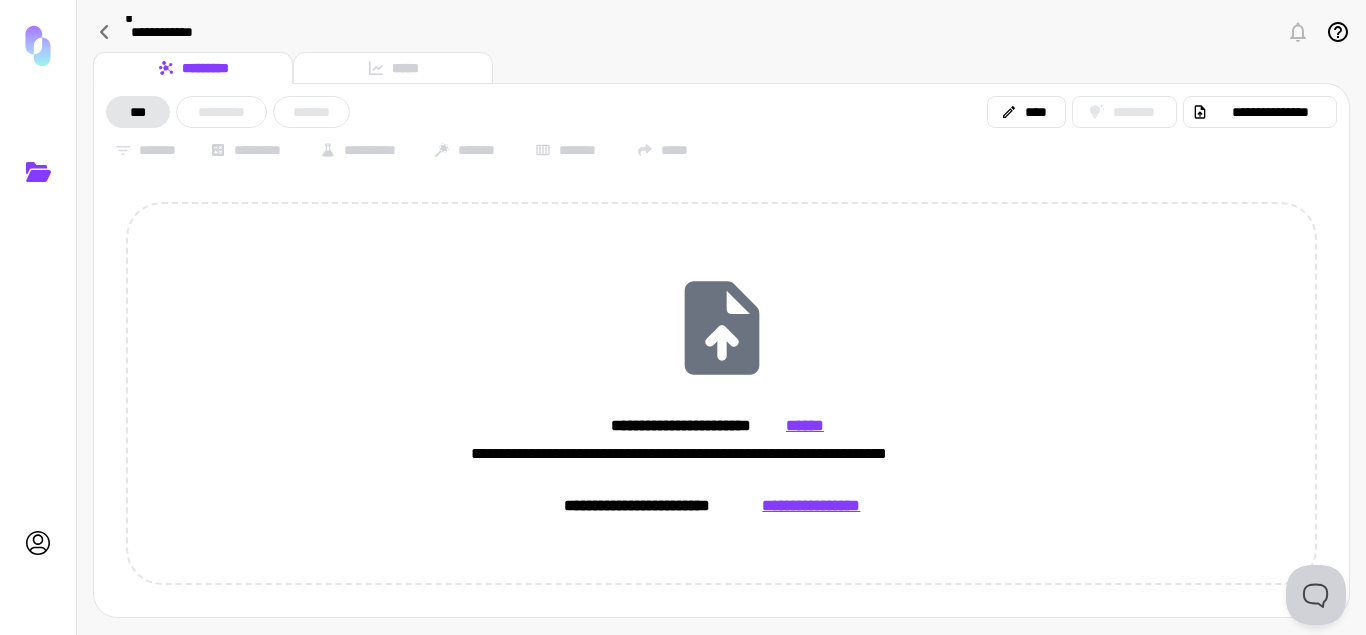 click on "*** ********* *******" at bounding box center (228, 112) 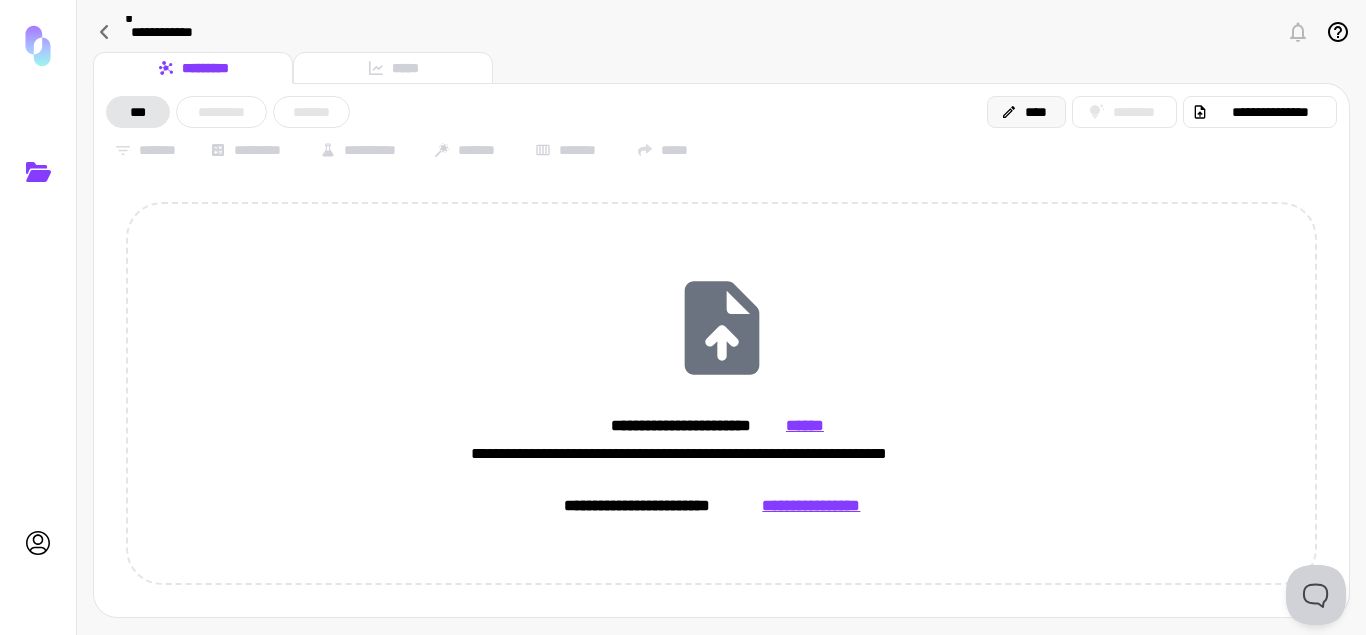 click on "****" at bounding box center (1026, 112) 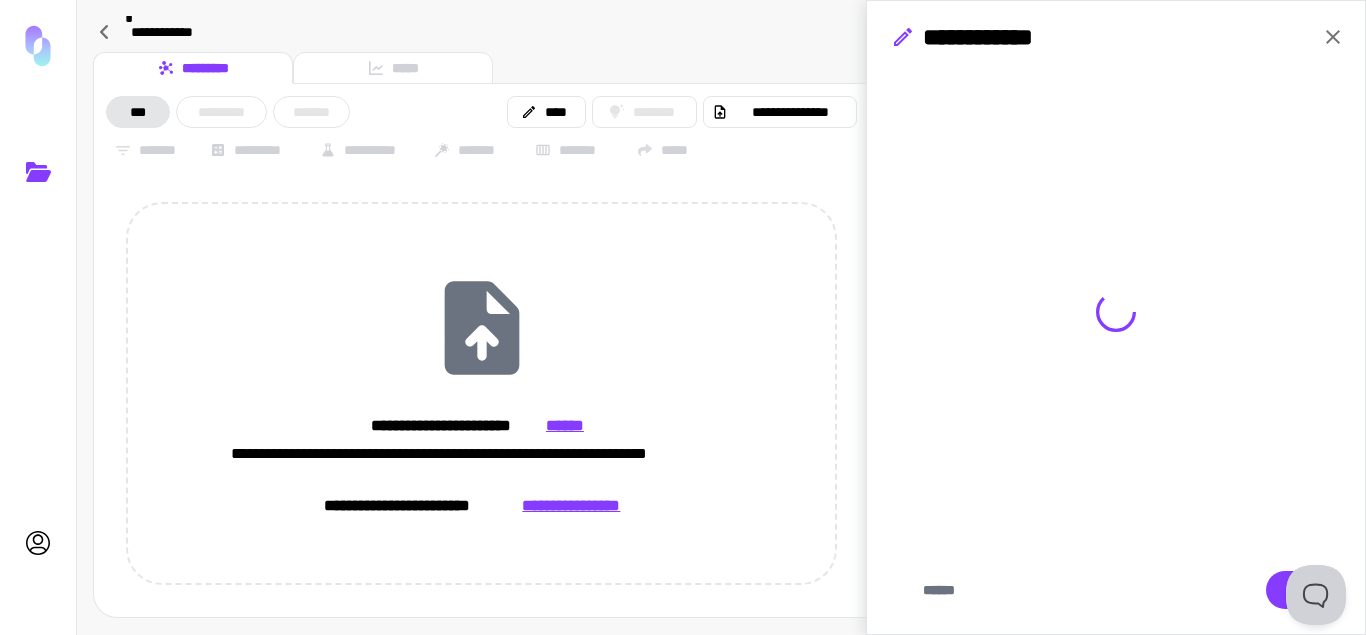click 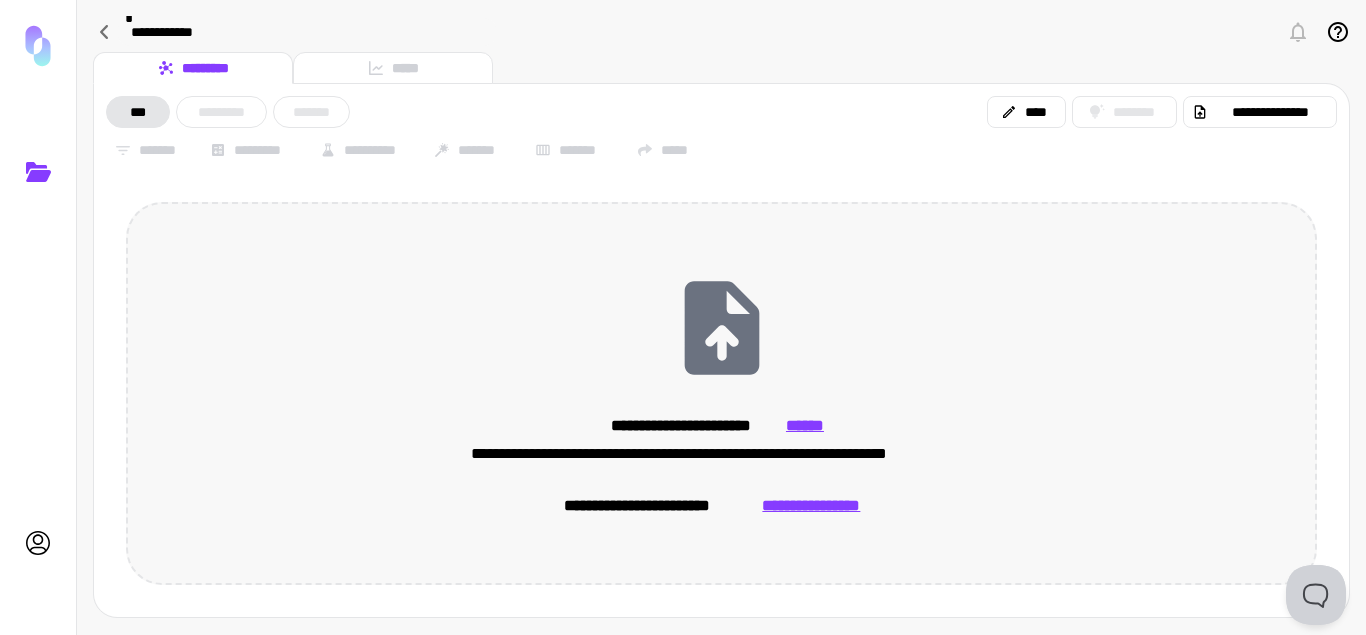 click on "**********" at bounding box center [811, 506] 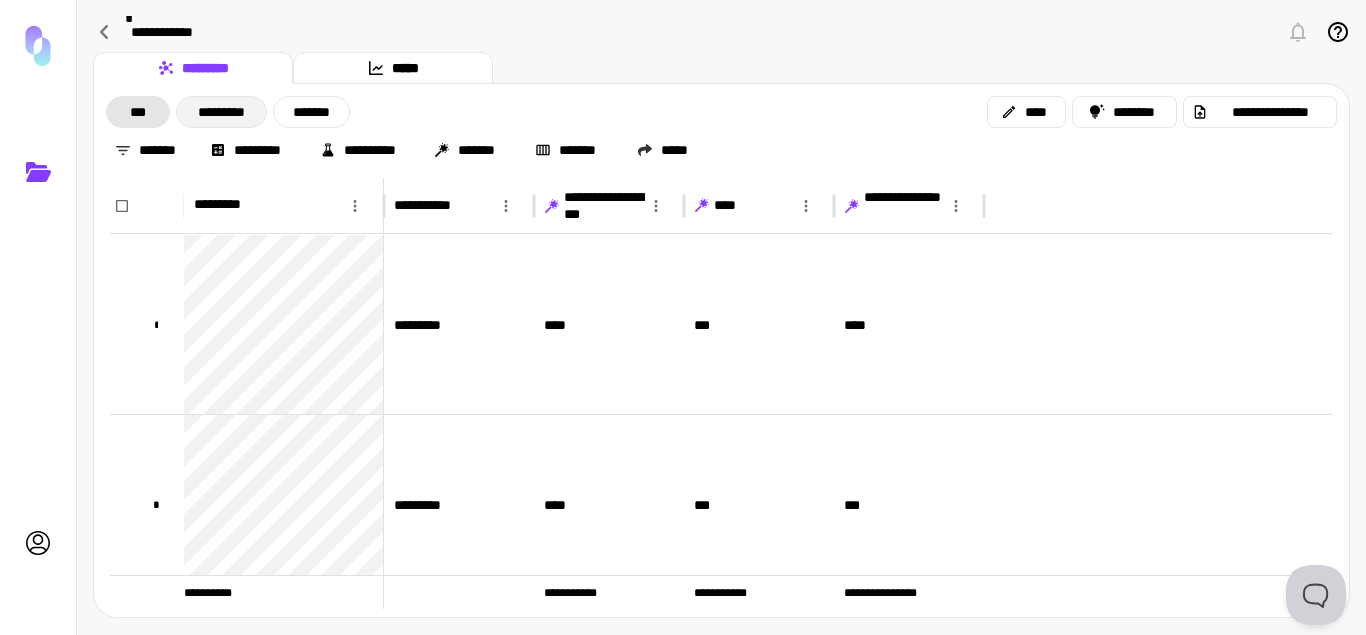 click on "*********" at bounding box center (221, 112) 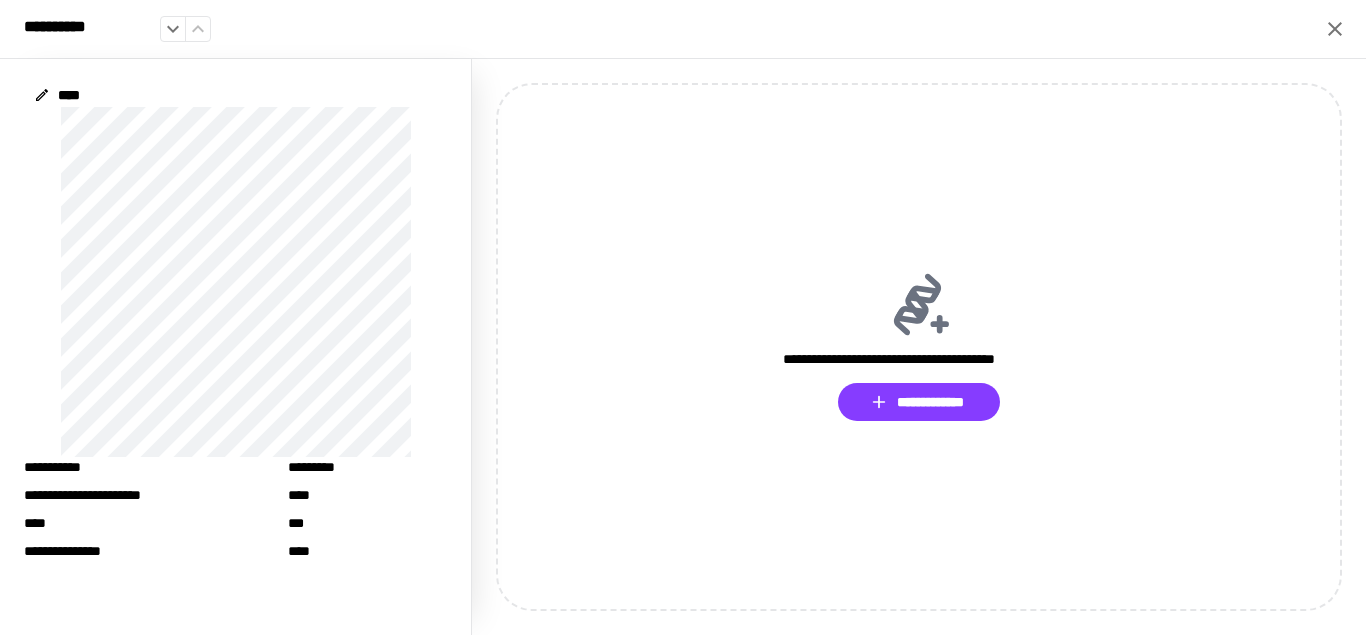 click 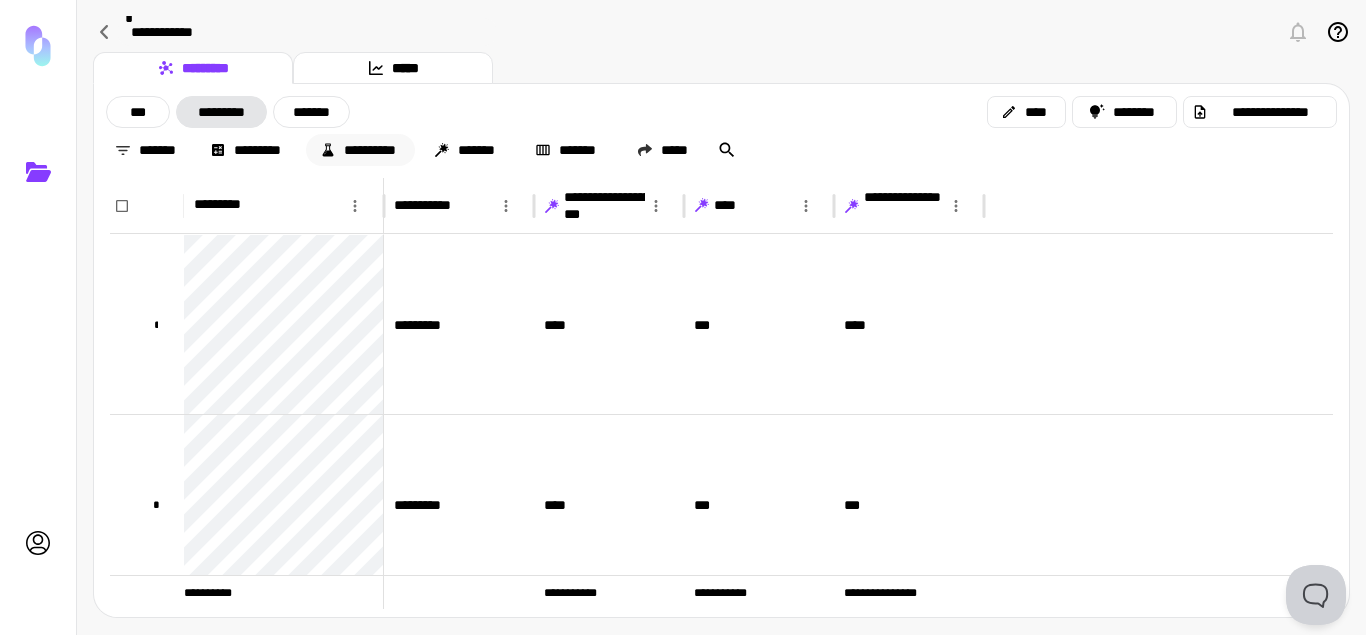click on "**********" at bounding box center (360, 150) 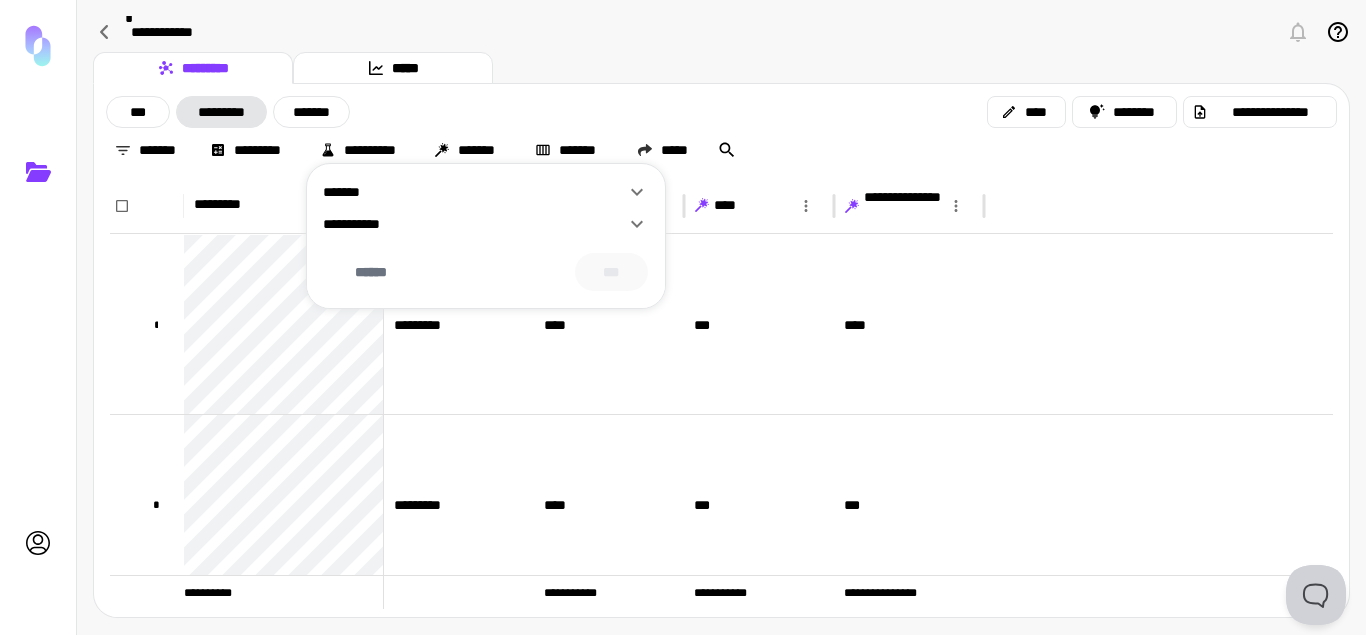 click 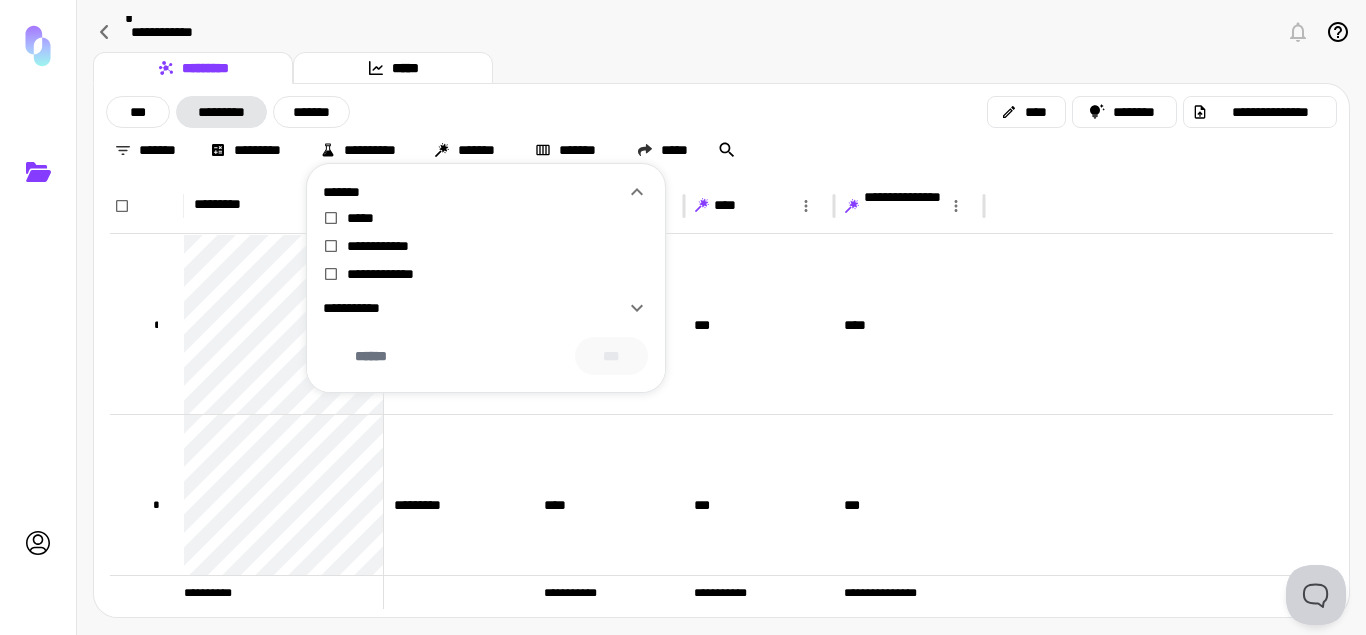 click 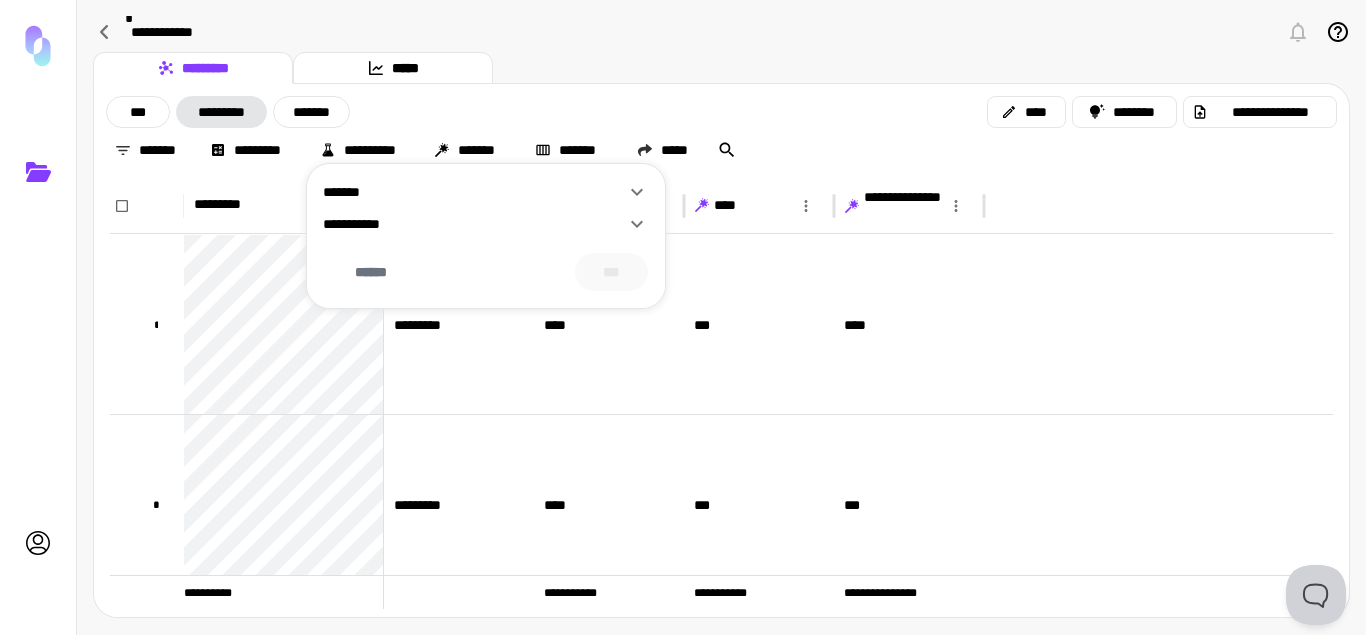 click on "**********" at bounding box center [474, 224] 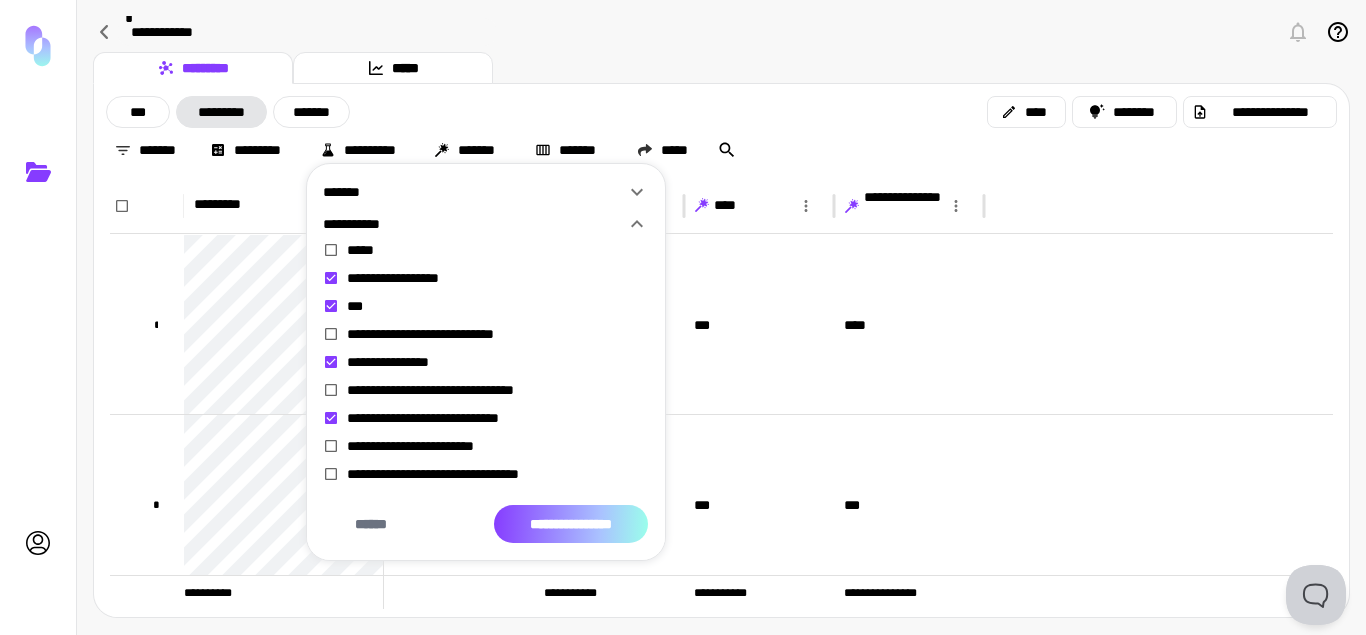 click on "**********" at bounding box center (571, 524) 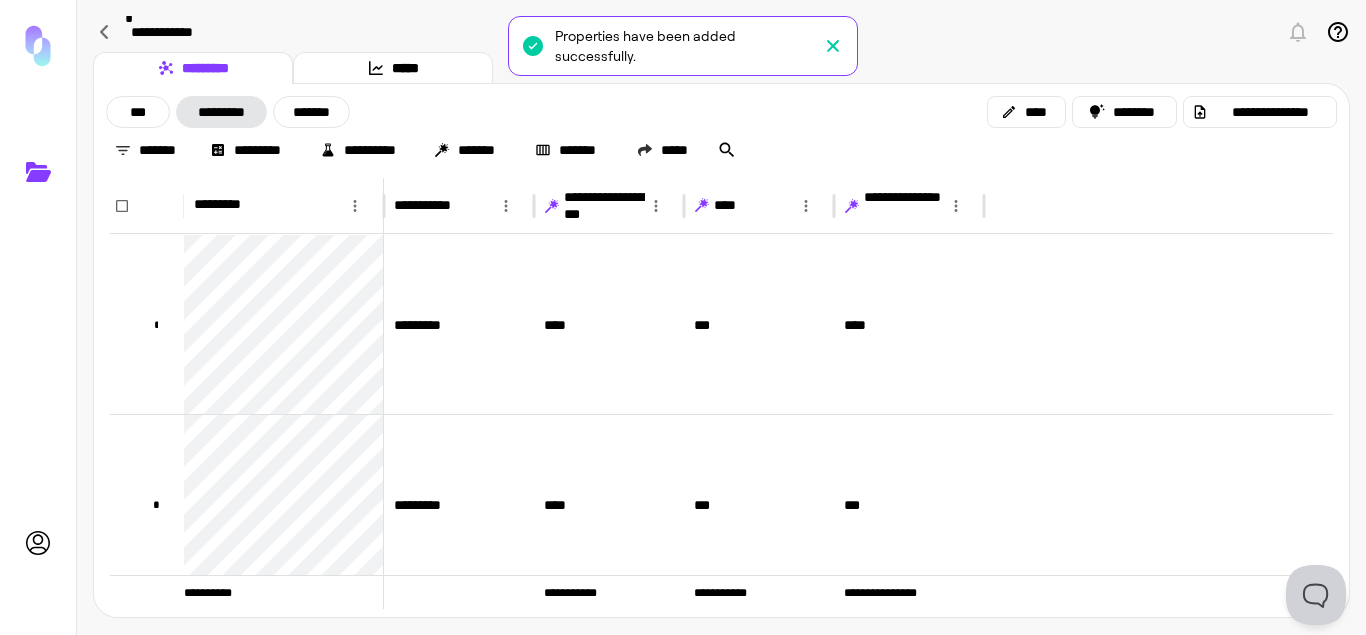 click on "Properties have been added successfully." at bounding box center [683, 46] 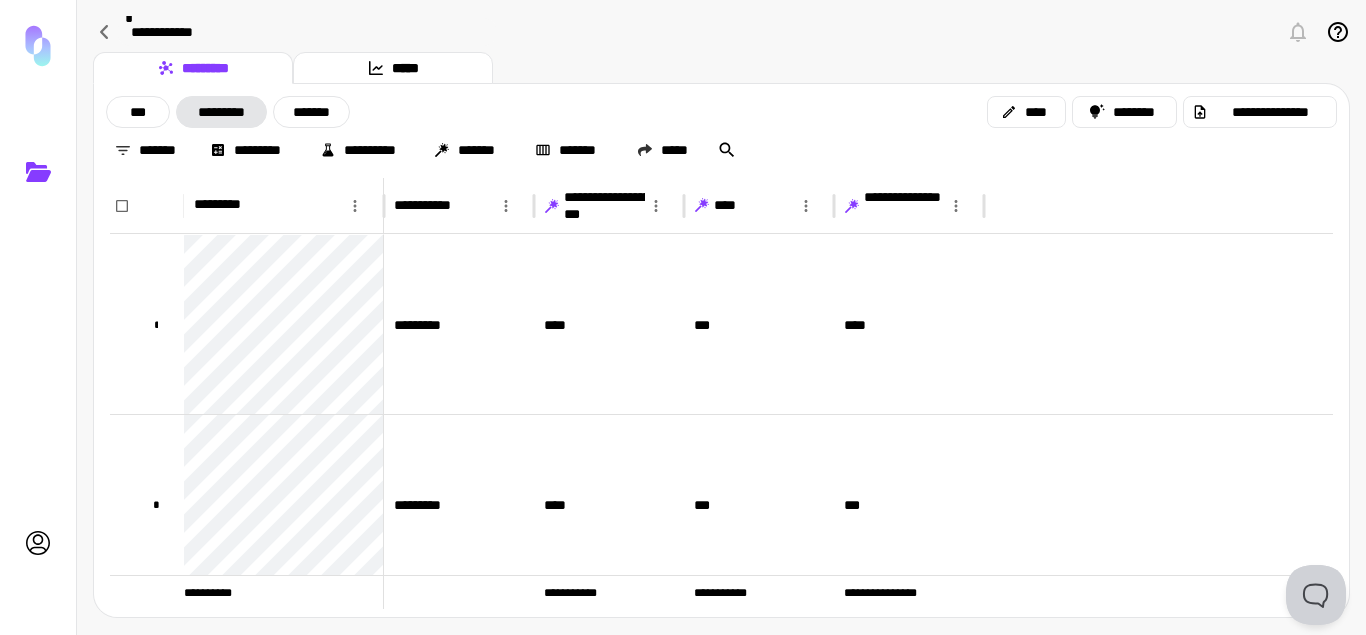 scroll, scrollTop: 282, scrollLeft: 0, axis: vertical 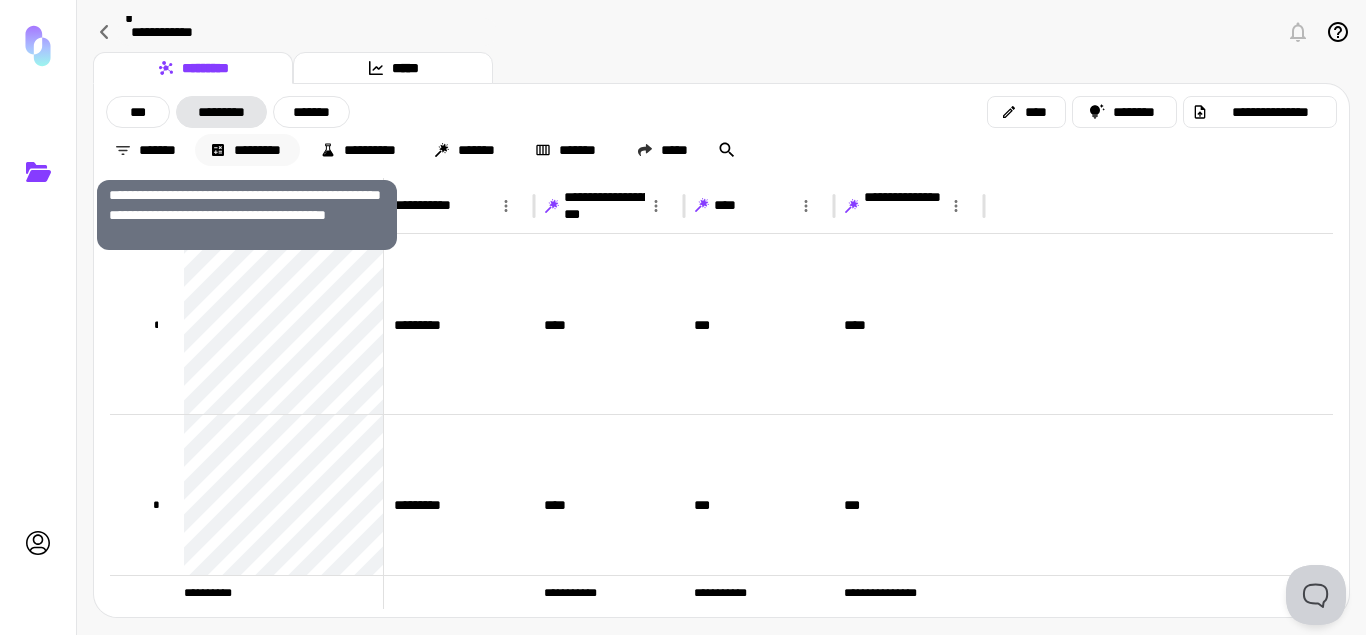 click on "*********" at bounding box center (247, 150) 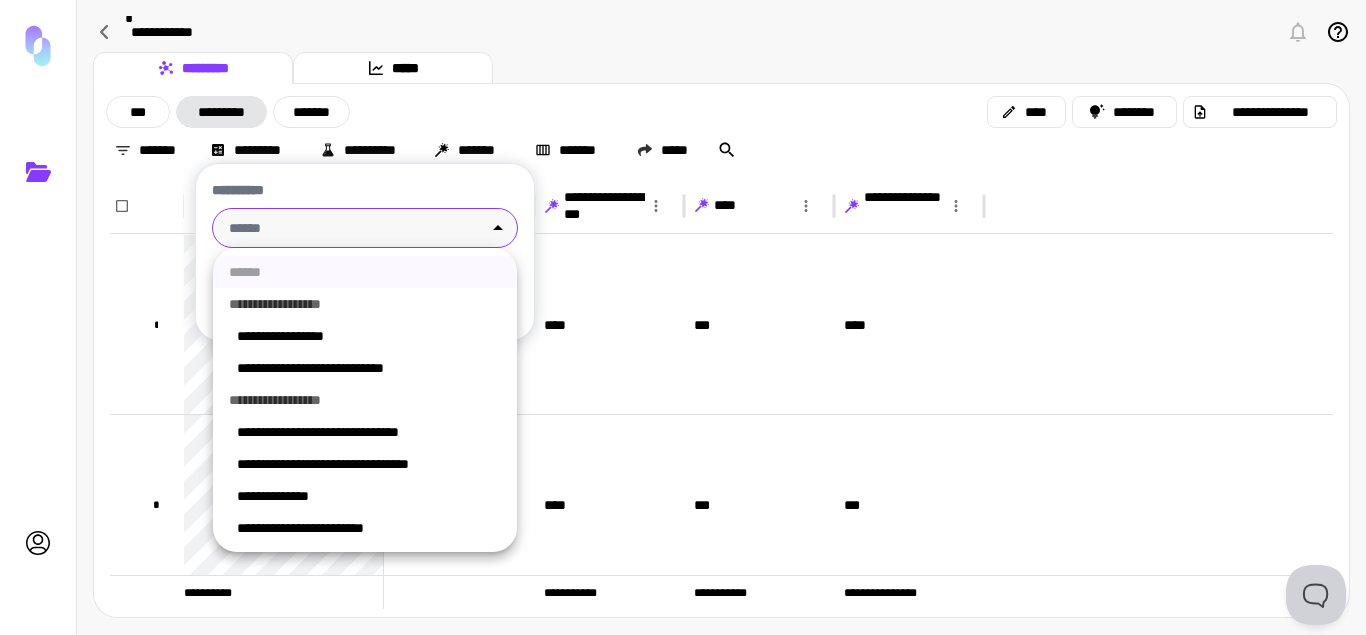 click on "**********" at bounding box center (683, 317) 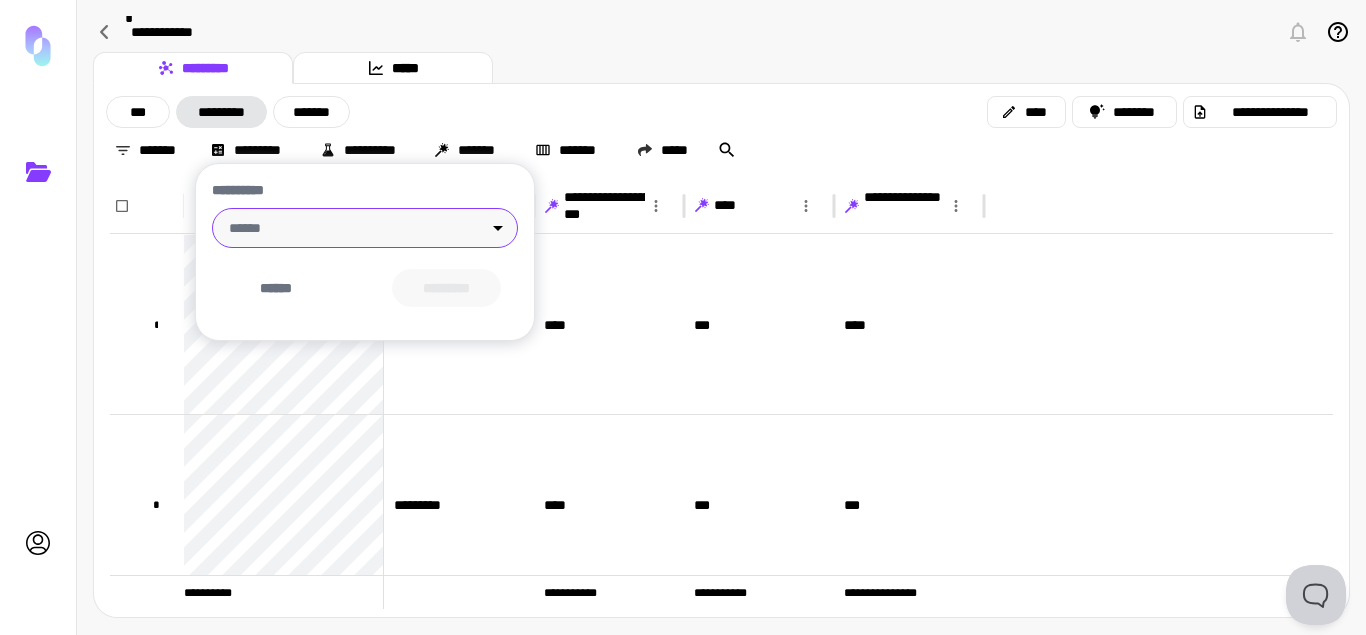 click at bounding box center [683, 317] 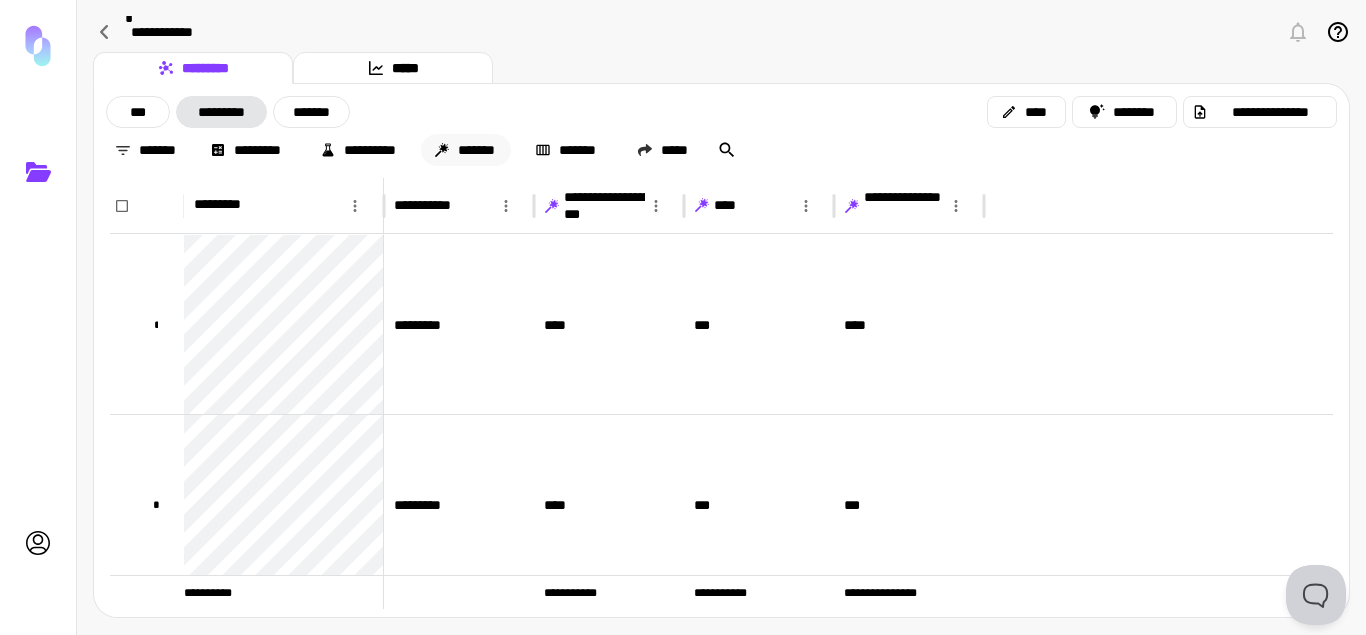 click on "*******" at bounding box center [466, 150] 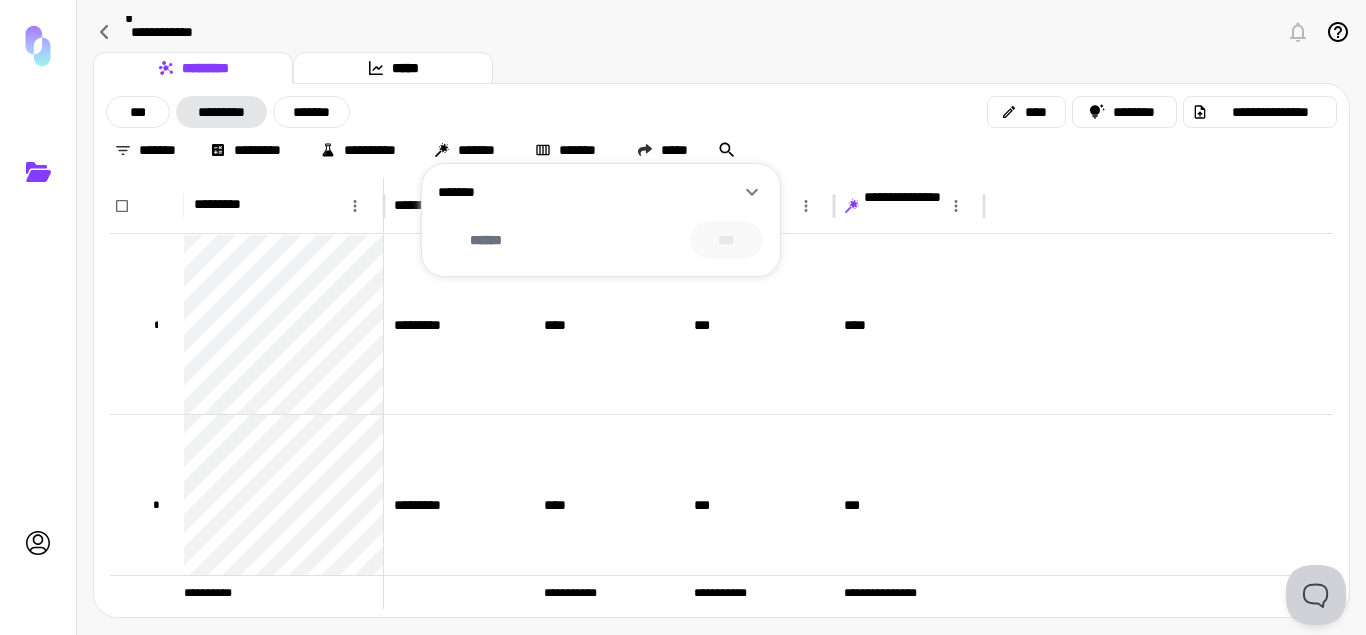 click at bounding box center [683, 317] 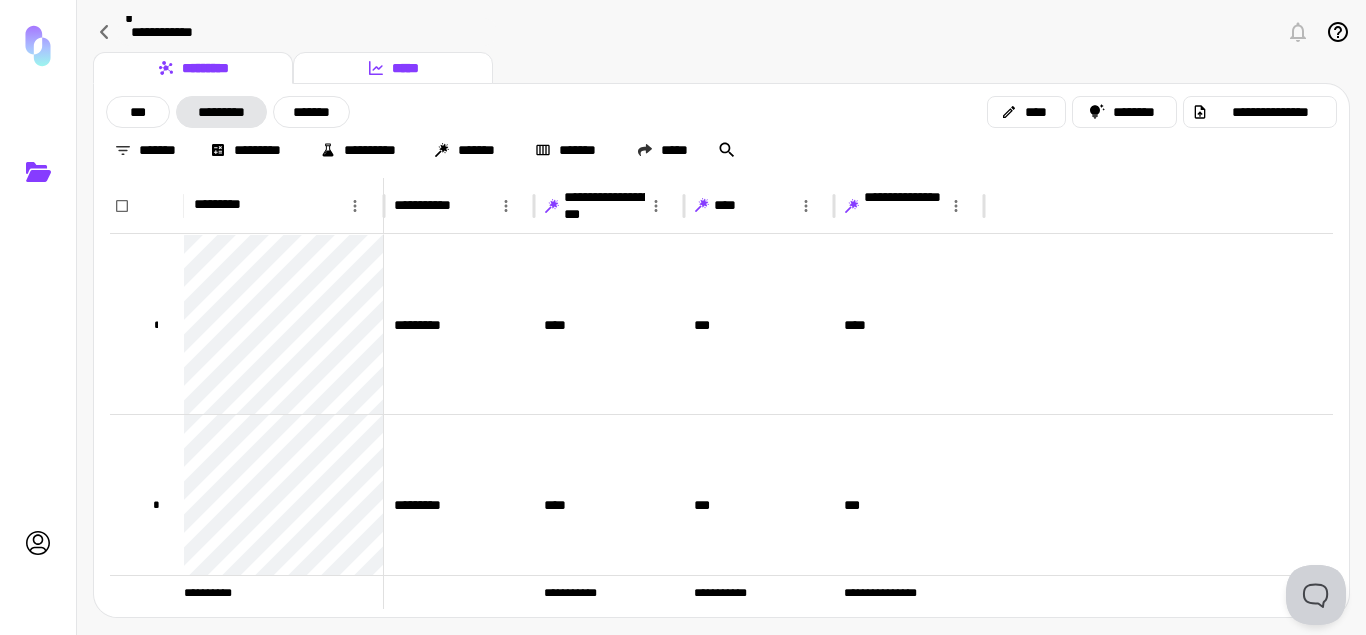 click on "*****" at bounding box center [393, 68] 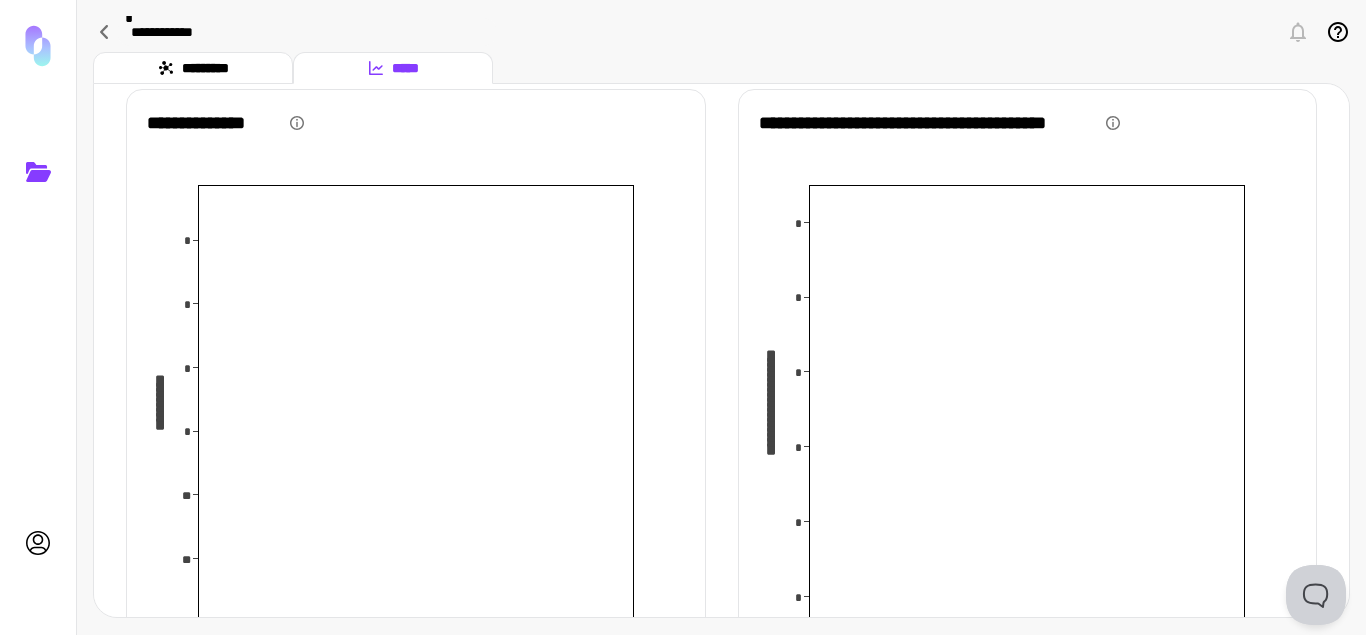 scroll, scrollTop: 0, scrollLeft: 0, axis: both 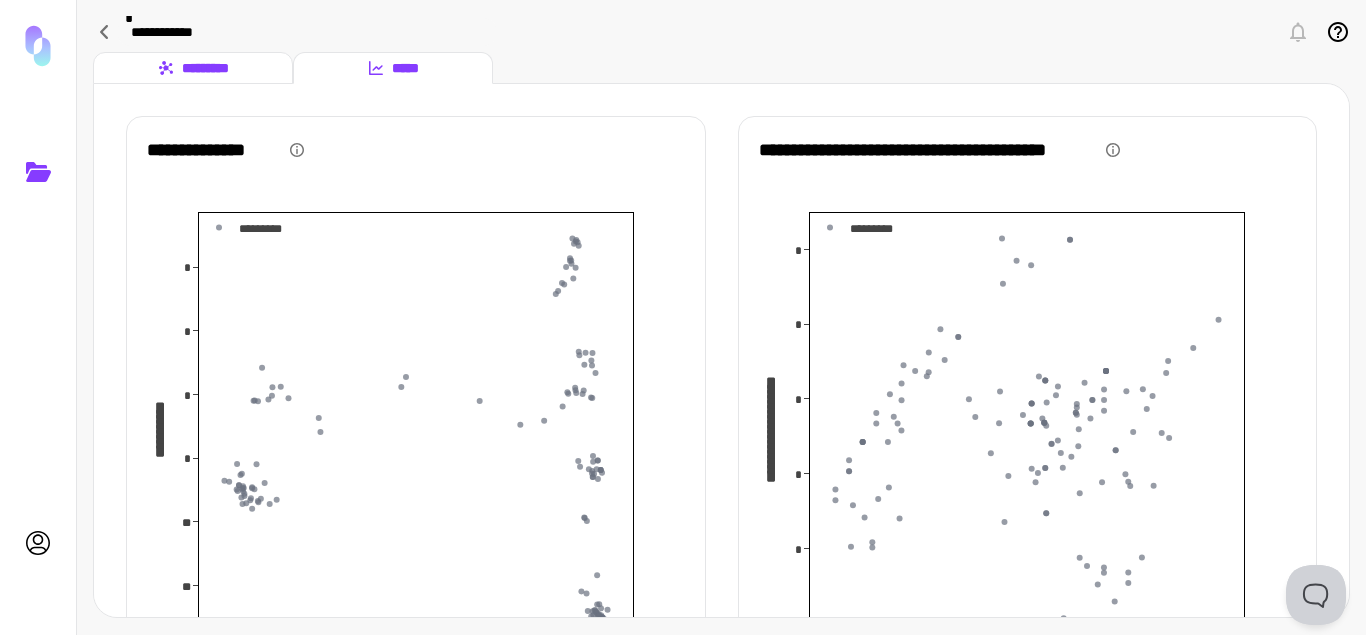 click on "*********" at bounding box center (193, 68) 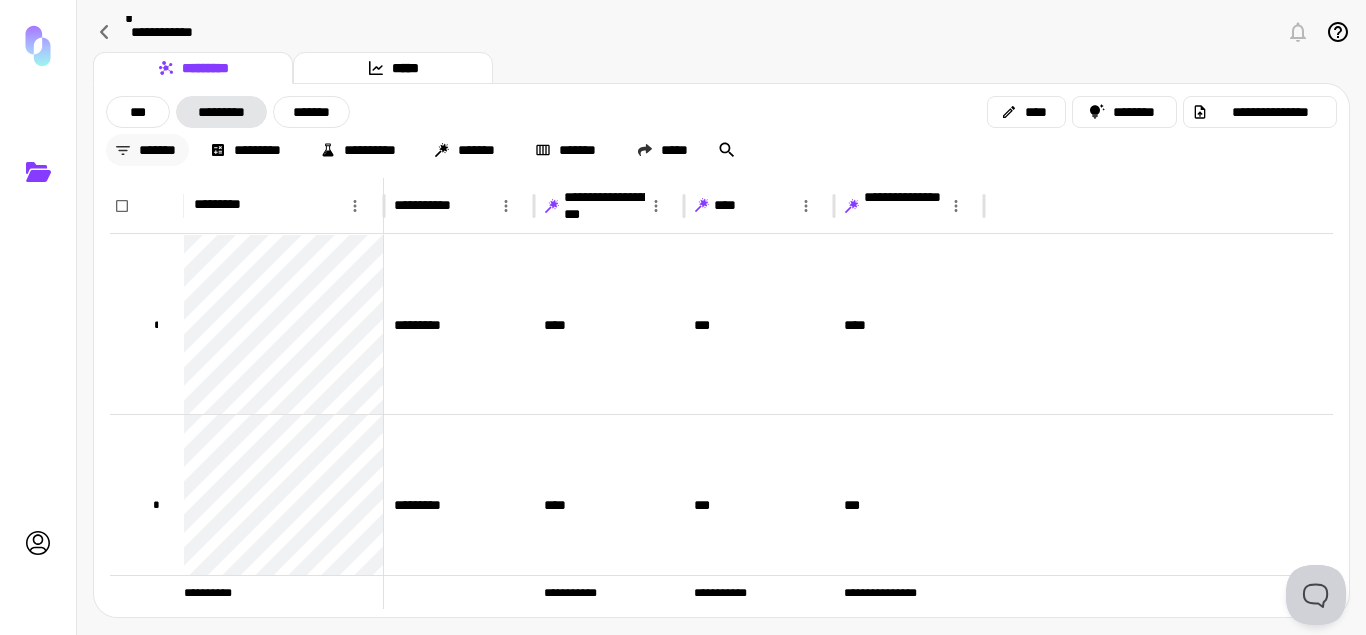 click on "*******" at bounding box center (147, 150) 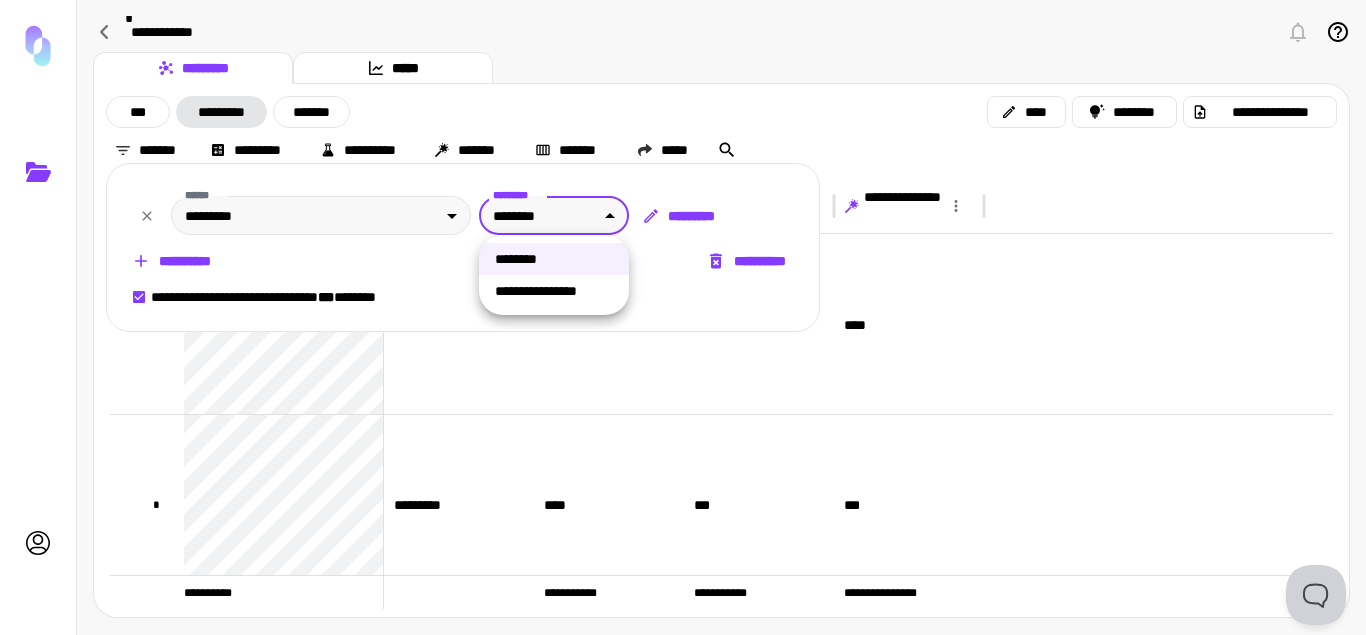 click on "**********" at bounding box center (683, 317) 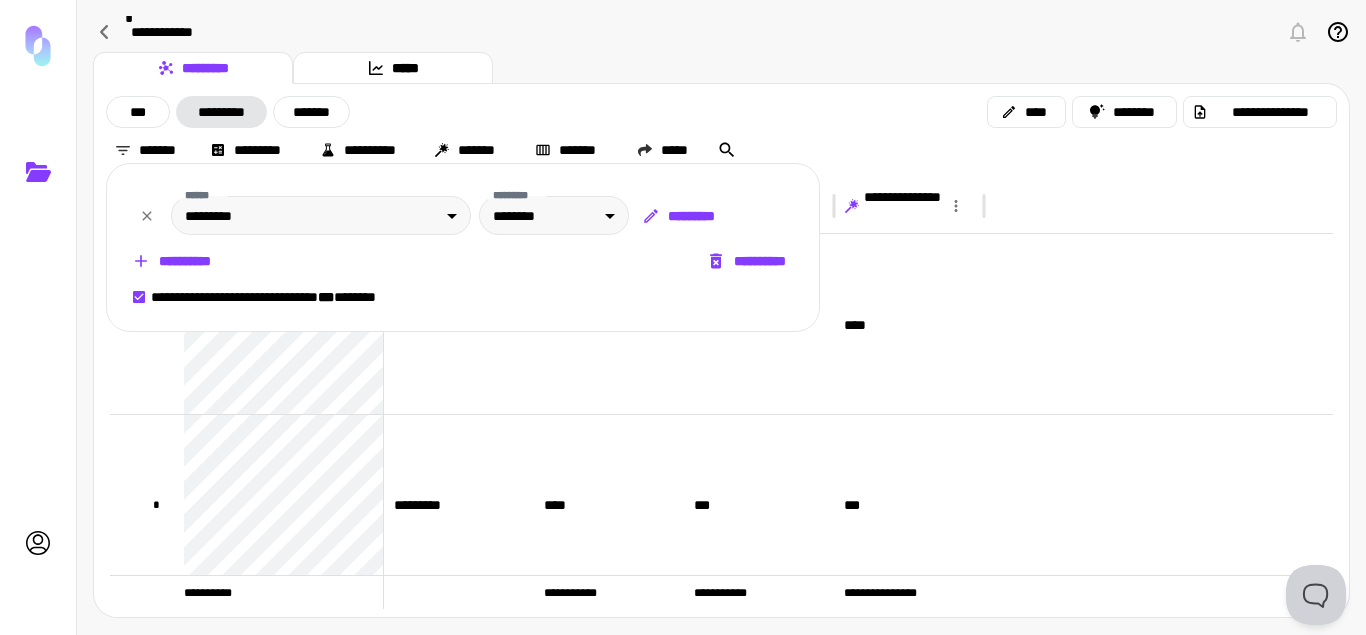 click at bounding box center (683, 317) 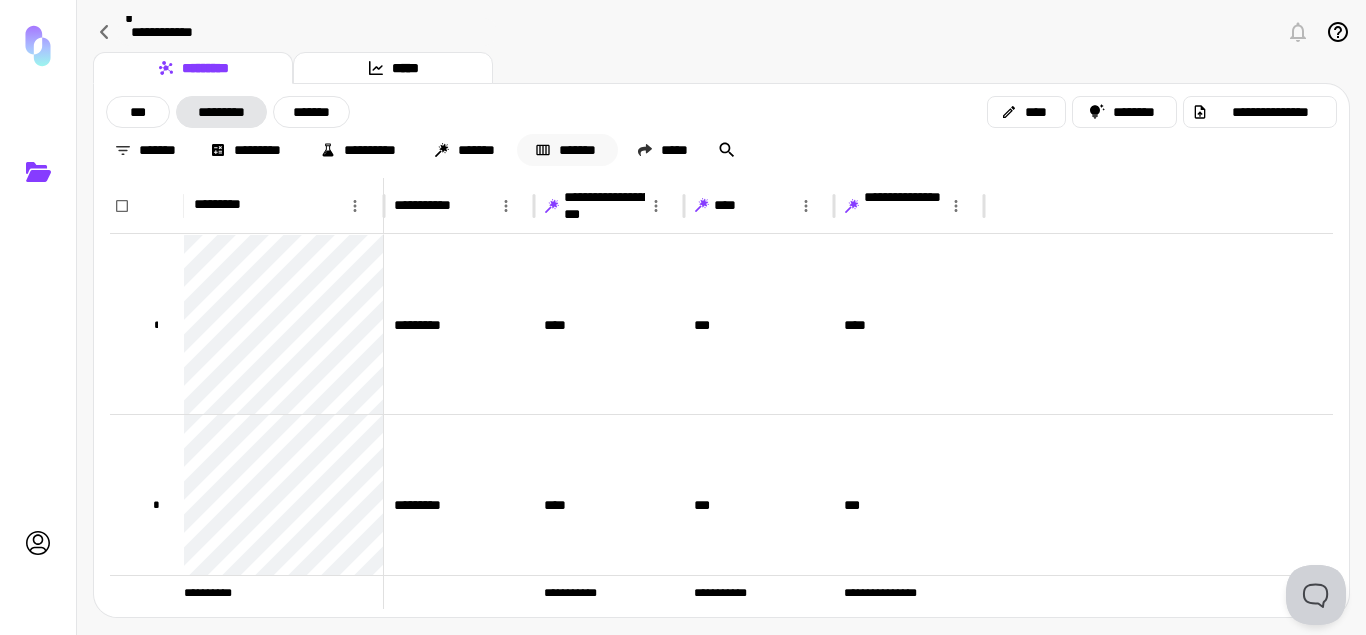 click on "*******" at bounding box center [567, 150] 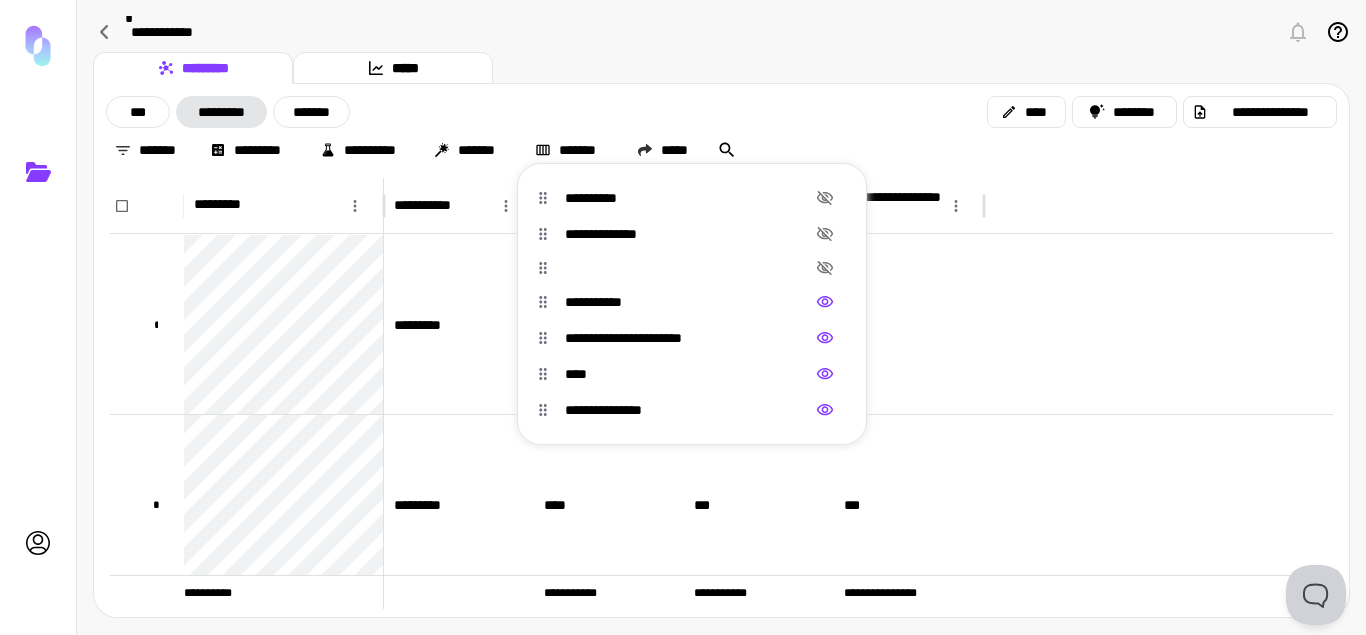 click at bounding box center [683, 317] 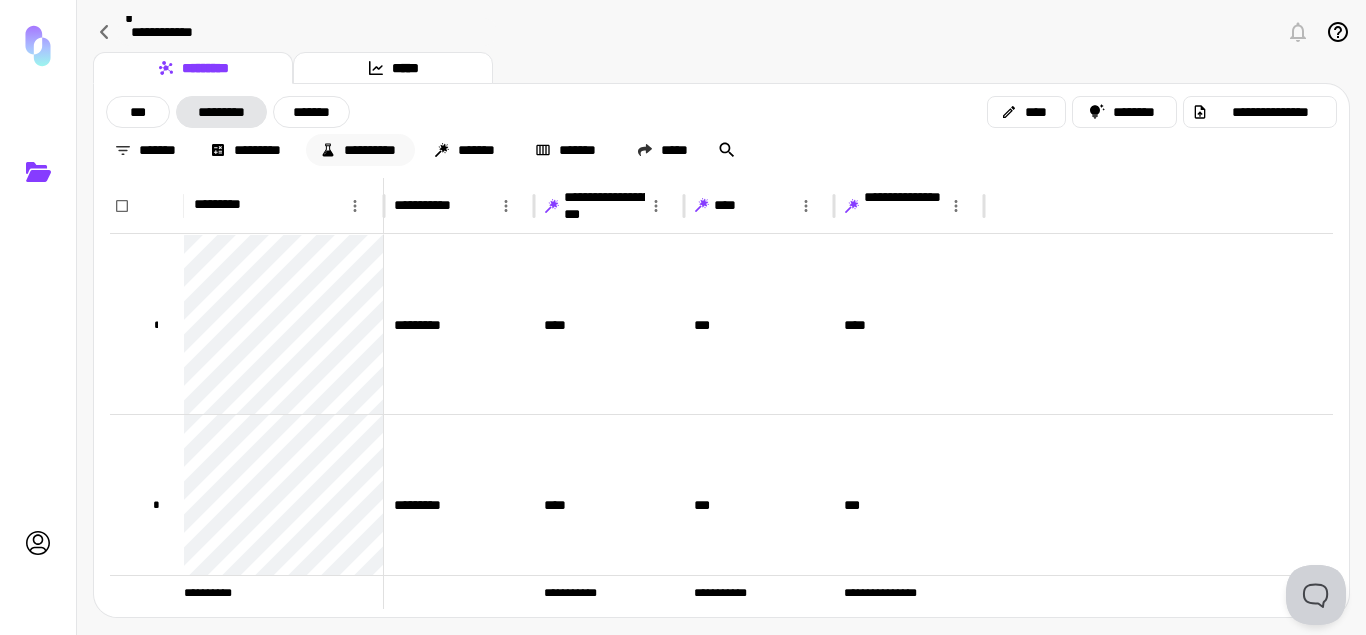 click on "**********" at bounding box center [360, 150] 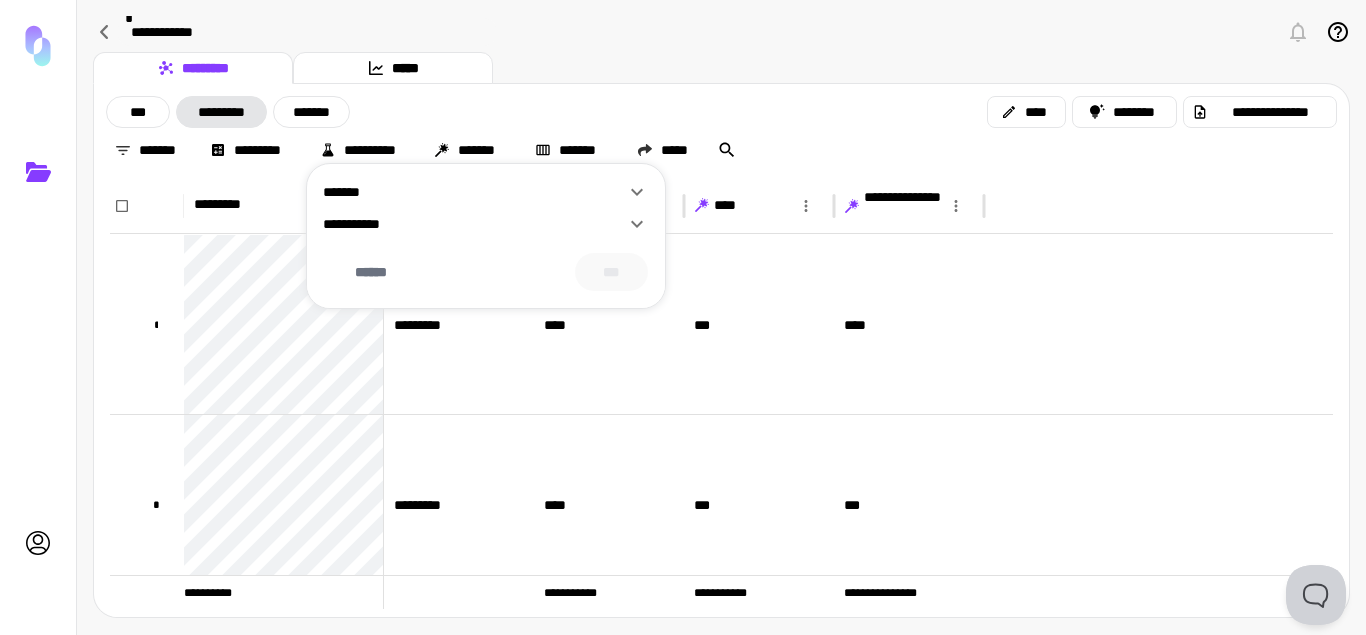 click on "*******" at bounding box center [486, 188] 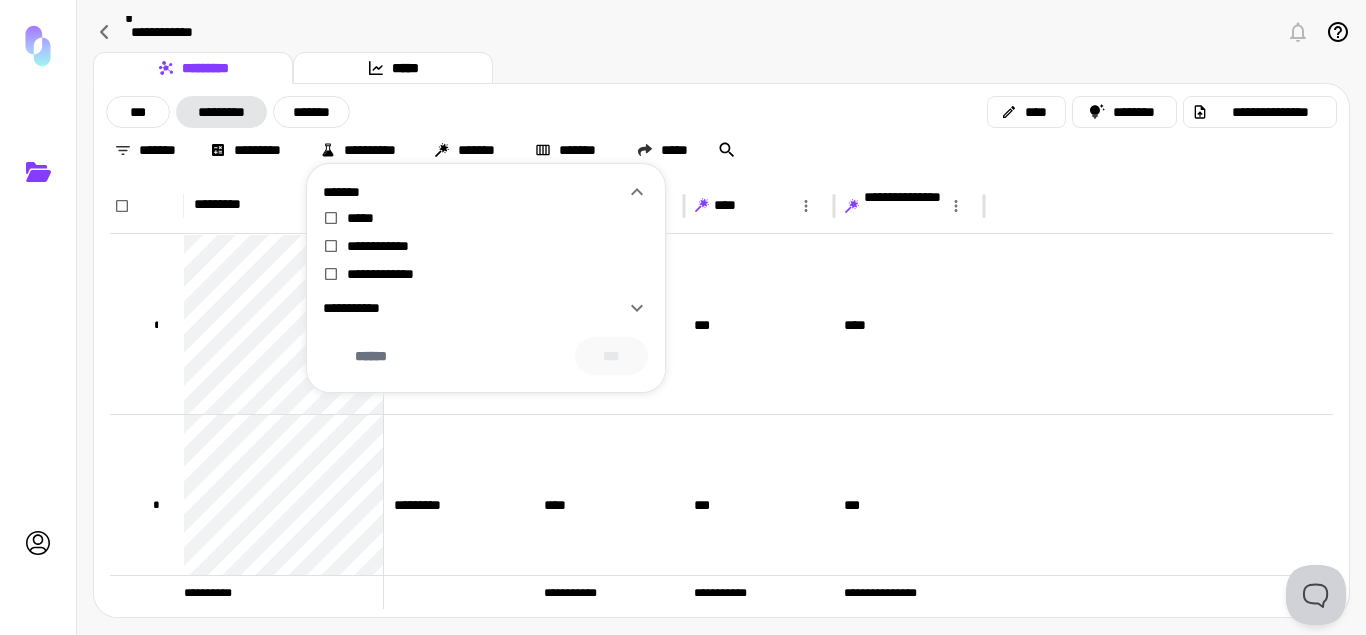 click on "*******" at bounding box center (486, 188) 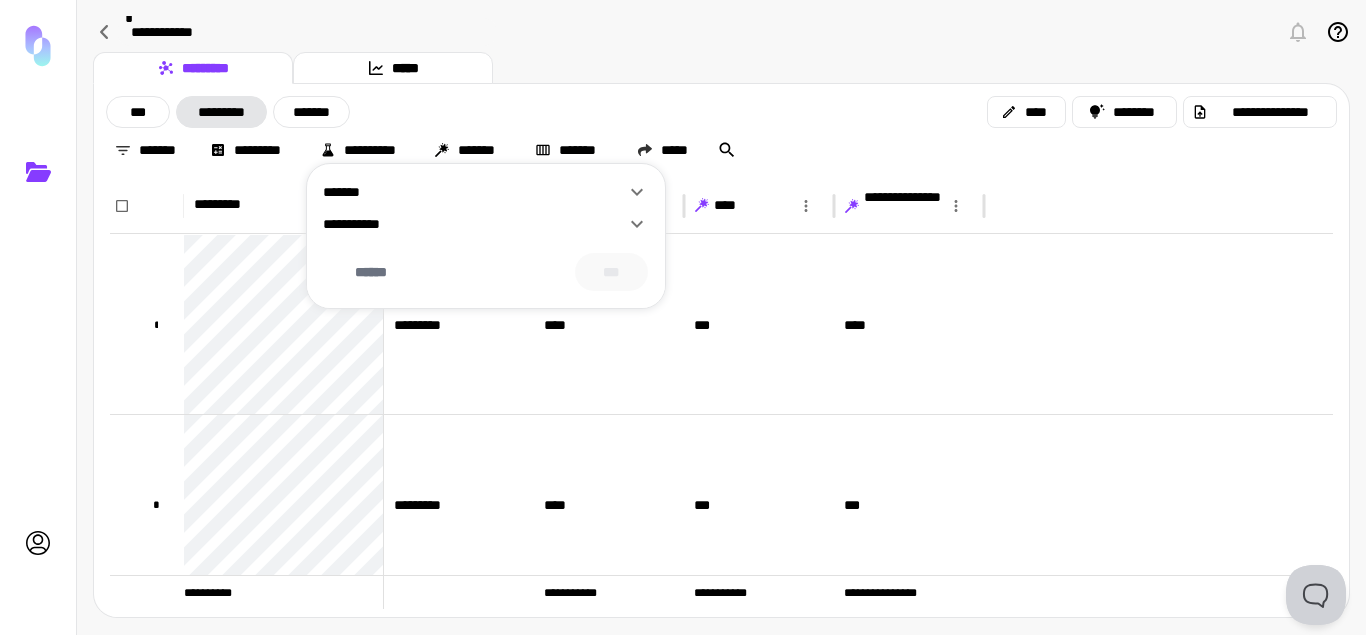 click 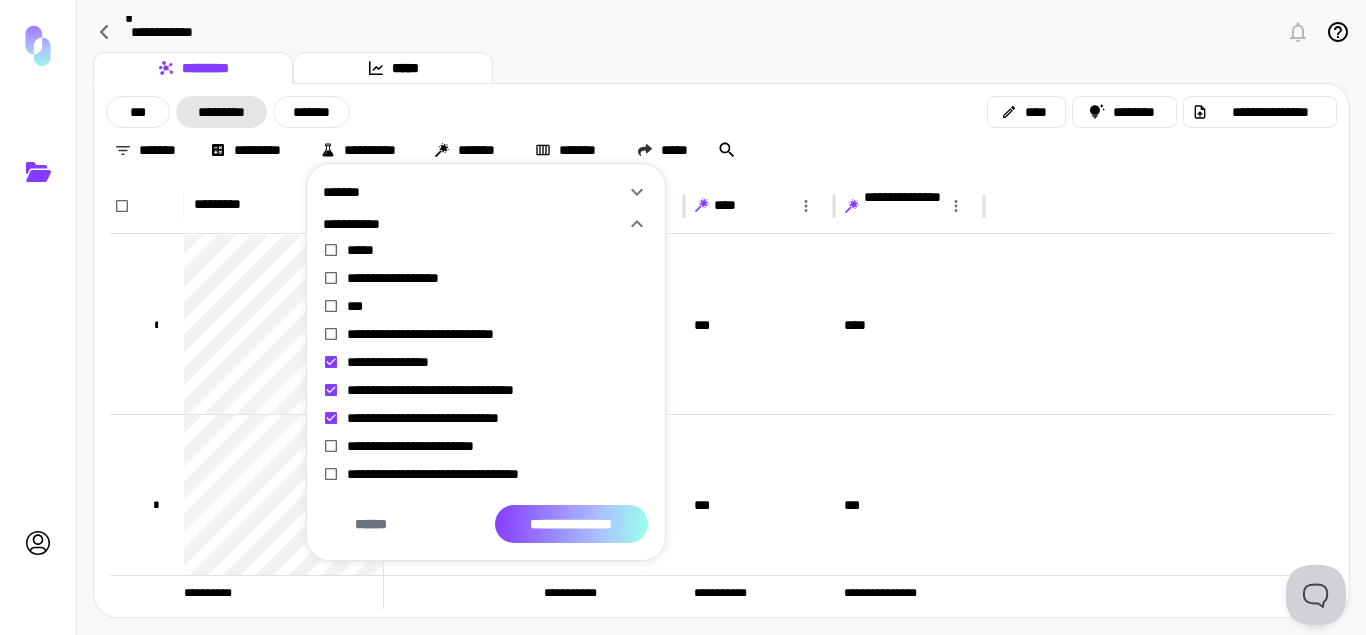 click on "**********" at bounding box center (571, 524) 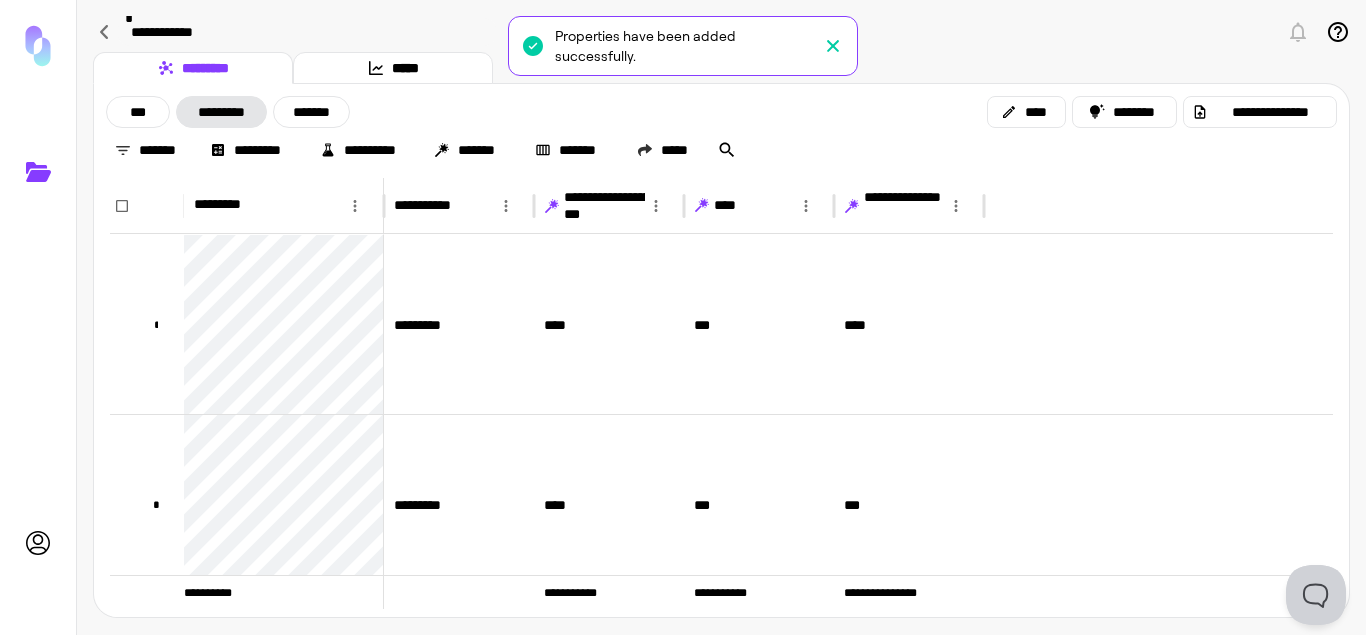 click on "Properties have been added successfully." at bounding box center [683, 46] 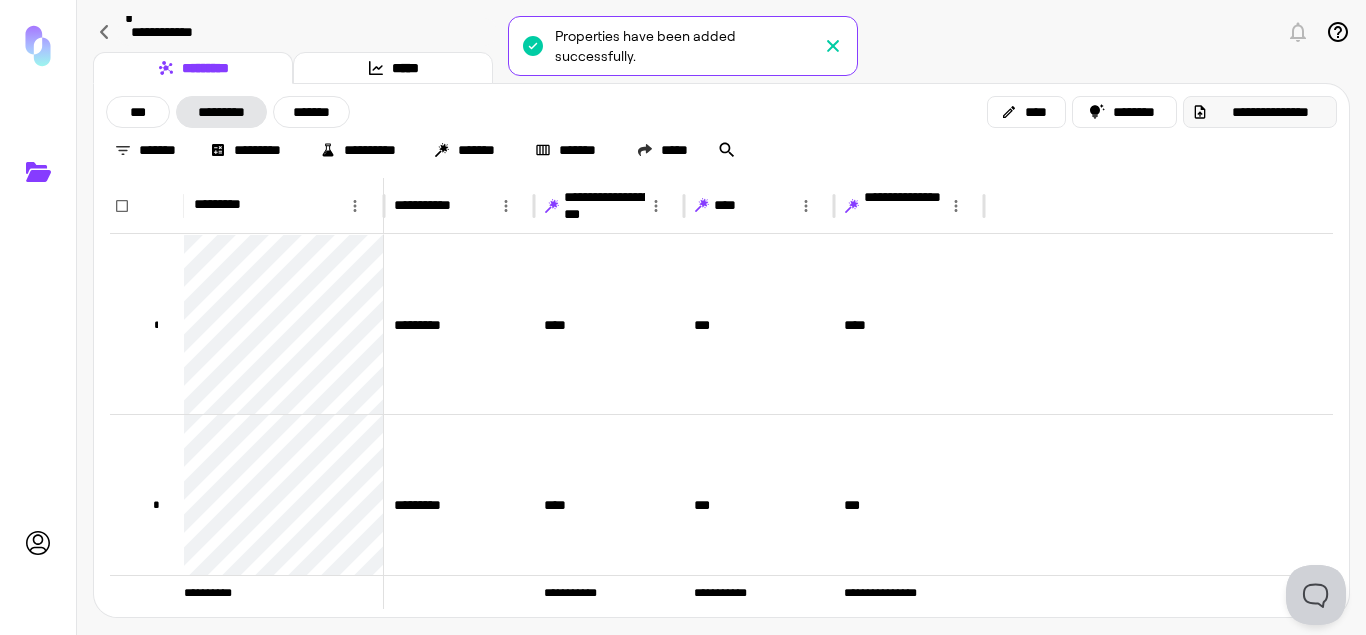 click on "**********" at bounding box center [1270, 112] 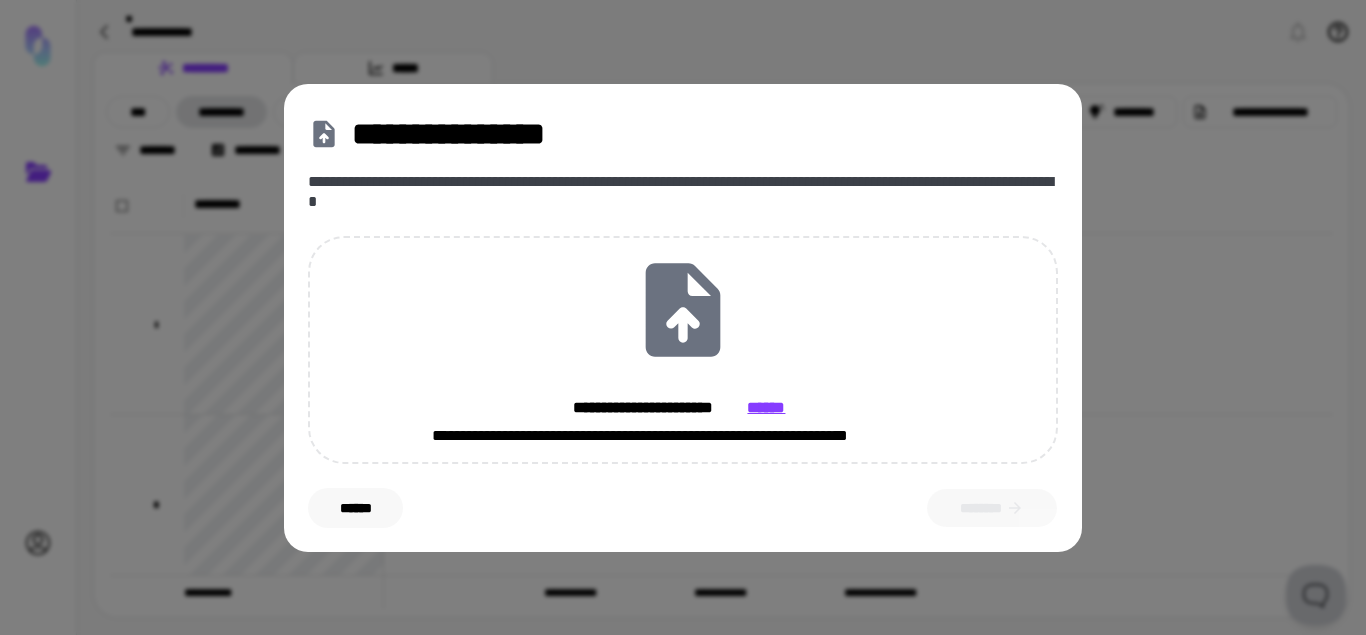 click on "******" at bounding box center [355, 508] 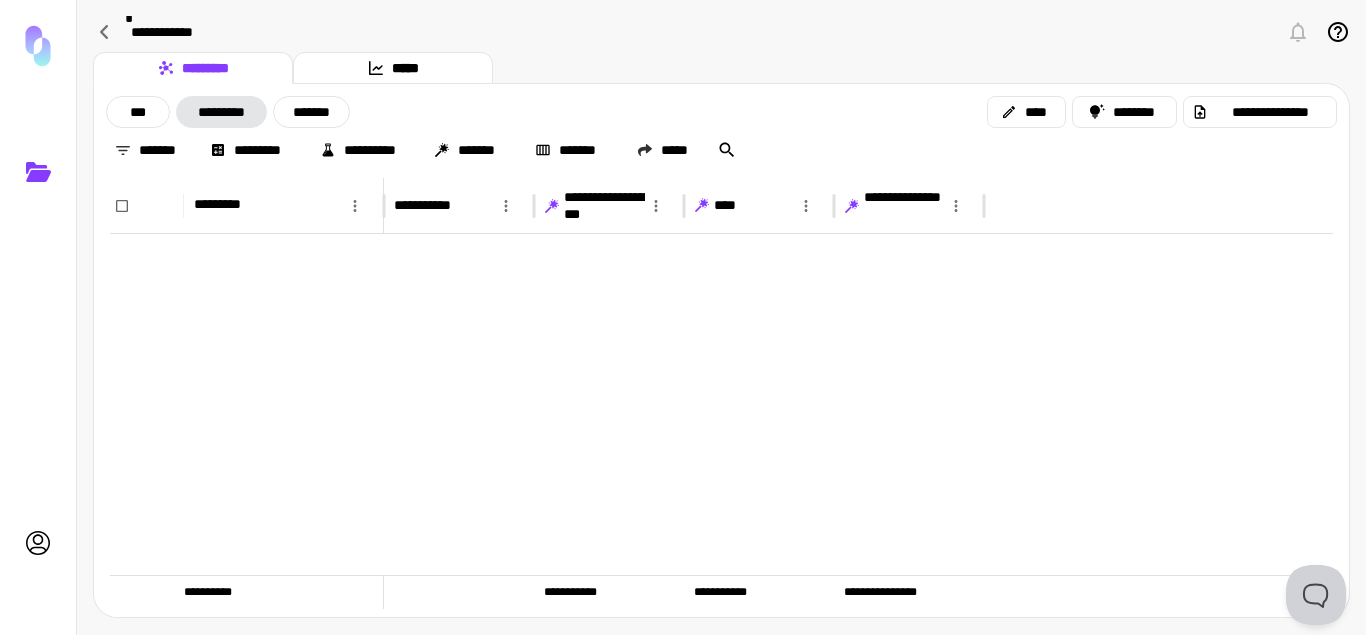 scroll, scrollTop: 816, scrollLeft: 0, axis: vertical 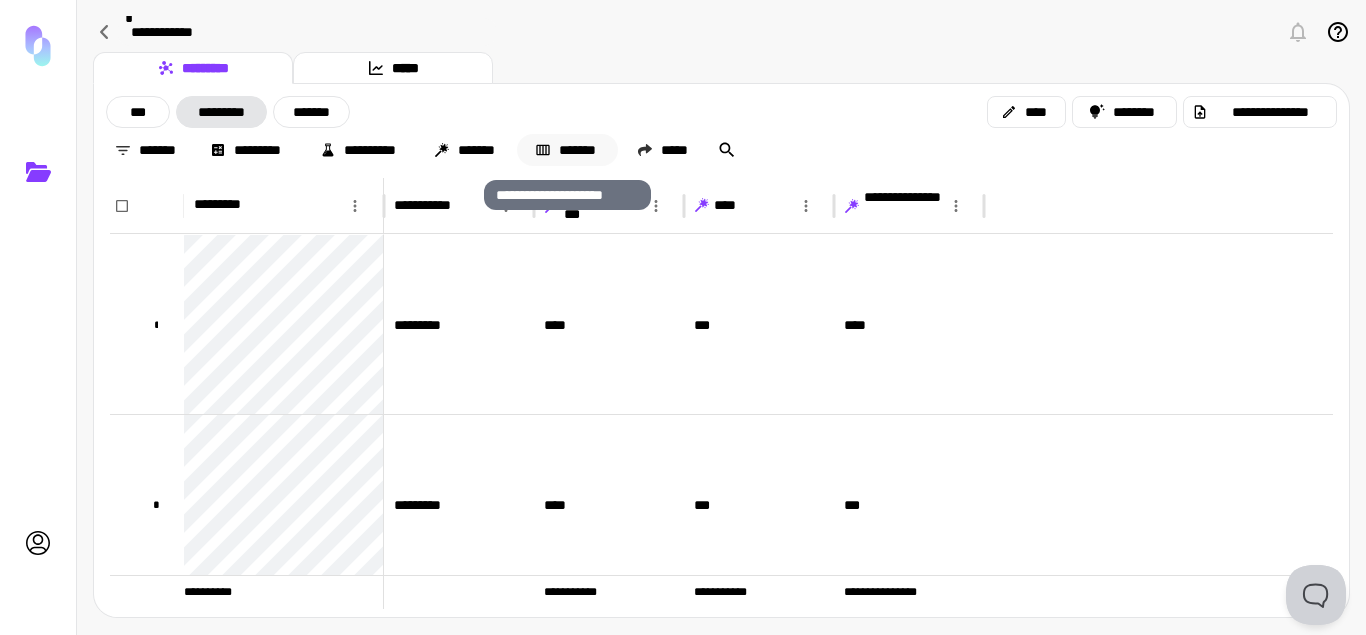 click on "*******" at bounding box center (567, 150) 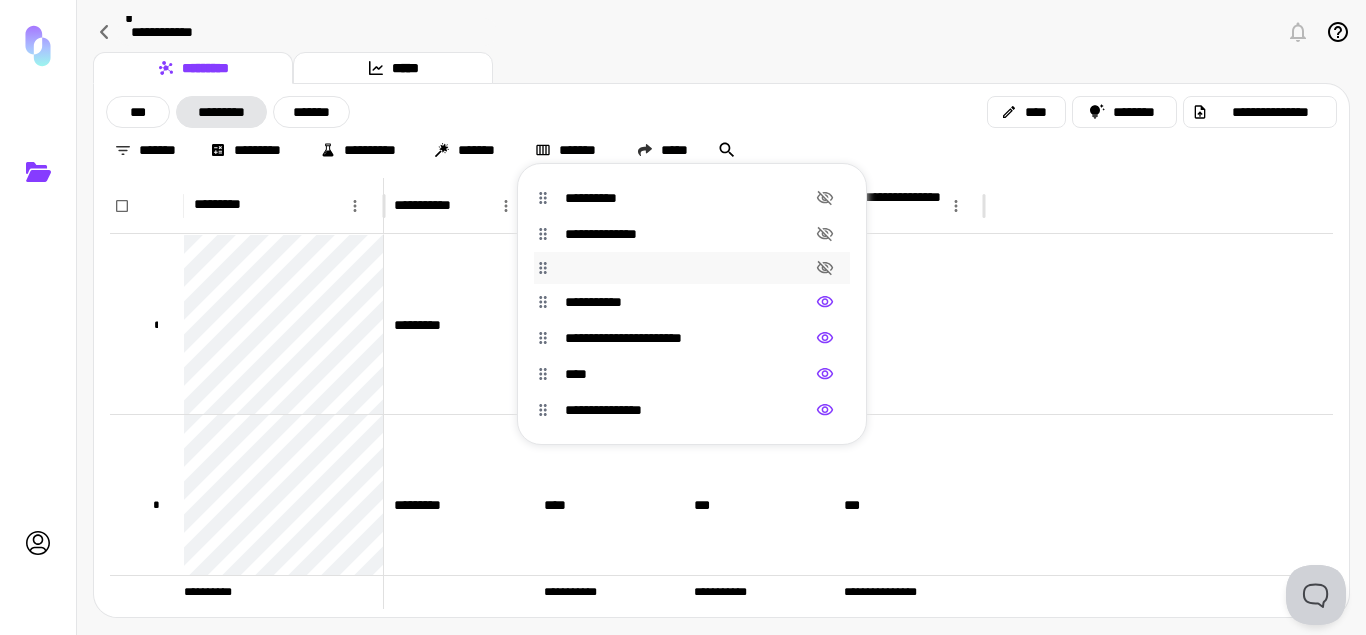 click 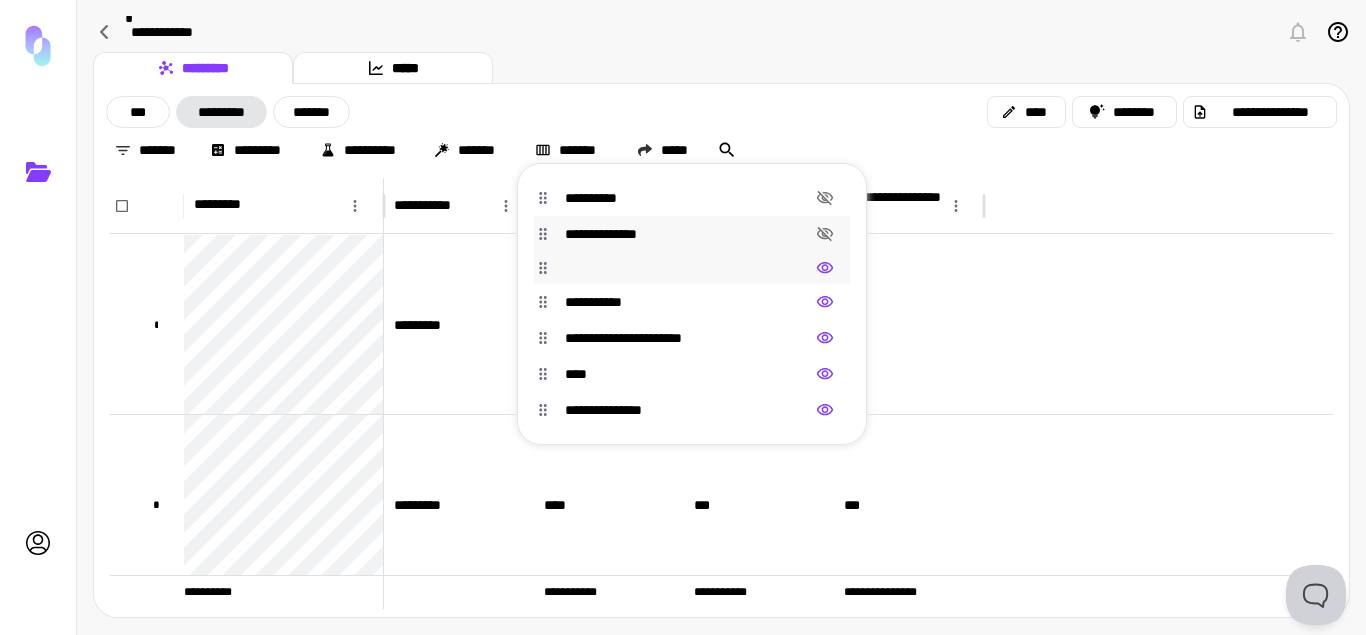 click 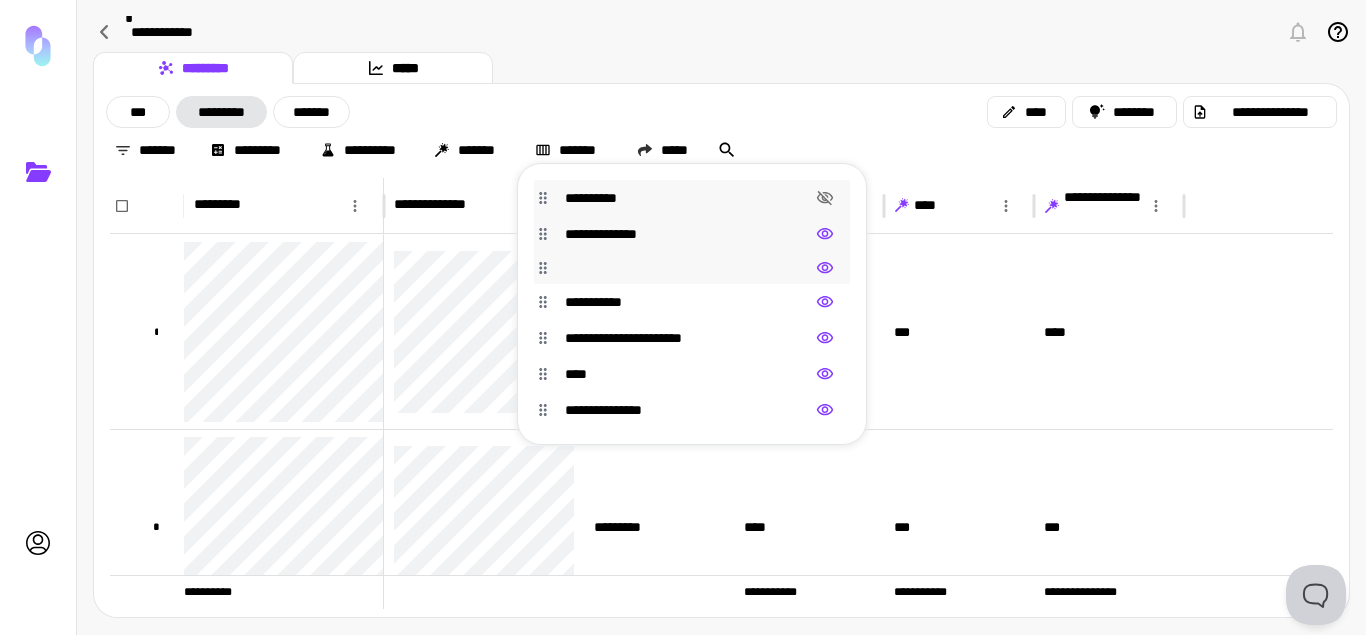 click 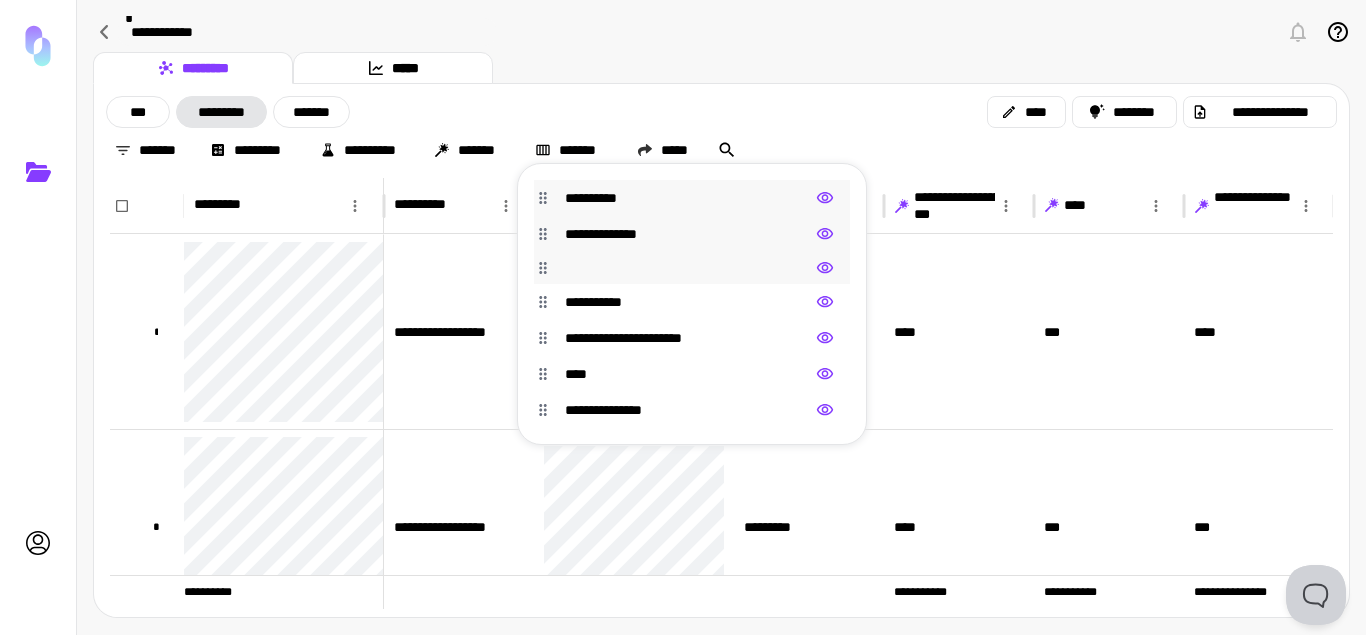 click at bounding box center [683, 317] 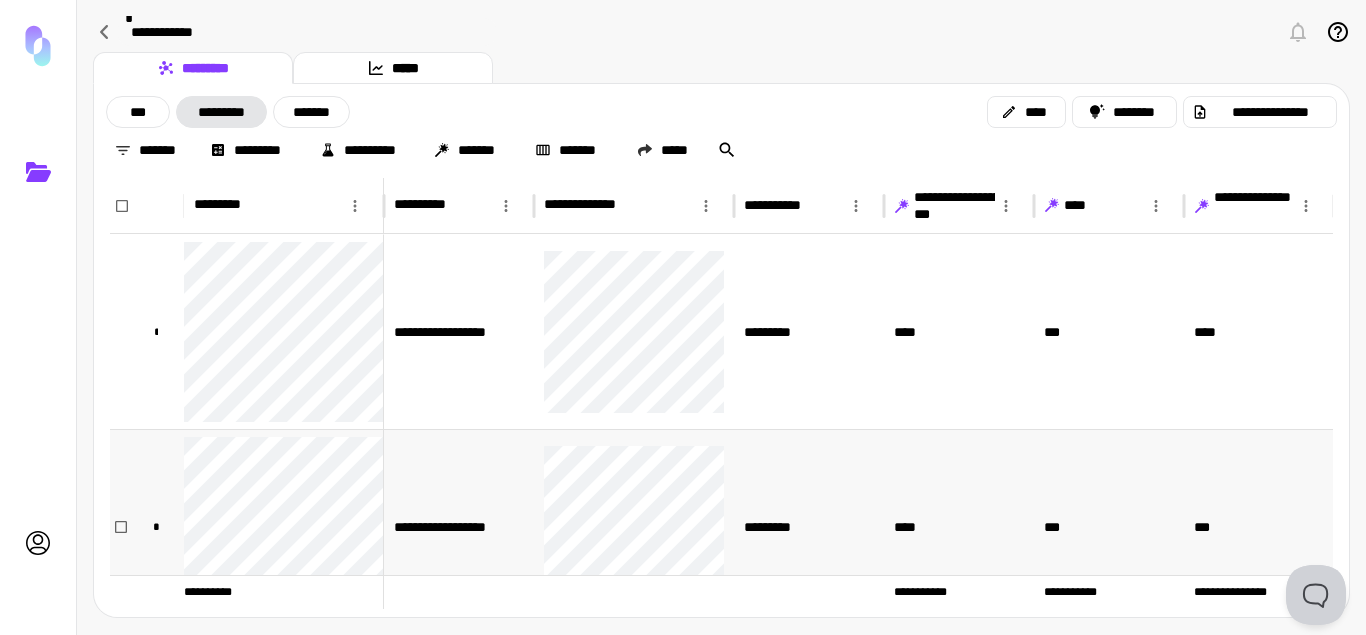 click on "****" at bounding box center (959, 526) 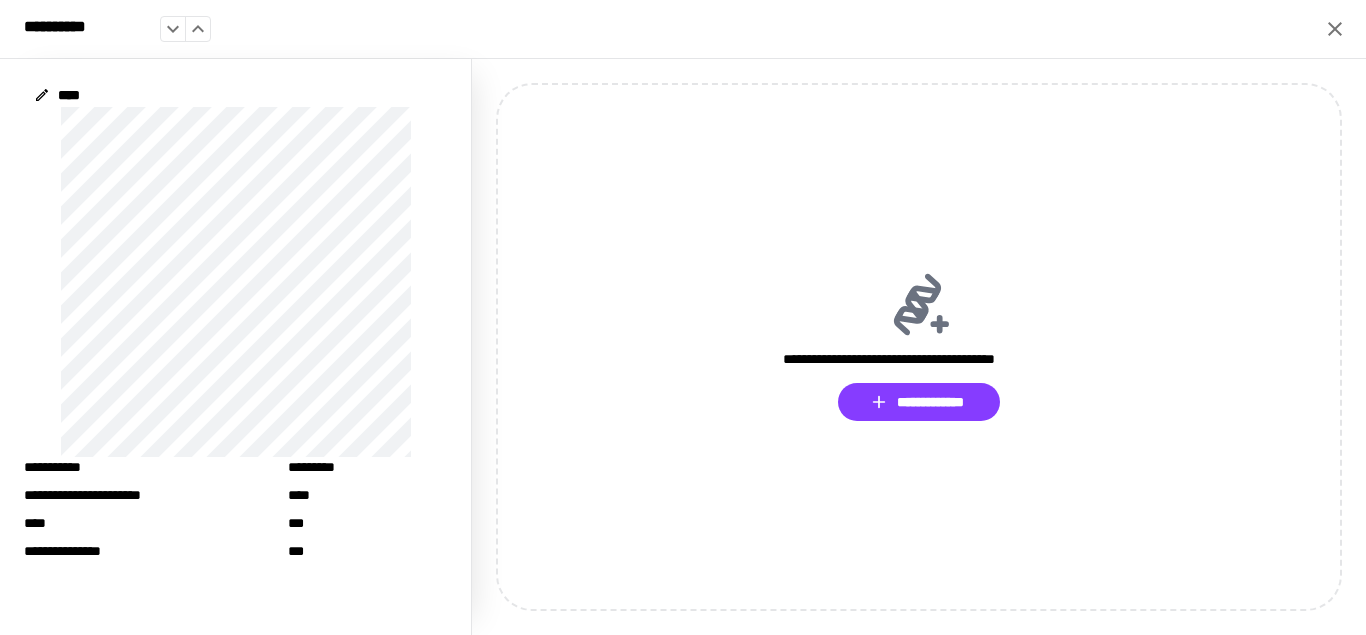 click on "**********" at bounding box center (683, 29) 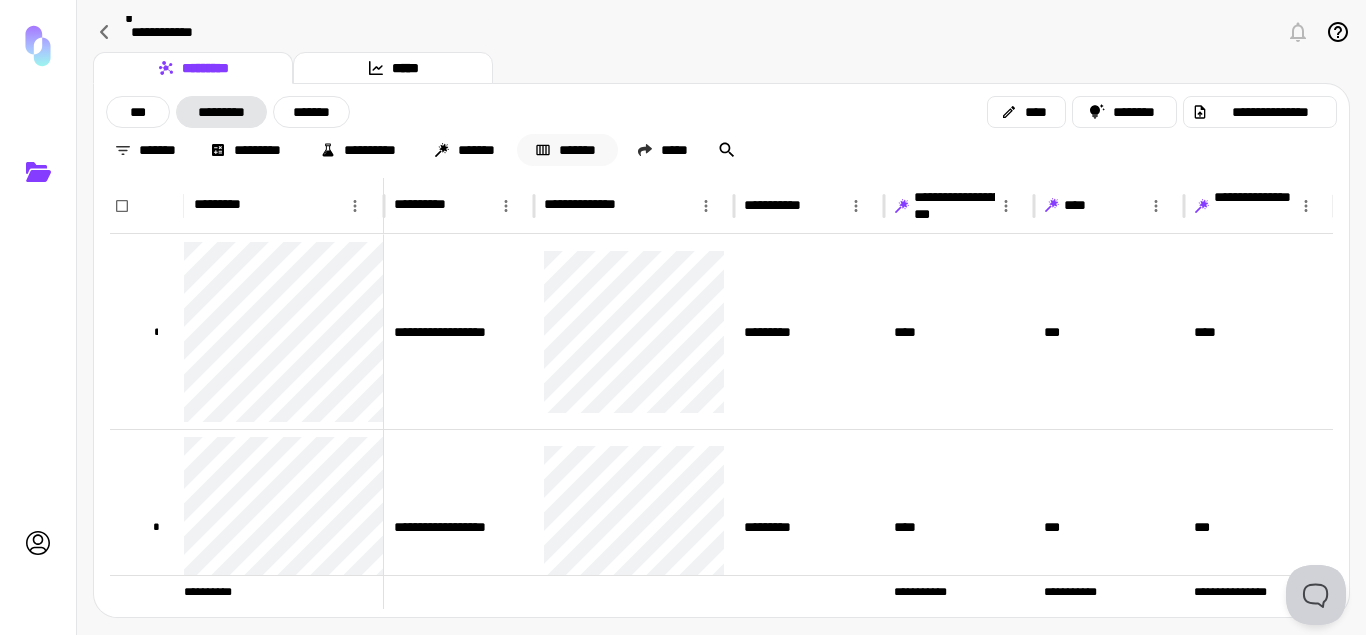 click on "*******" at bounding box center [567, 150] 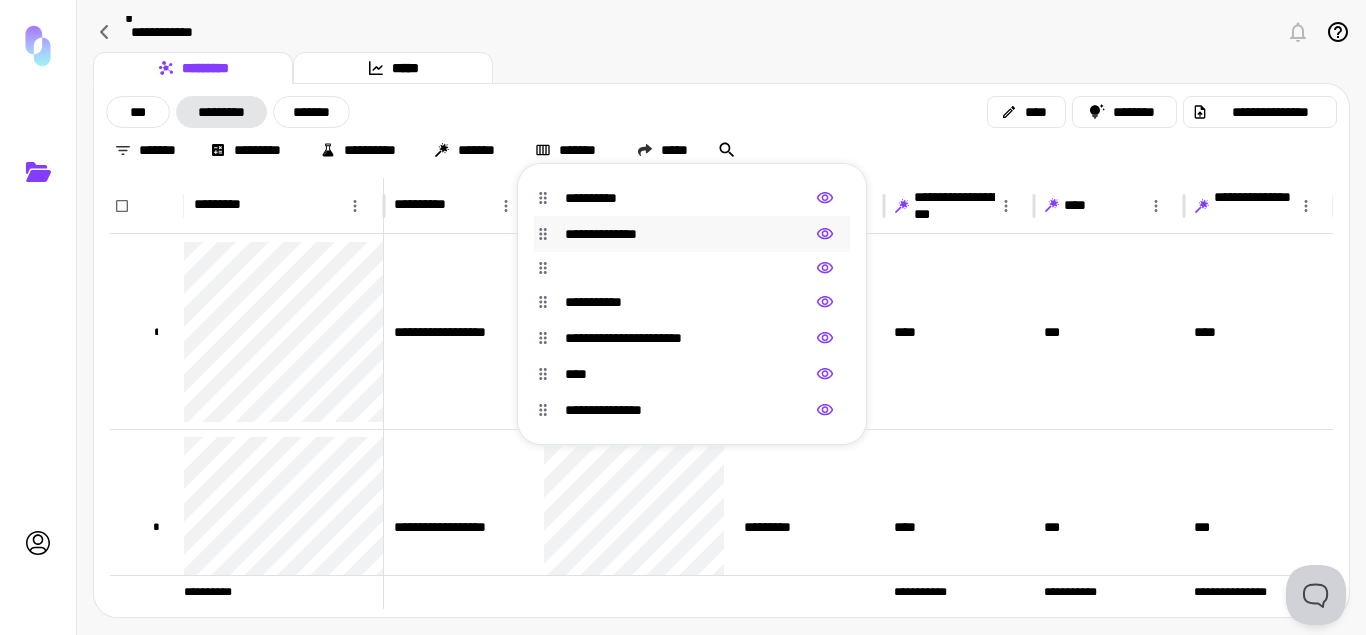 click 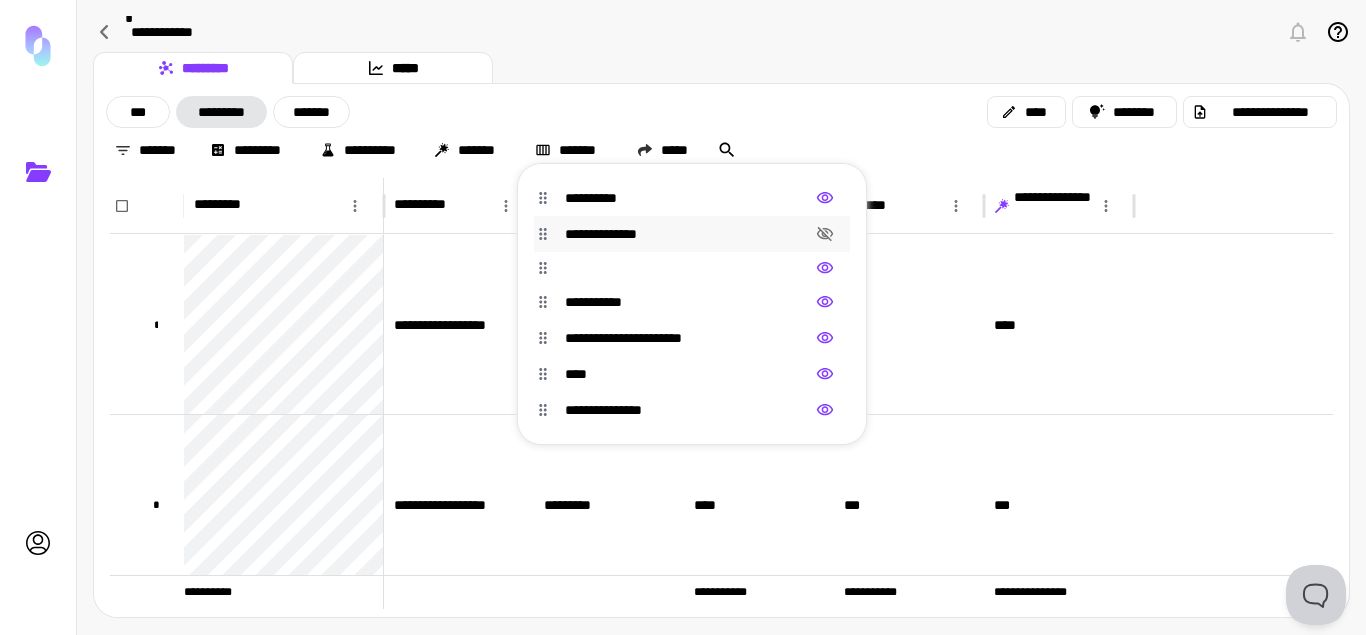 click at bounding box center [683, 317] 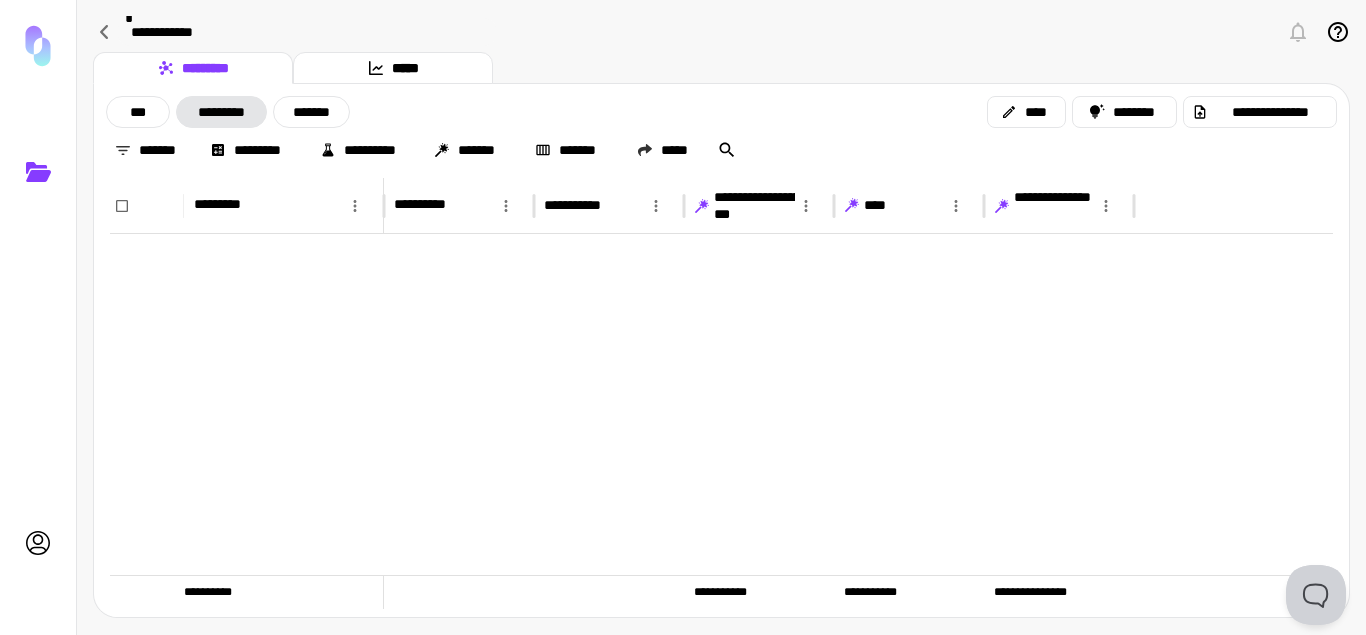 scroll, scrollTop: 612, scrollLeft: 0, axis: vertical 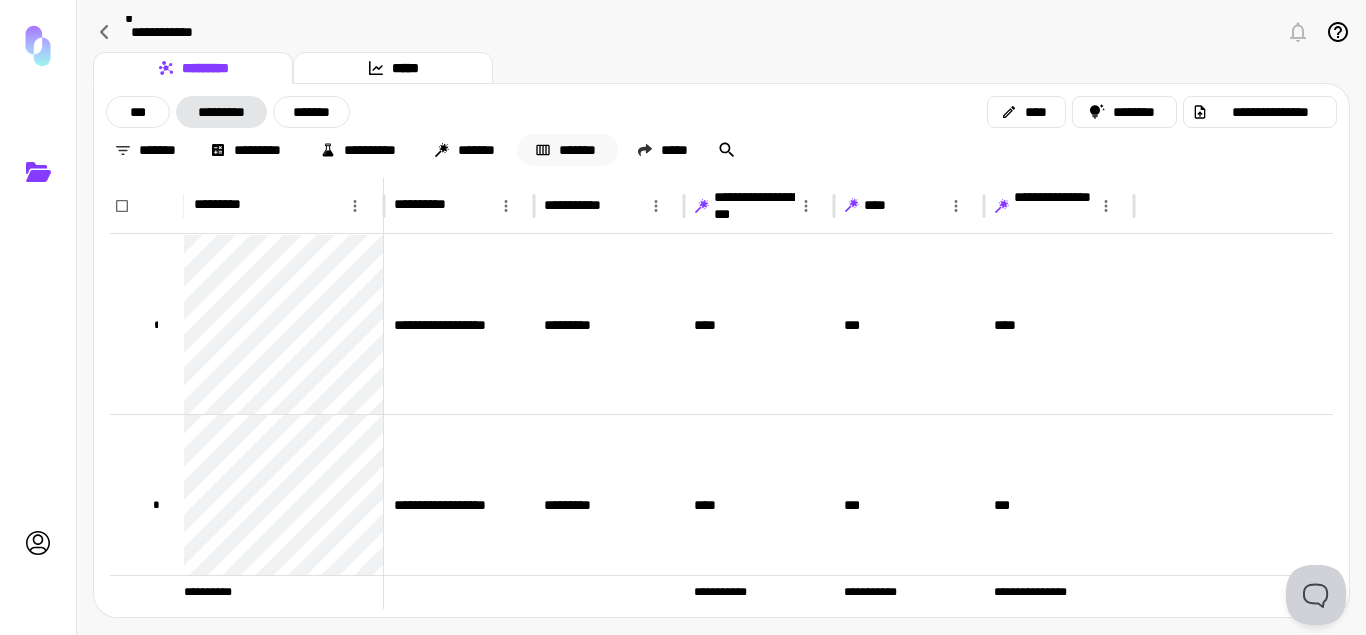 click on "*******" at bounding box center (567, 150) 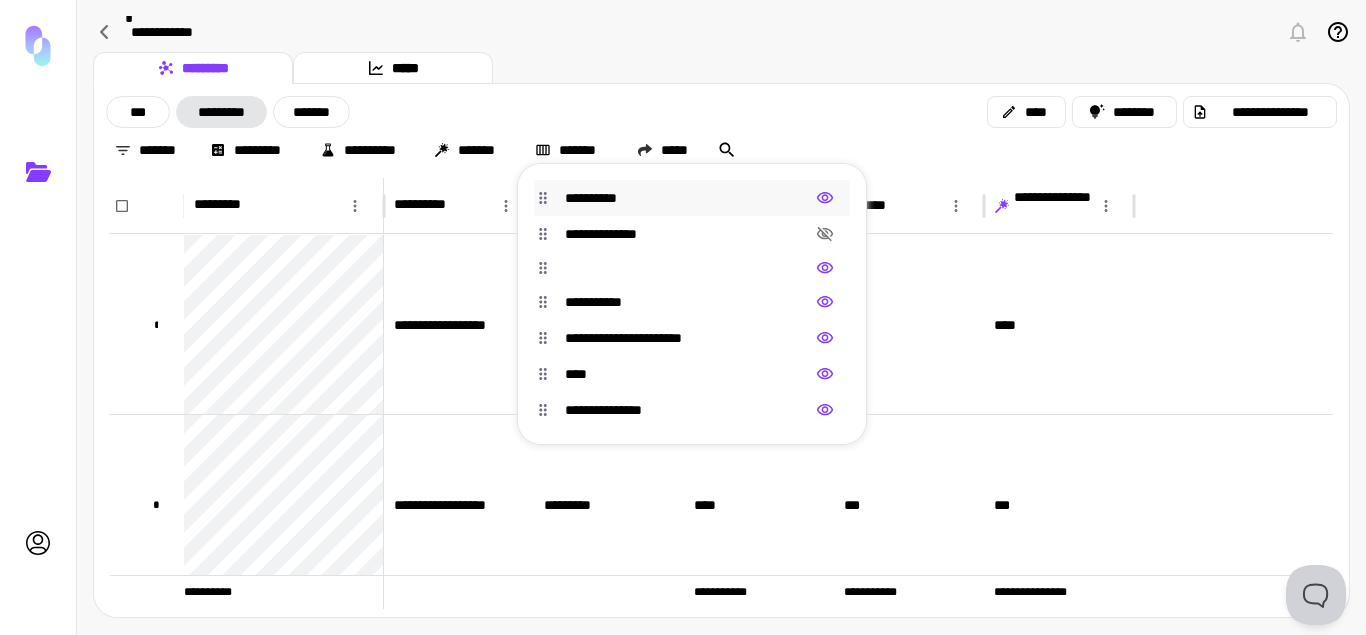 click 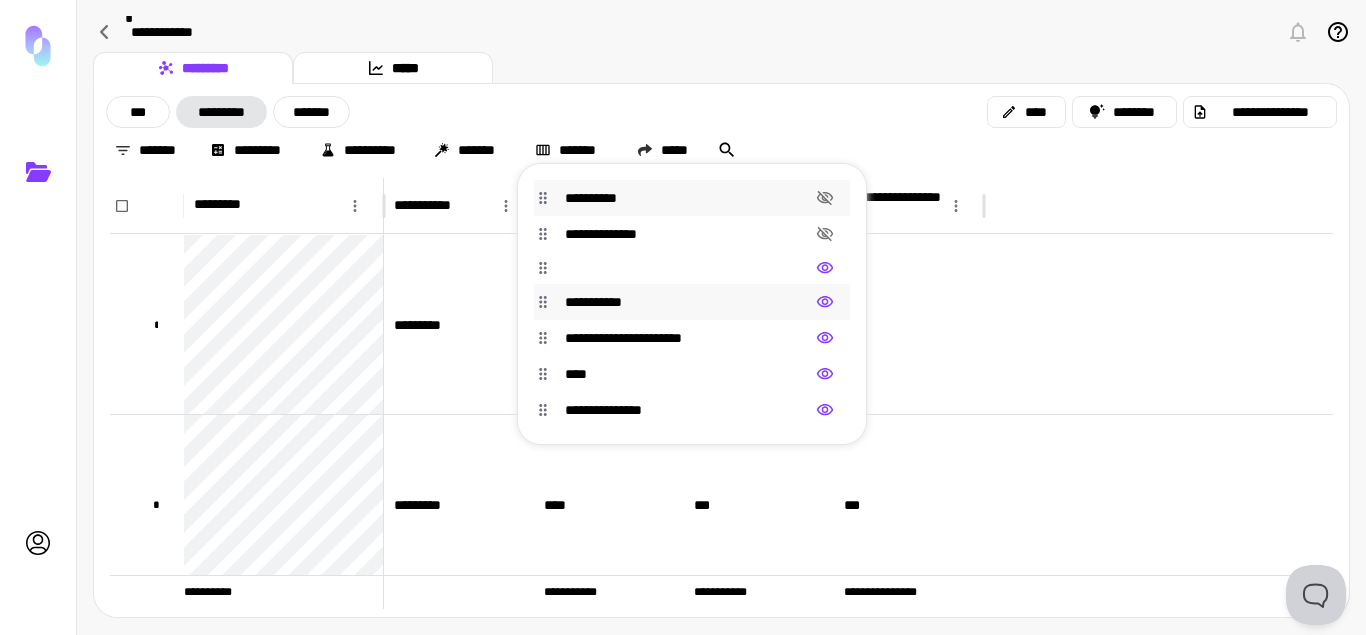click 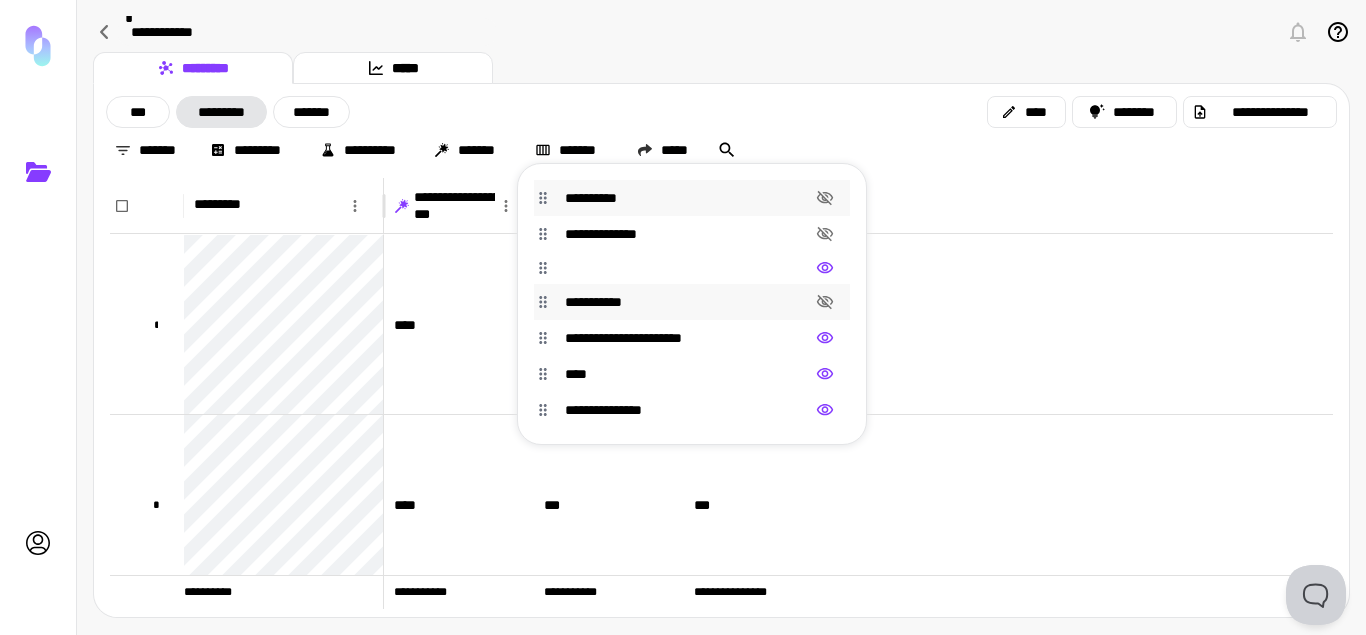click 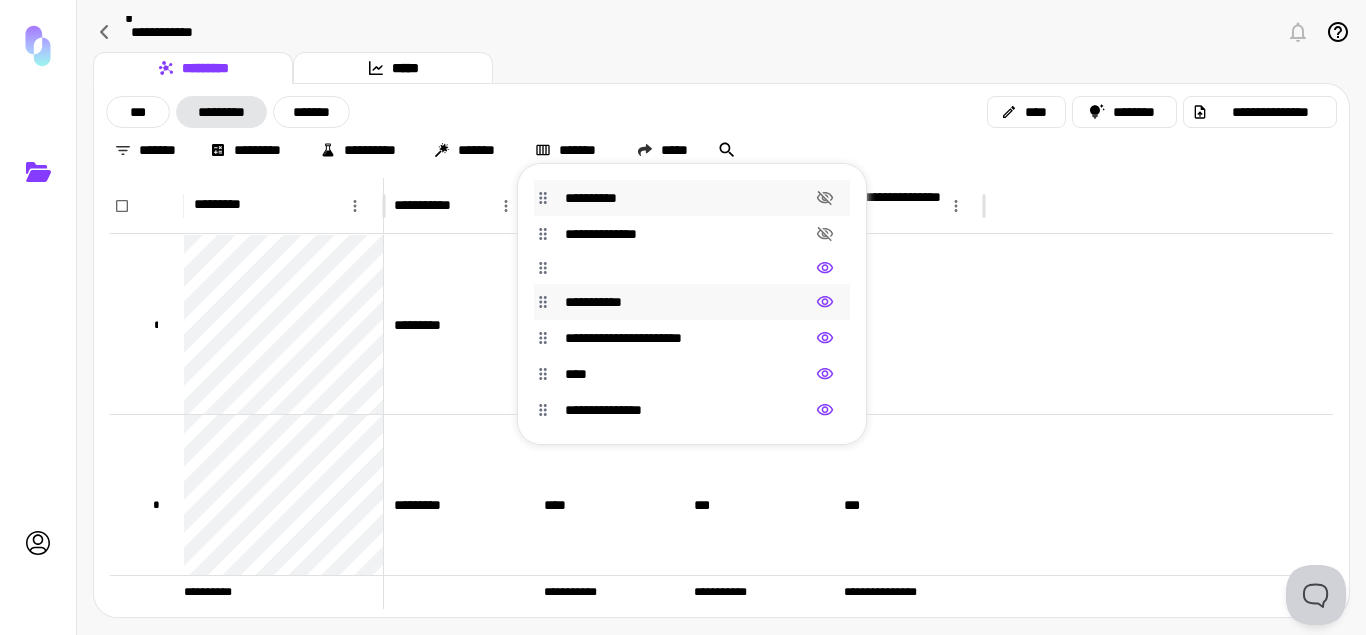 click at bounding box center (683, 317) 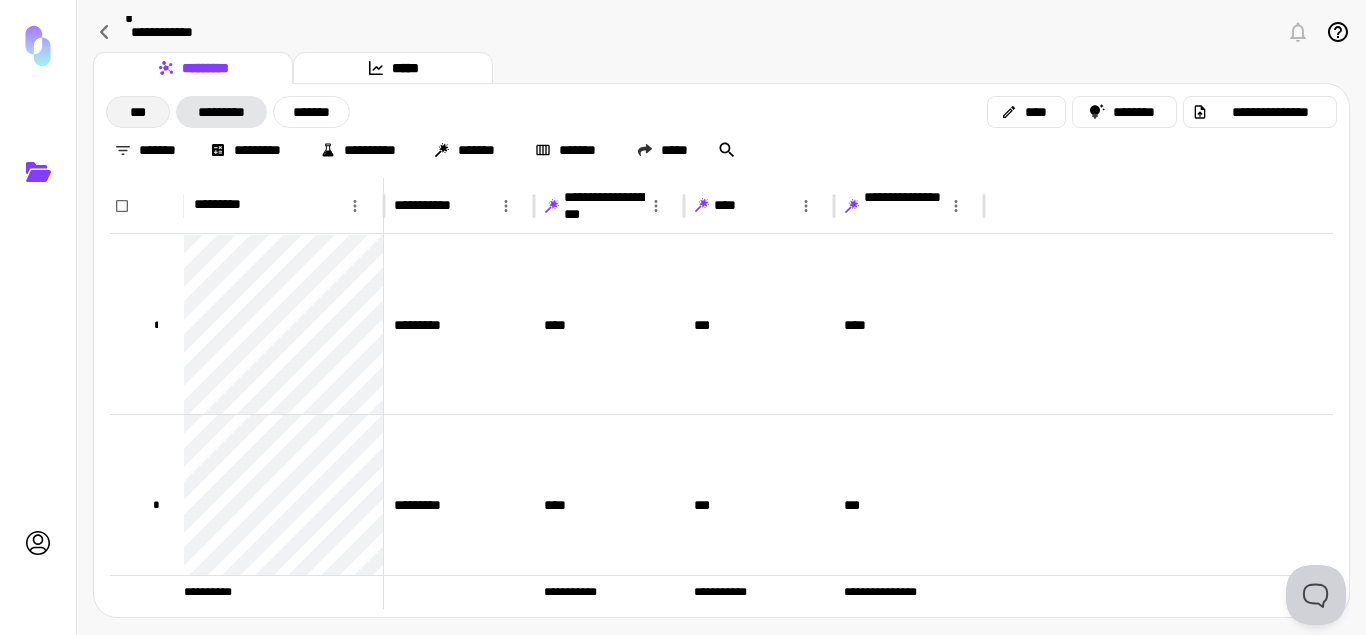 click on "***" at bounding box center (138, 112) 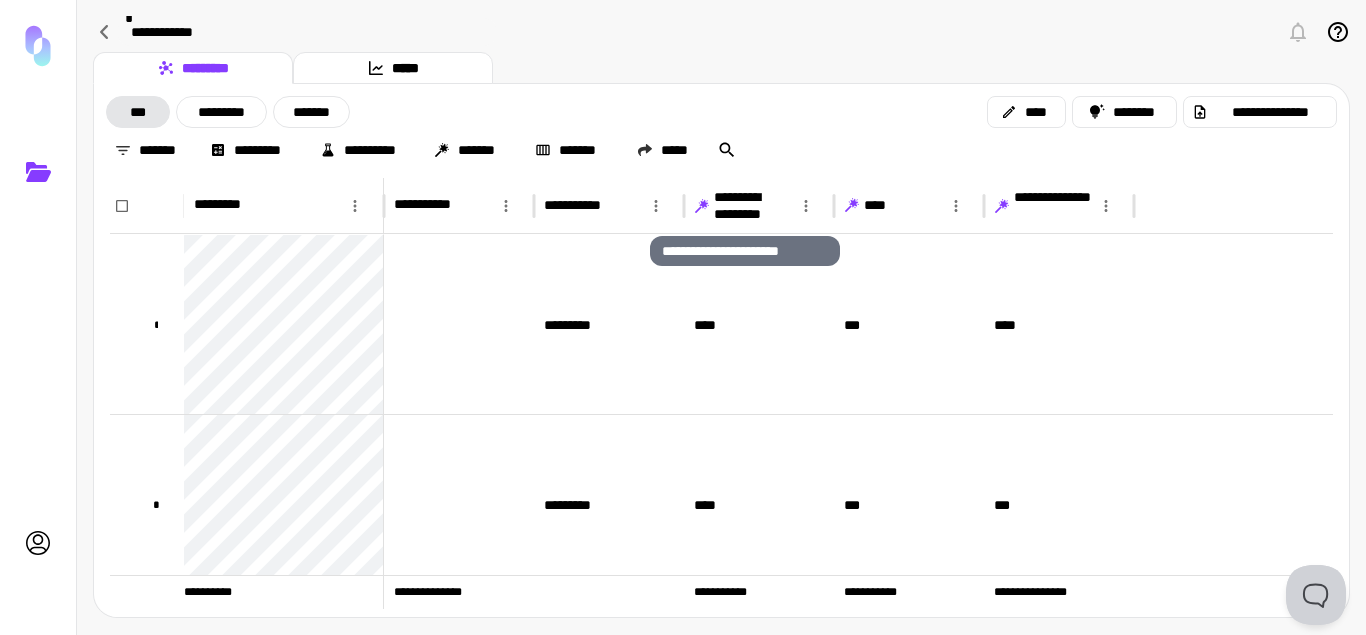 click on "**********" at bounding box center [745, 206] 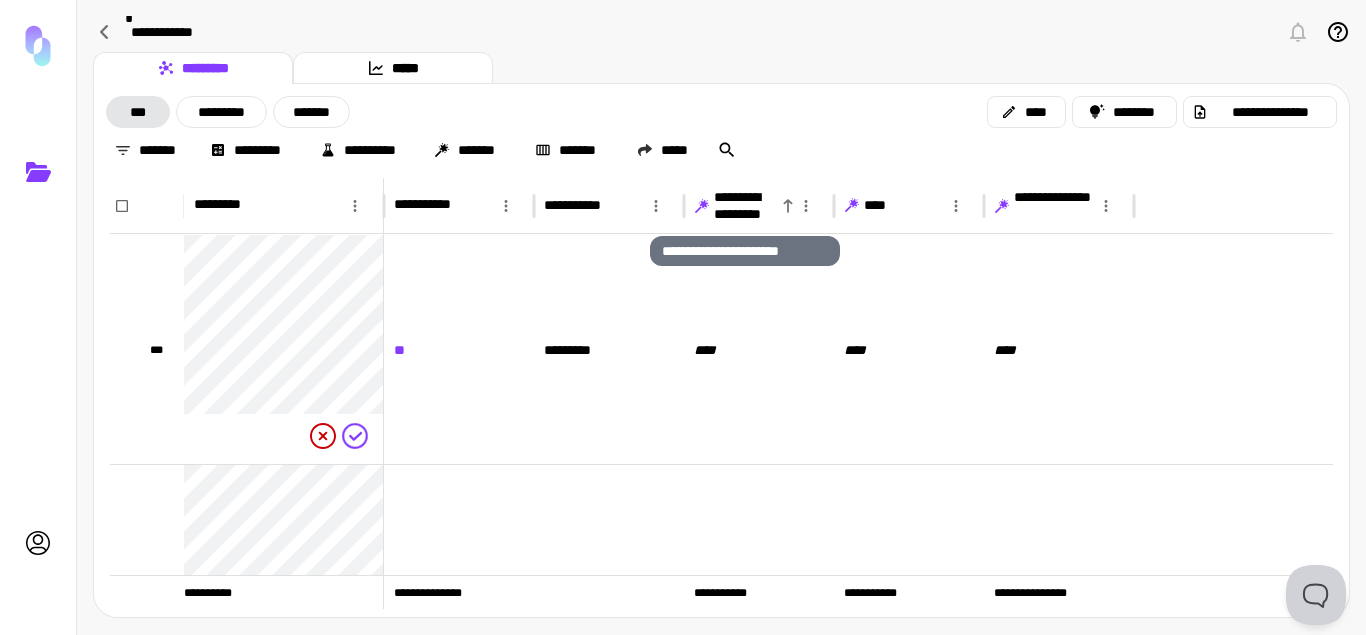 click on "**********" at bounding box center [745, 206] 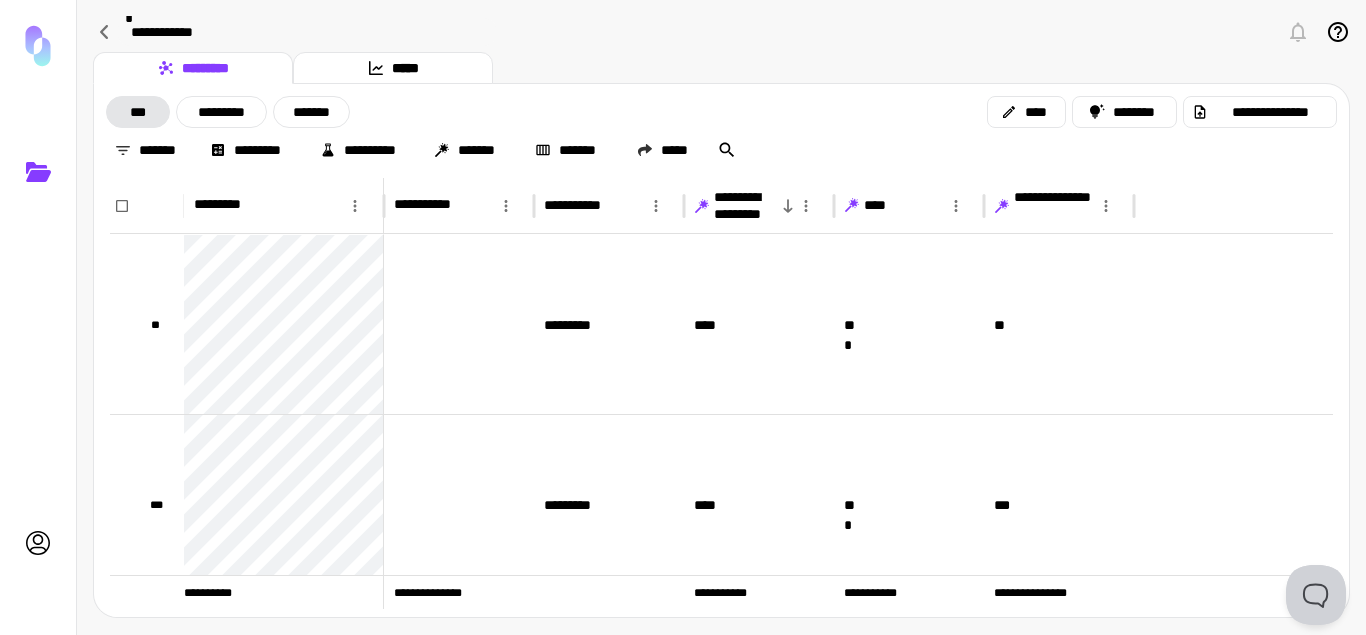 click 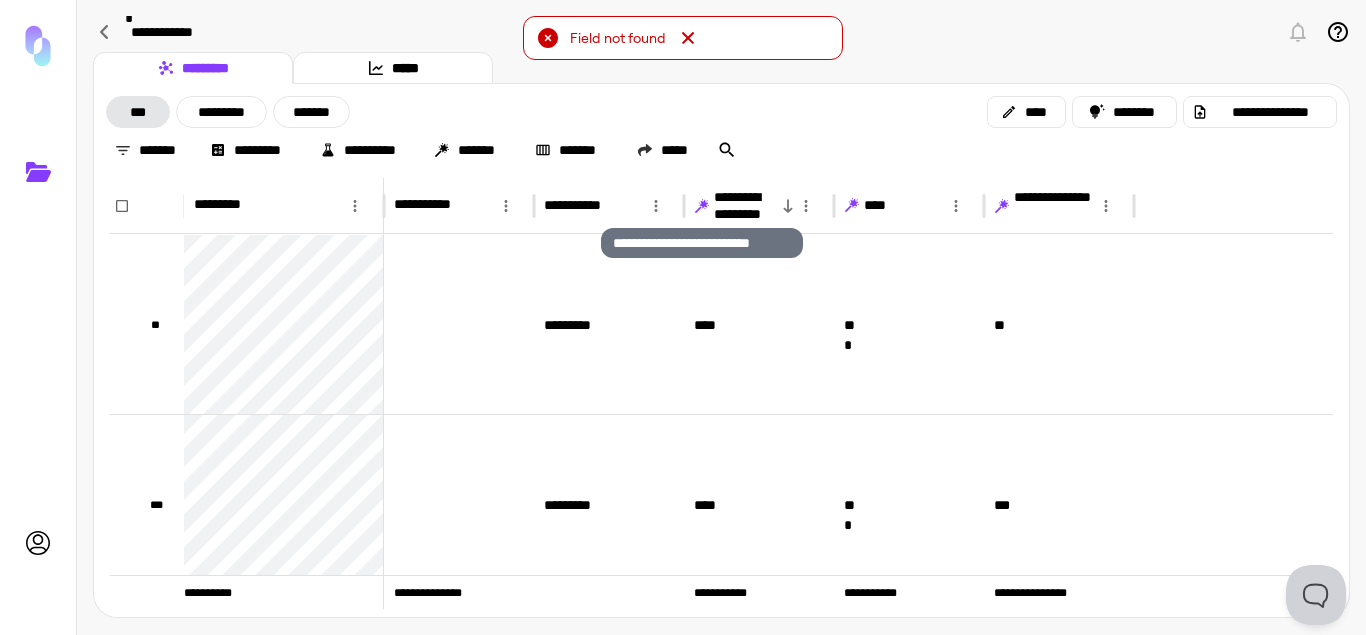 click 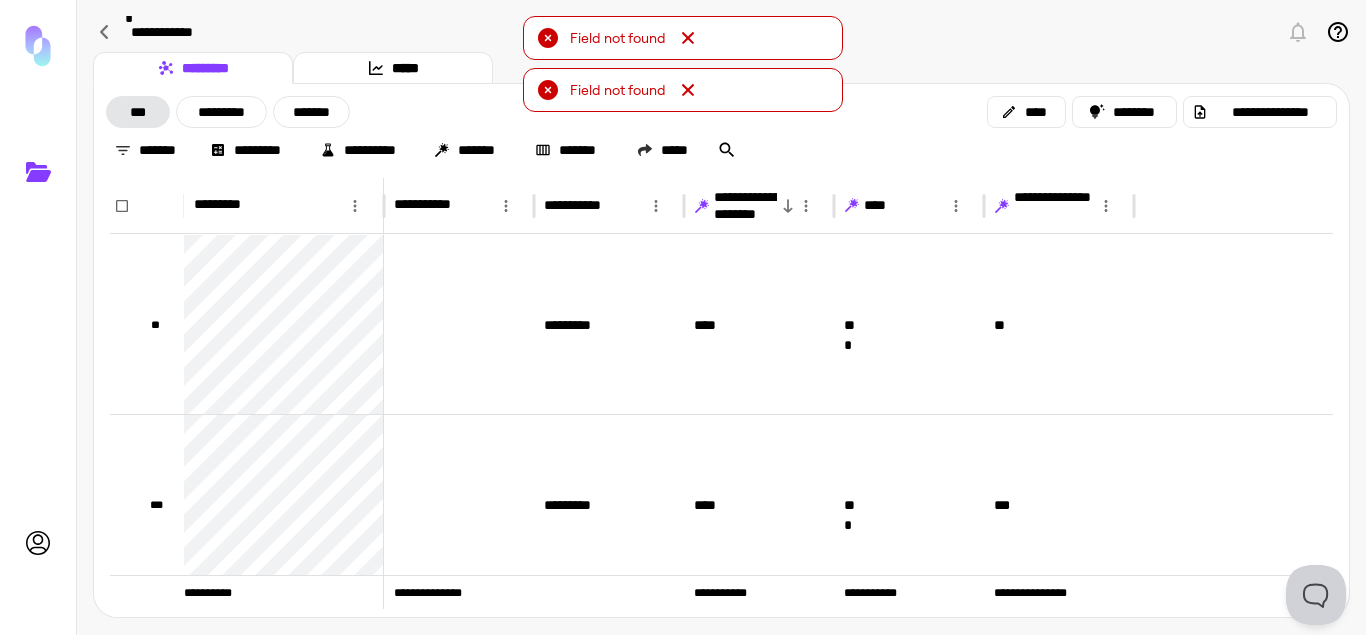 click on "**********" at bounding box center (721, 131) 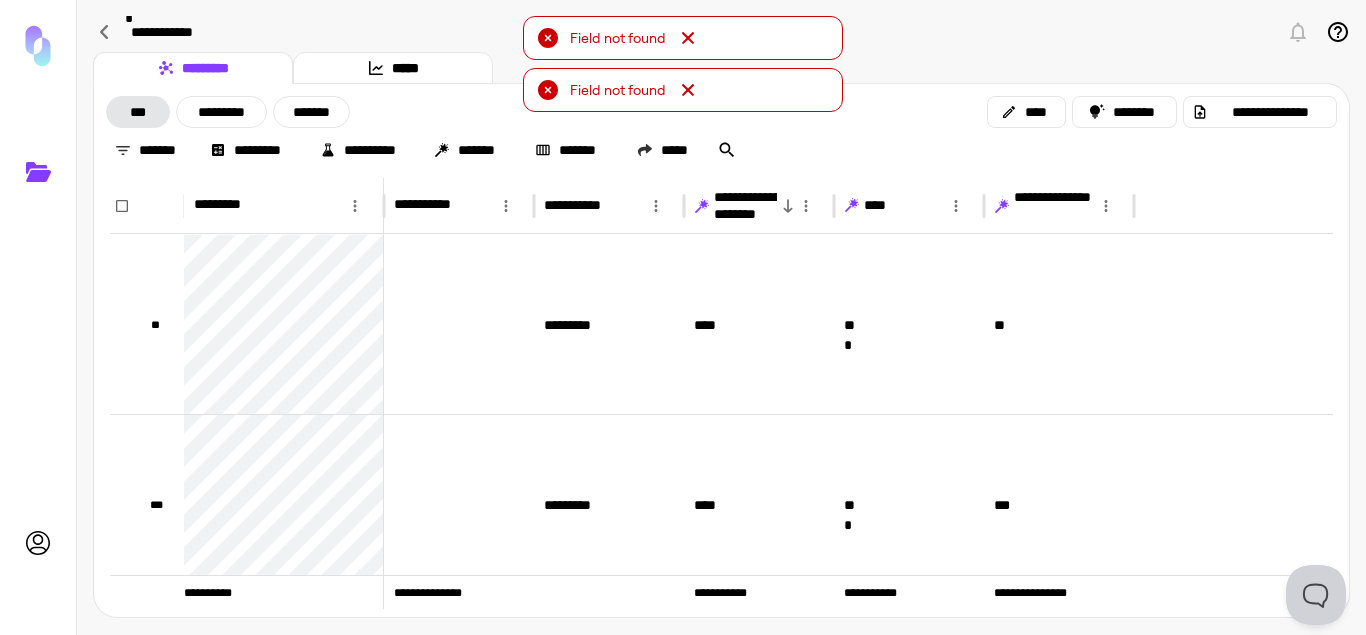 click 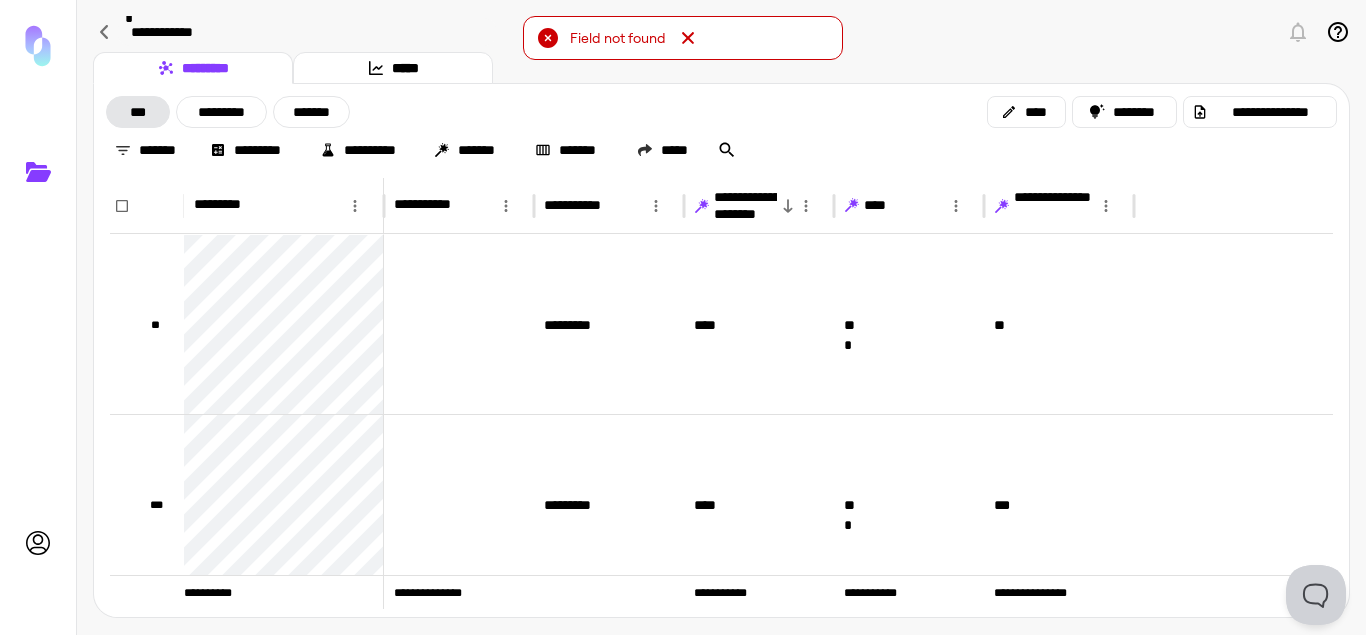 click 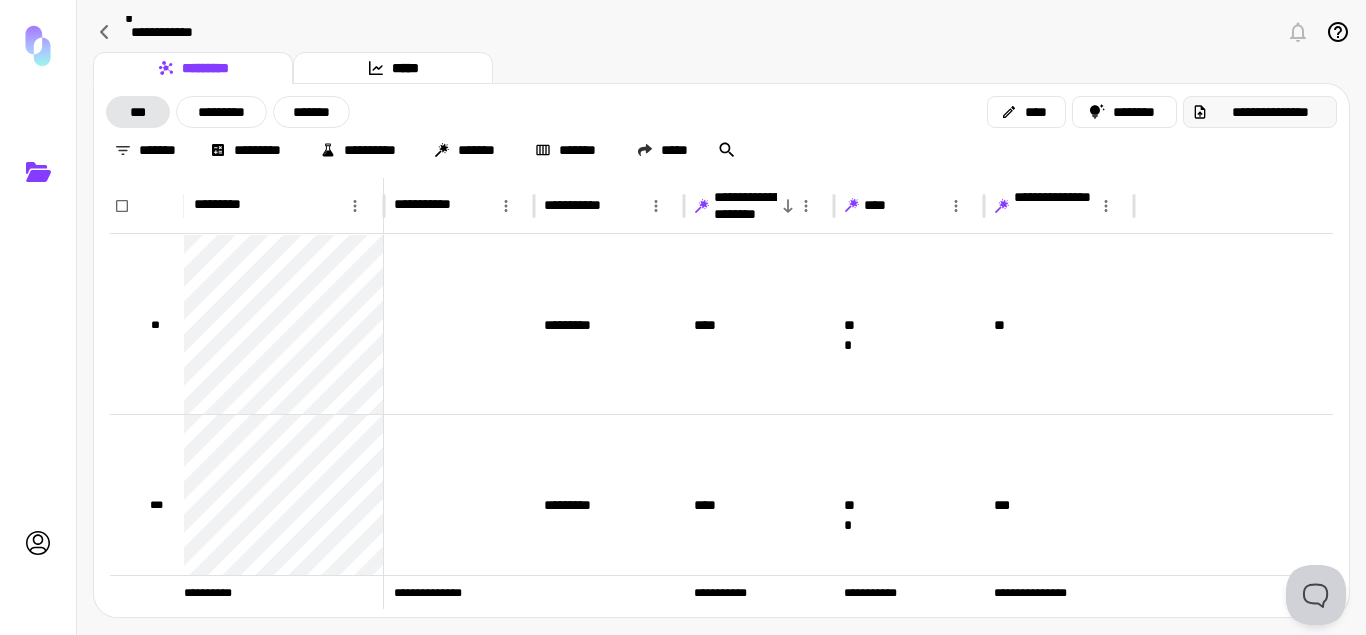 click on "**********" at bounding box center (1270, 112) 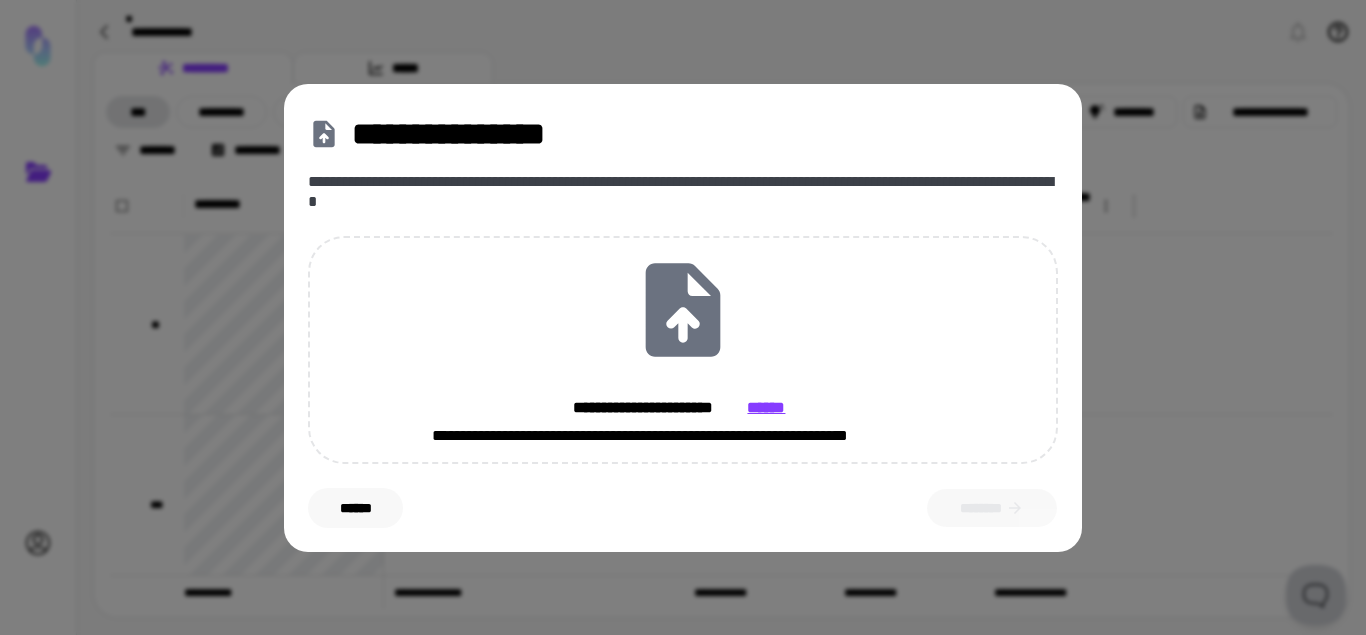 click on "******" at bounding box center (355, 508) 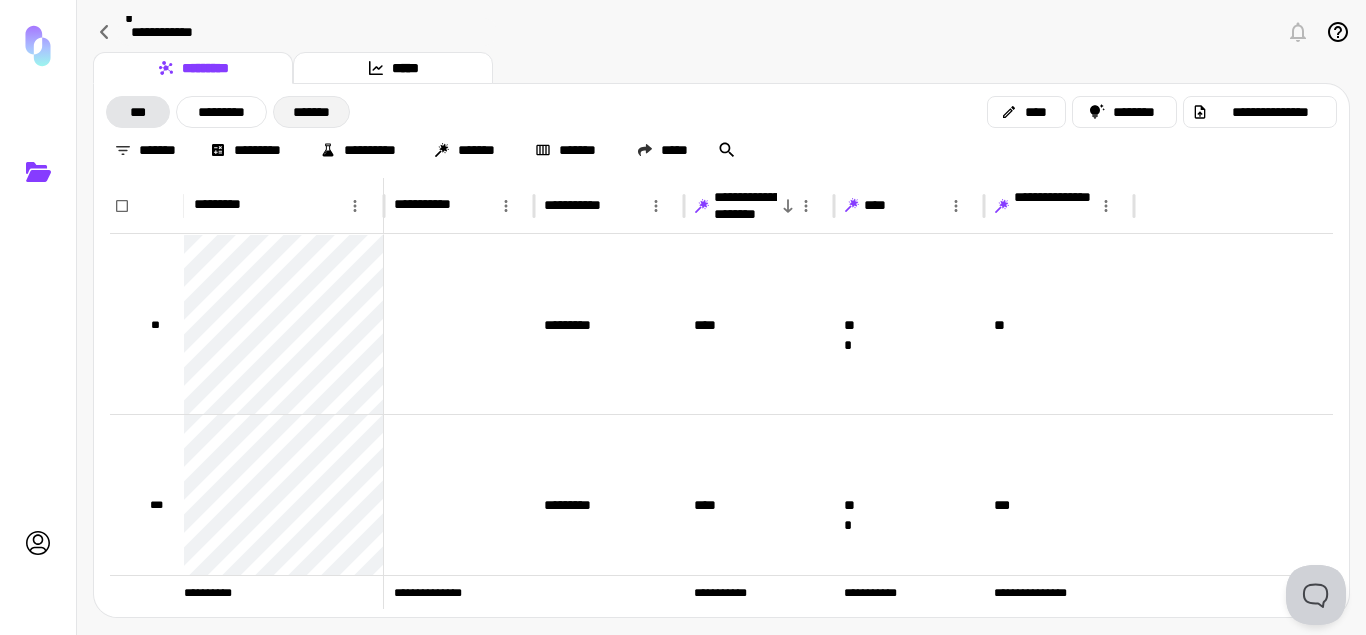 click on "*******" at bounding box center [311, 112] 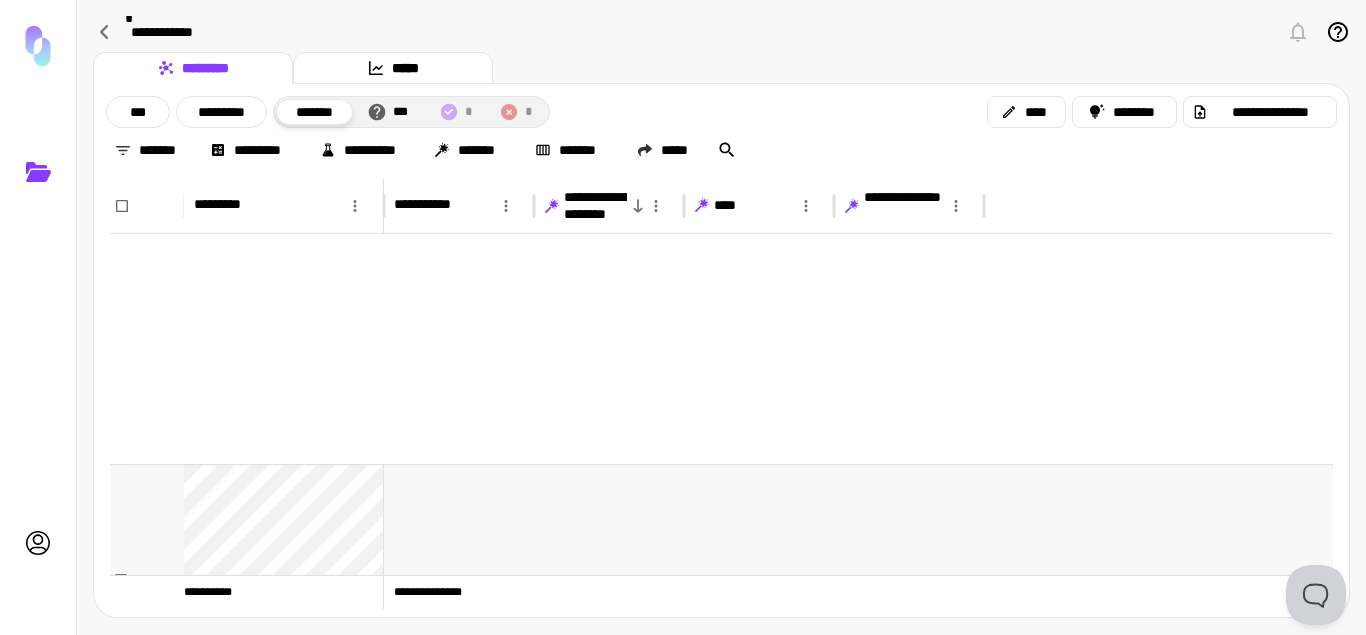 scroll, scrollTop: 510, scrollLeft: 0, axis: vertical 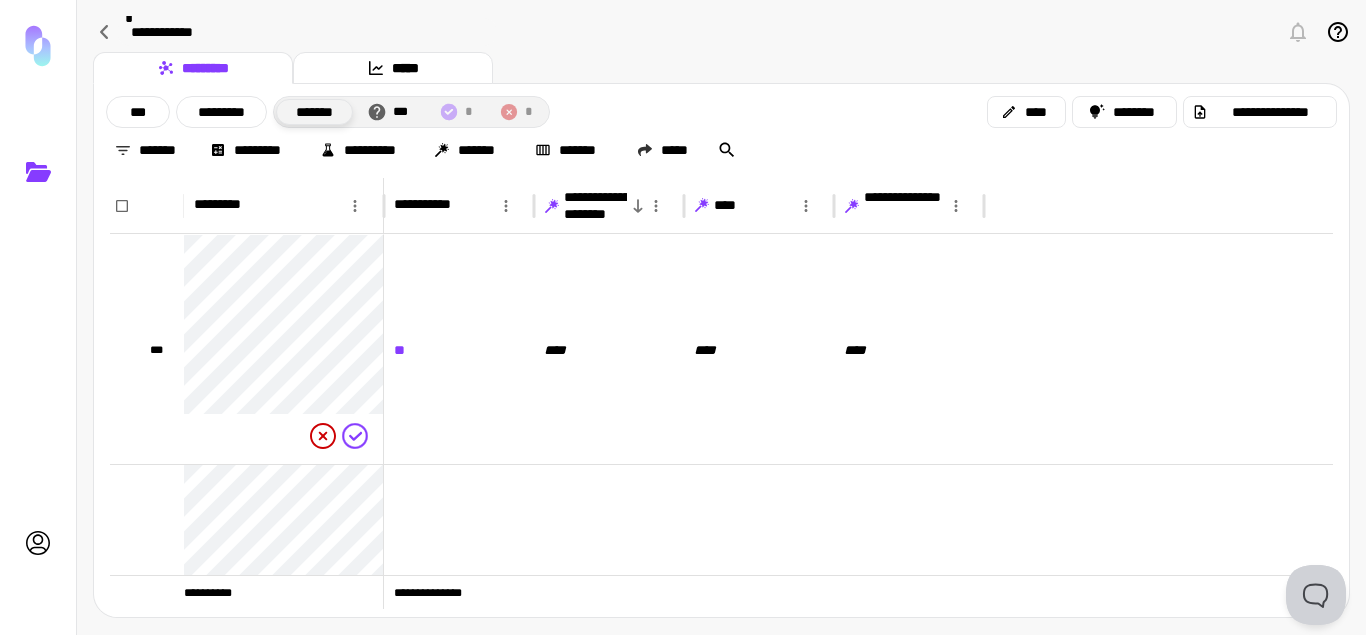 click on "*******" at bounding box center [314, 112] 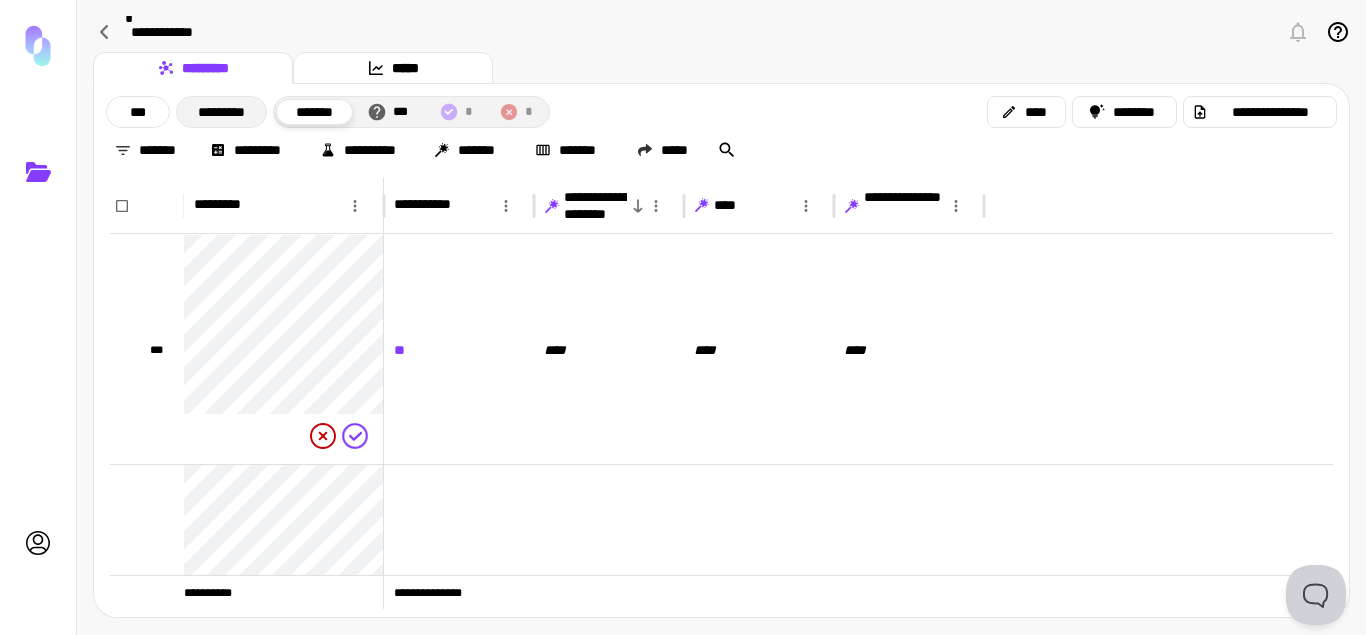 click on "*********" at bounding box center (221, 112) 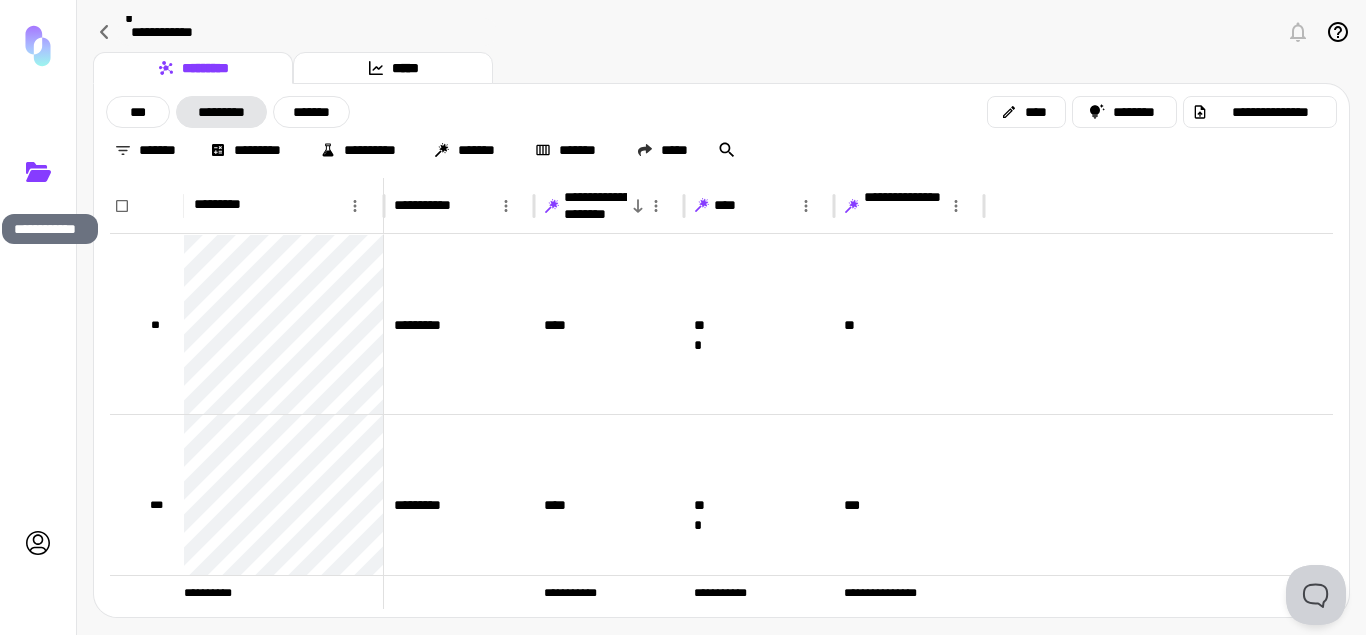click 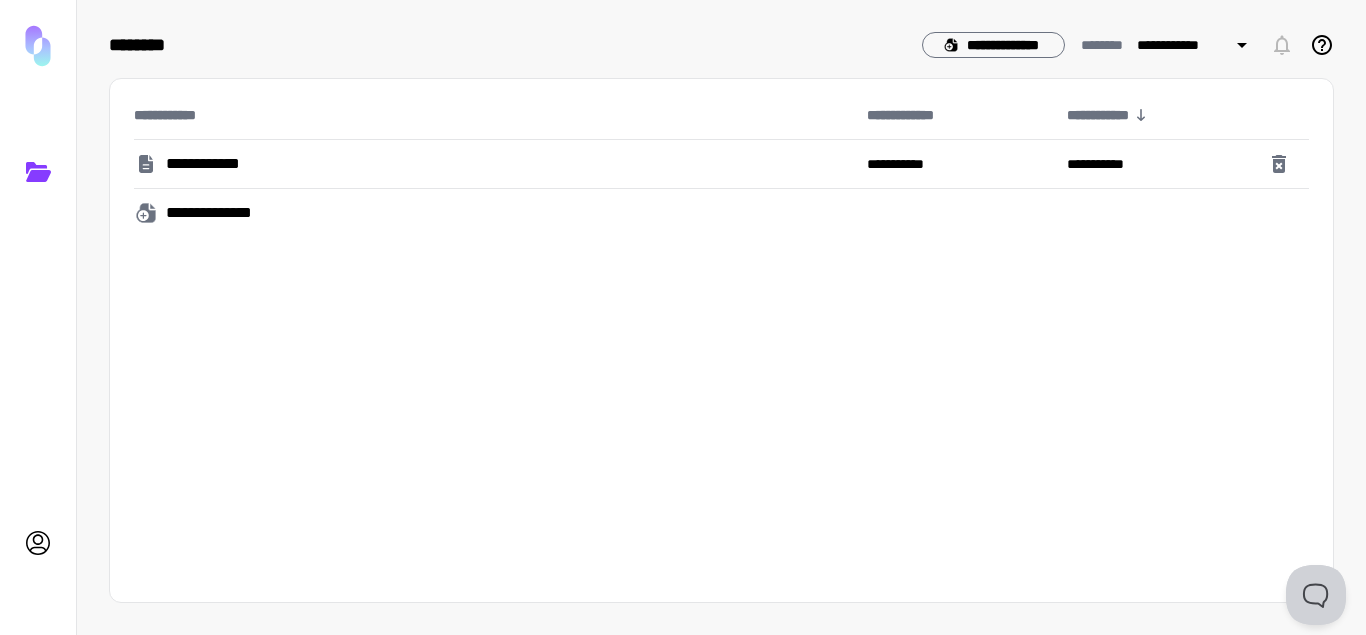click on "**********" at bounding box center [215, 164] 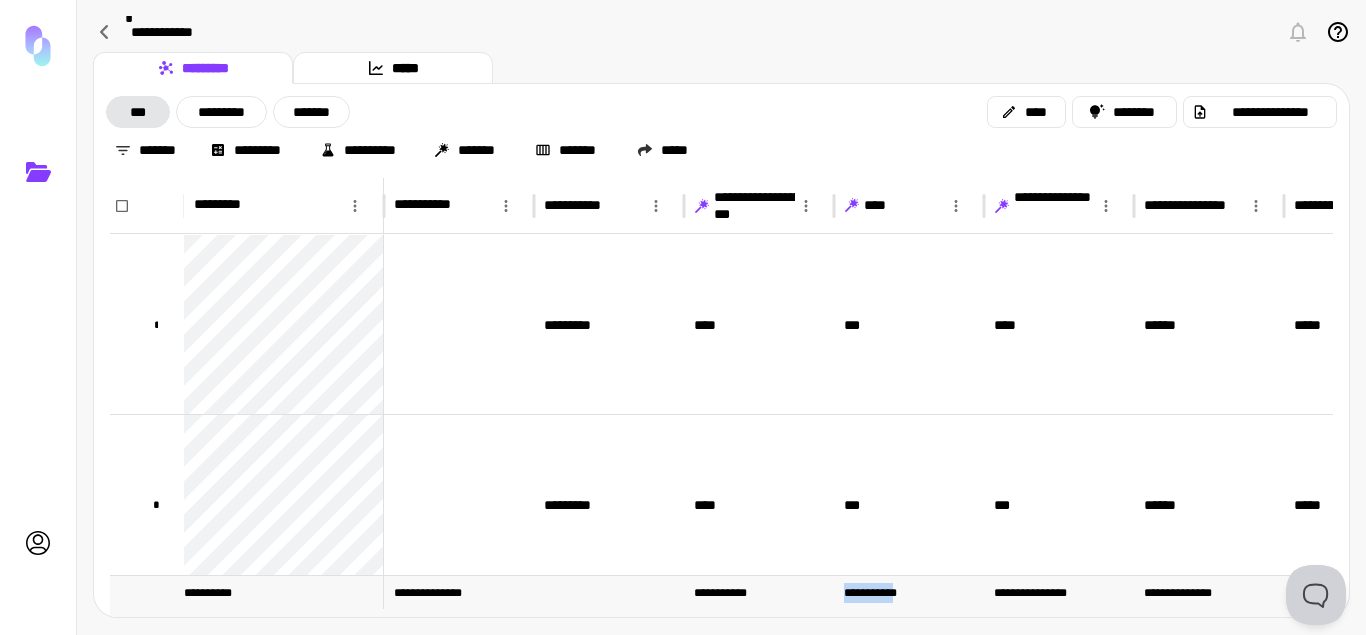 drag, startPoint x: 751, startPoint y: 602, endPoint x: 900, endPoint y: 602, distance: 149 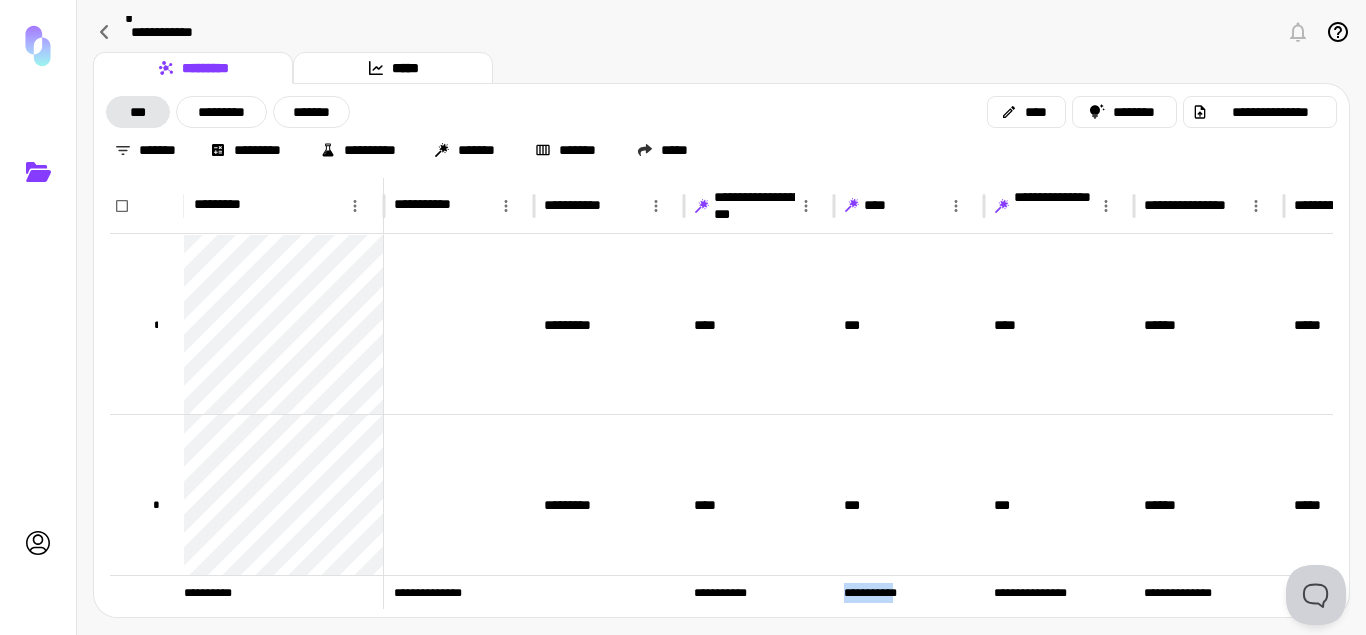 scroll, scrollTop: 0, scrollLeft: 52, axis: horizontal 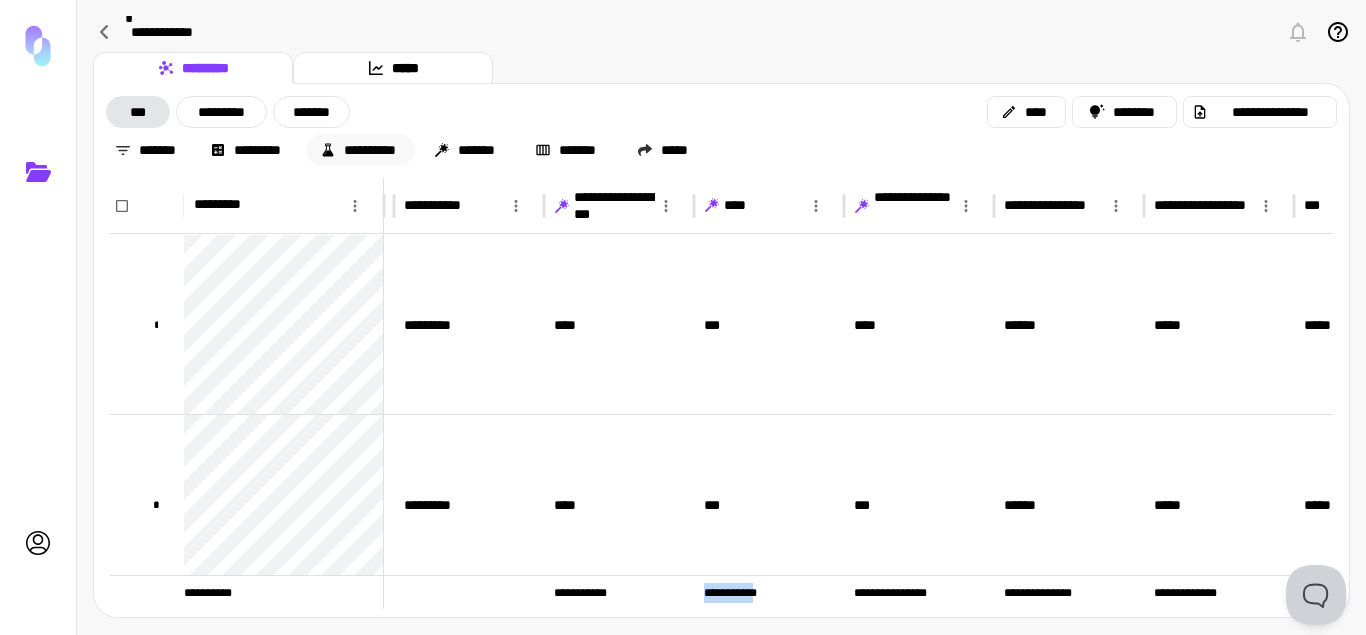 click 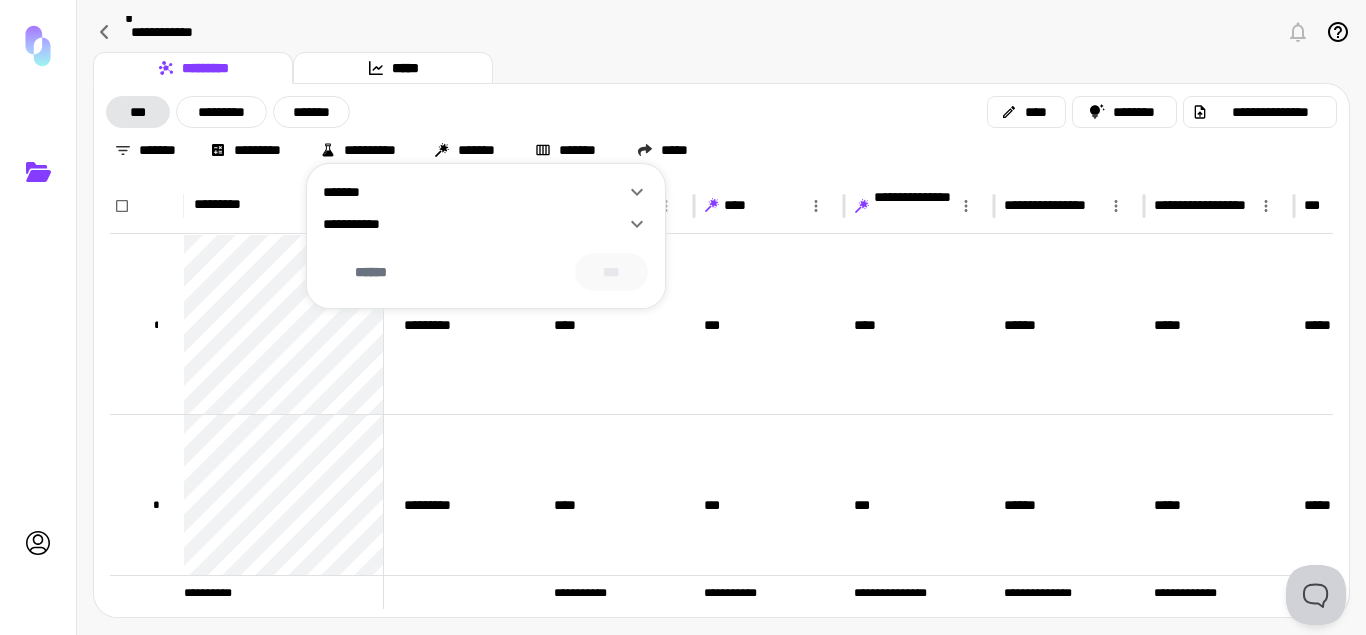 click on "*******" at bounding box center [474, 192] 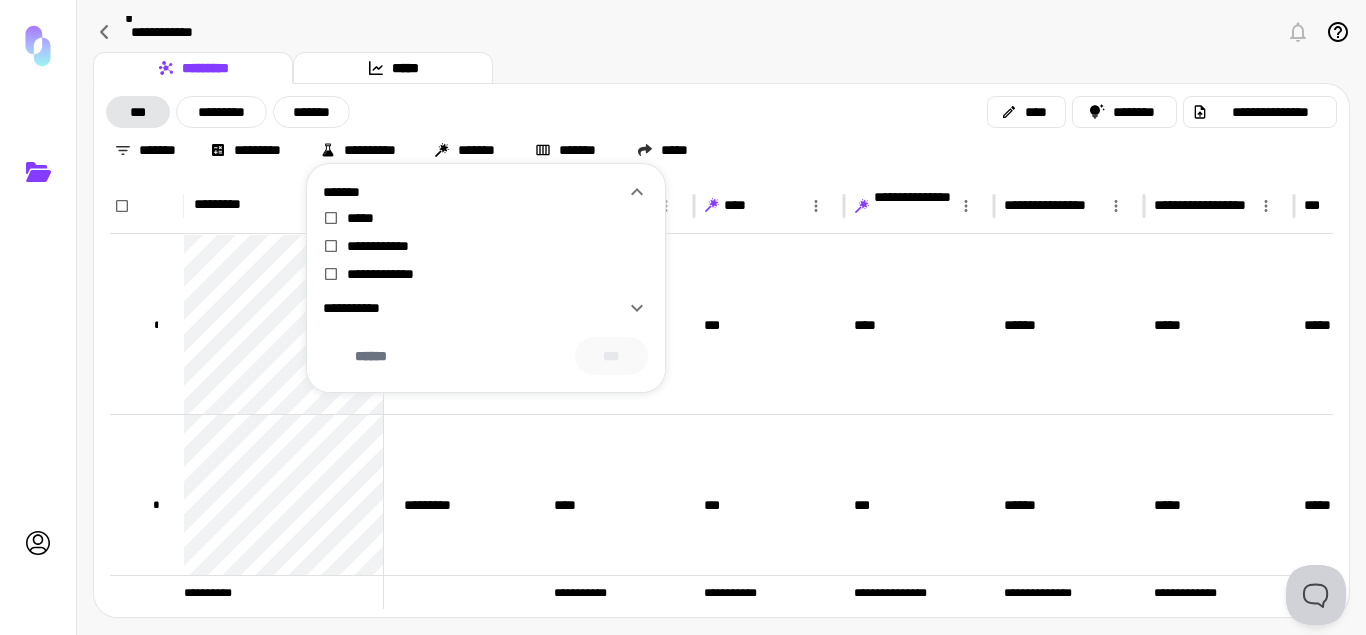 click on "*******" at bounding box center [474, 192] 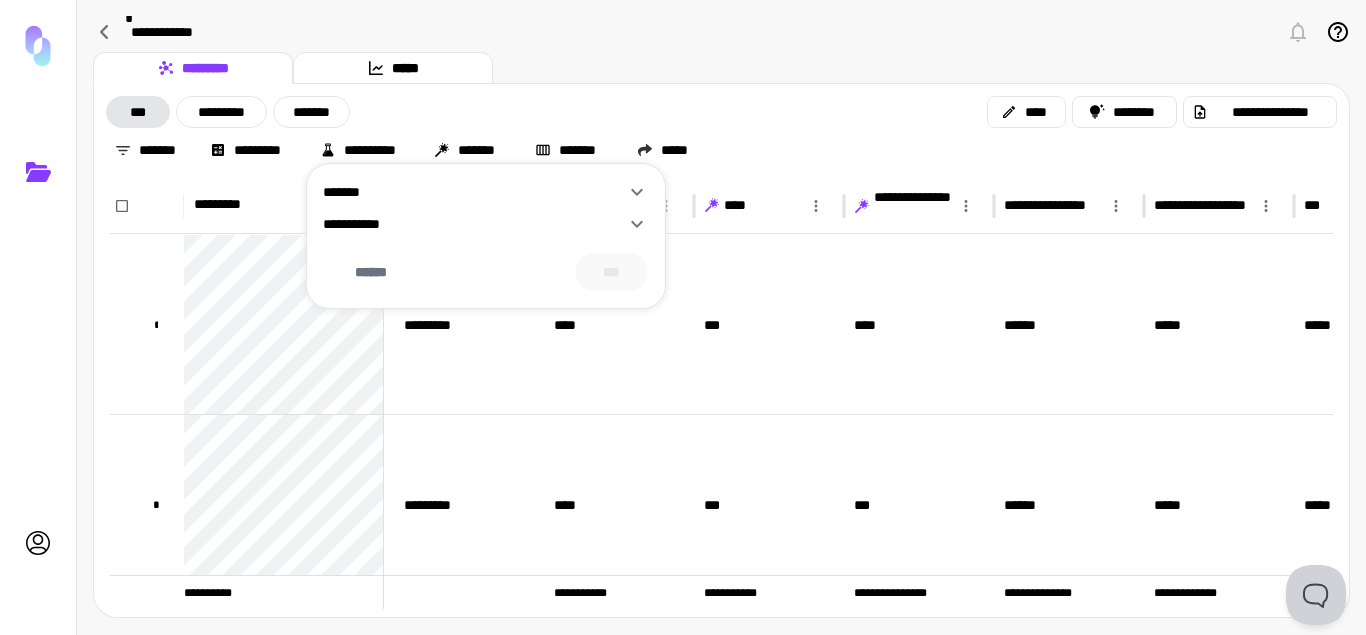 click on "**********" at bounding box center (474, 224) 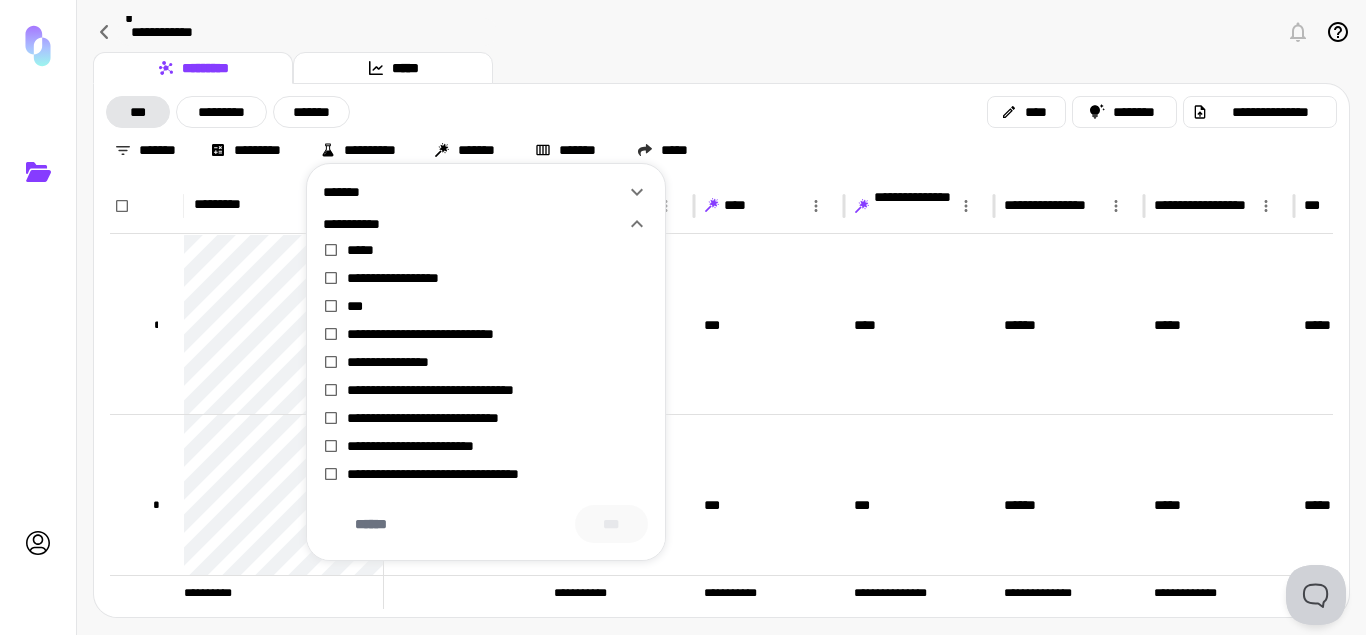 click at bounding box center [683, 317] 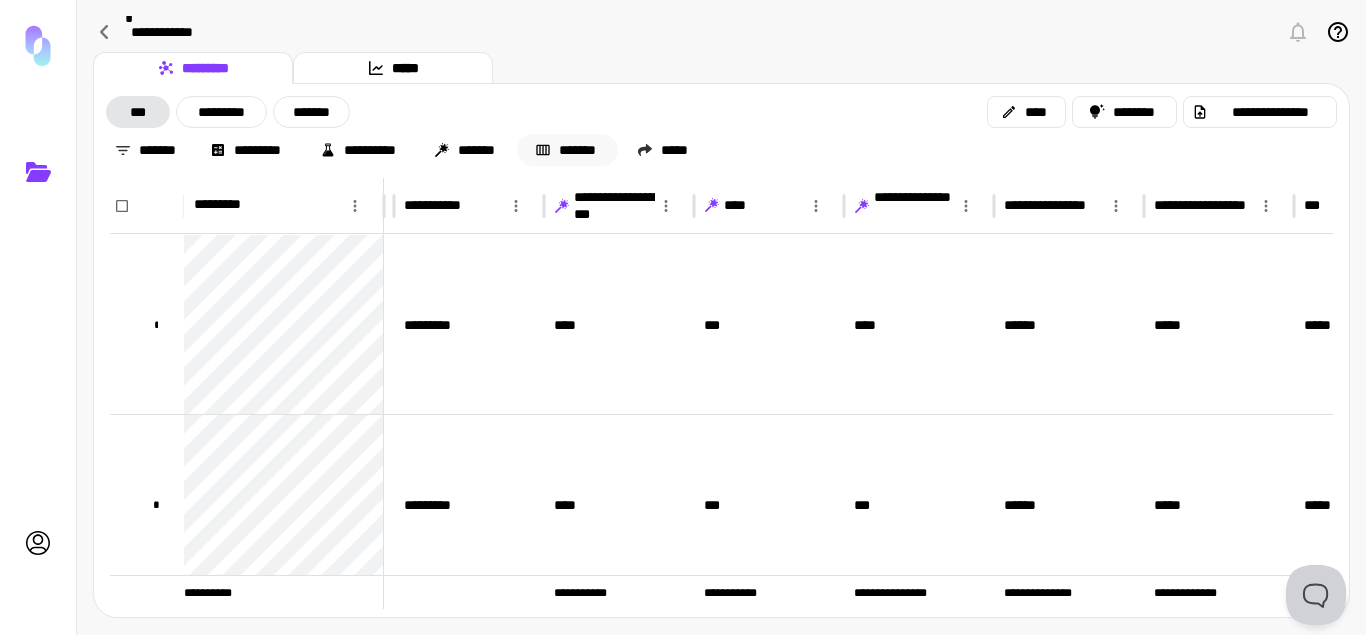 click on "*******" at bounding box center [567, 150] 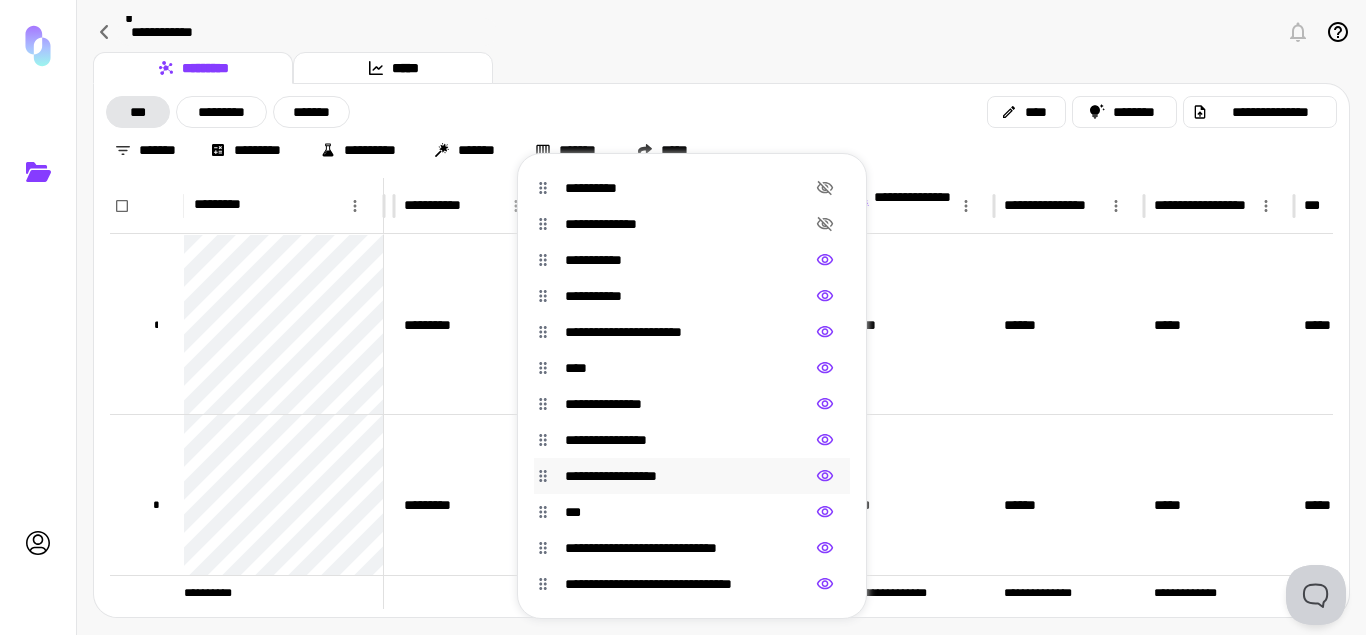 click 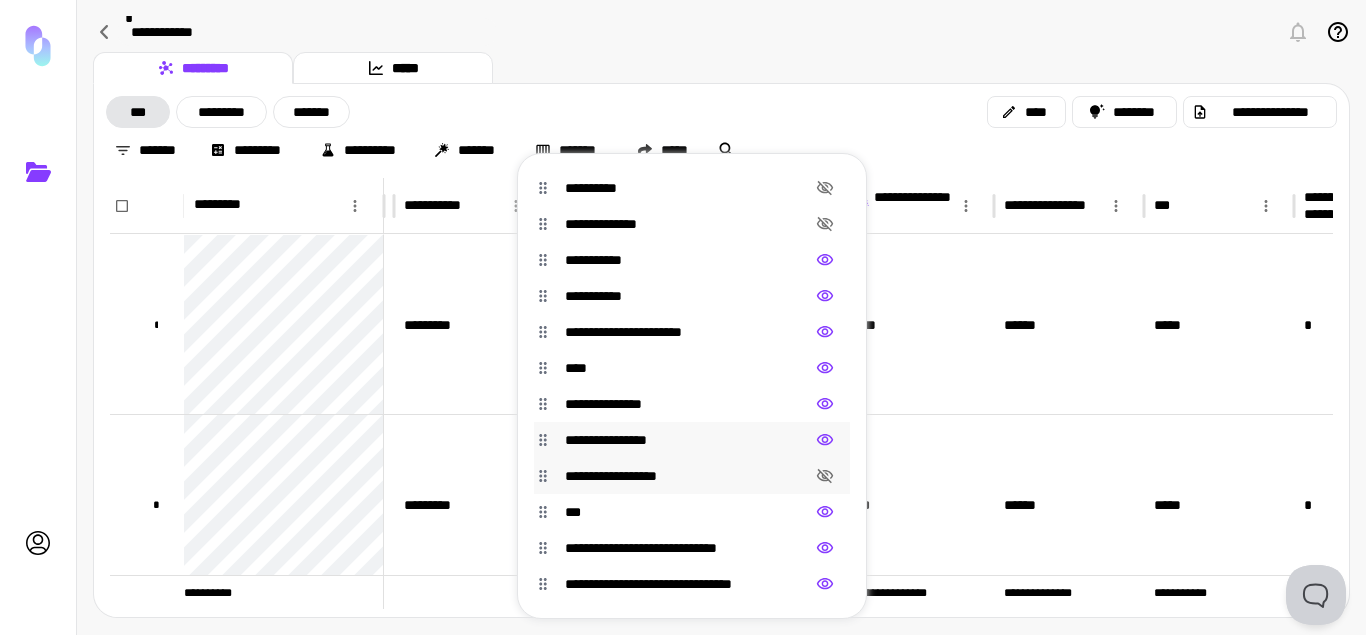 click 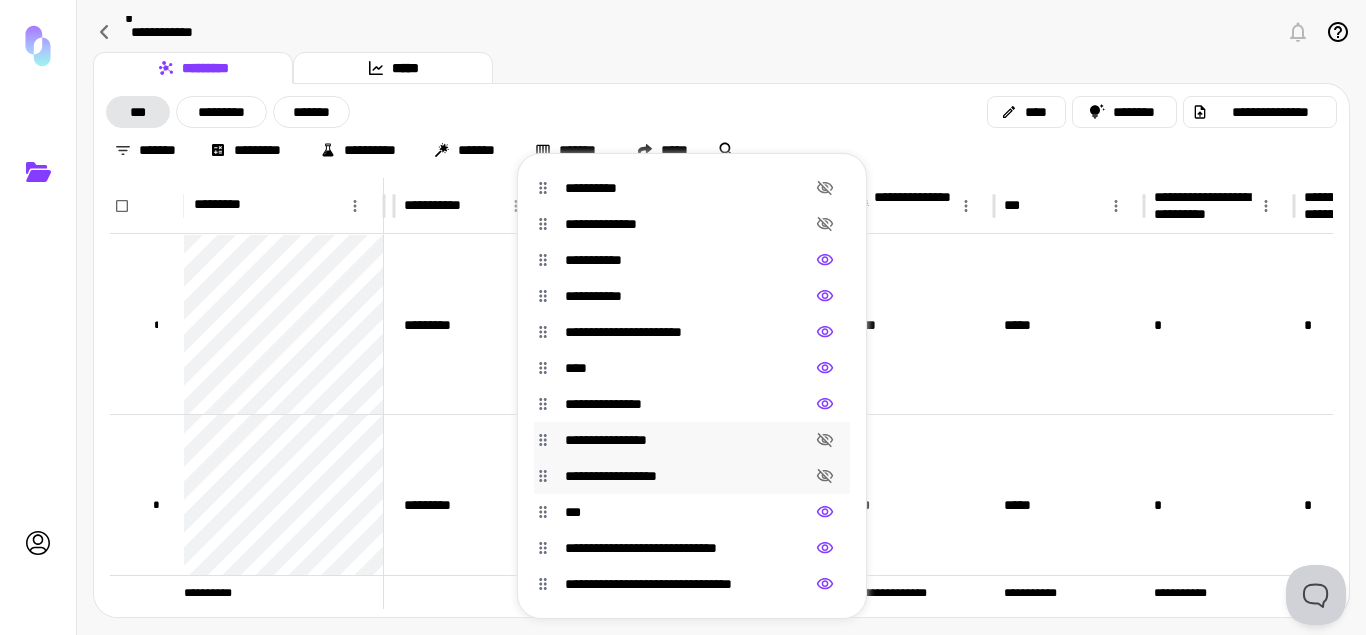 click at bounding box center [683, 317] 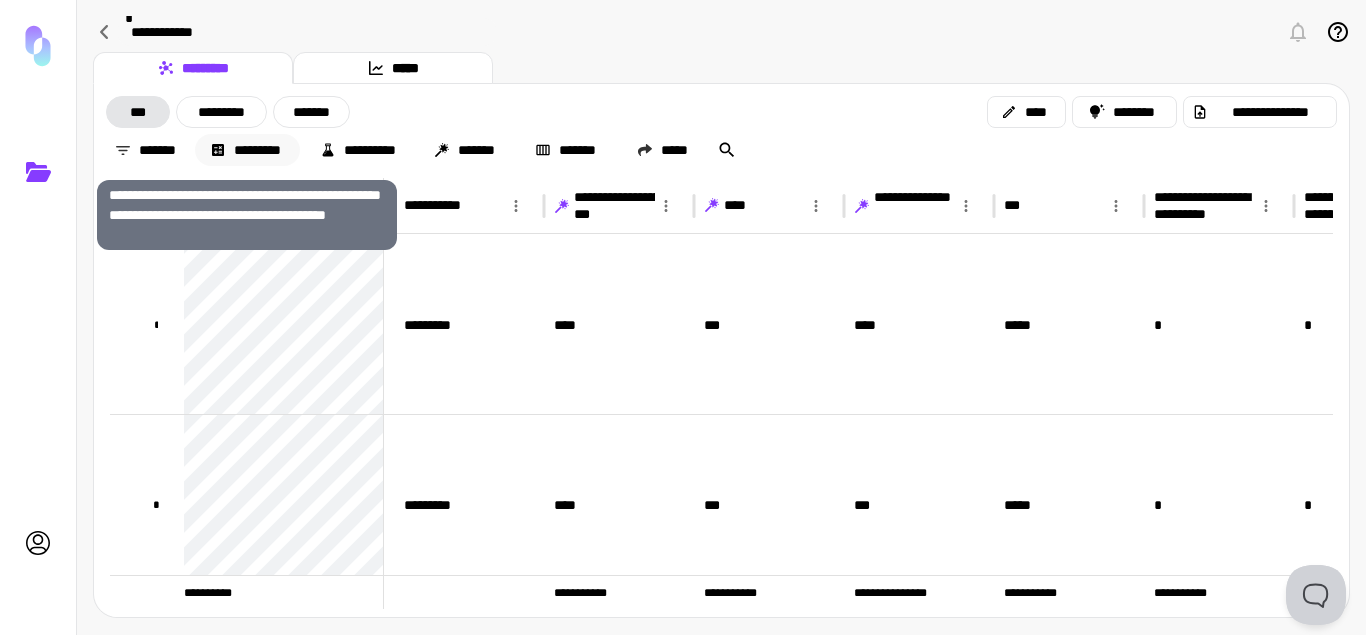click on "*********" at bounding box center (247, 150) 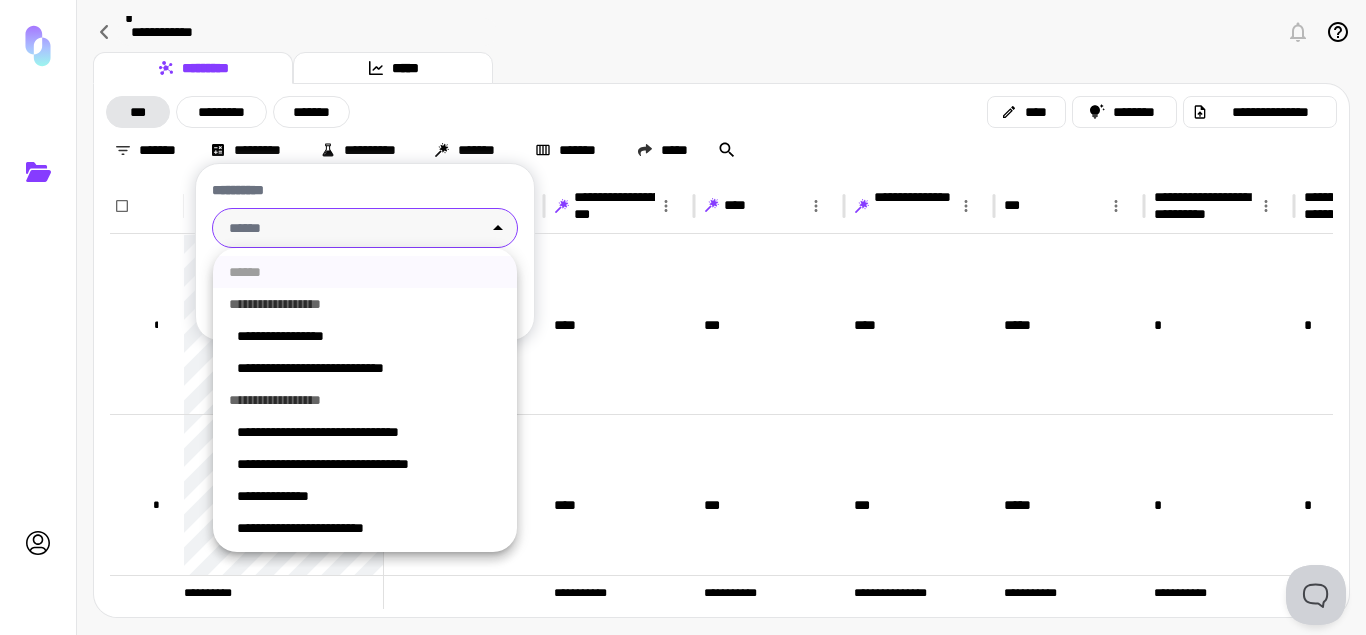 click on "**********" at bounding box center (683, 317) 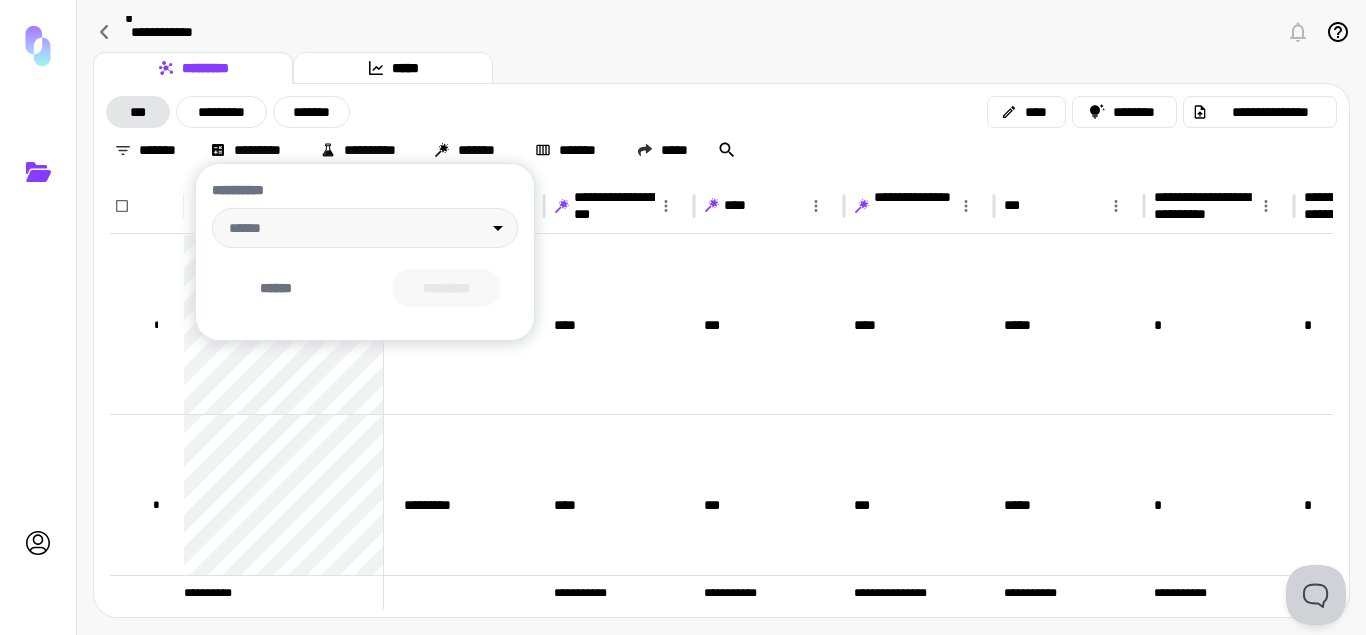 click at bounding box center (683, 317) 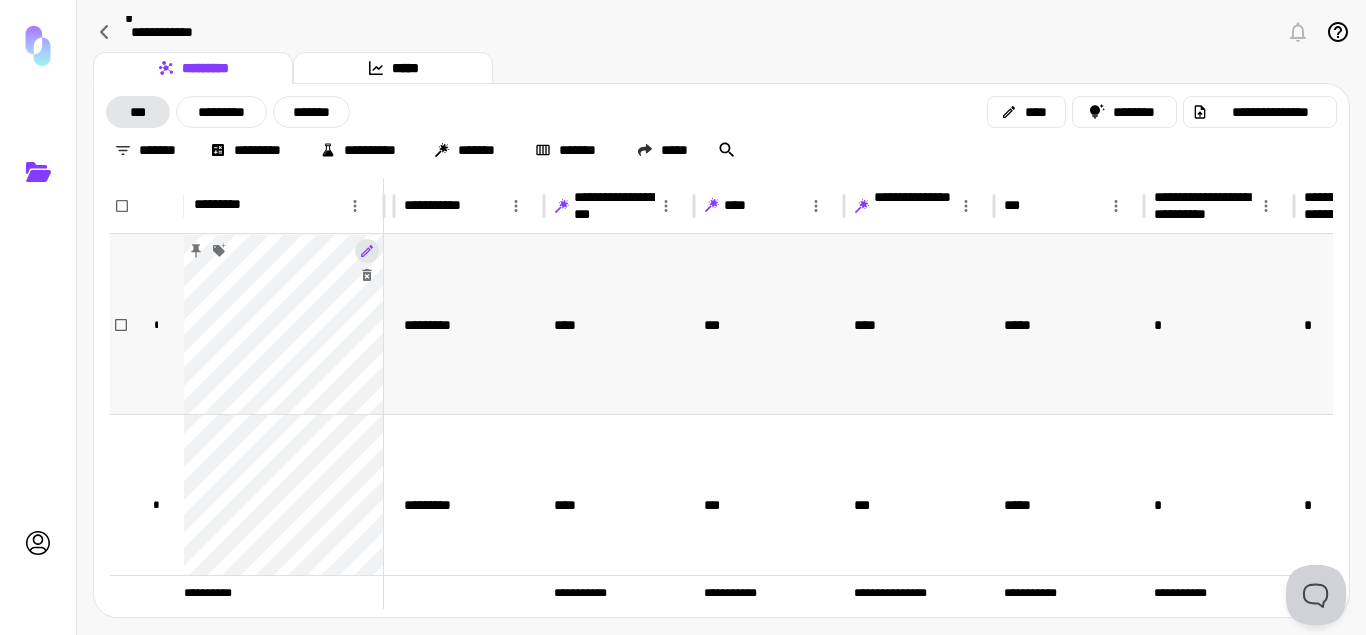 click 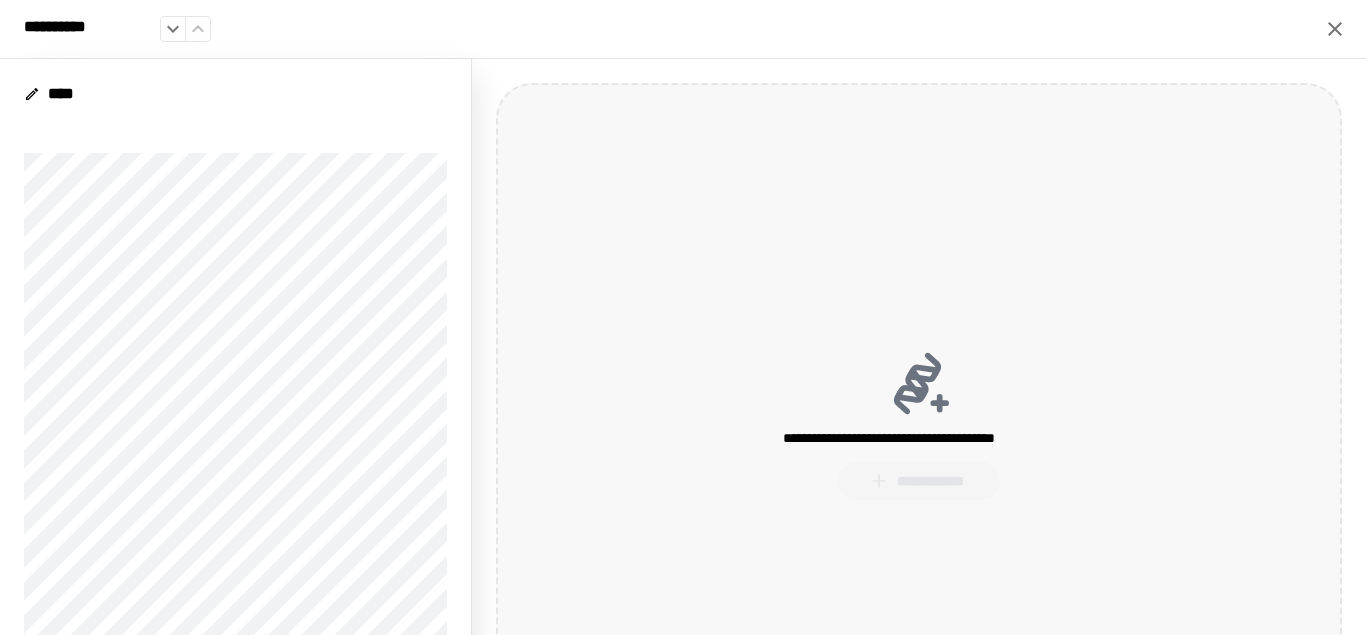scroll, scrollTop: 158, scrollLeft: 0, axis: vertical 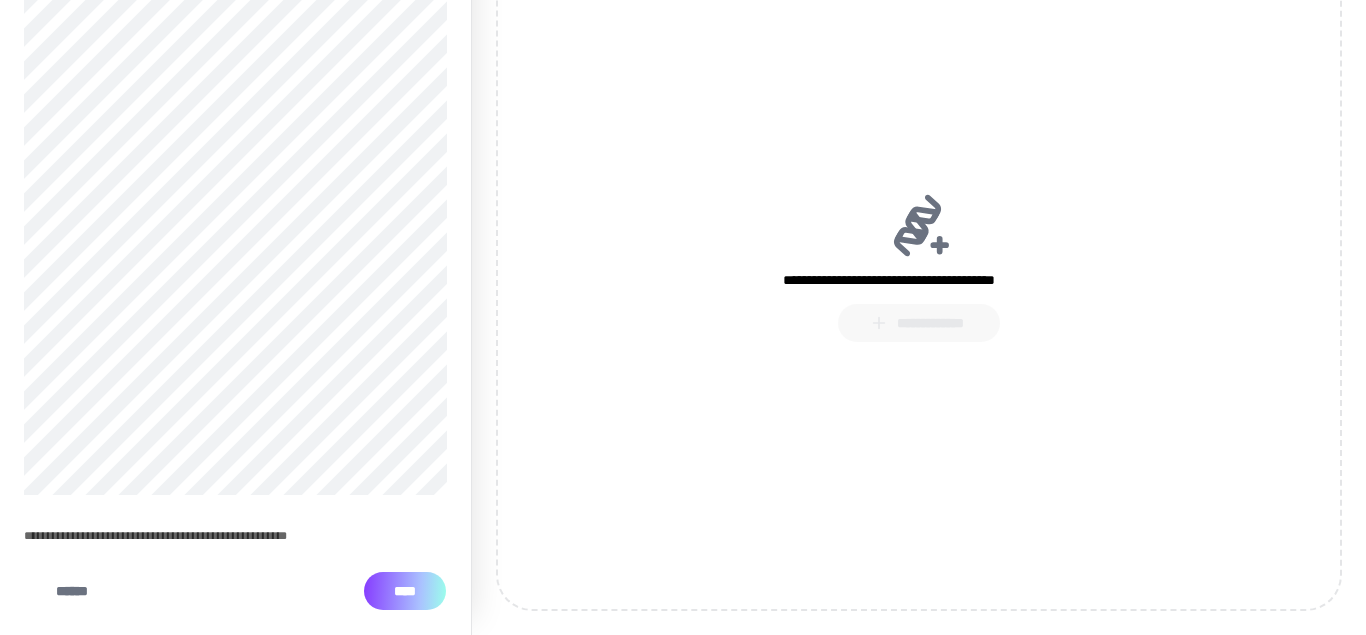 click on "****" at bounding box center [405, 591] 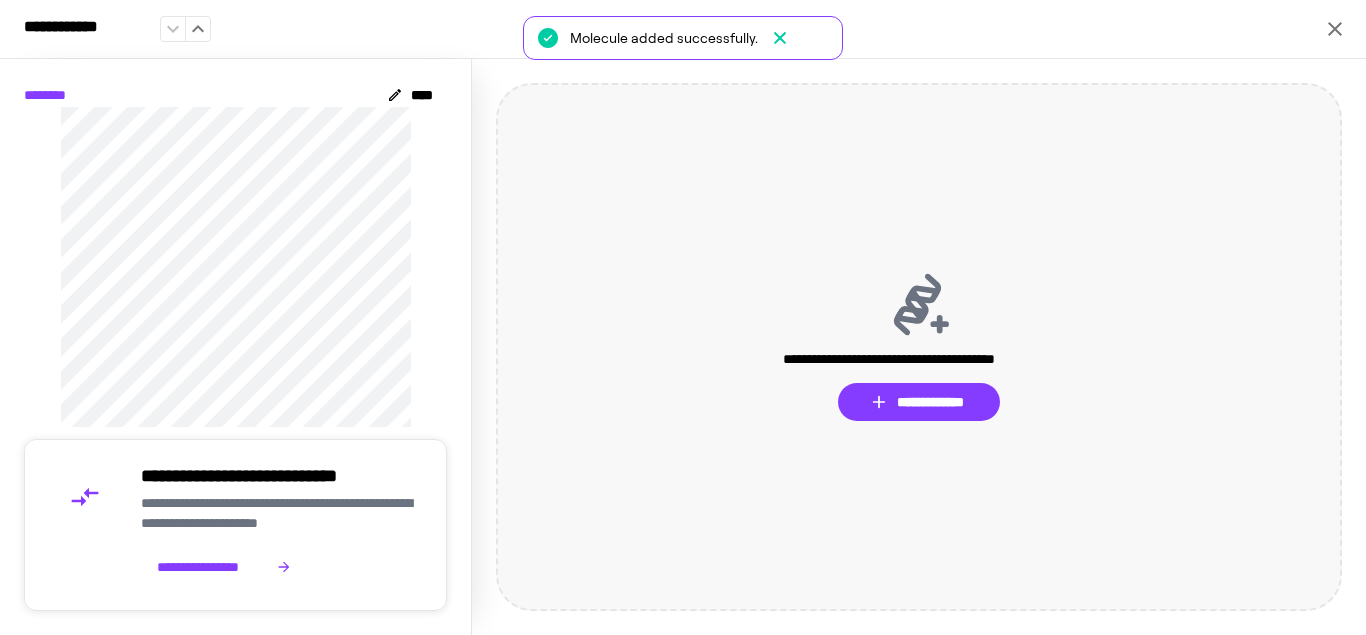 scroll, scrollTop: 0, scrollLeft: 0, axis: both 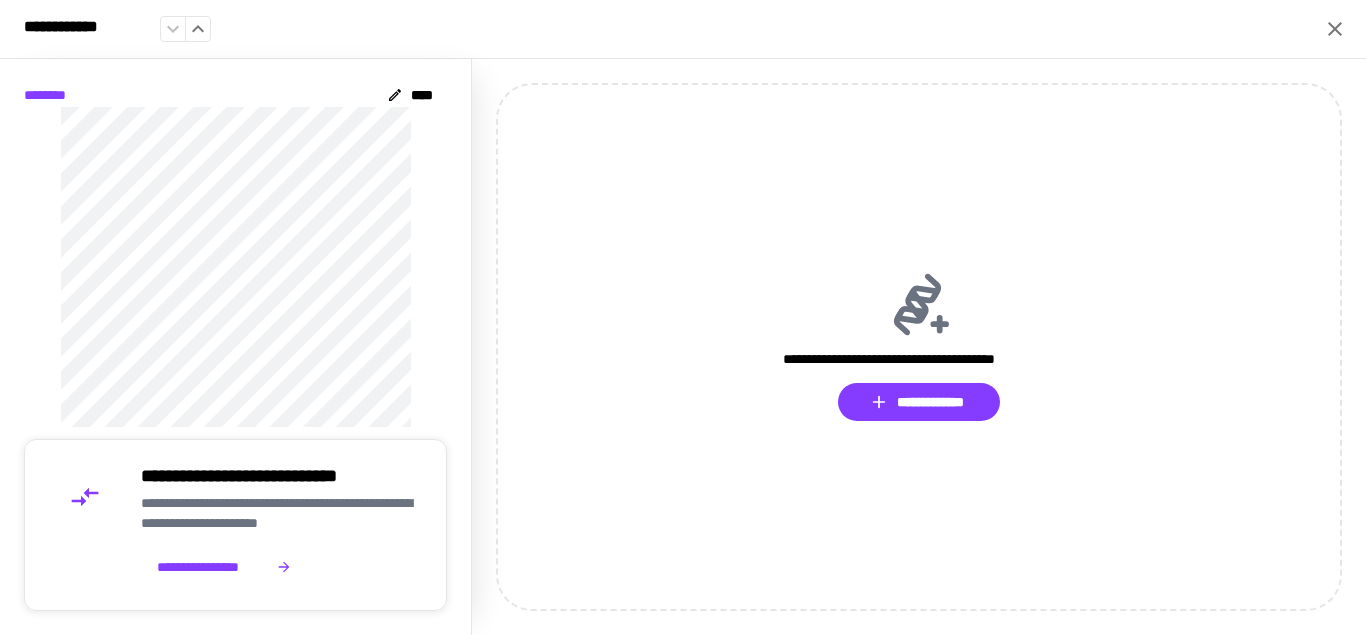 click 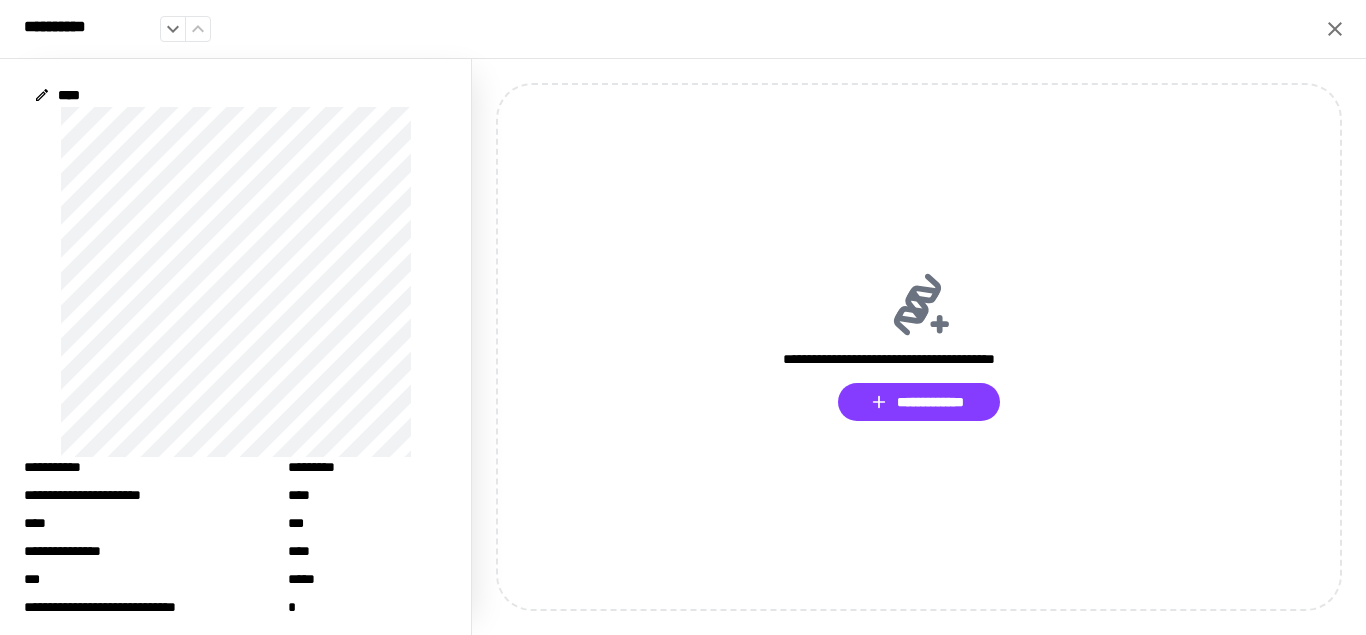click 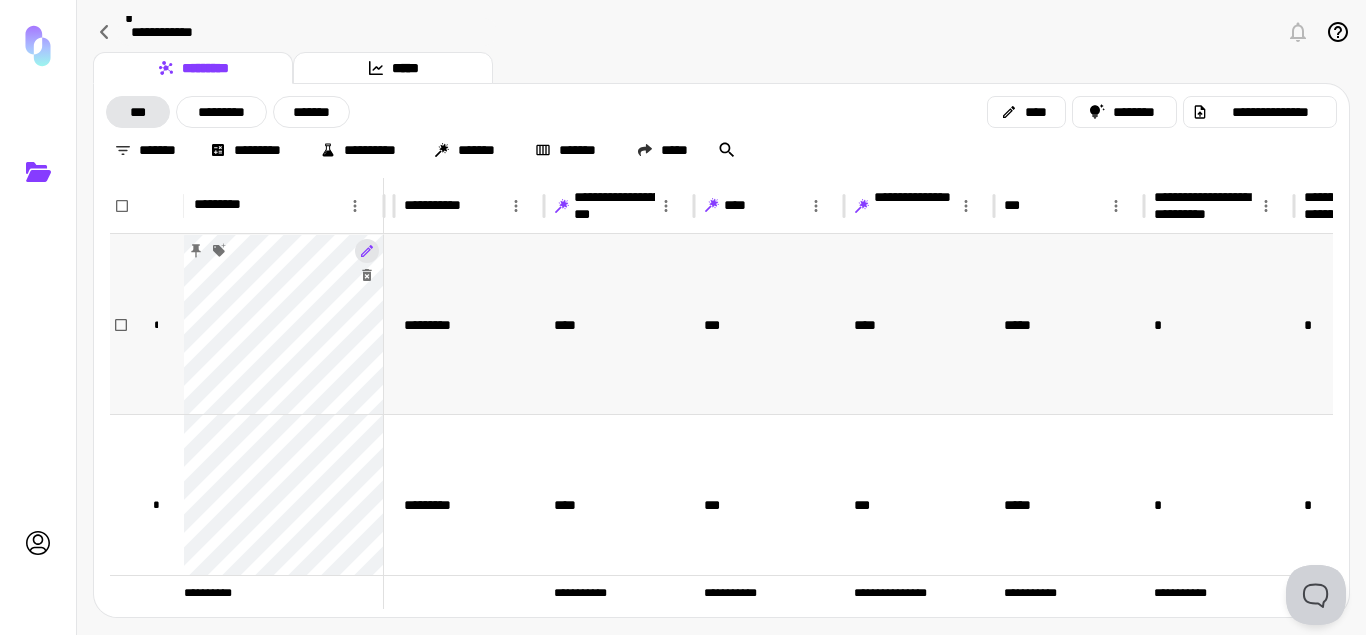 click 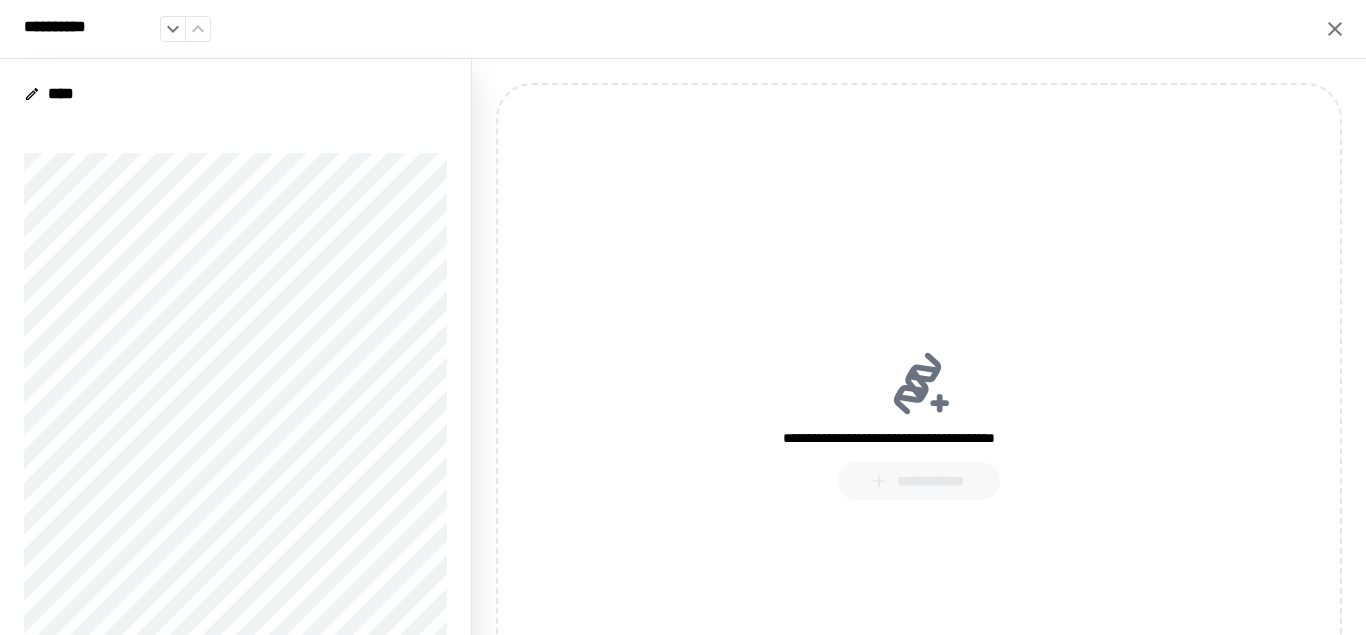 scroll, scrollTop: 158, scrollLeft: 0, axis: vertical 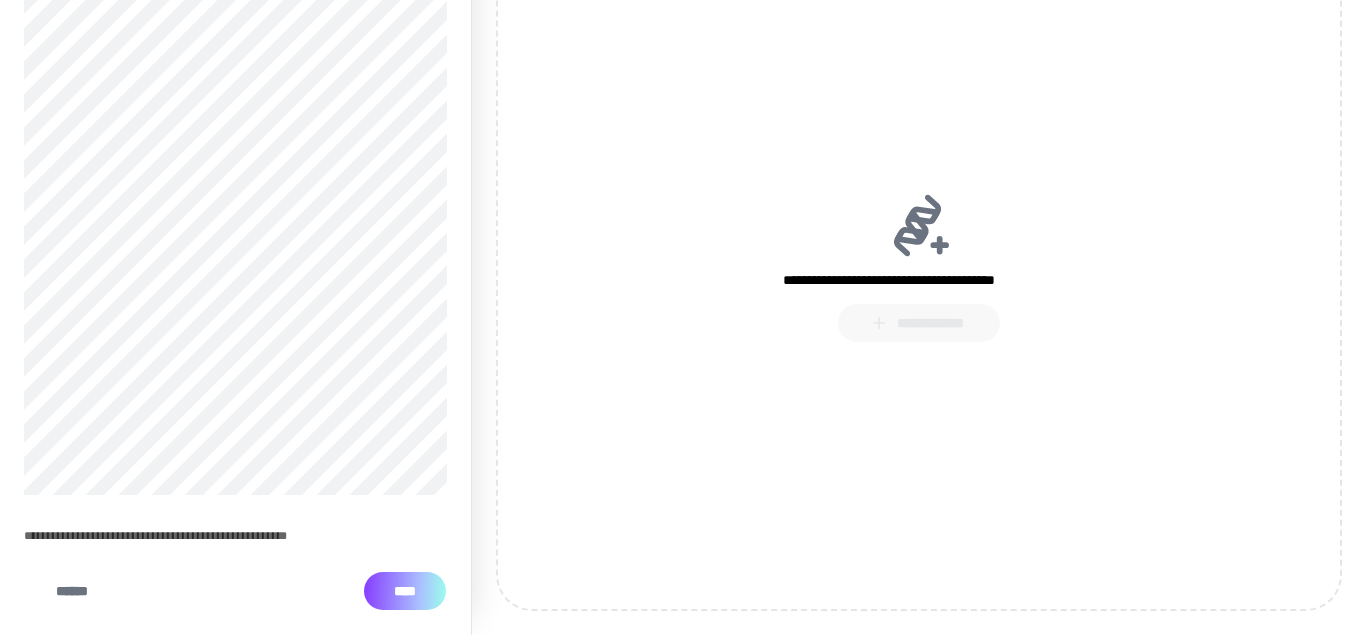 click on "****" at bounding box center (405, 591) 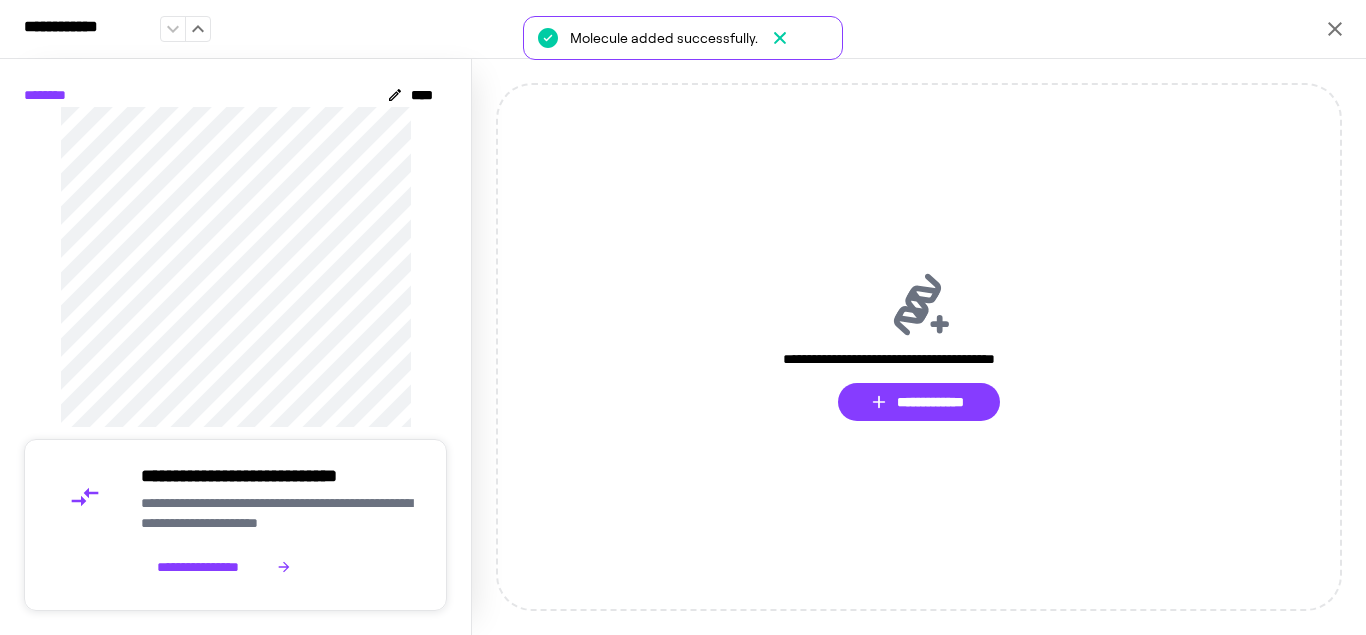 scroll, scrollTop: 0, scrollLeft: 0, axis: both 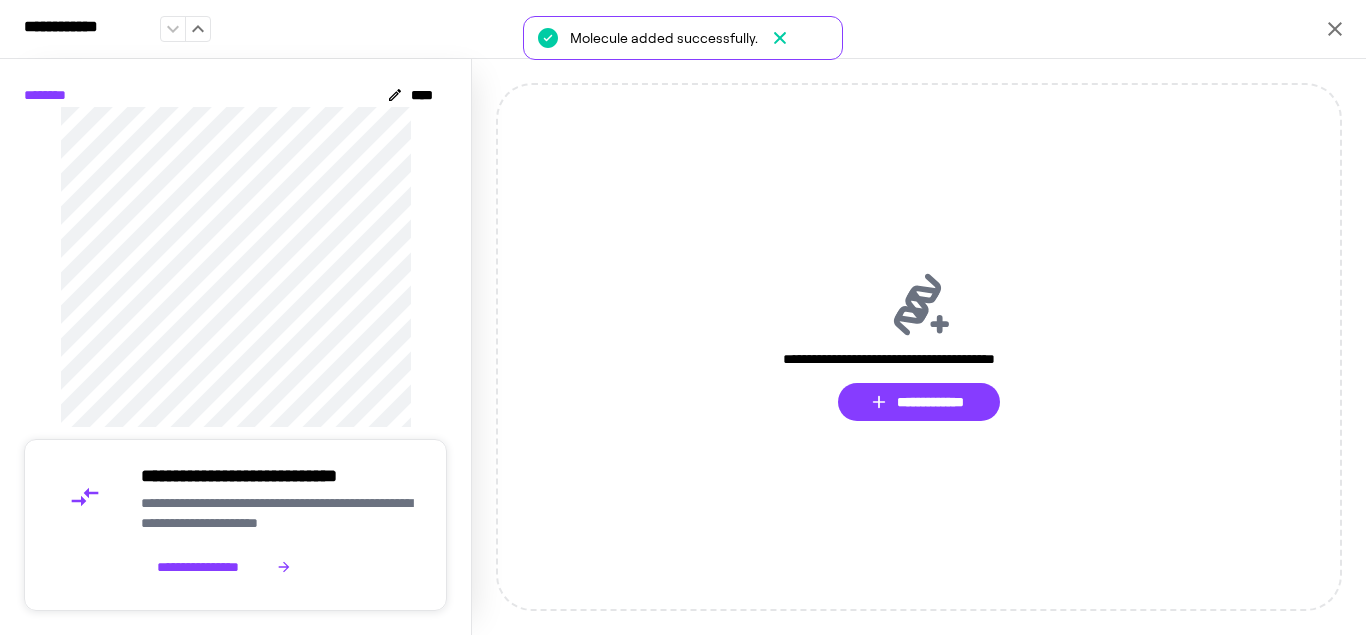 click 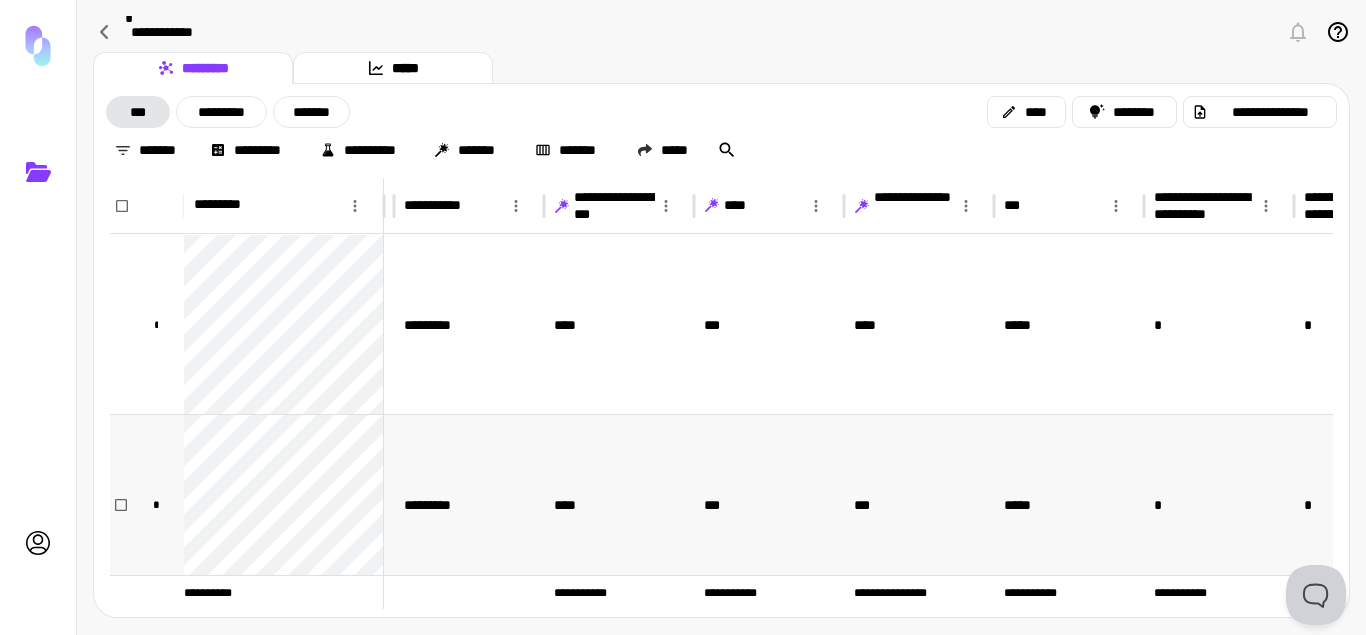 scroll, scrollTop: 204, scrollLeft: 140, axis: both 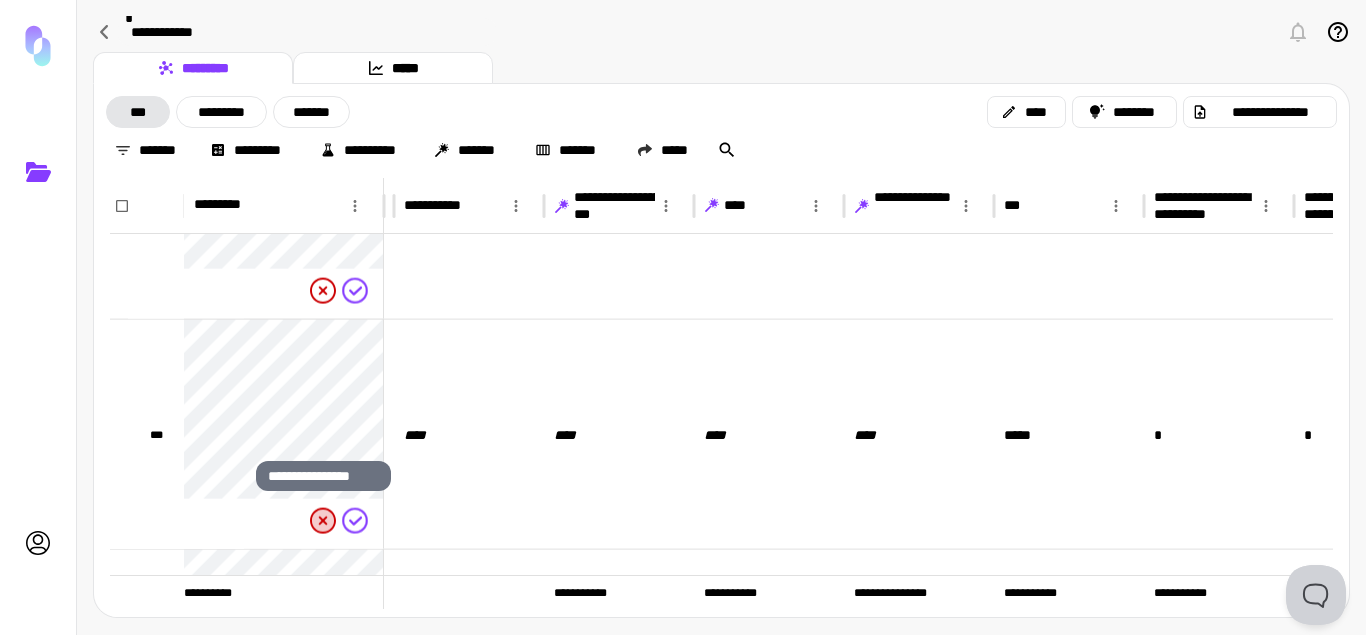 click 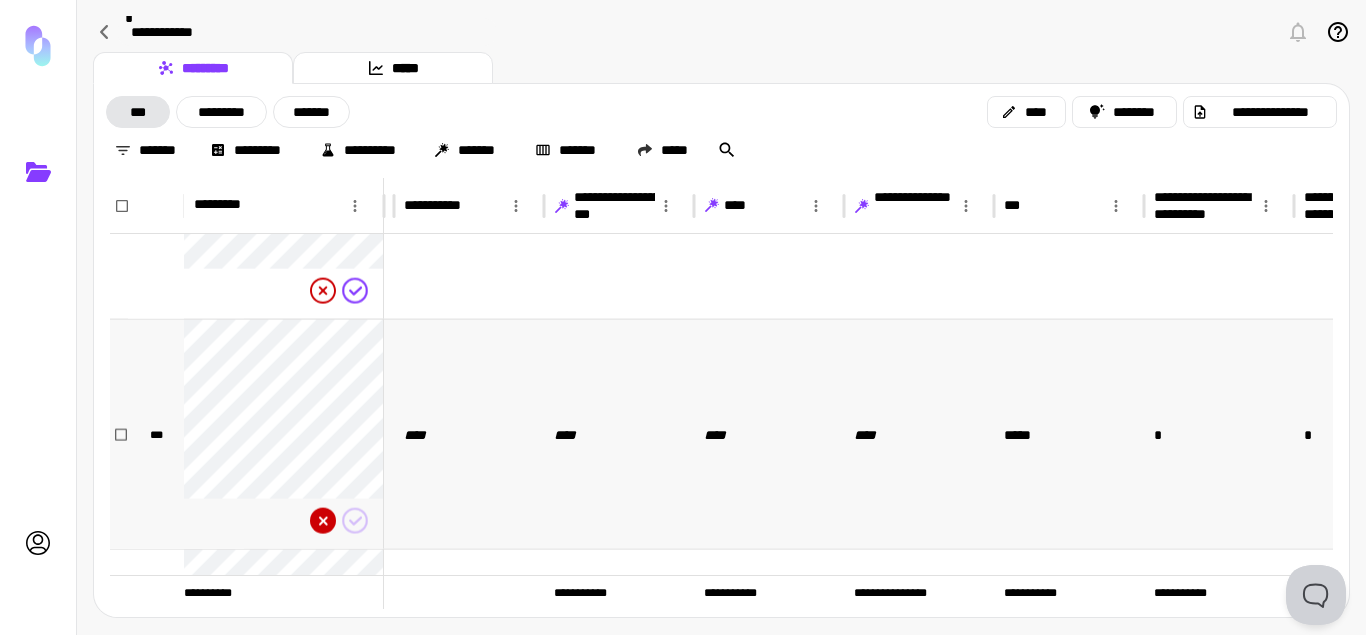 scroll, scrollTop: 44100, scrollLeft: 140, axis: both 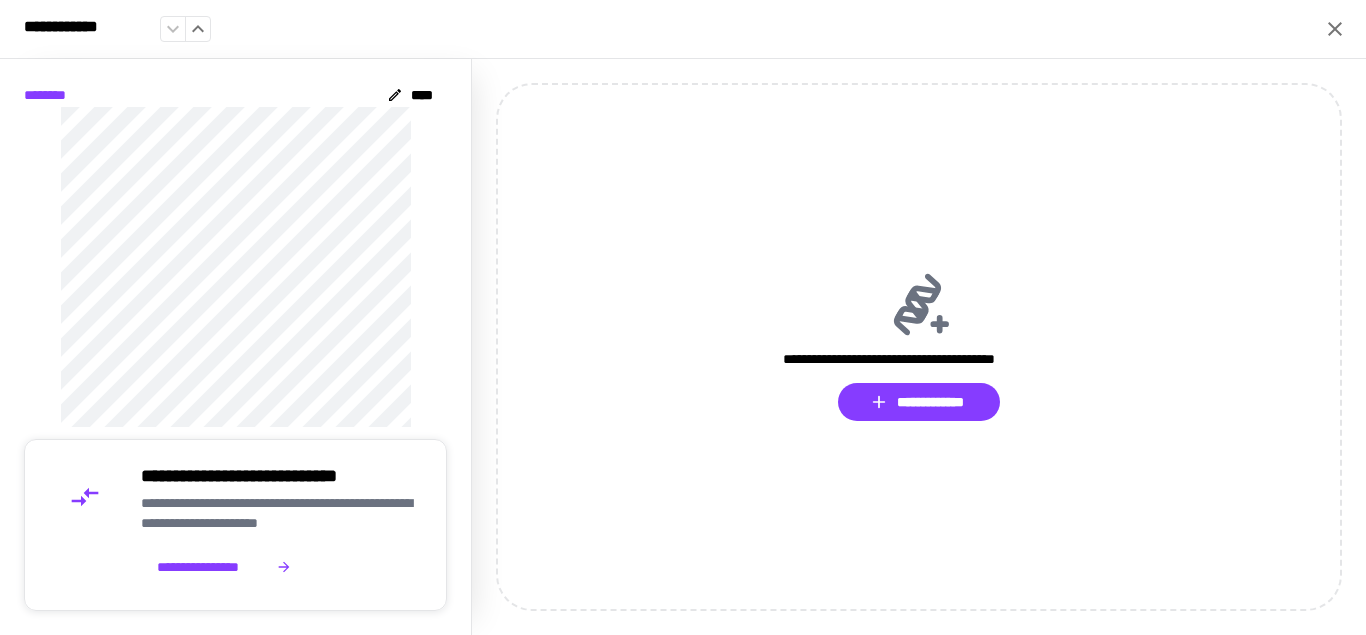 click 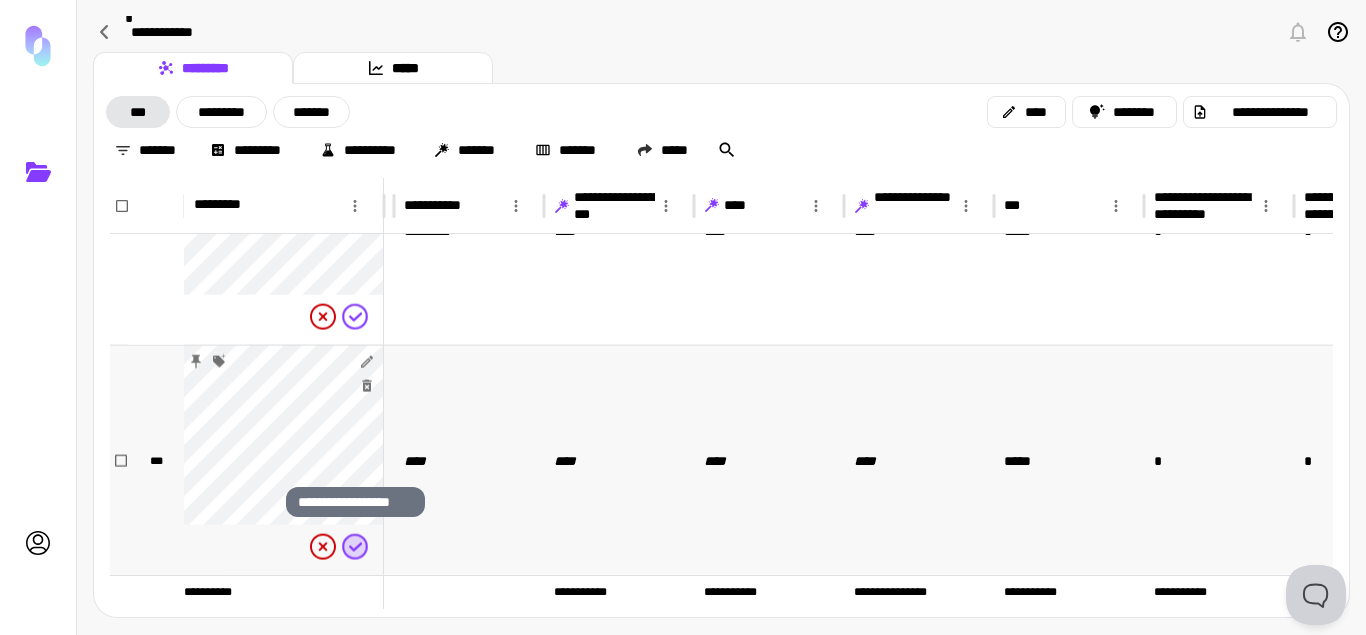 click 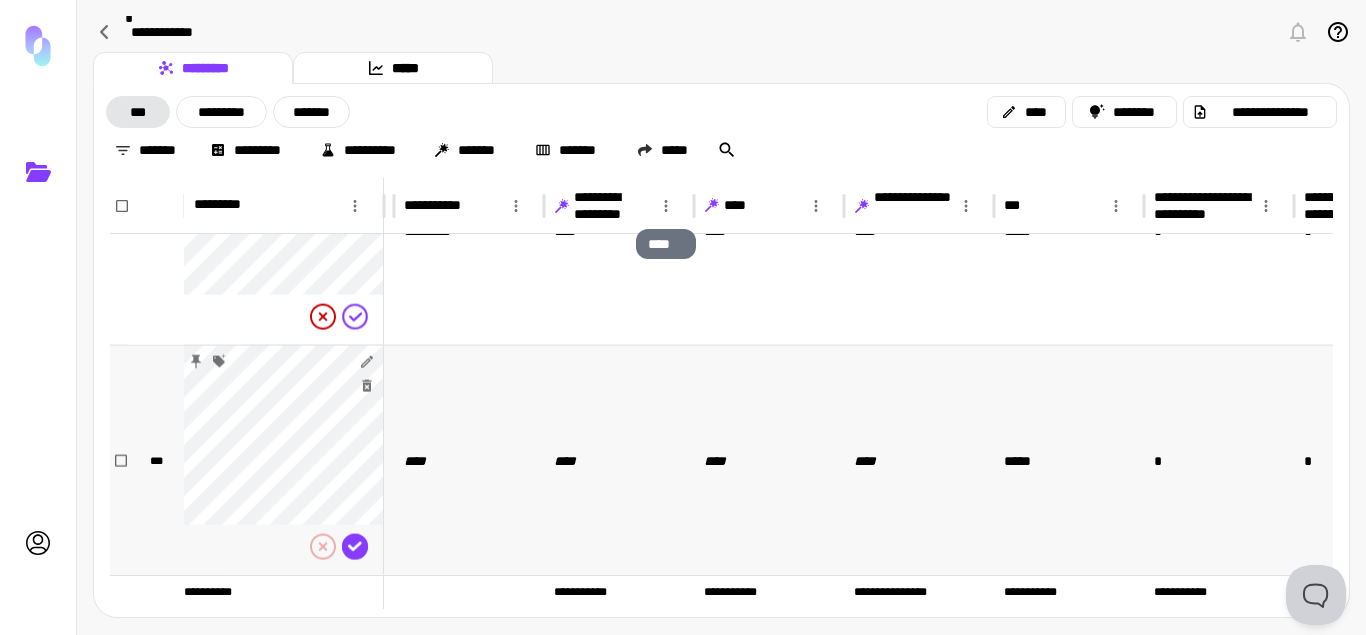 click 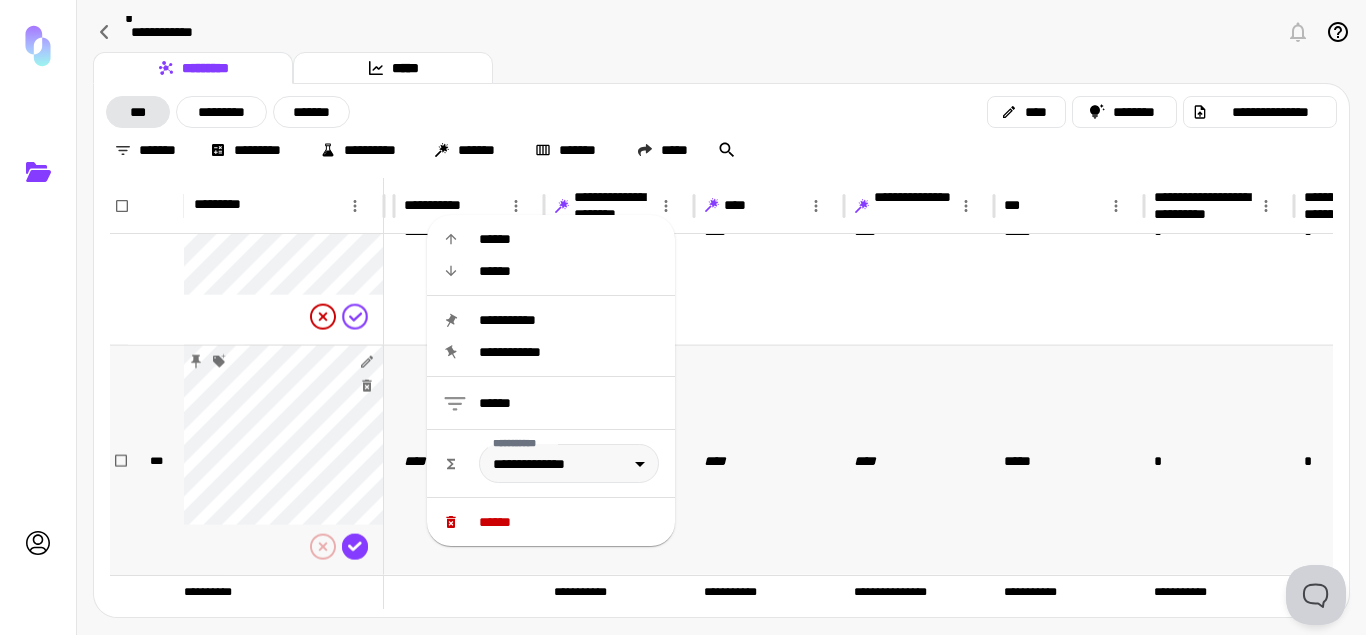 click on "**********" at bounding box center (721, 131) 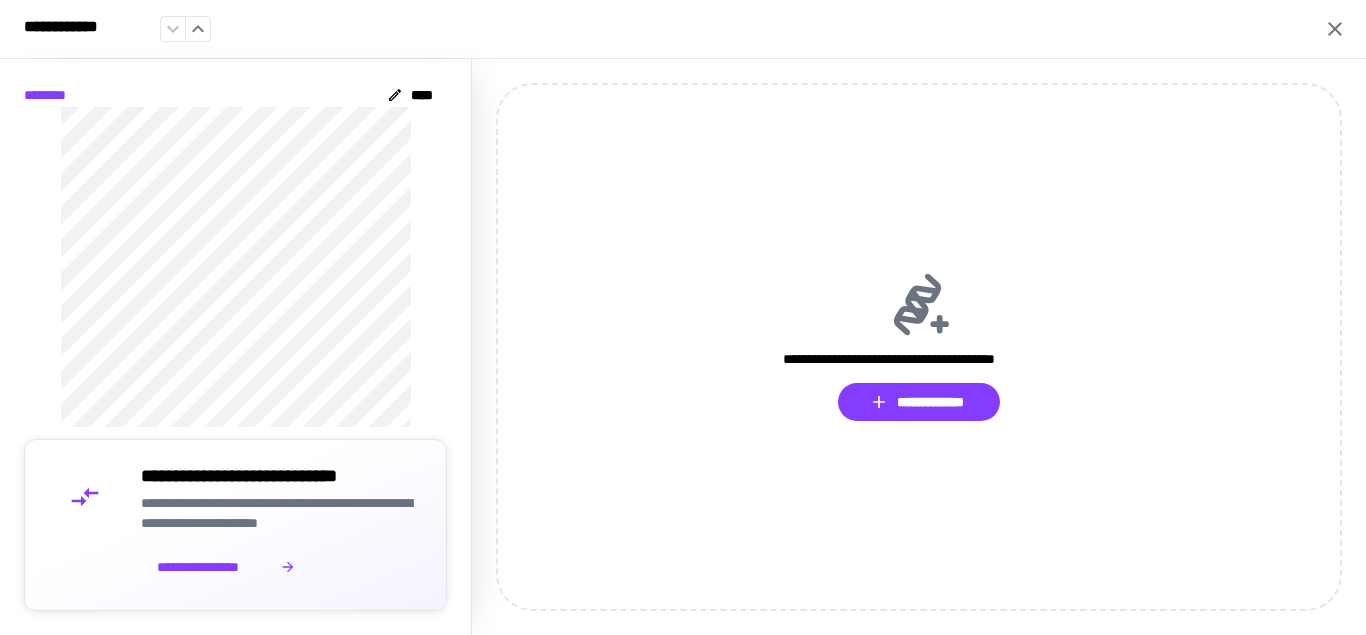 click on "**********" at bounding box center [215, 567] 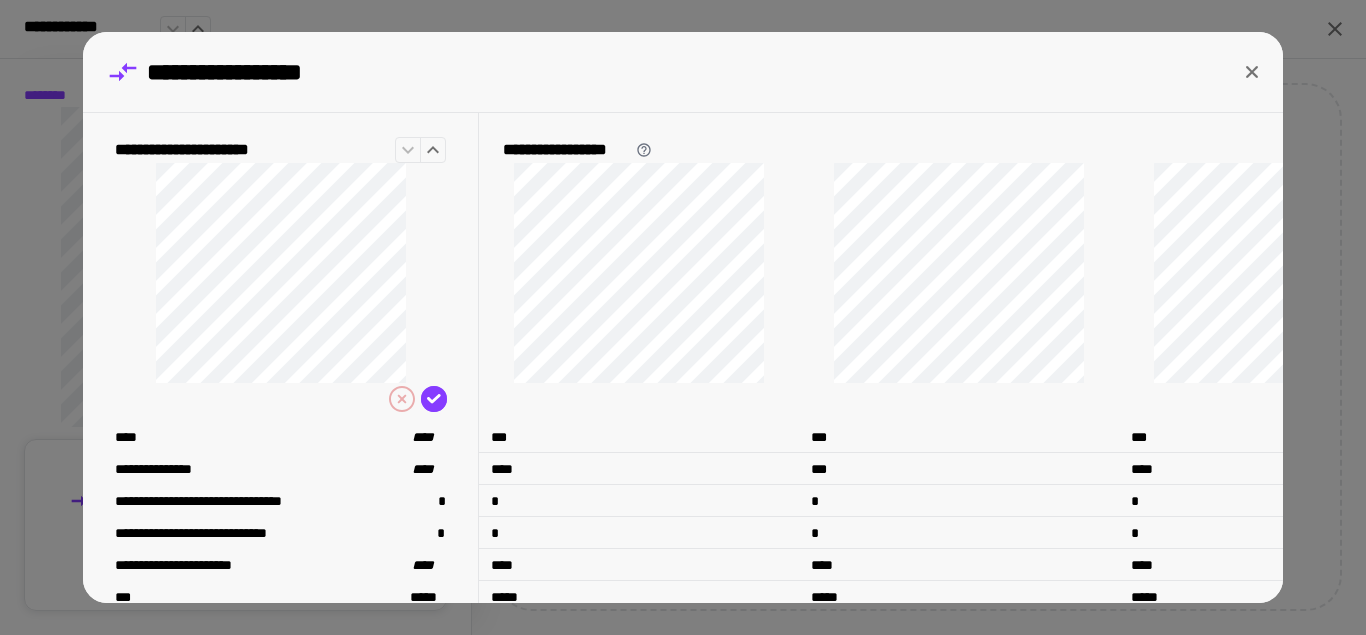click 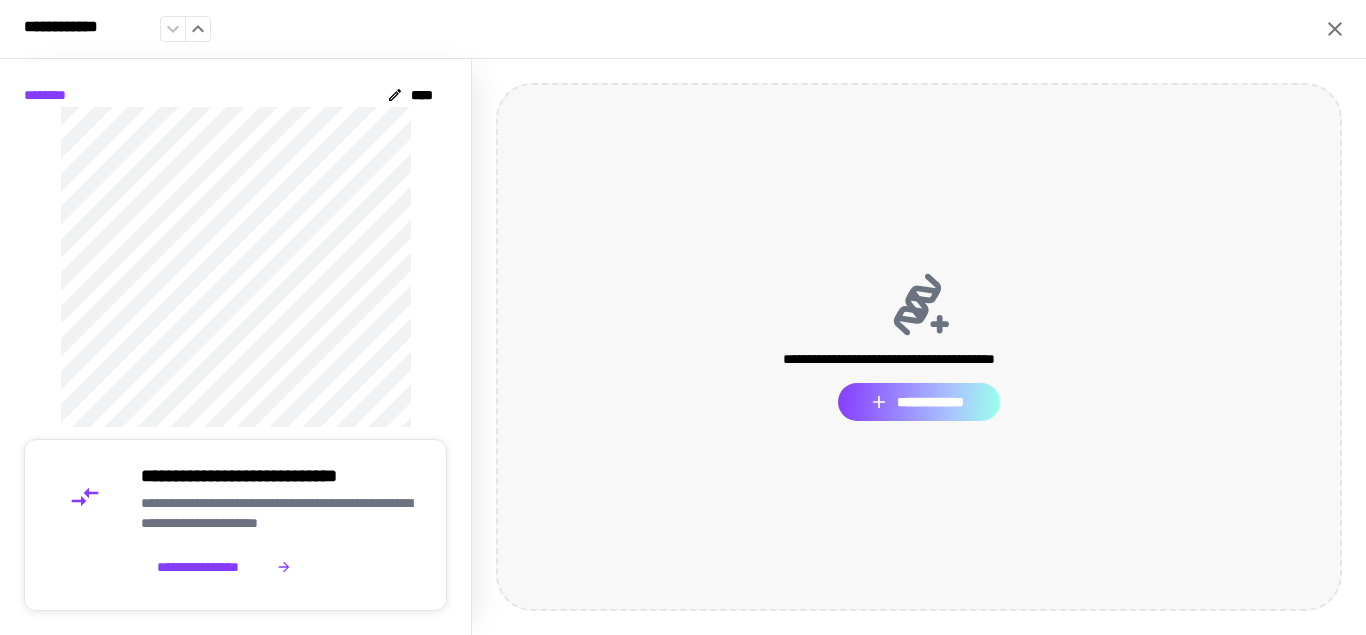 click on "**********" at bounding box center (918, 402) 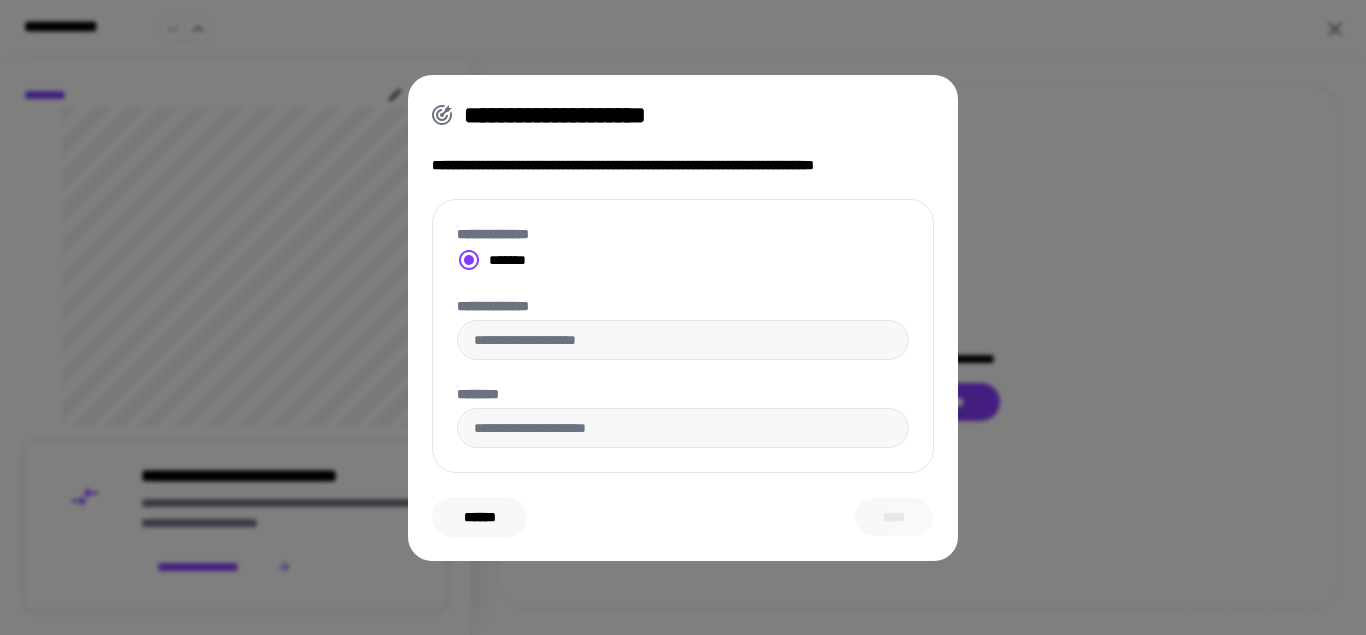 click on "******" at bounding box center (479, 517) 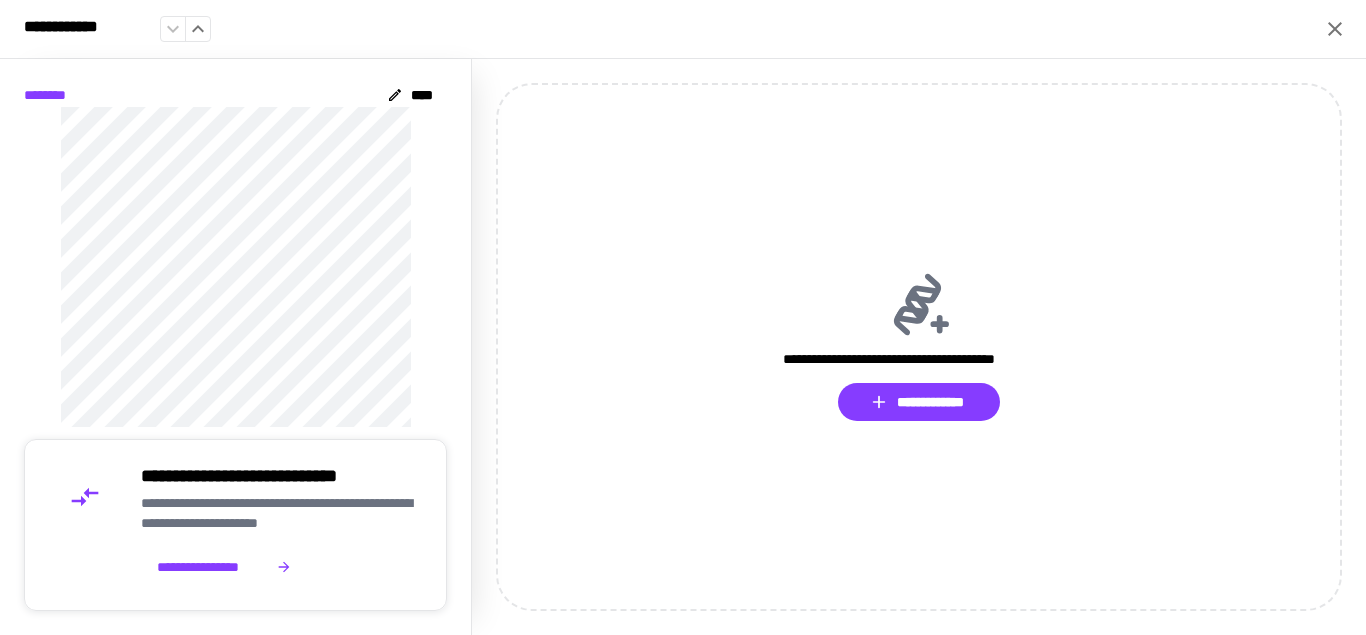 click 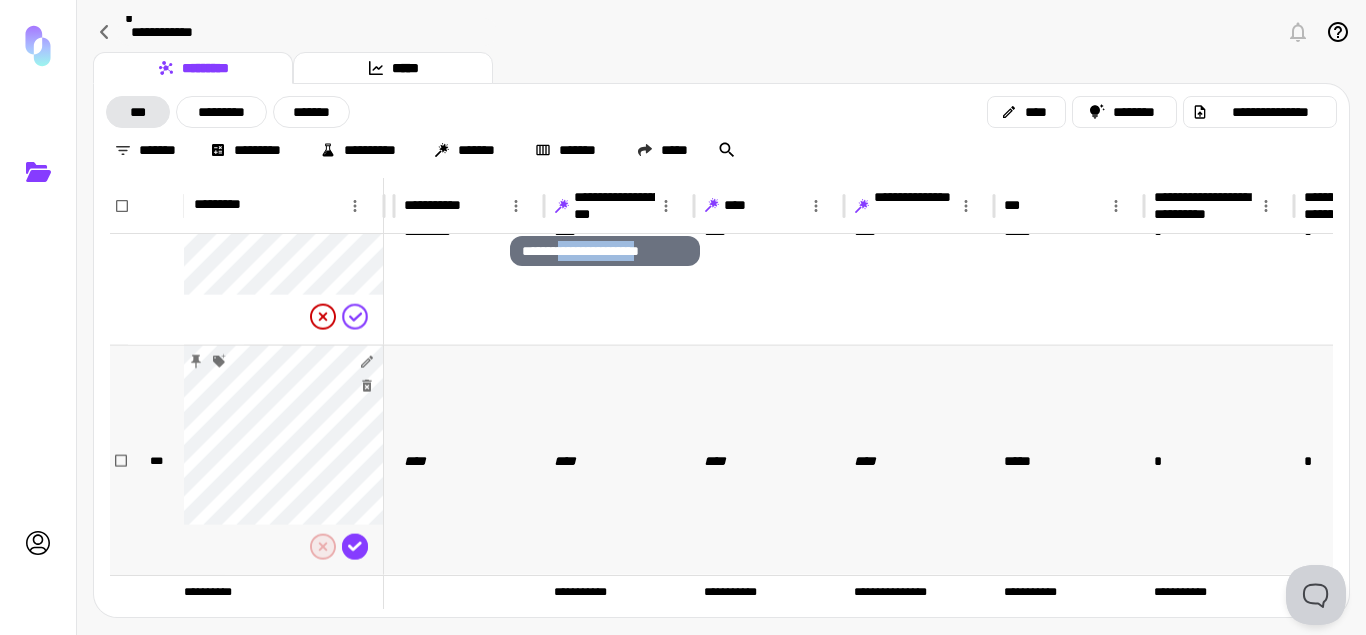 drag, startPoint x: 568, startPoint y: 252, endPoint x: 682, endPoint y: 257, distance: 114.1096 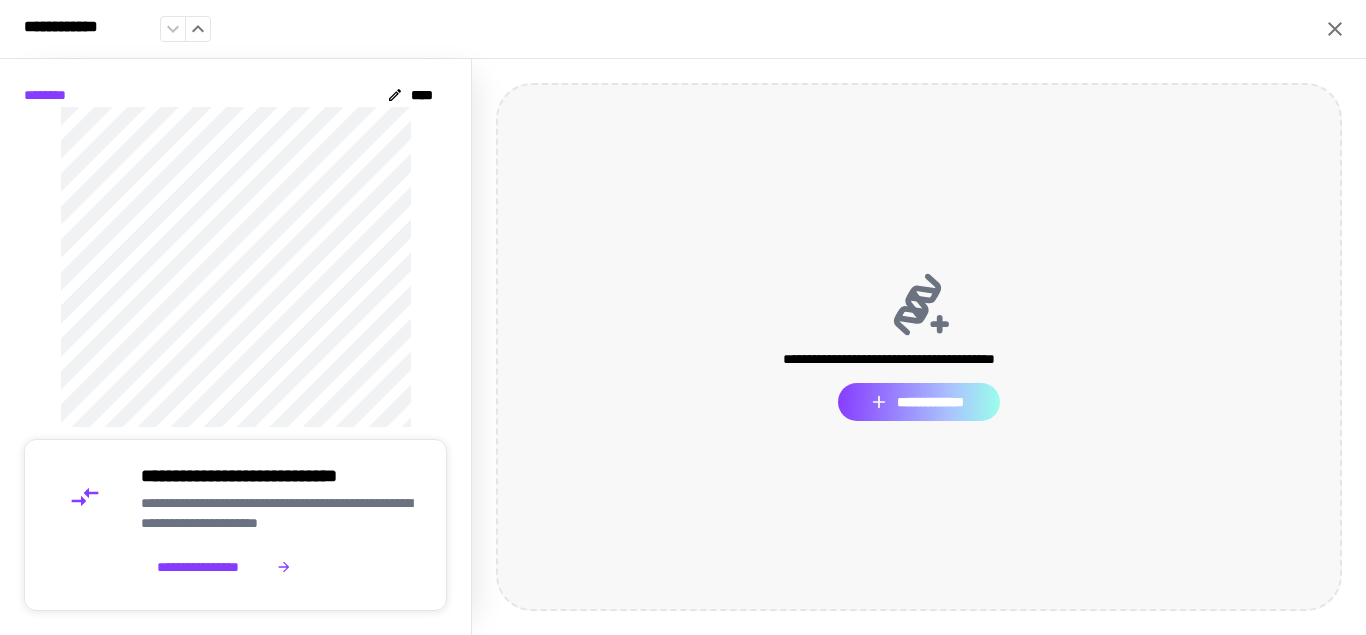 click on "**********" at bounding box center [918, 402] 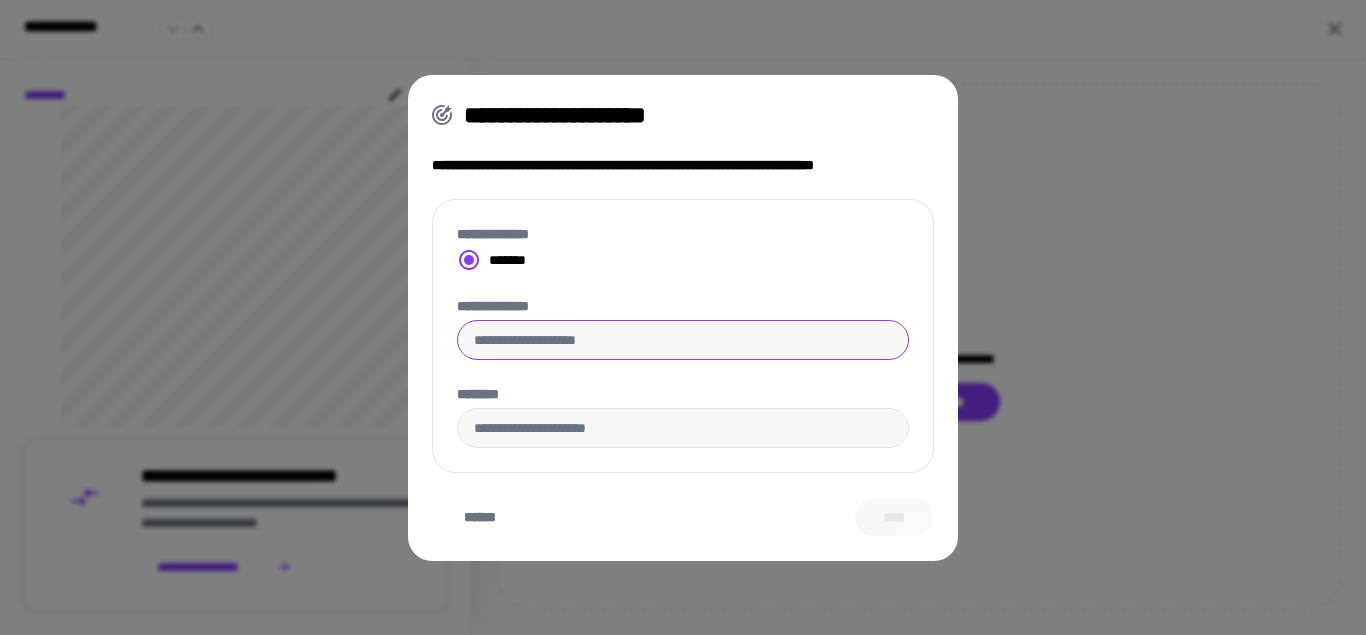 click on "**********" at bounding box center (683, 340) 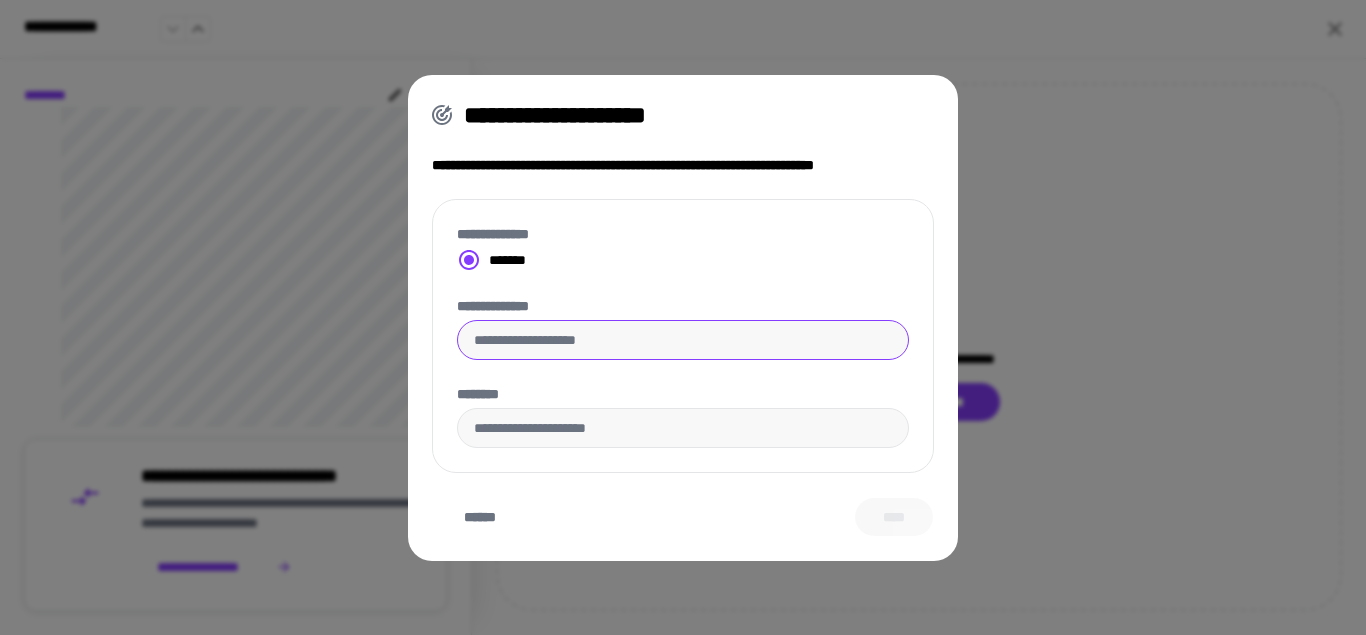 paste on "**********" 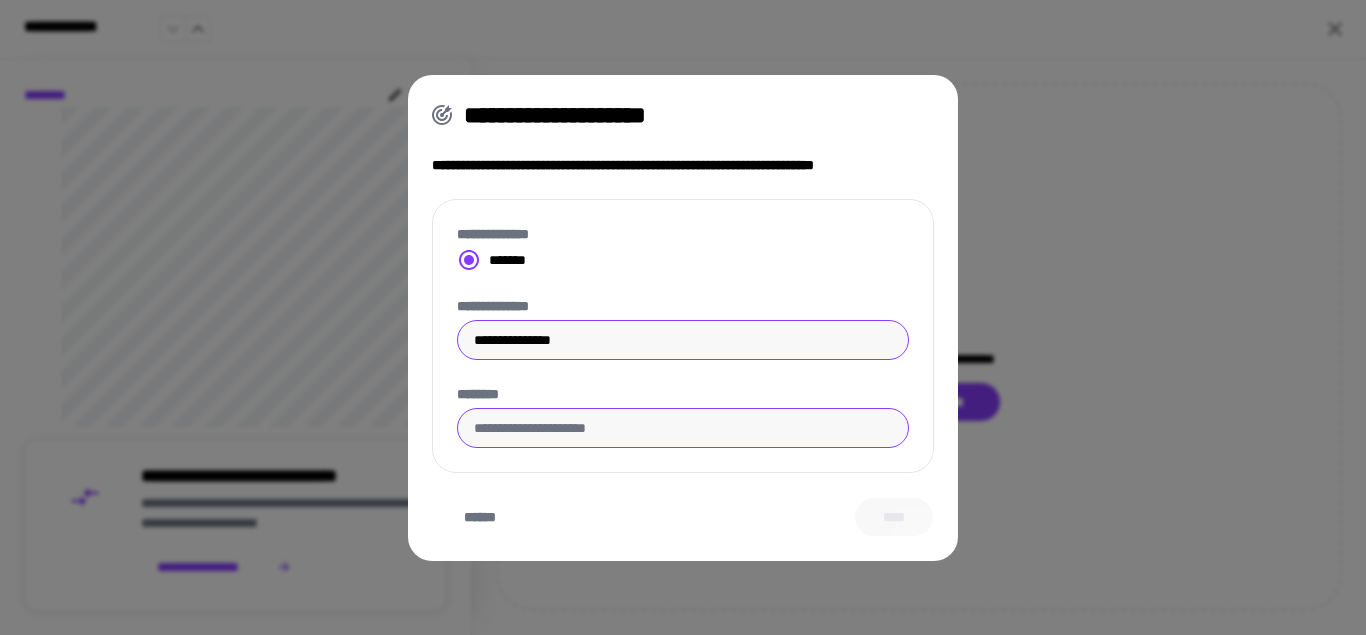 type on "**********" 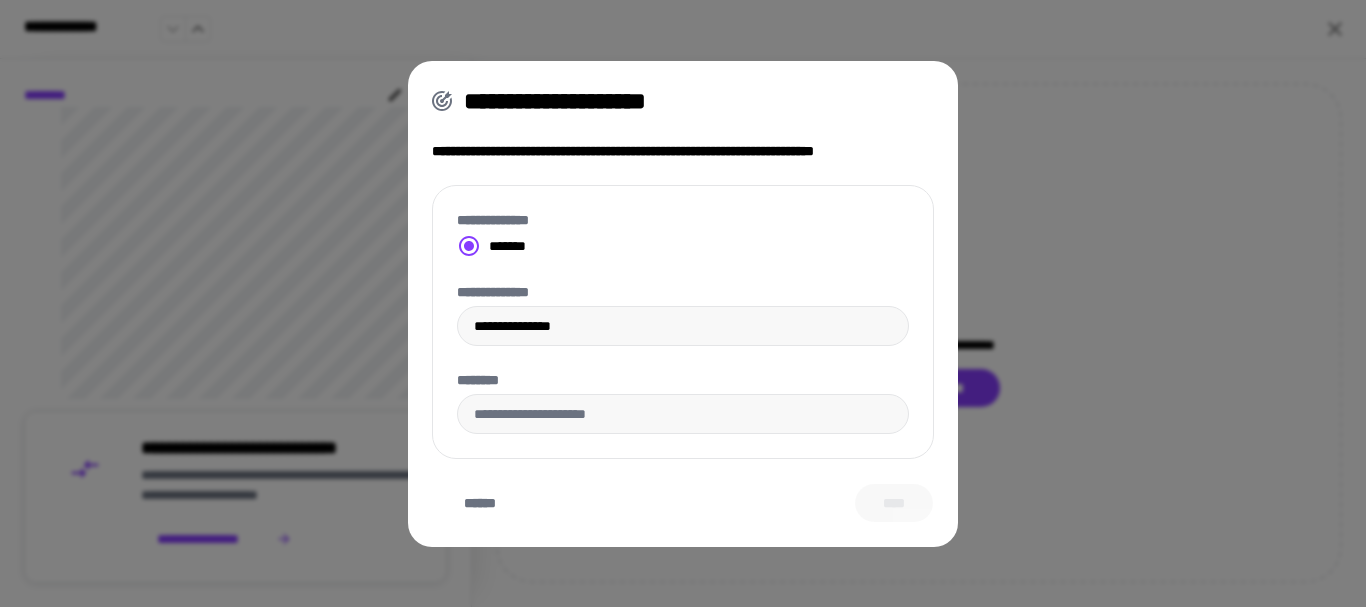 scroll, scrollTop: 33532, scrollLeft: 0, axis: vertical 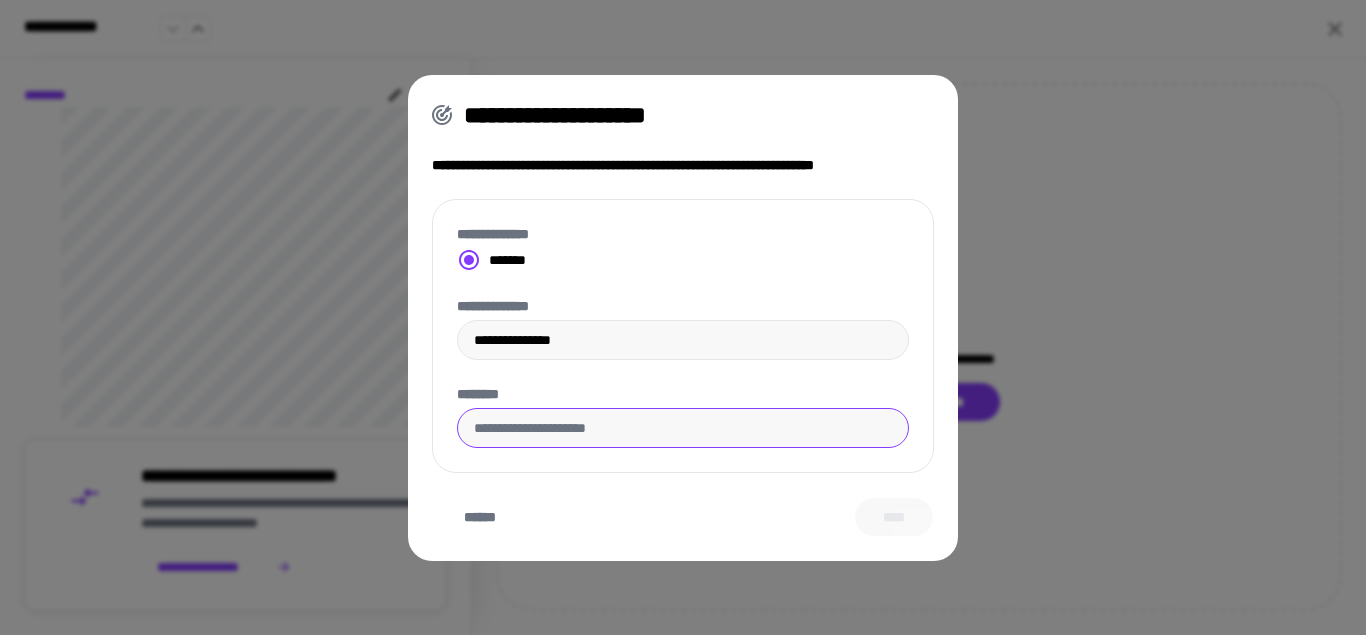 paste on "**********" 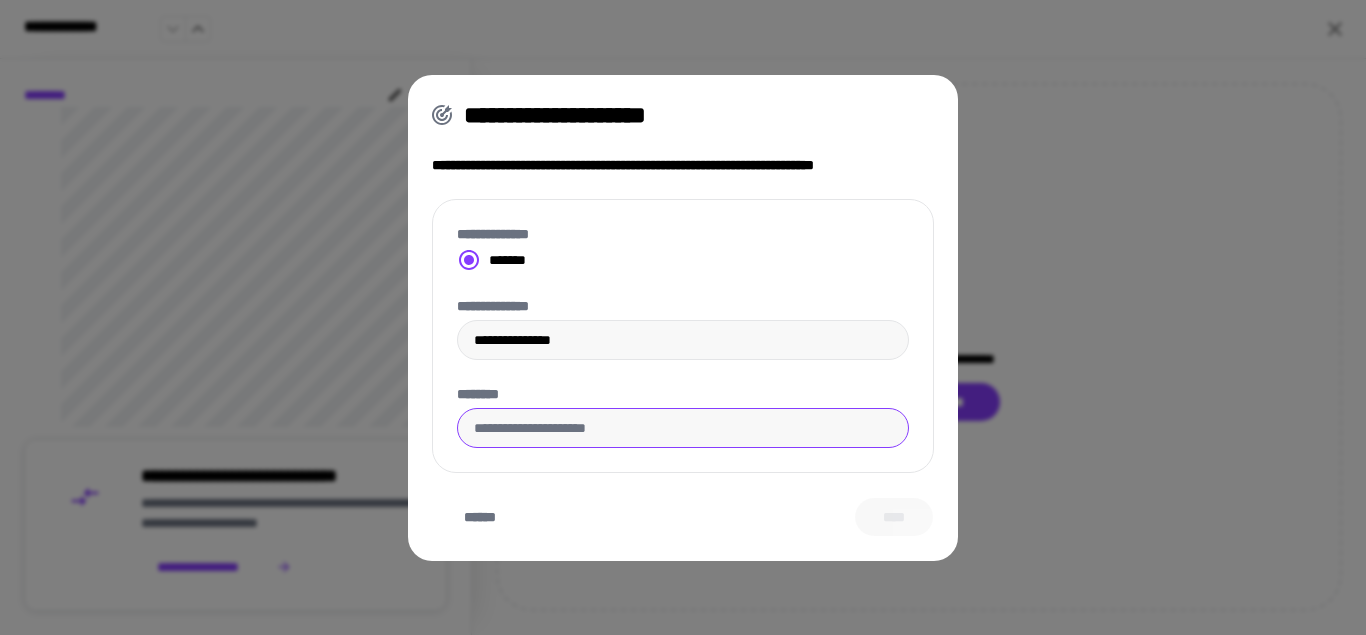 type on "**********" 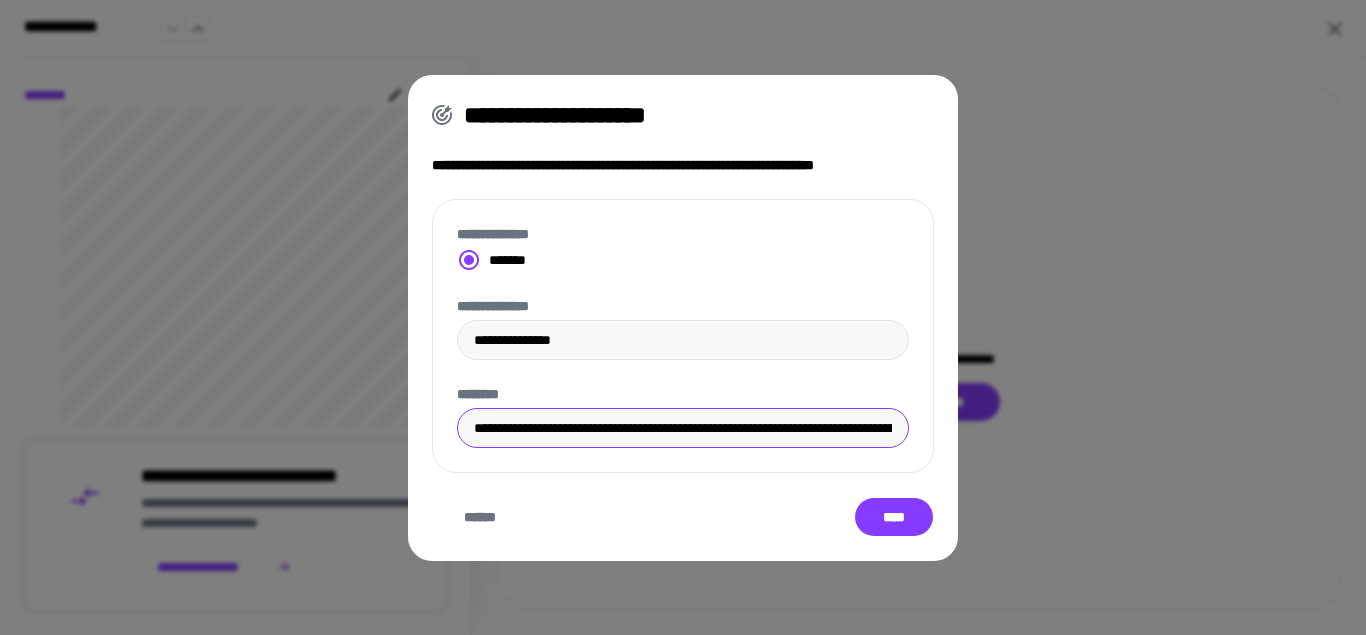 scroll, scrollTop: 0, scrollLeft: 37602, axis: horizontal 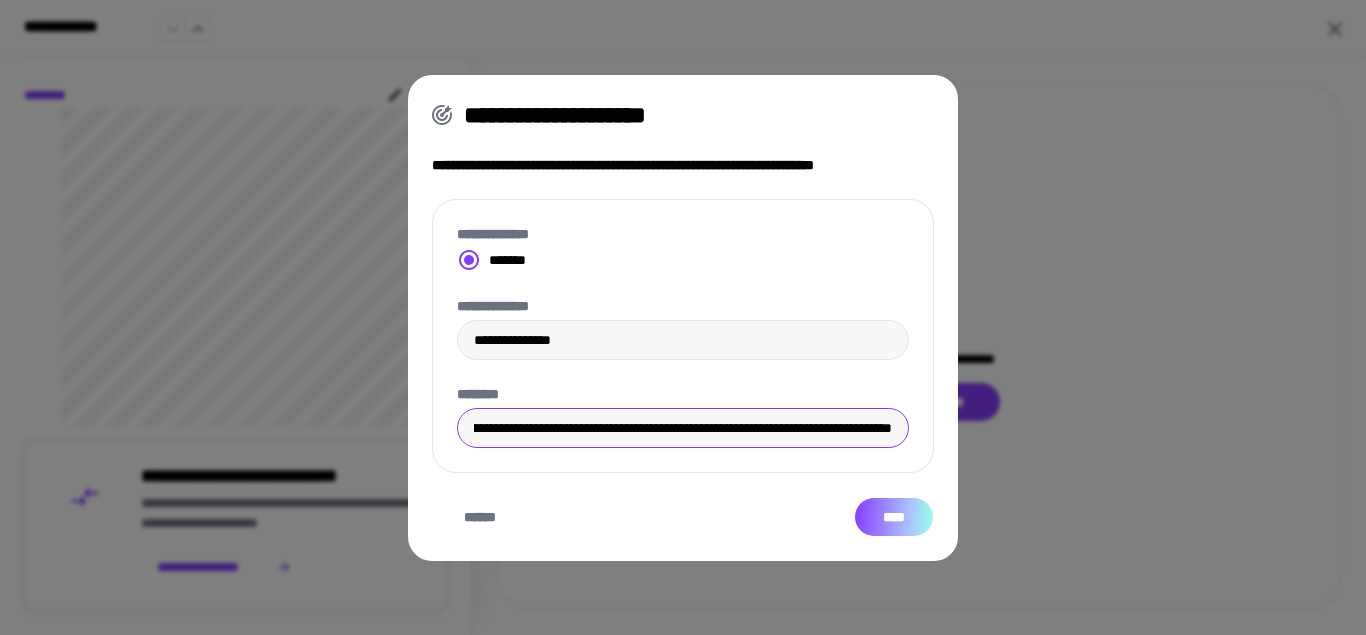 click on "****" at bounding box center (894, 517) 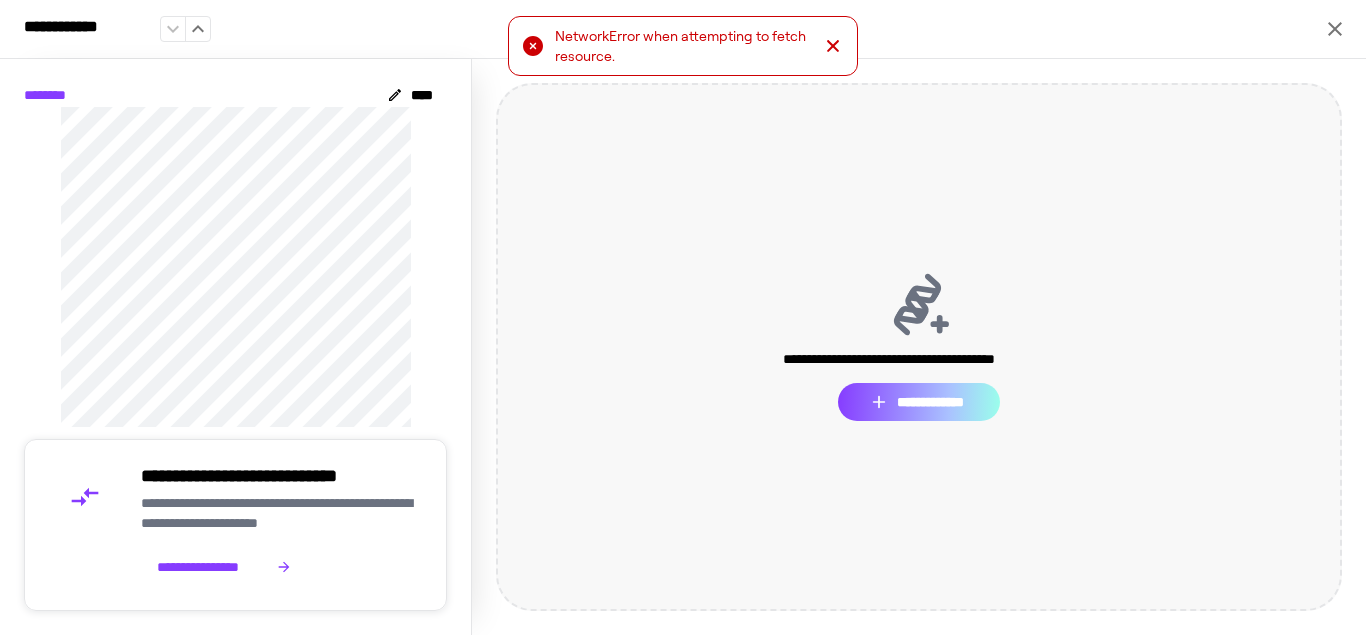 click on "**********" at bounding box center [918, 402] 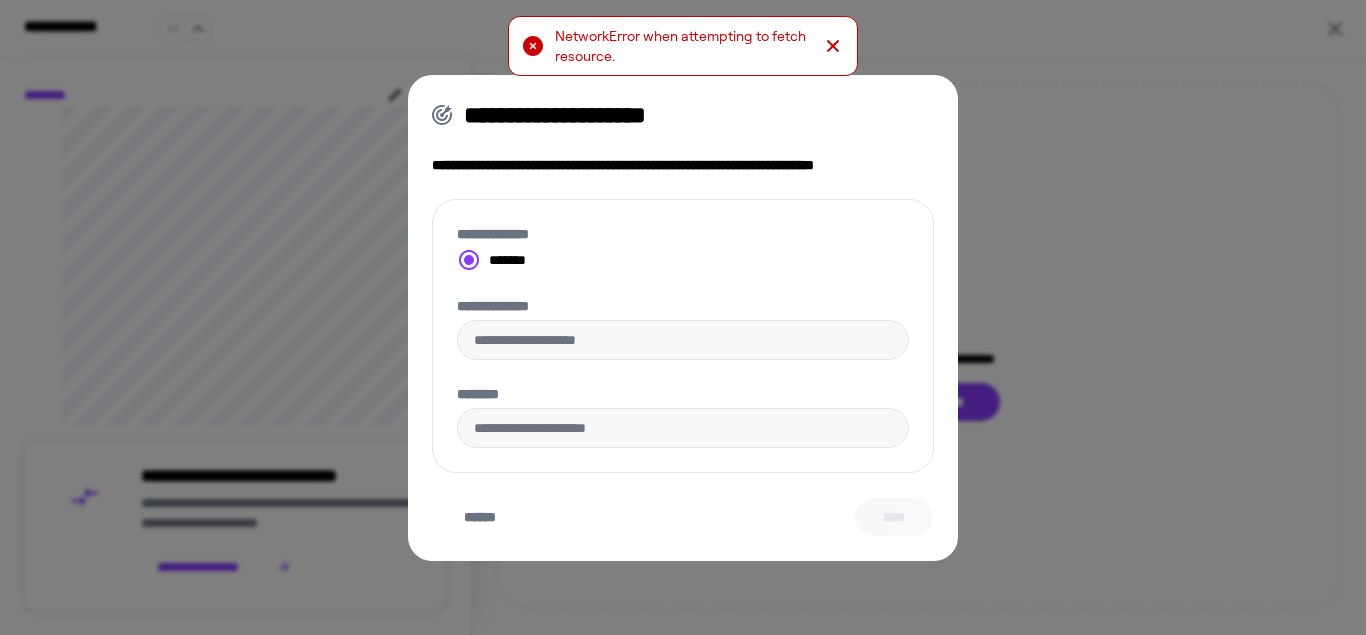 click on "**********" at bounding box center [683, 317] 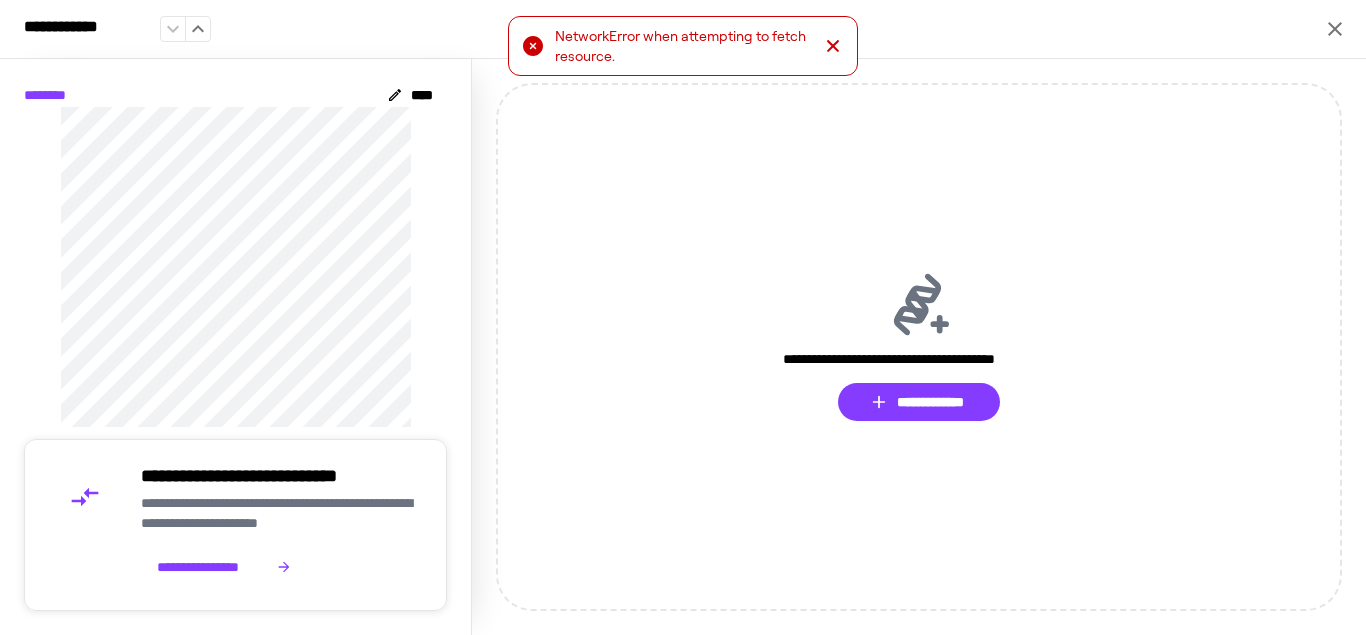 click 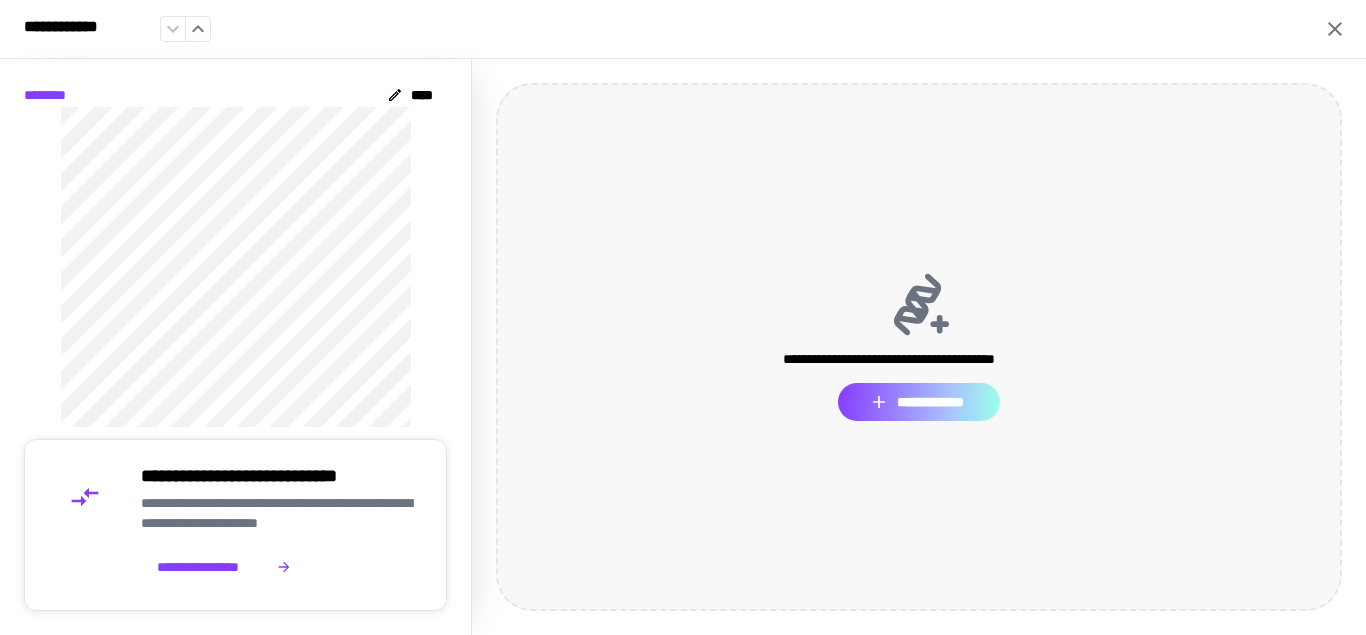 click on "**********" at bounding box center (918, 402) 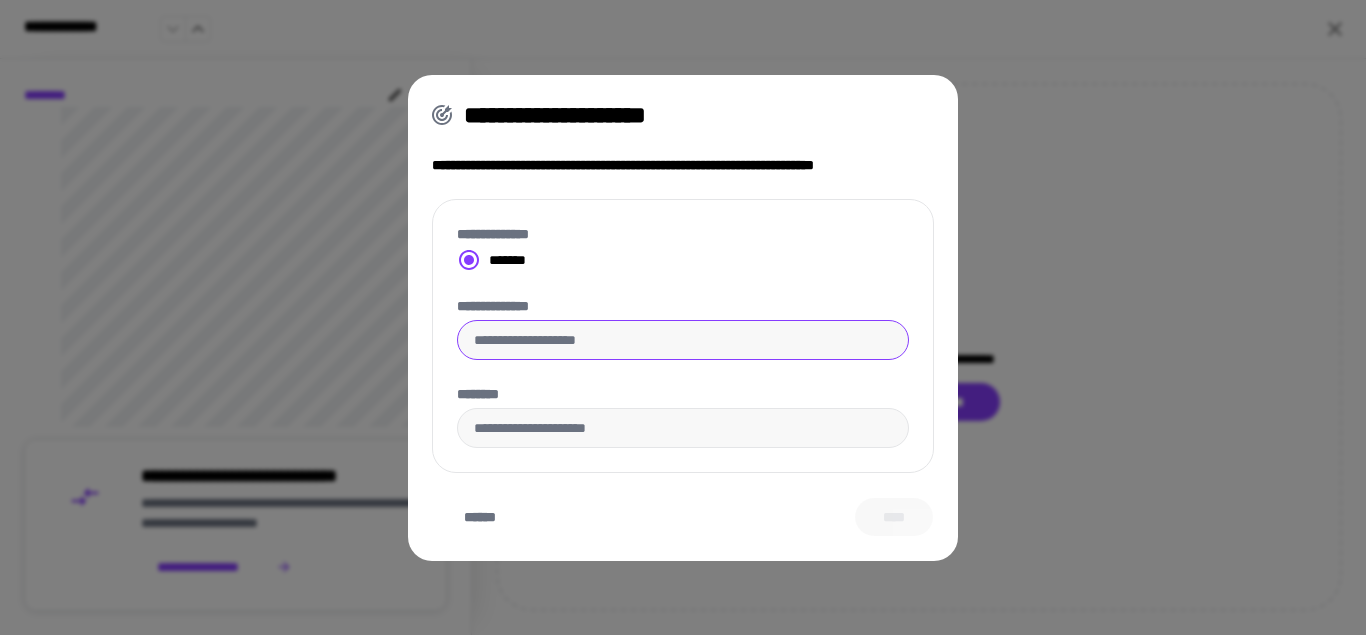 click on "**********" at bounding box center (683, 340) 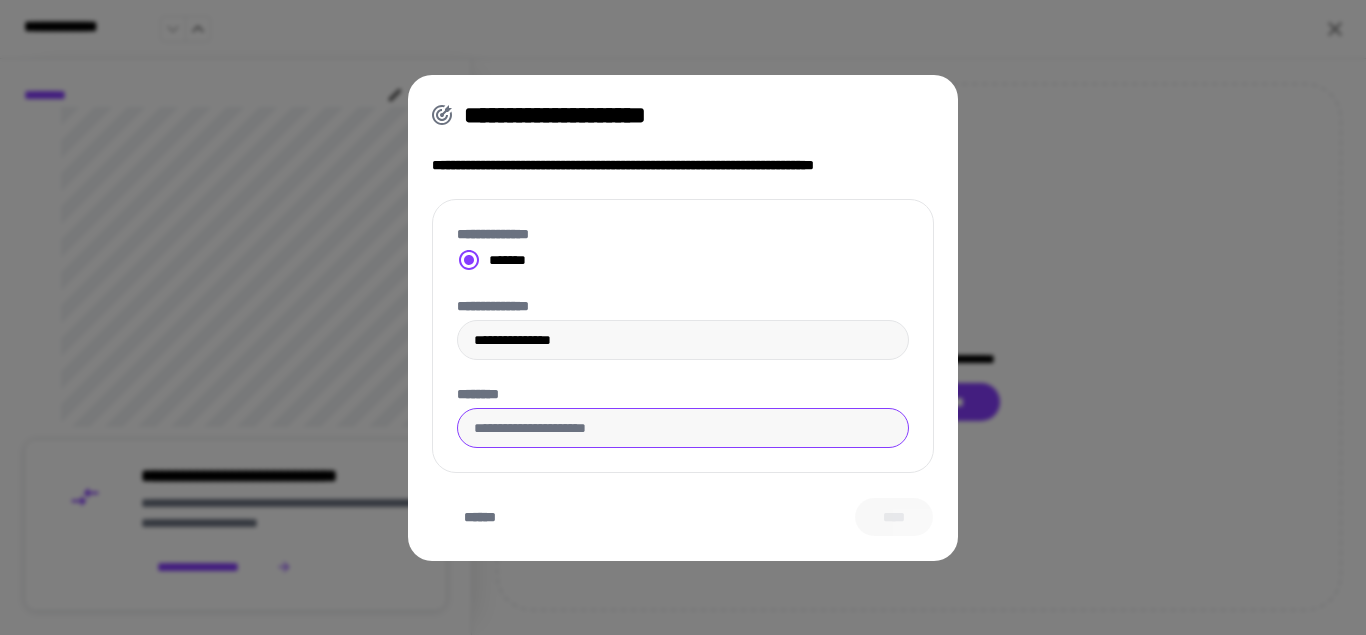 click on "********" at bounding box center [683, 428] 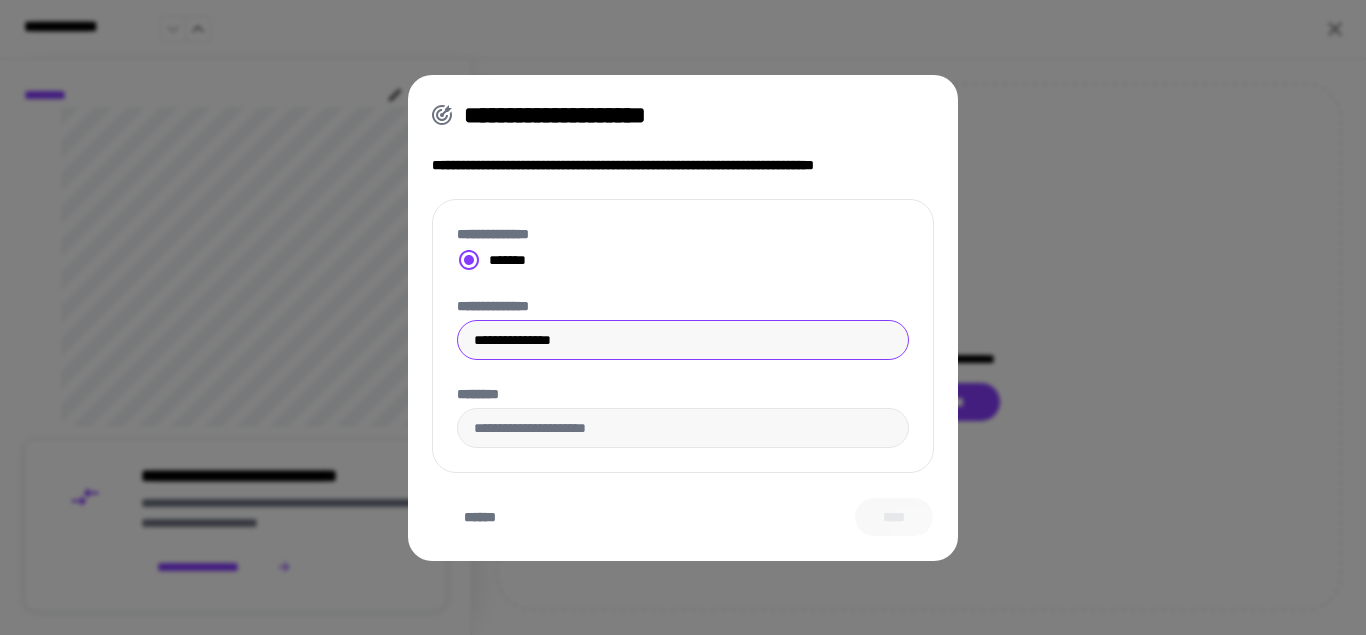 drag, startPoint x: 606, startPoint y: 337, endPoint x: 442, endPoint y: 338, distance: 164.00305 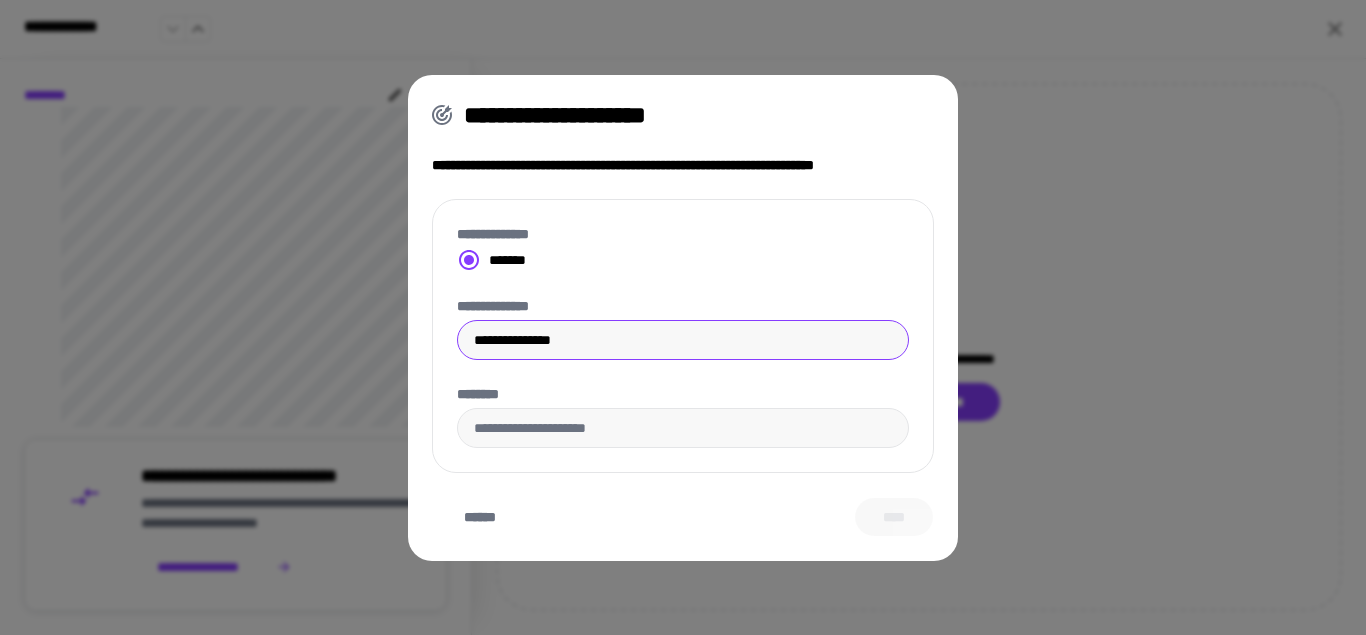 click on "**********" at bounding box center (683, 340) 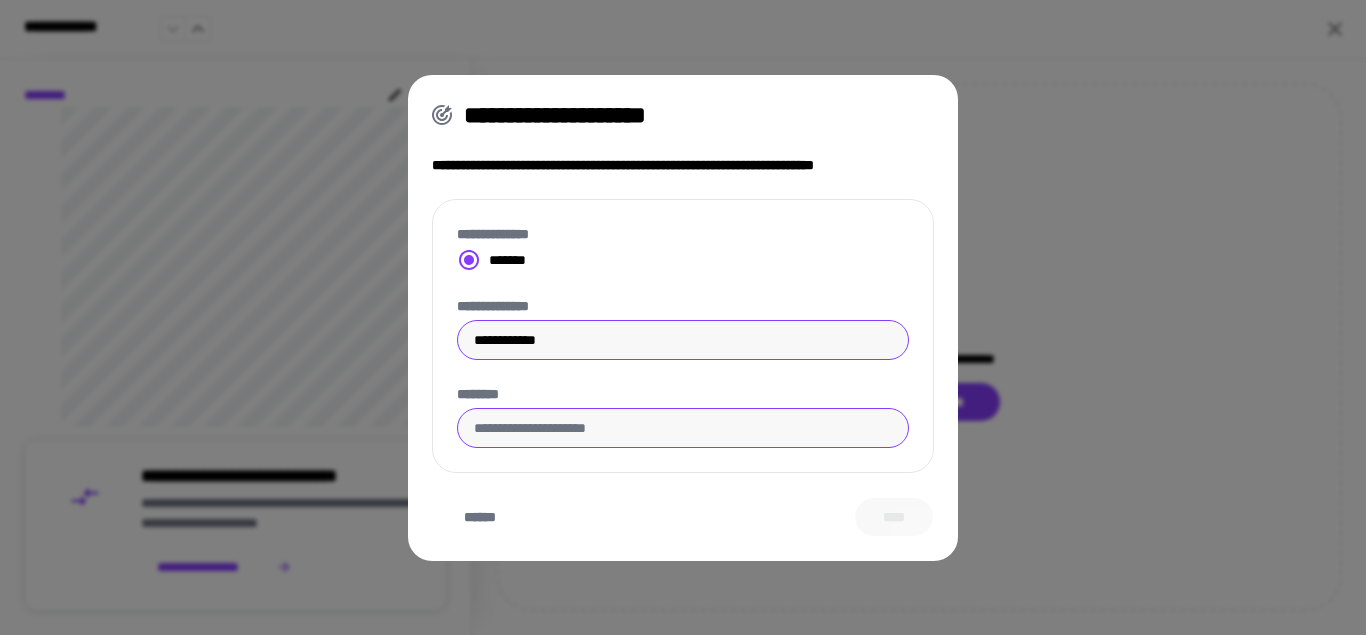 type on "**********" 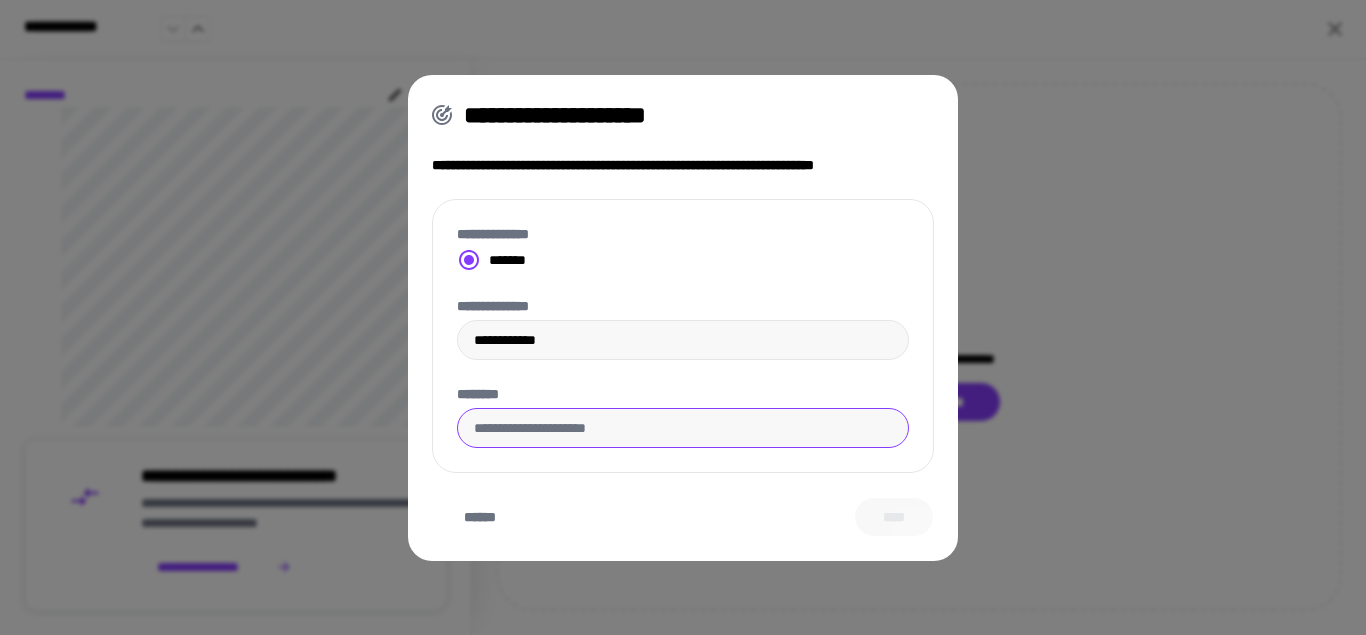 click on "********" at bounding box center (683, 428) 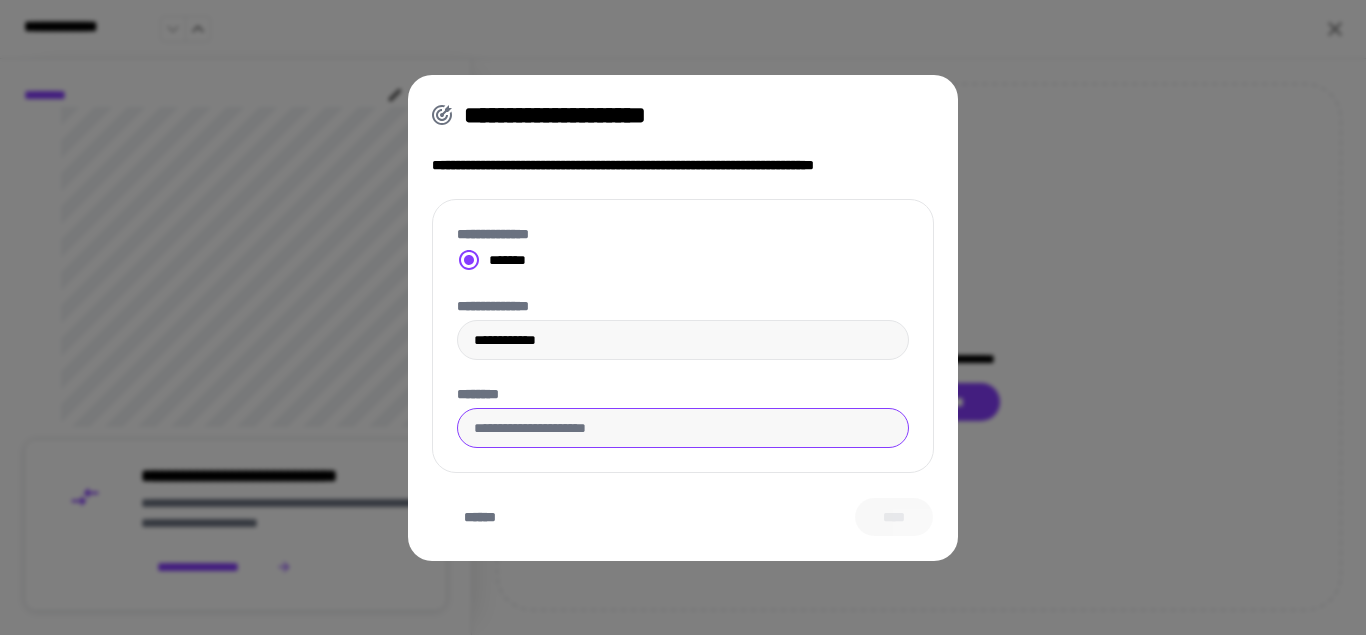 paste on "**********" 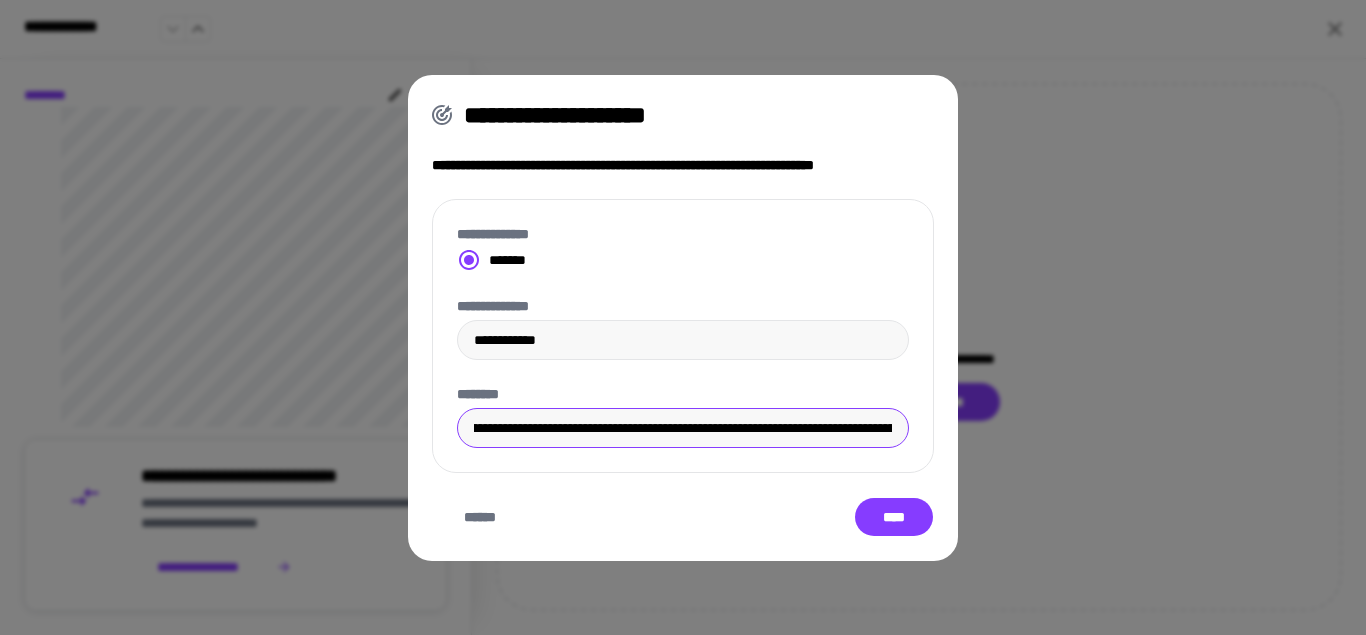 scroll, scrollTop: 0, scrollLeft: 0, axis: both 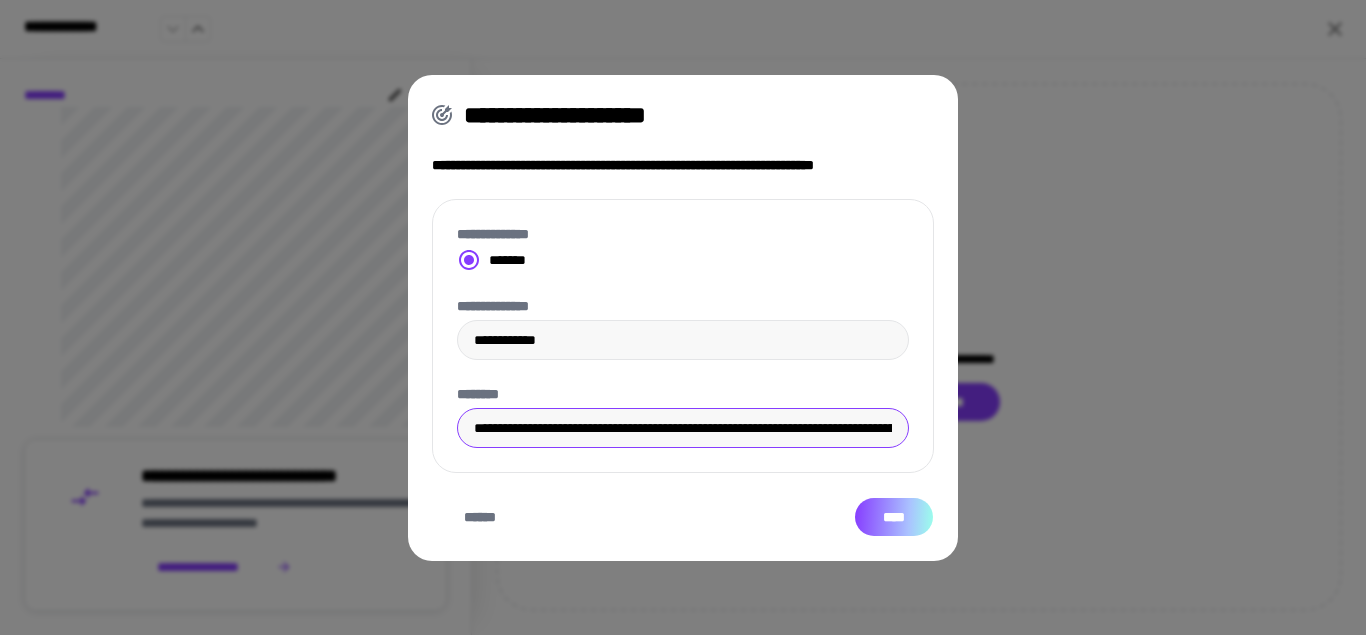 type on "**********" 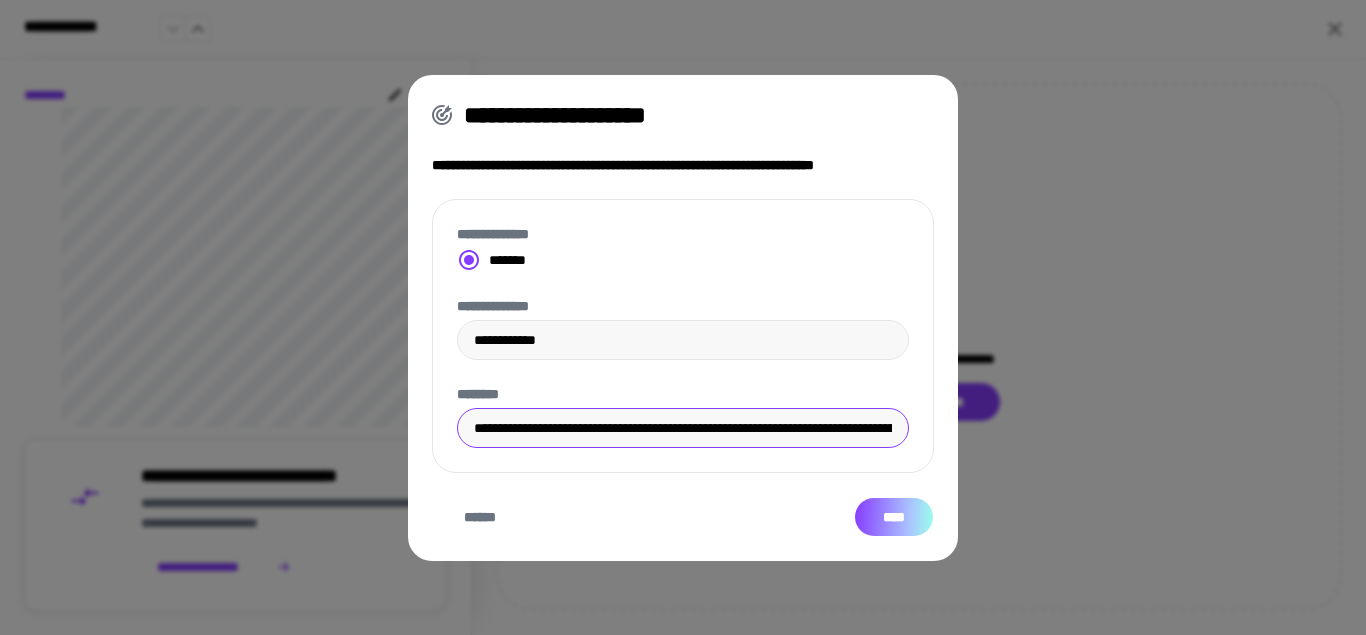 click on "****" at bounding box center [894, 517] 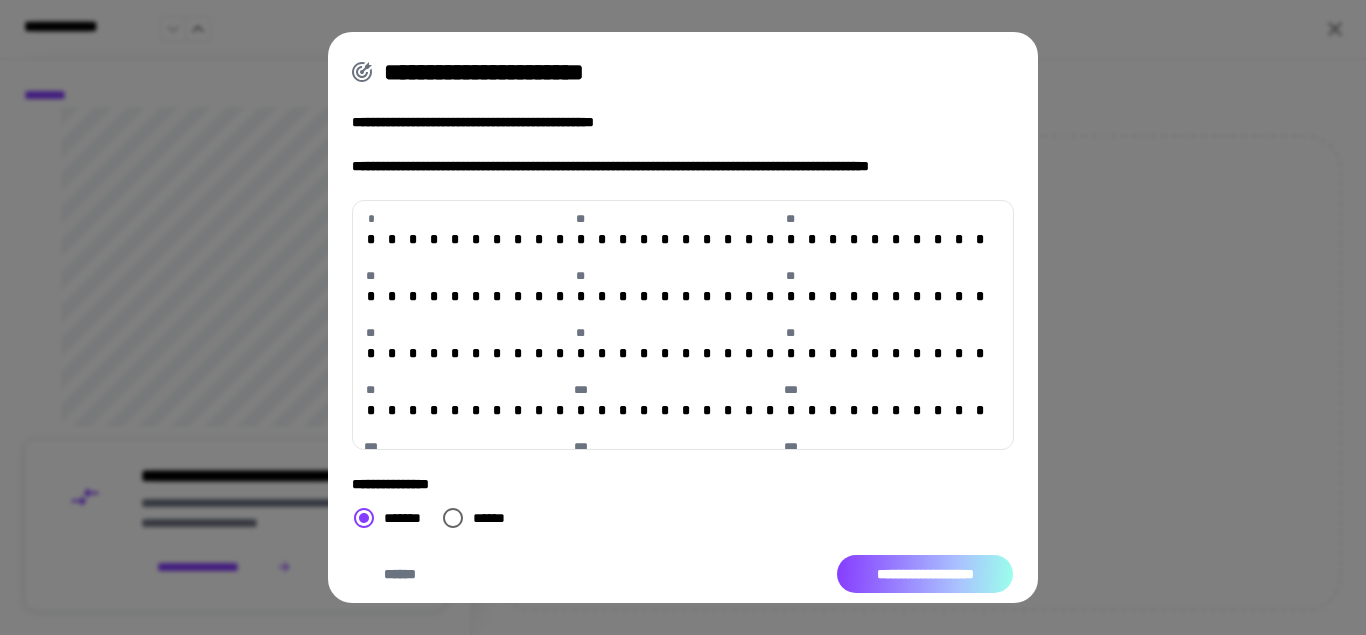 click on "**********" at bounding box center [925, 574] 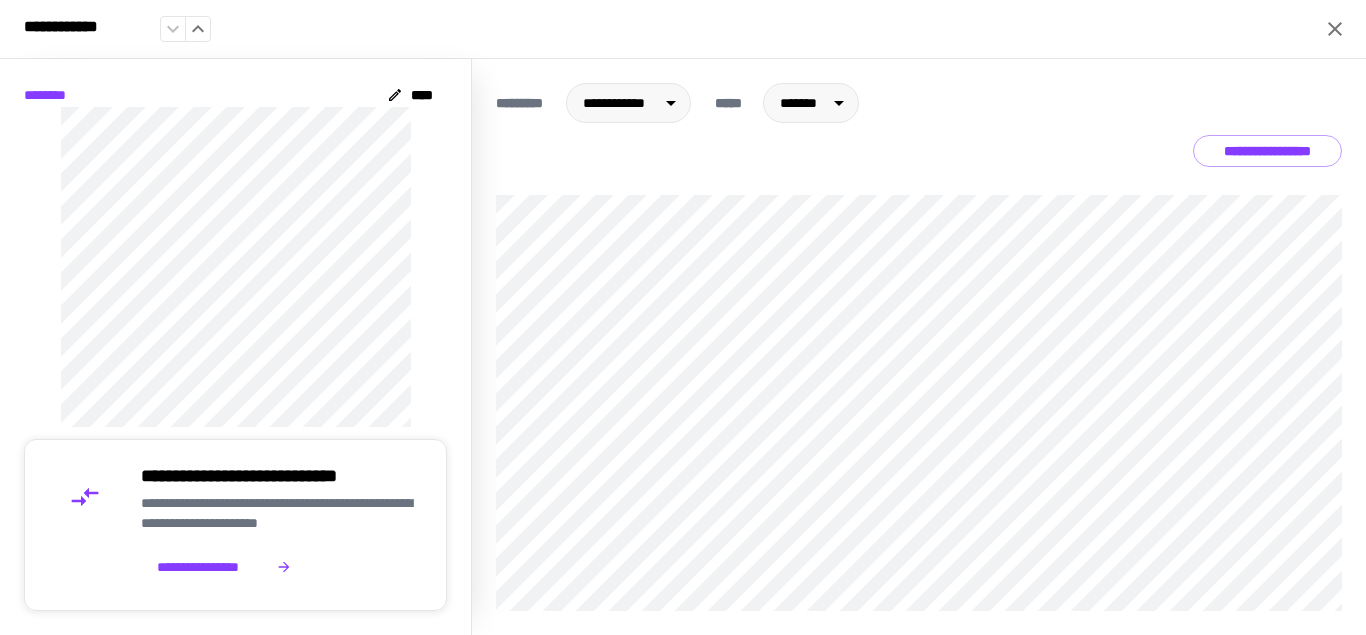 click on "**********" at bounding box center [919, 373] 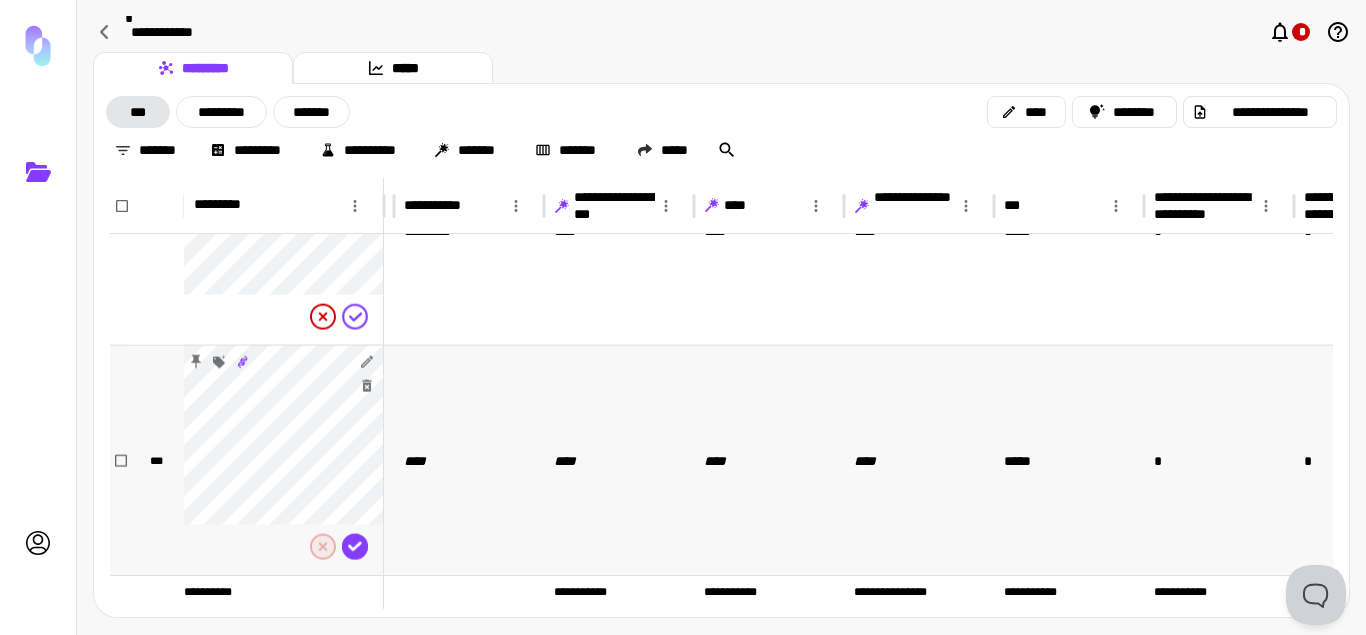 click on "****" at bounding box center [619, 460] 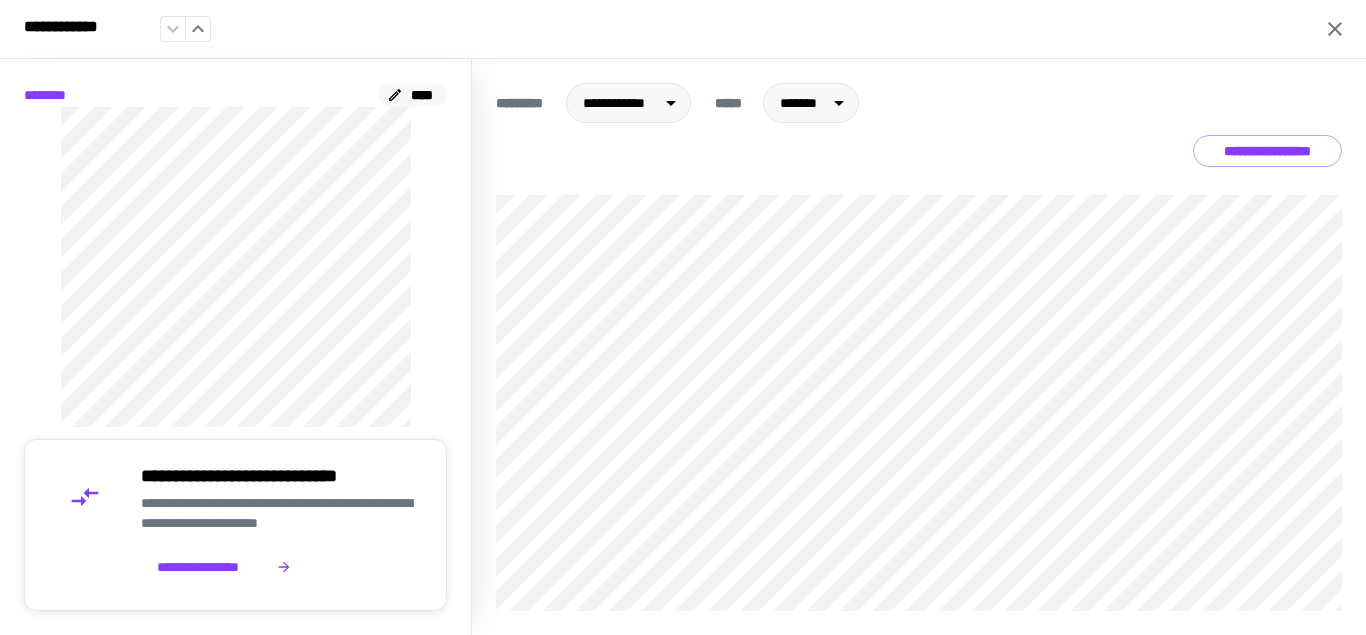 click on "****" at bounding box center (412, 95) 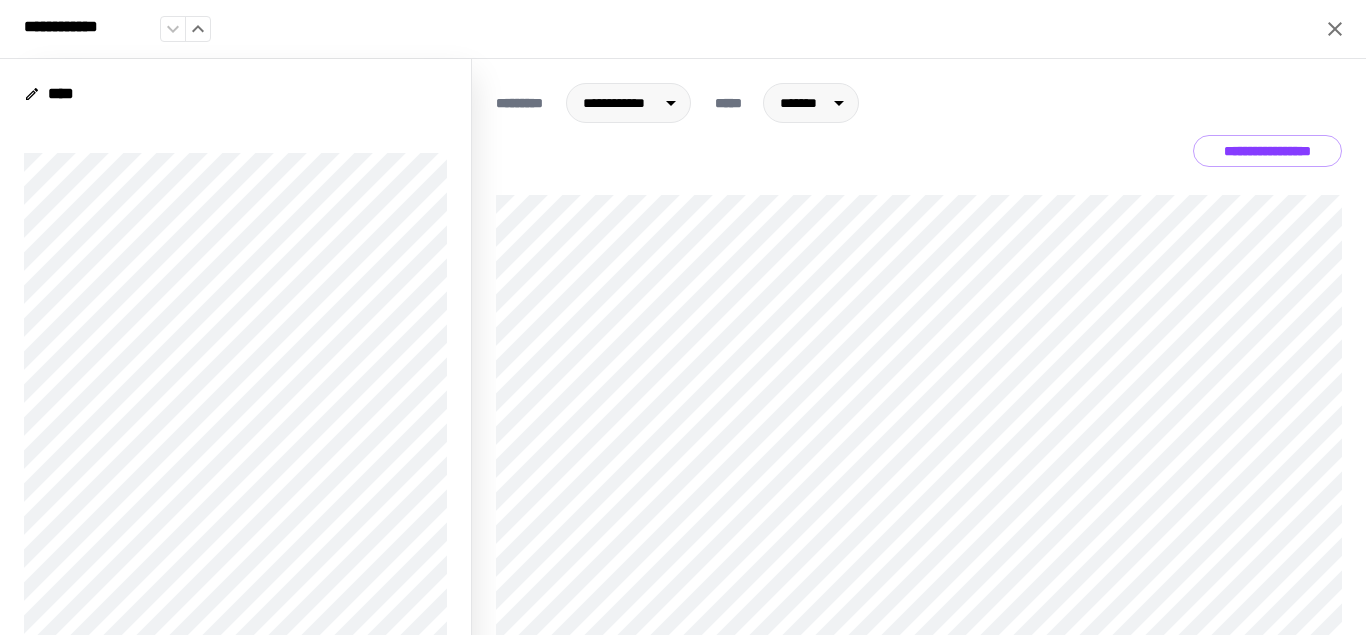 scroll, scrollTop: 158, scrollLeft: 0, axis: vertical 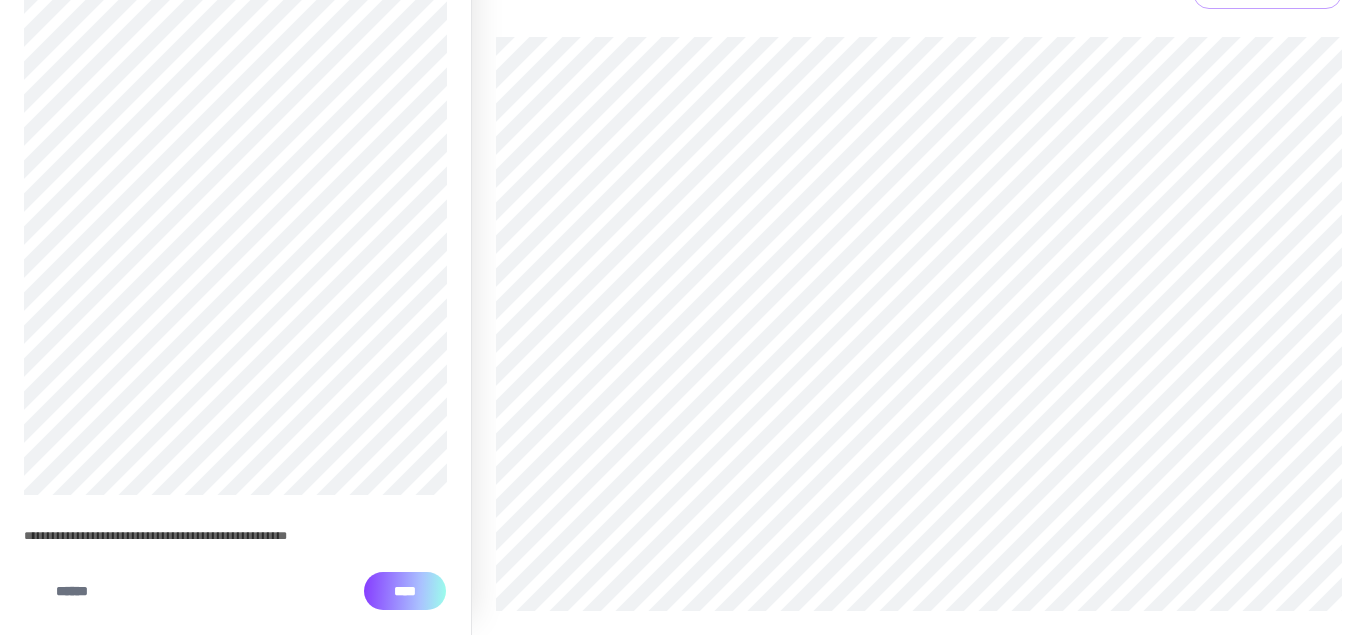 click on "****" at bounding box center [405, 591] 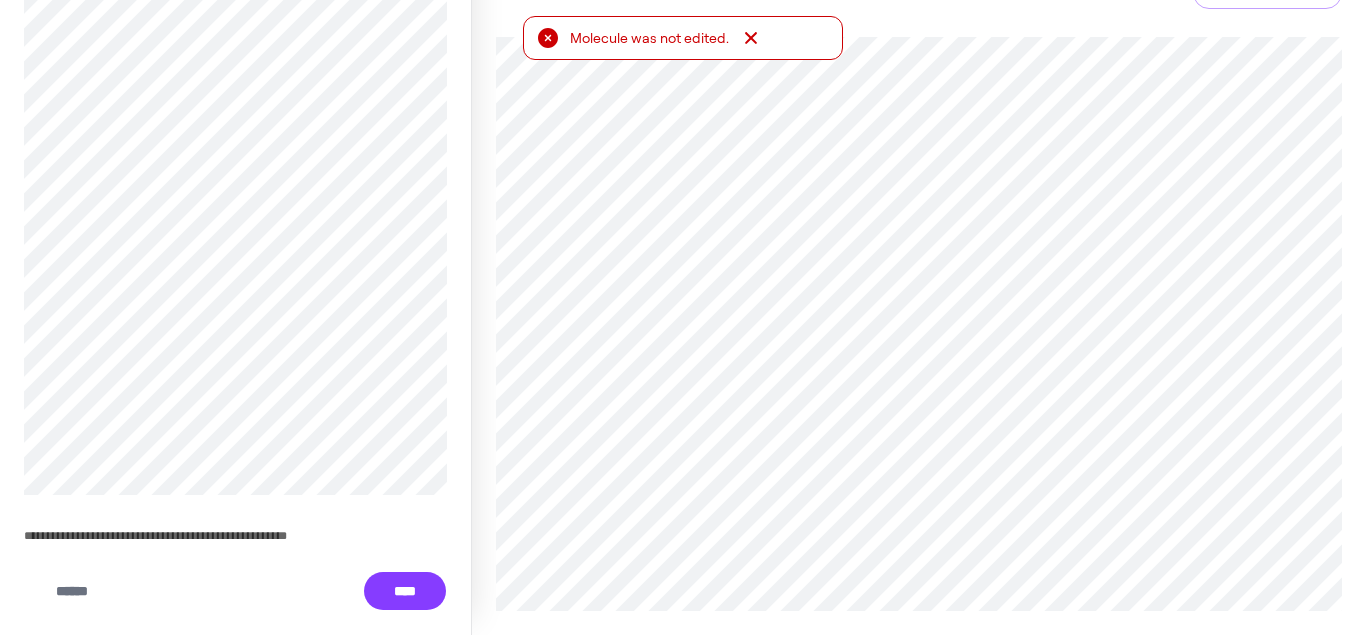 click 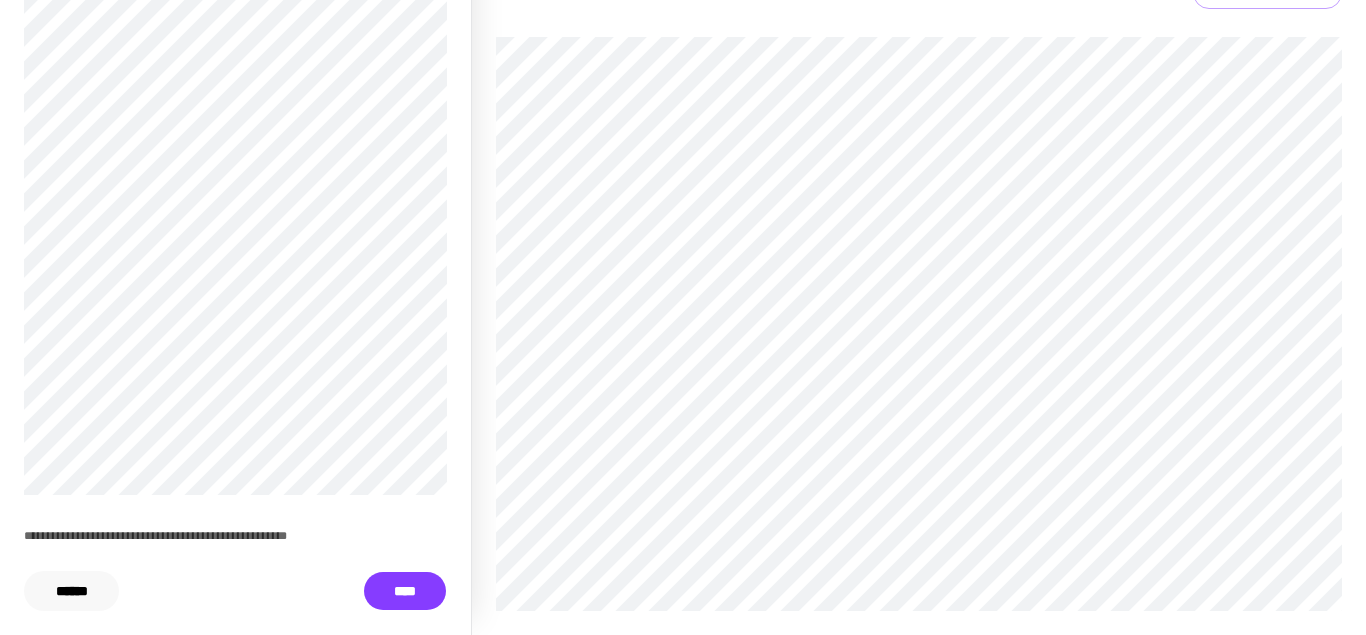 click on "******" at bounding box center [71, 591] 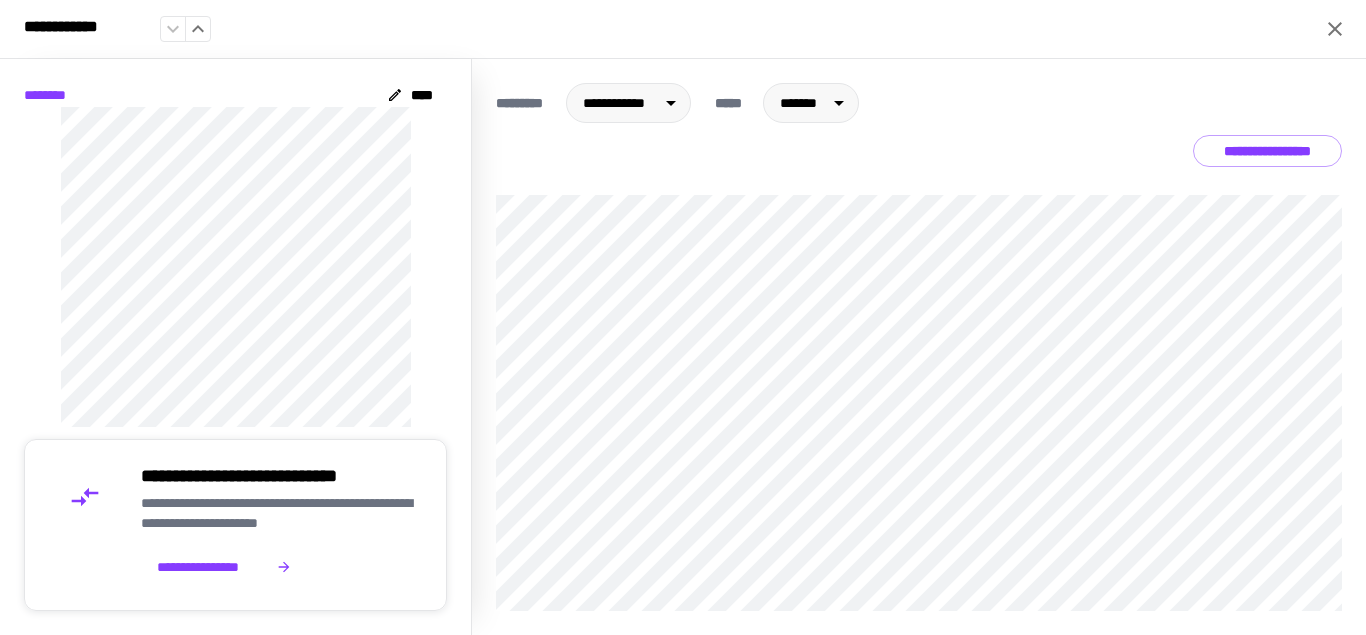 scroll, scrollTop: 0, scrollLeft: 0, axis: both 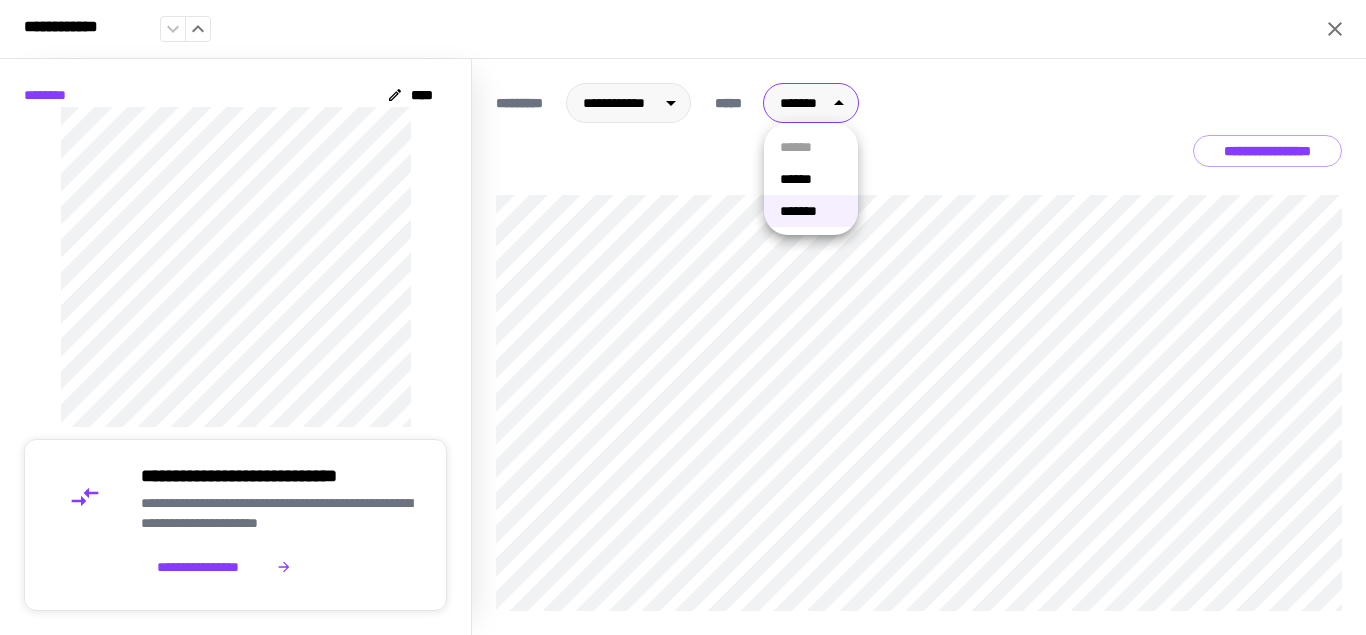 click on "**********" at bounding box center (683, 317) 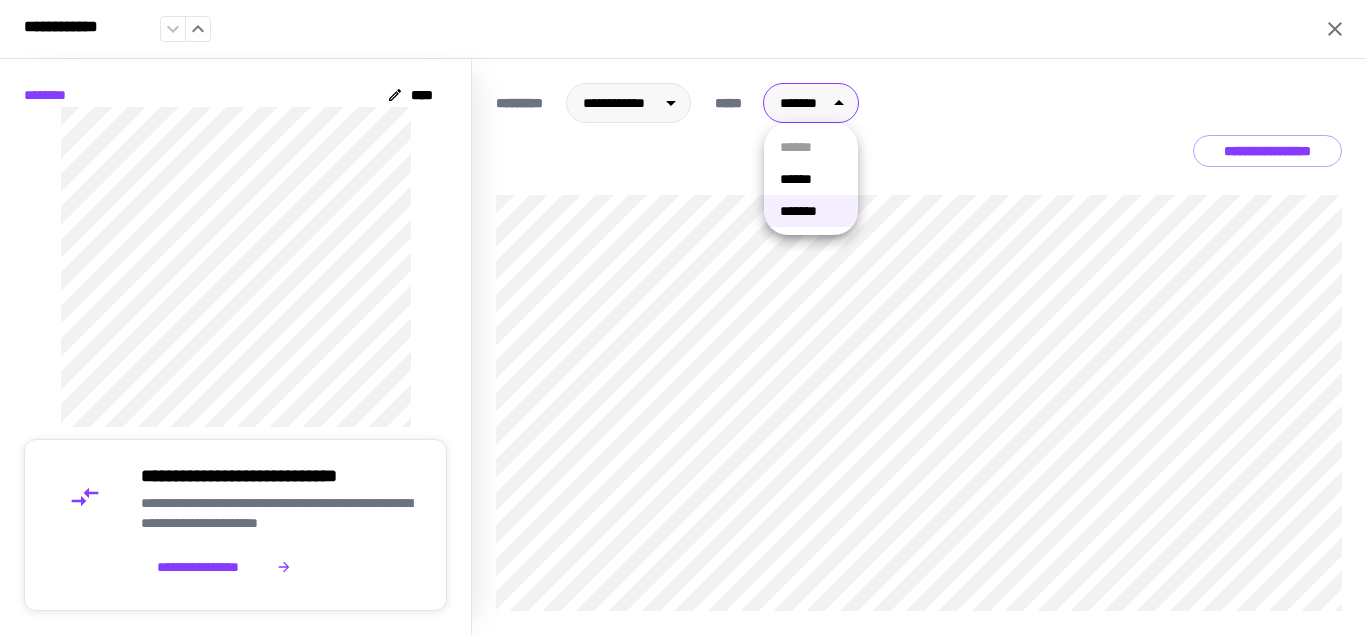 click at bounding box center [683, 317] 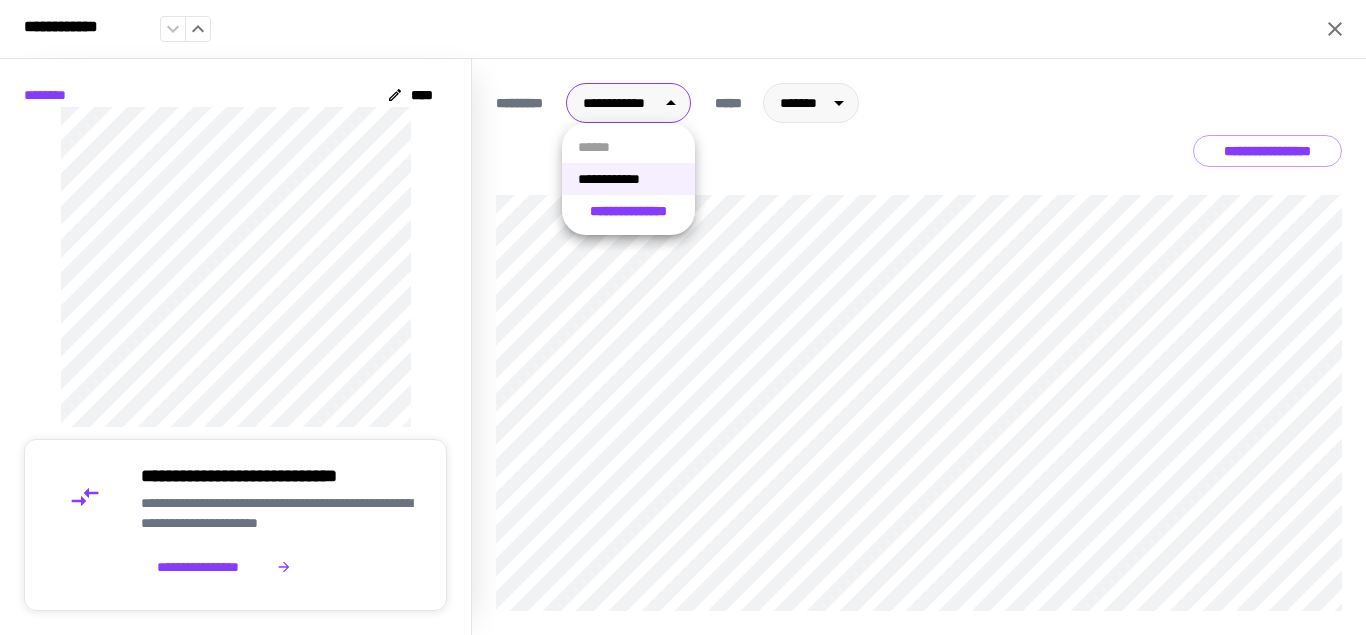 click on "**********" at bounding box center (683, 317) 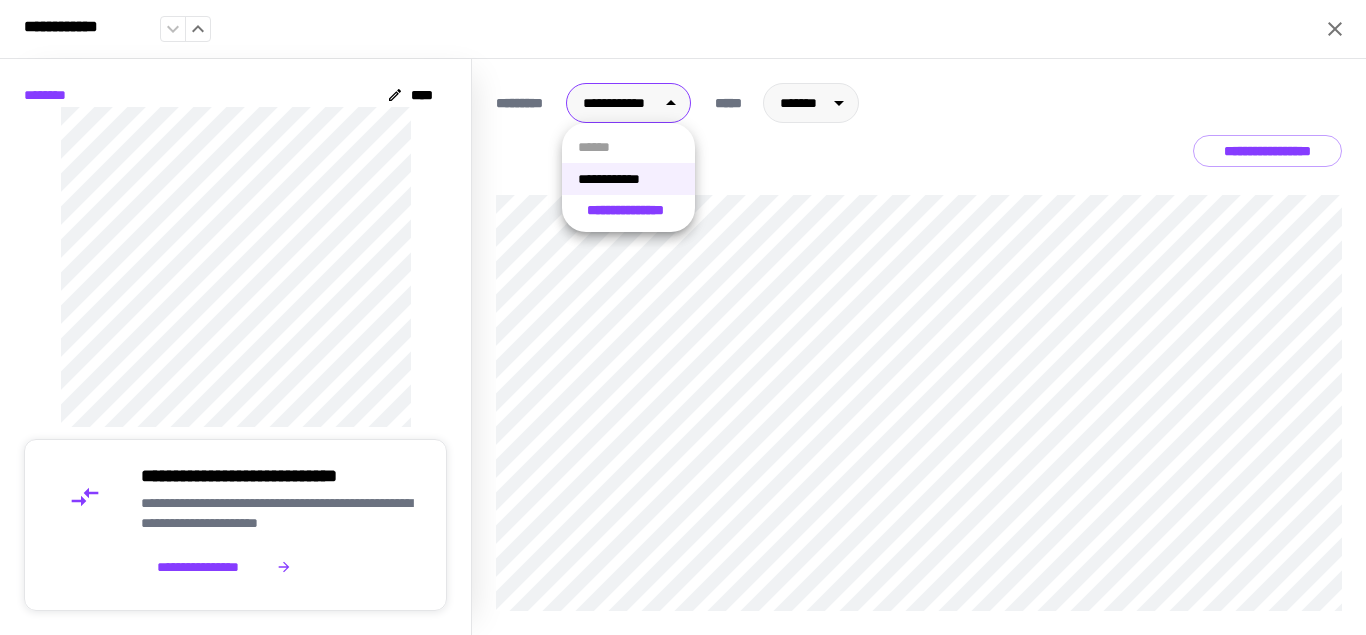 click at bounding box center [683, 317] 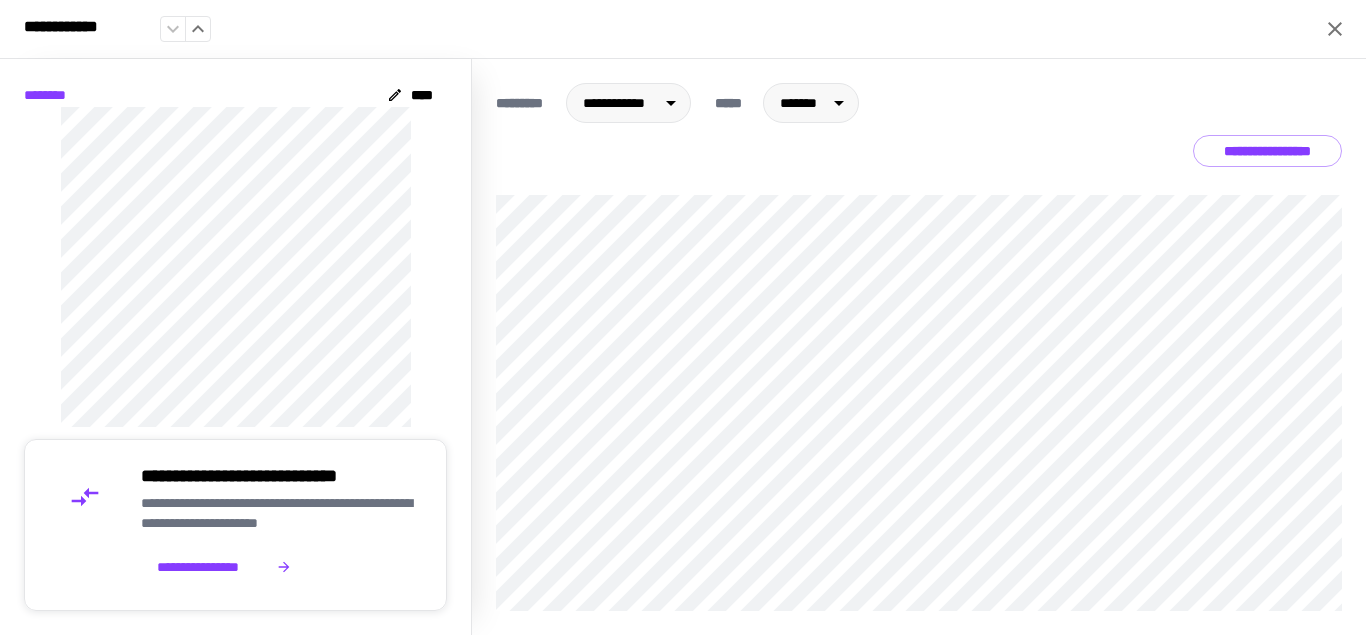 click 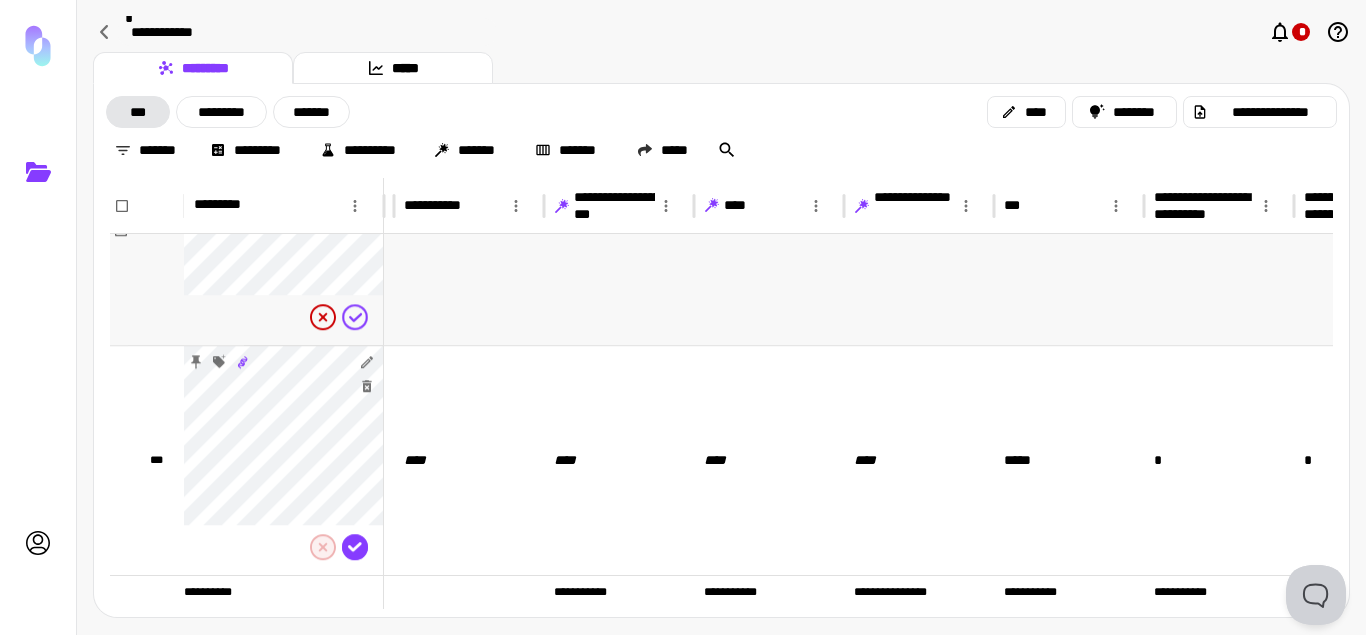 scroll, scrollTop: 43799, scrollLeft: 140, axis: both 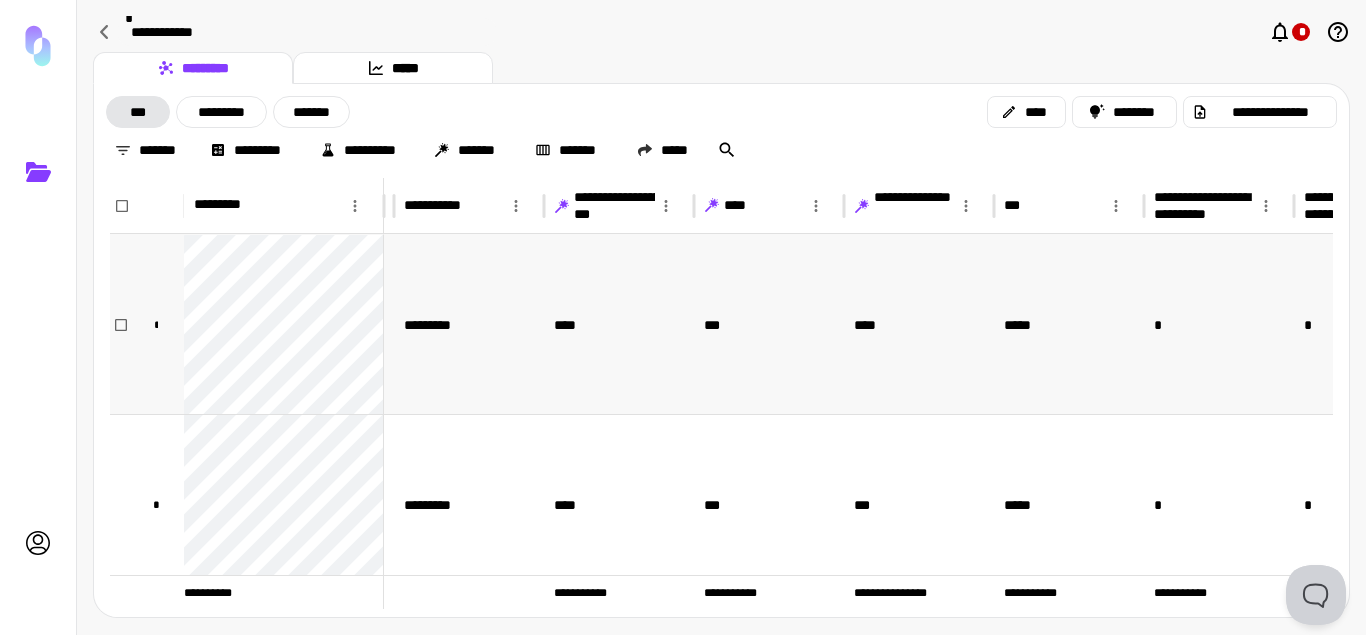 click on "****" at bounding box center (568, 325) 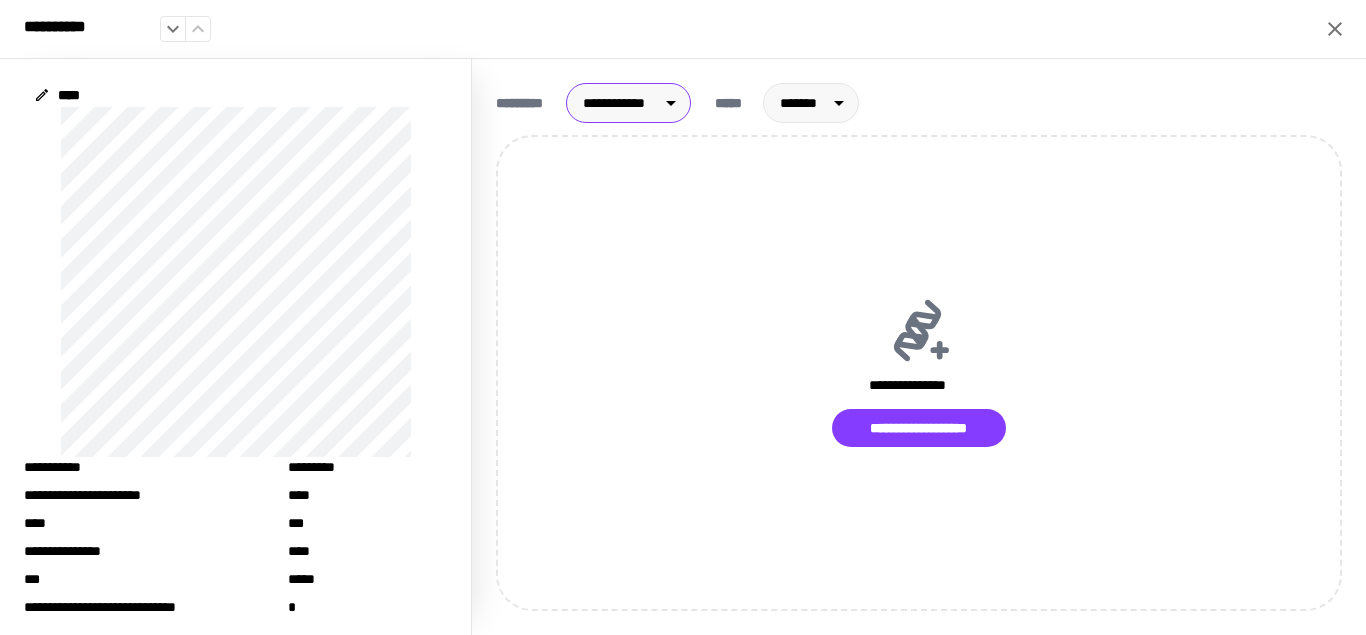 click on "**********" at bounding box center [683, 317] 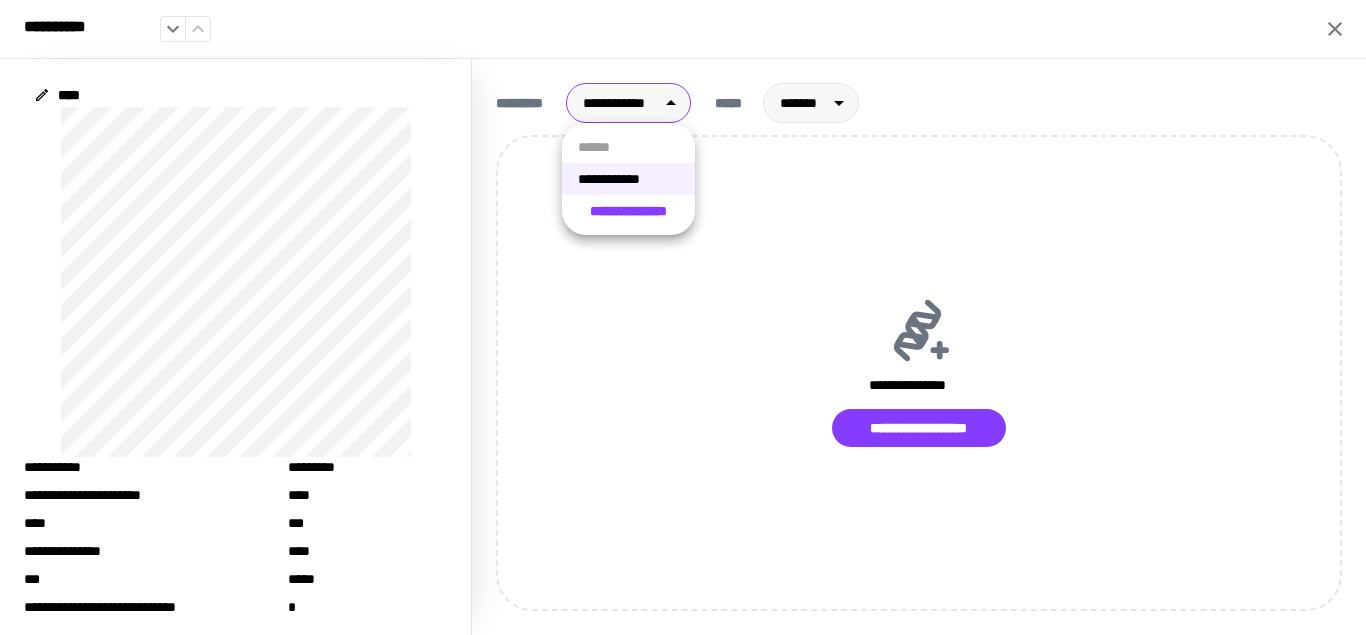 click at bounding box center (683, 317) 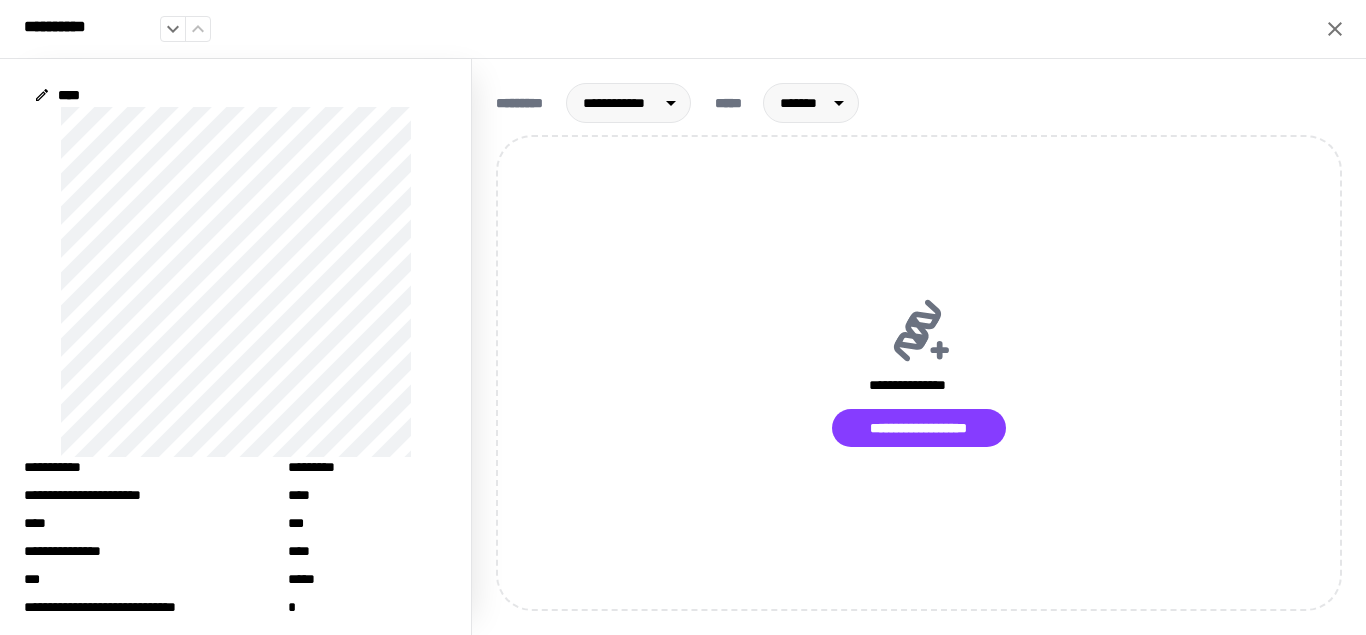 click on "**********" at bounding box center (683, 29) 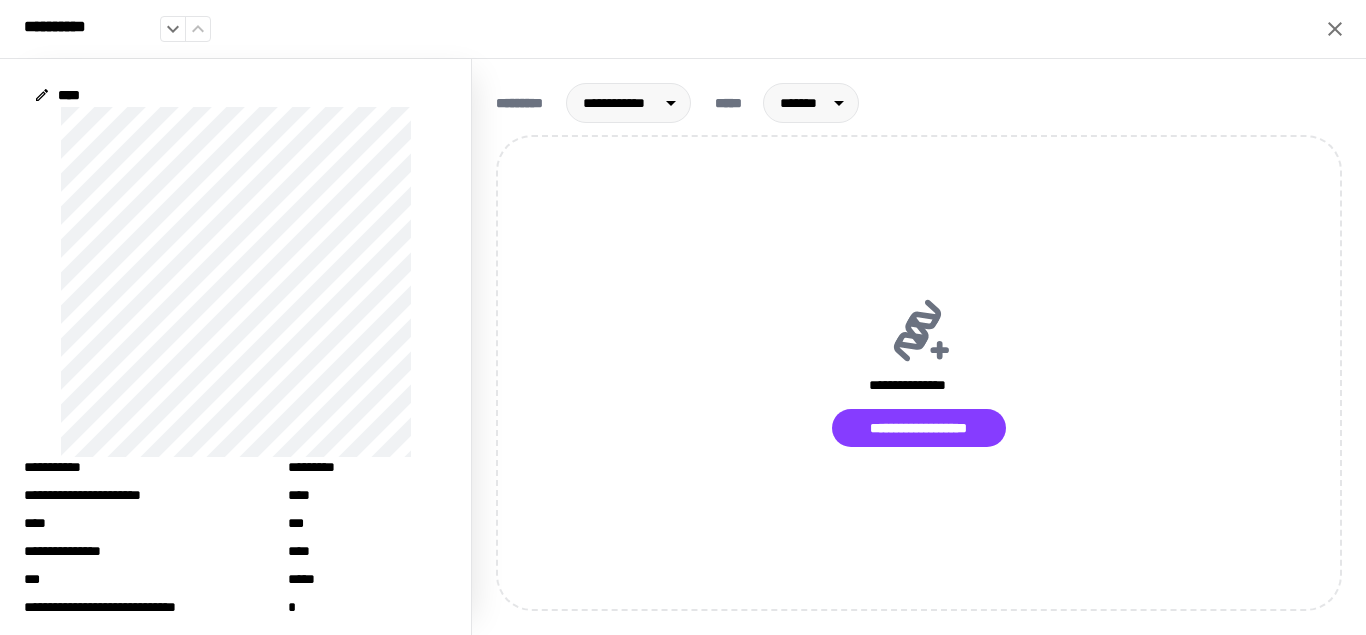 click 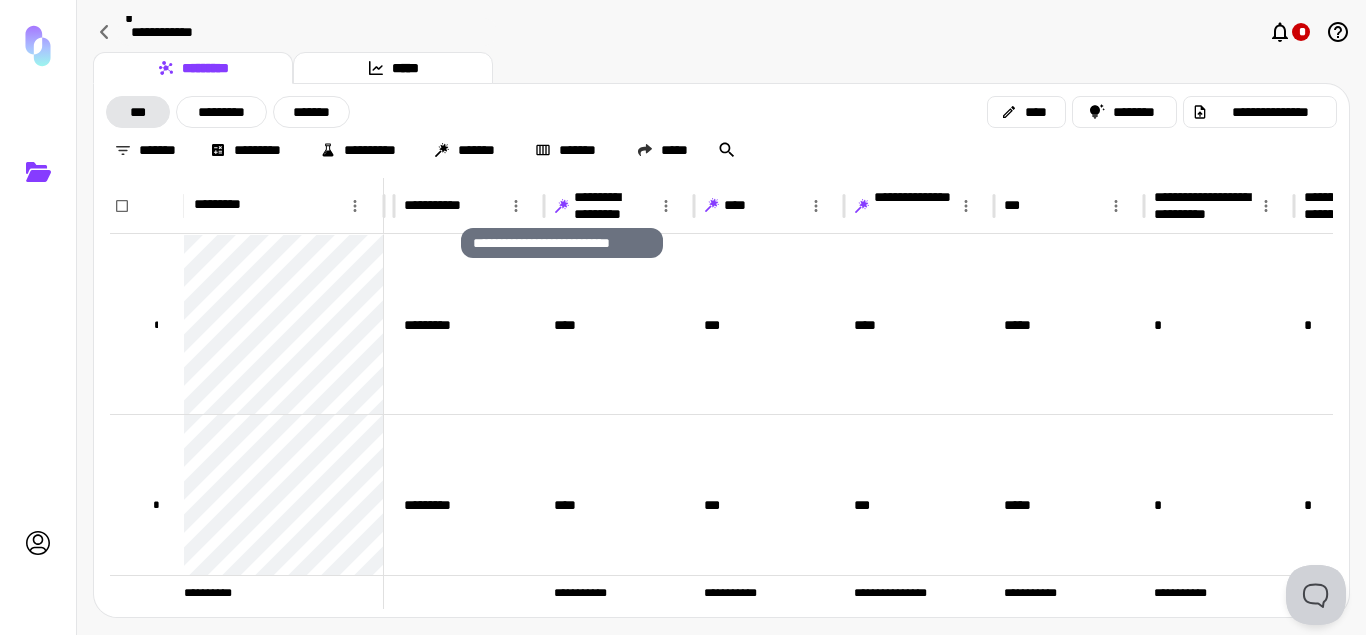 click 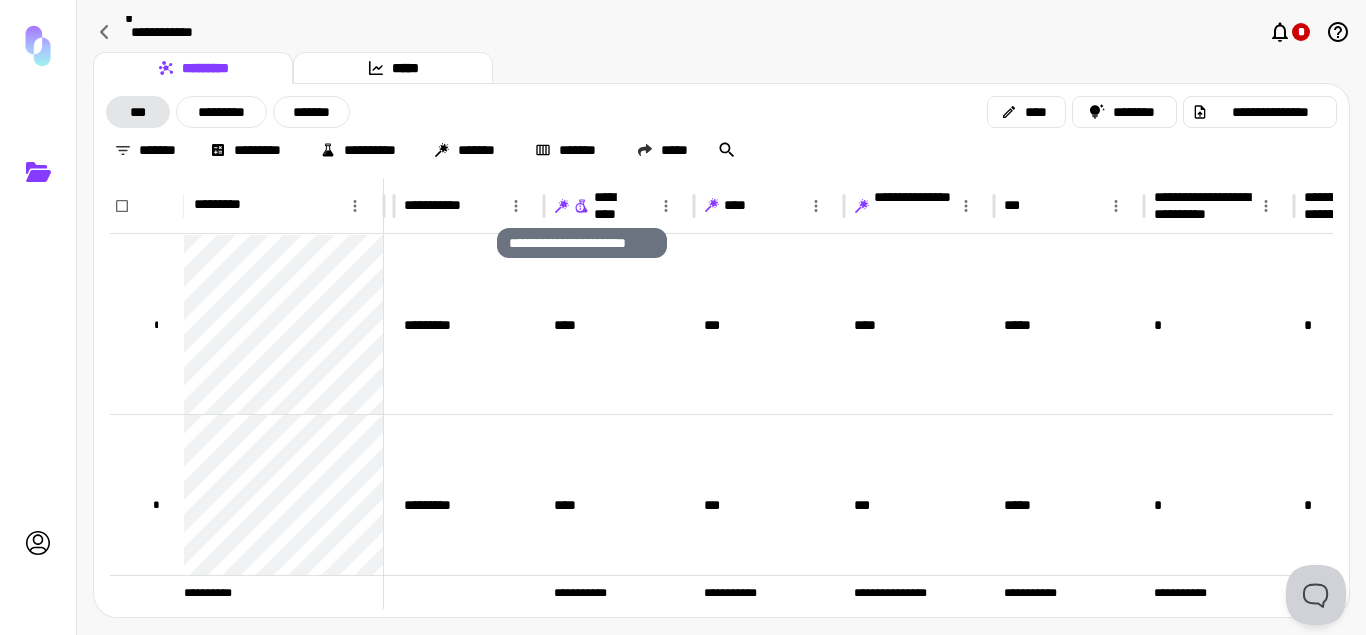 click 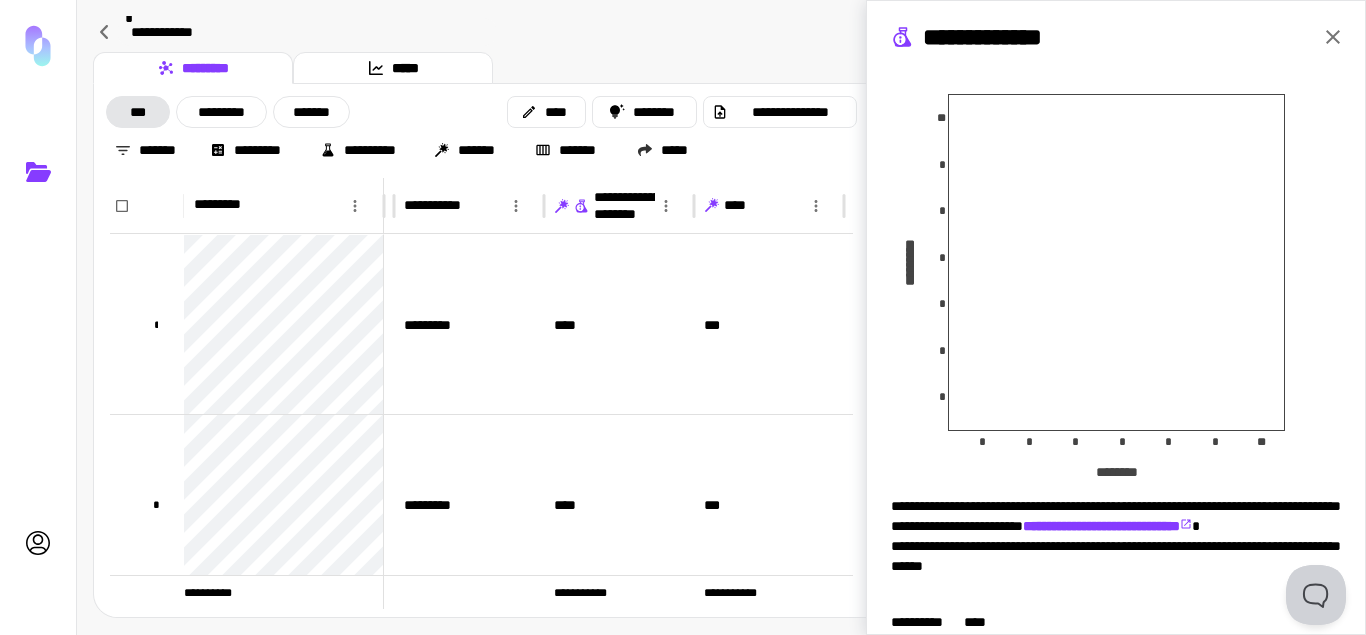 scroll, scrollTop: 337, scrollLeft: 0, axis: vertical 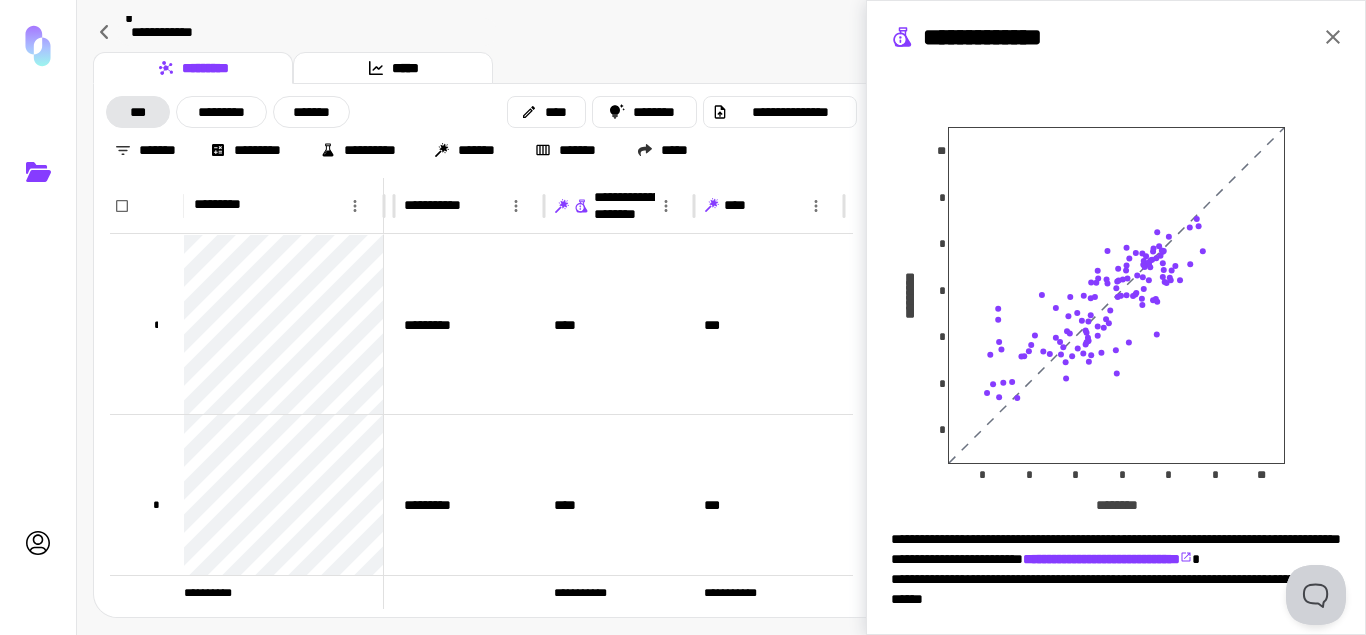 click 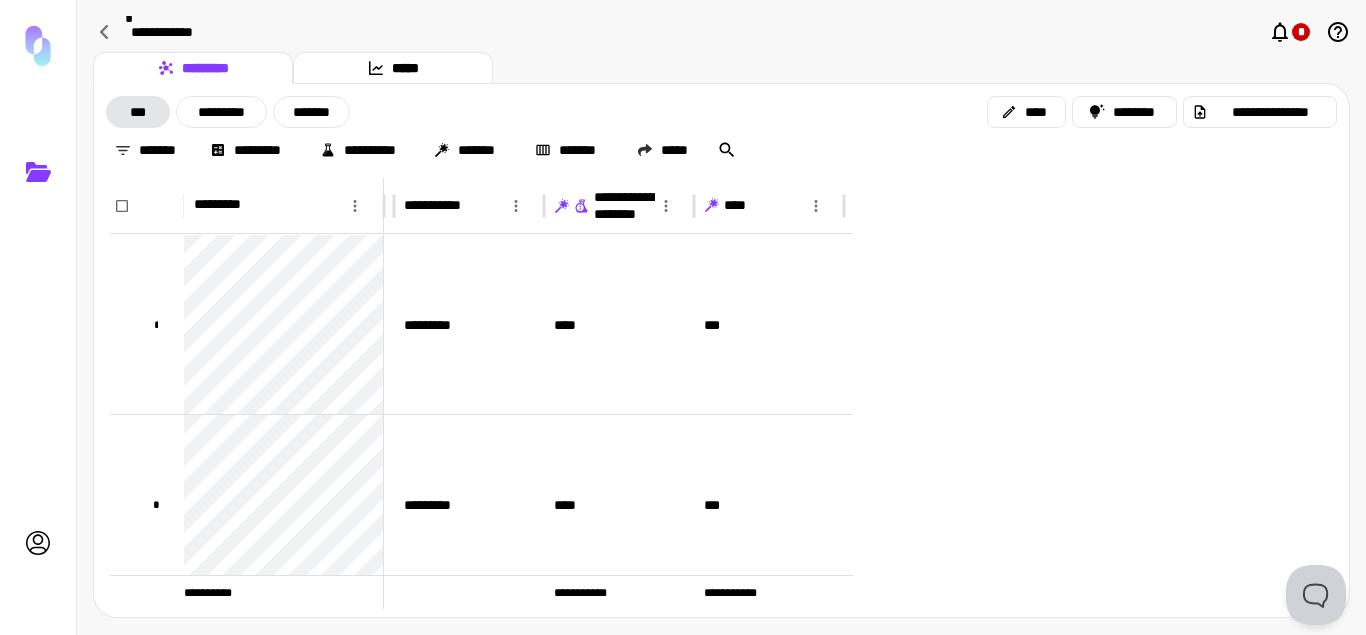 scroll, scrollTop: 0, scrollLeft: 0, axis: both 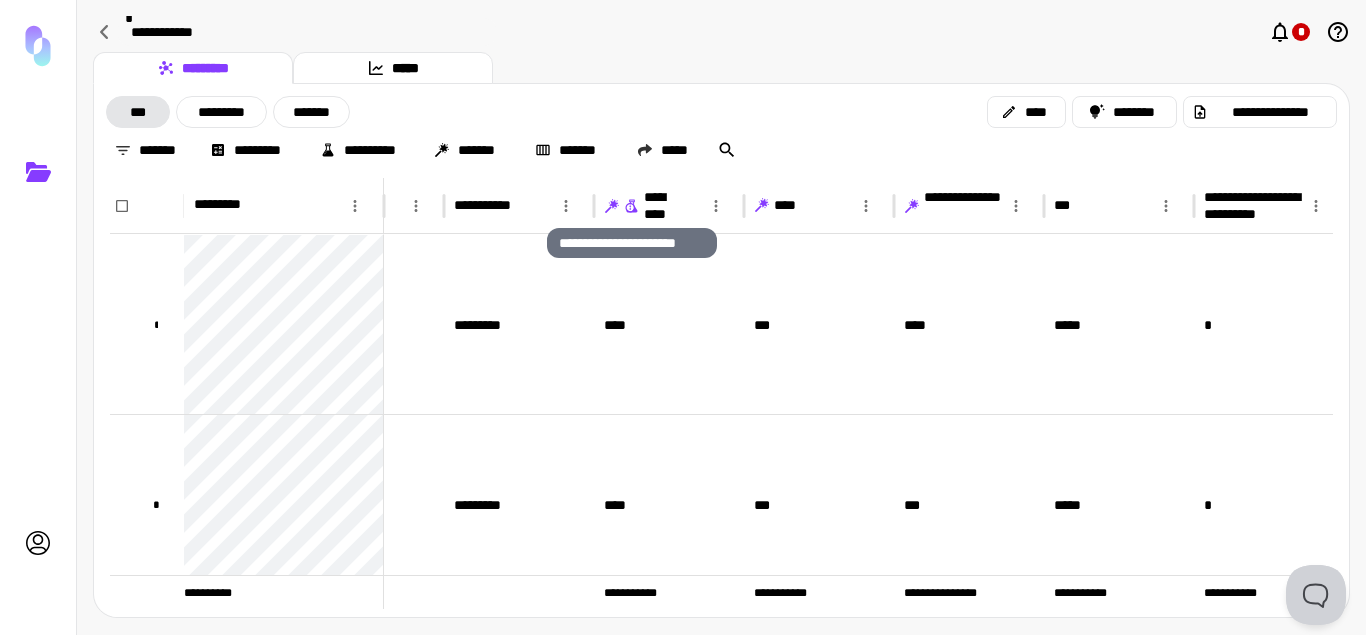 click 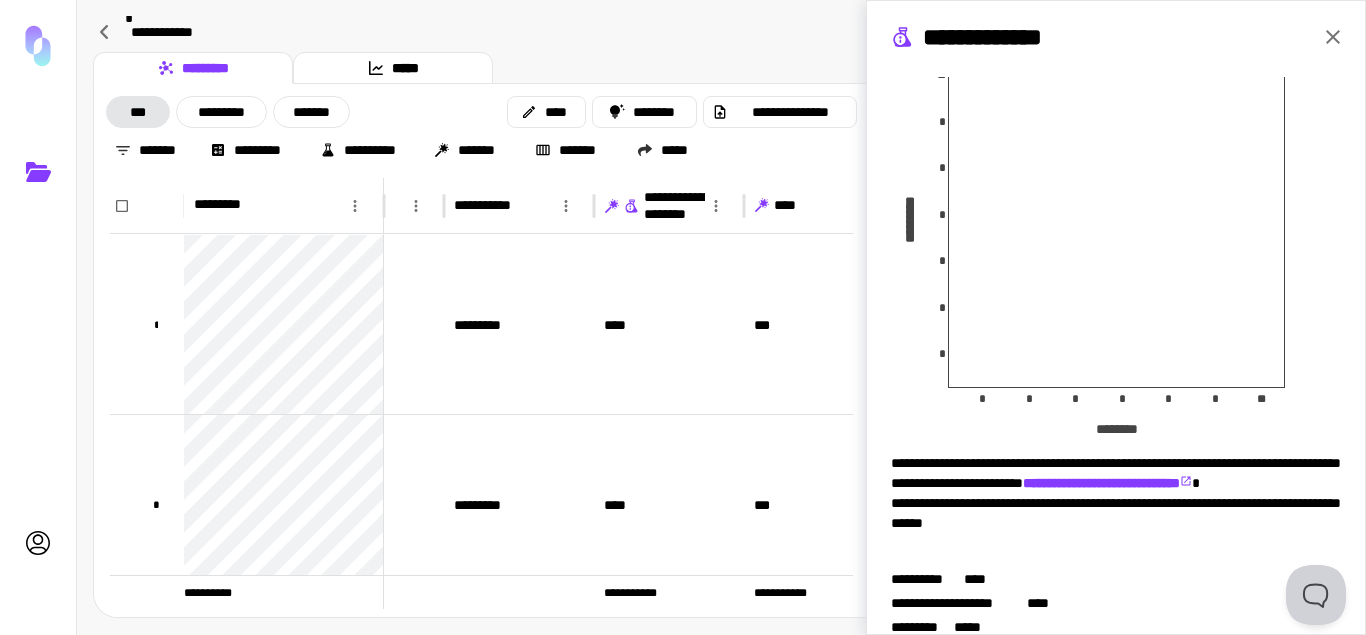scroll, scrollTop: 424, scrollLeft: 0, axis: vertical 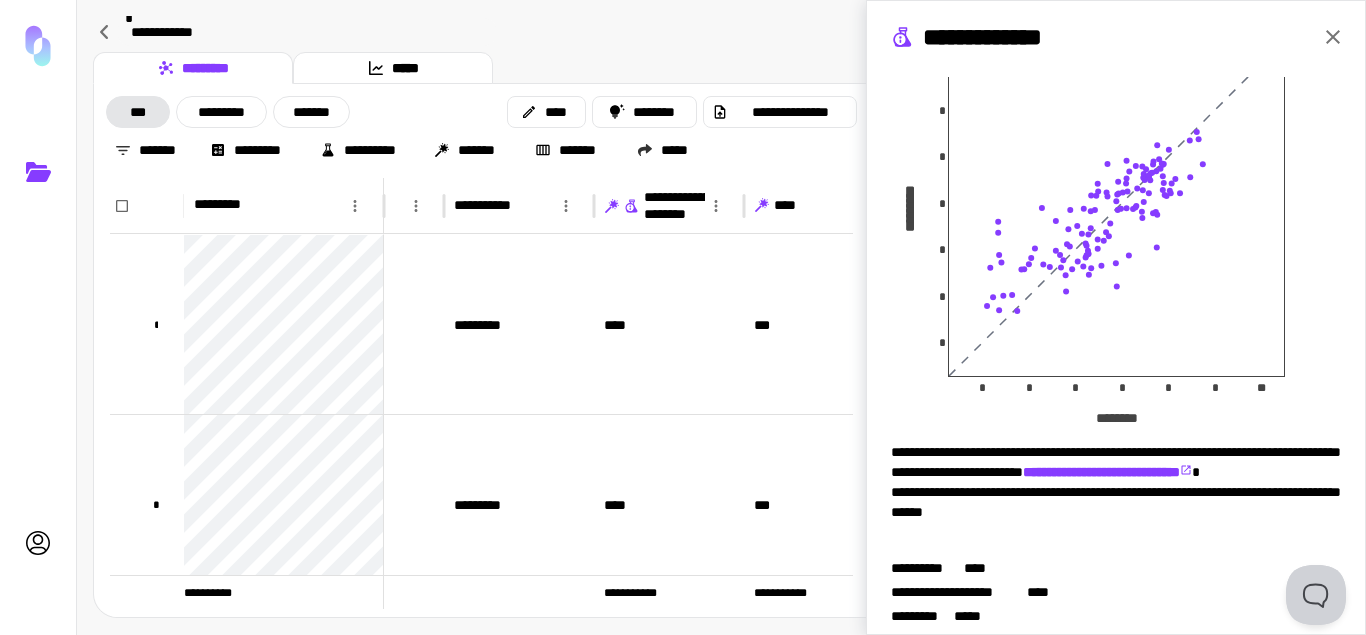 click 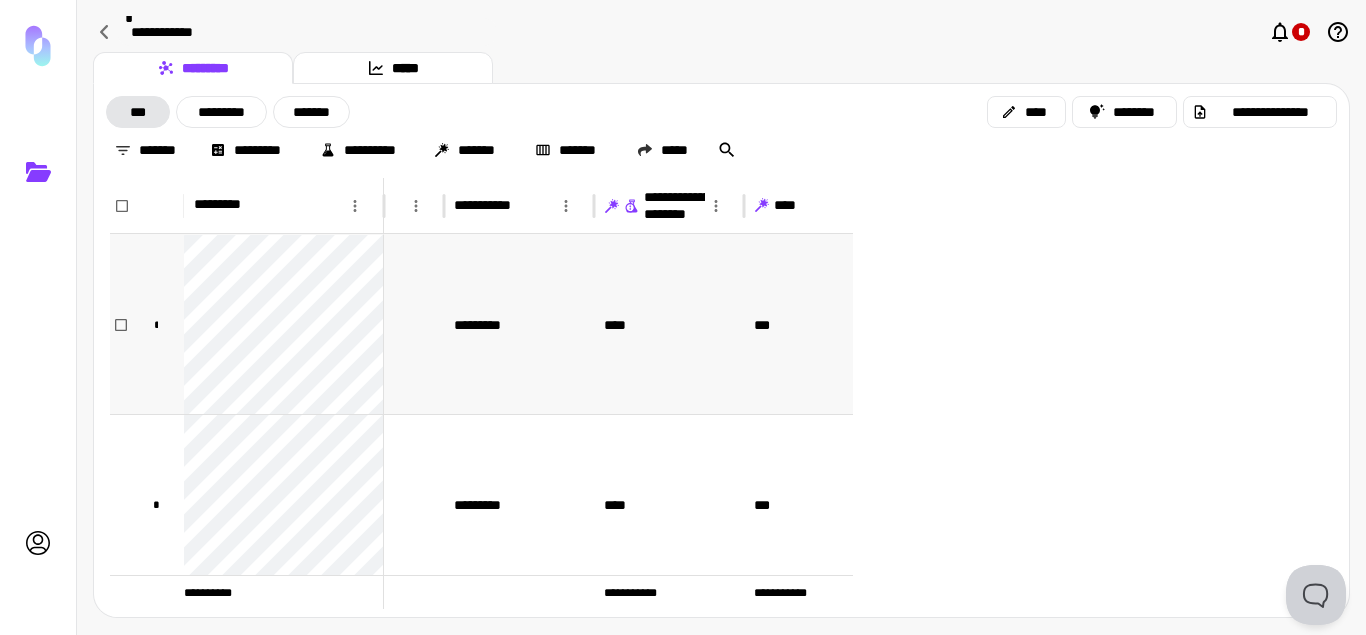scroll, scrollTop: 0, scrollLeft: 0, axis: both 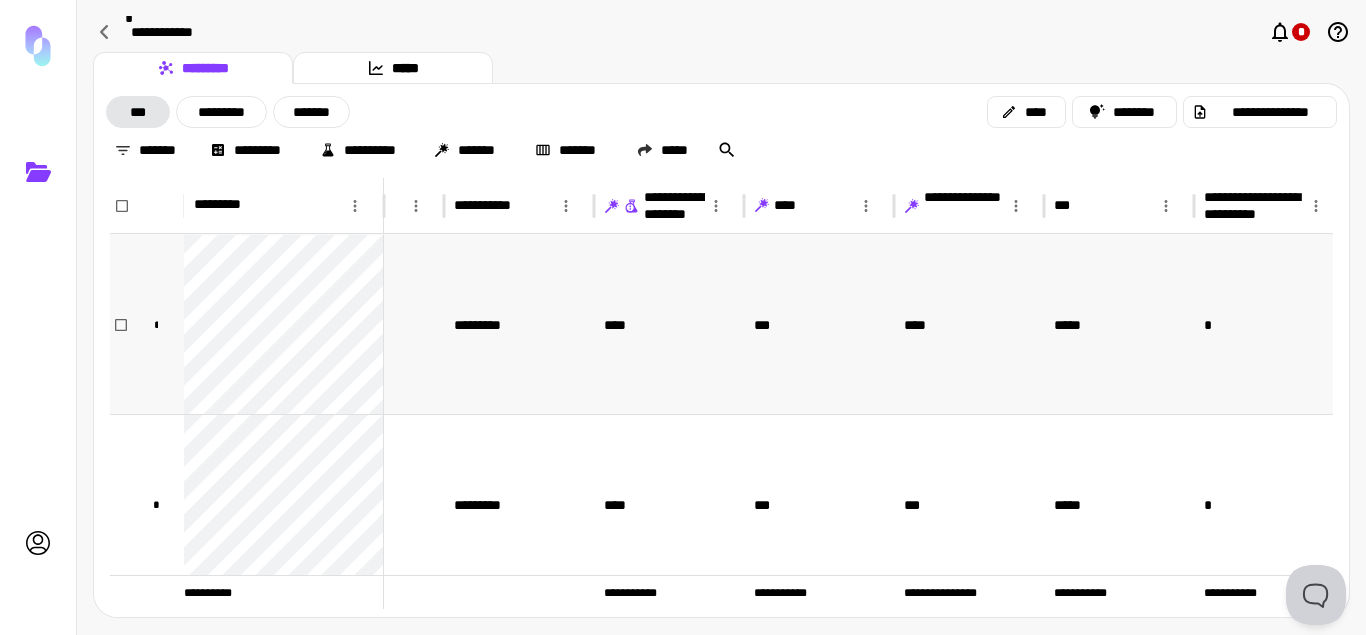 click on "****" at bounding box center (618, 325) 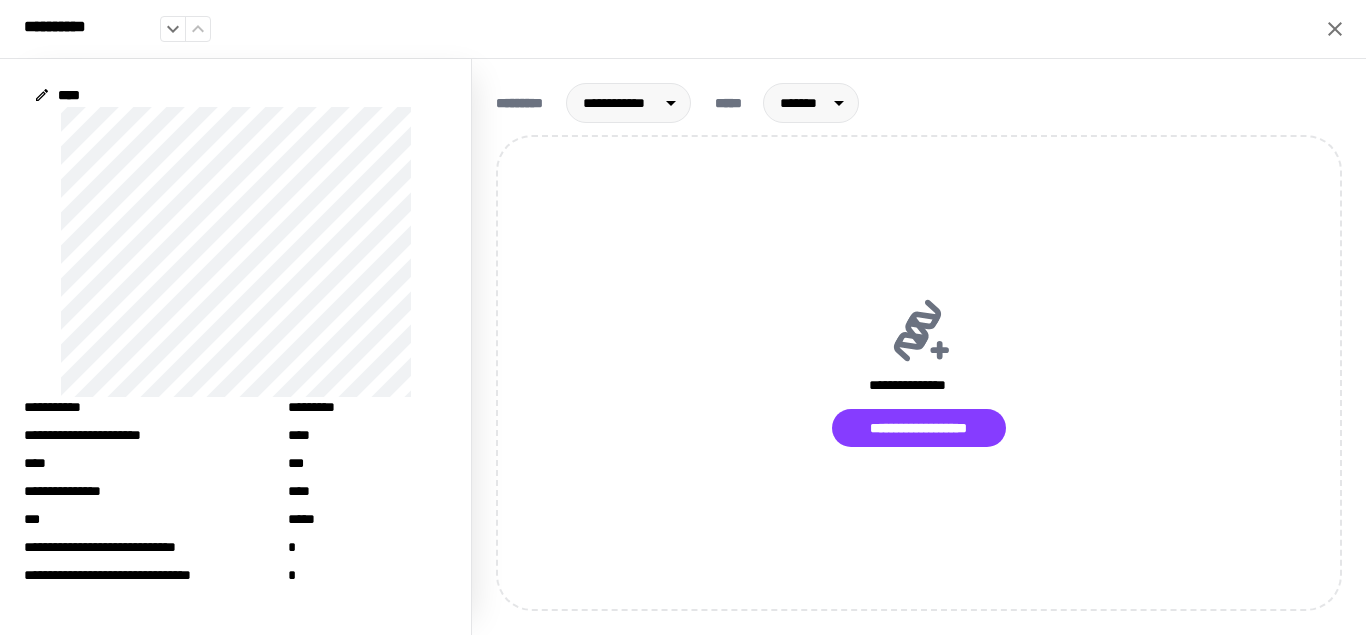 scroll, scrollTop: 66, scrollLeft: 0, axis: vertical 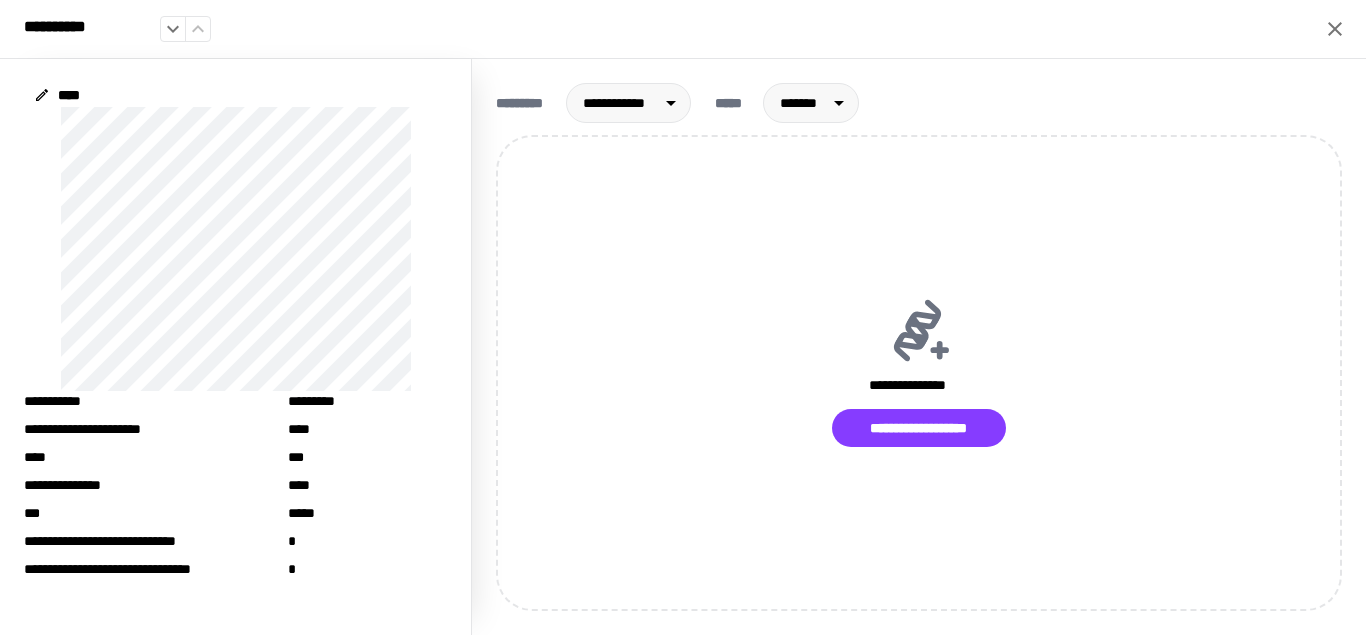 click on "**********" at bounding box center [144, 429] 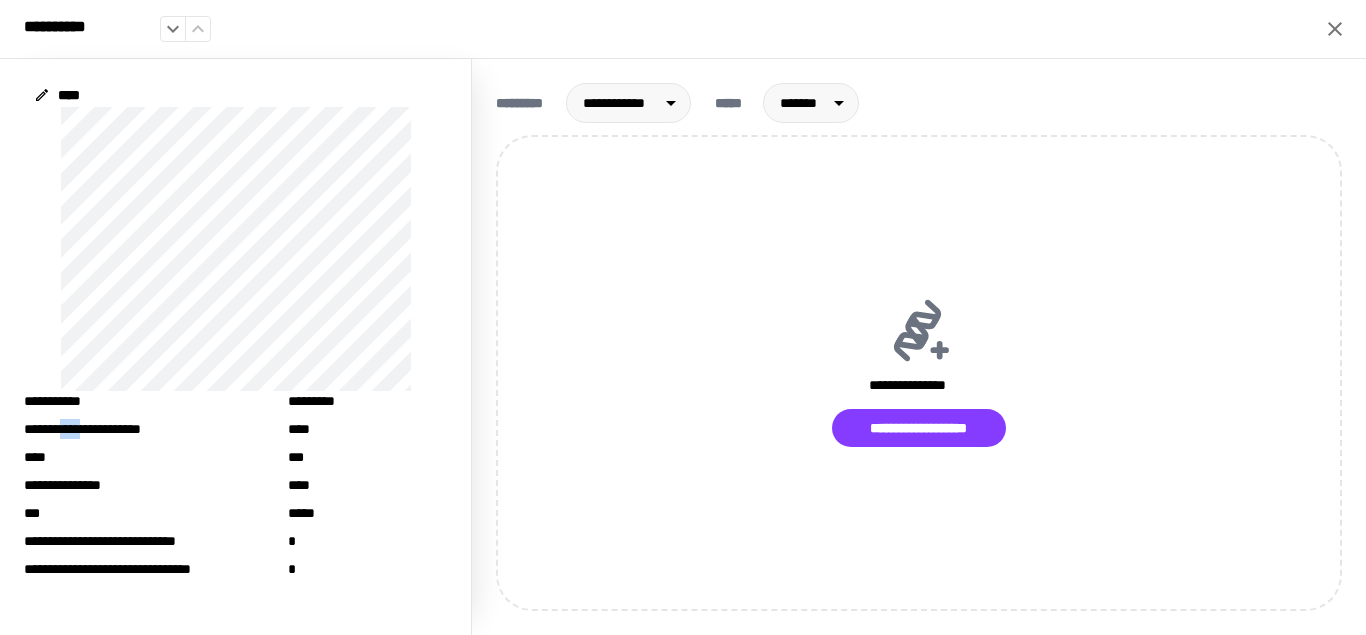 click on "**********" at bounding box center (144, 429) 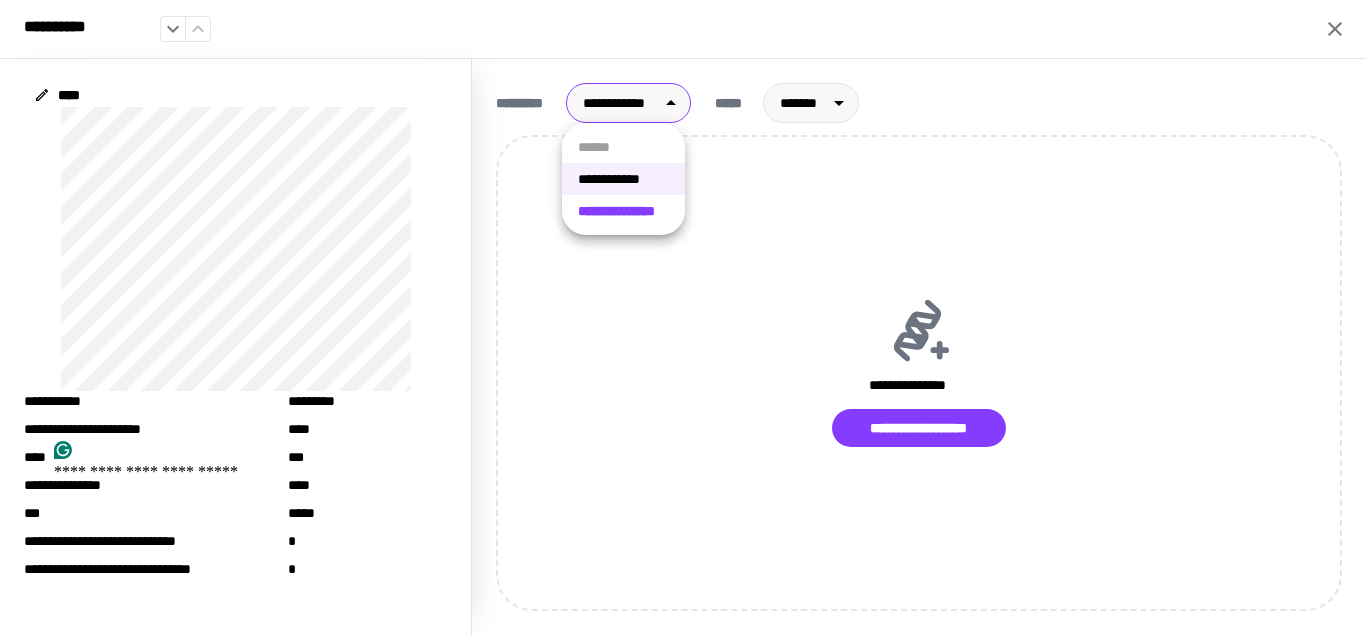 click on "**********" at bounding box center [683, 317] 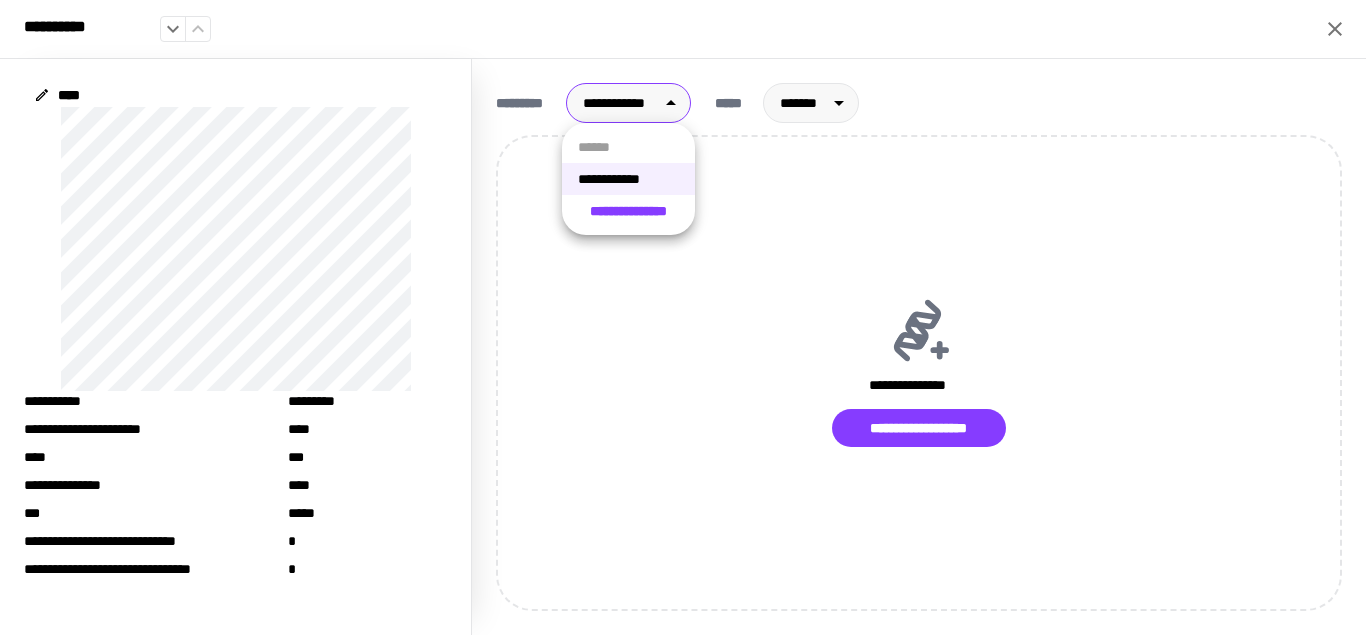 click at bounding box center (683, 317) 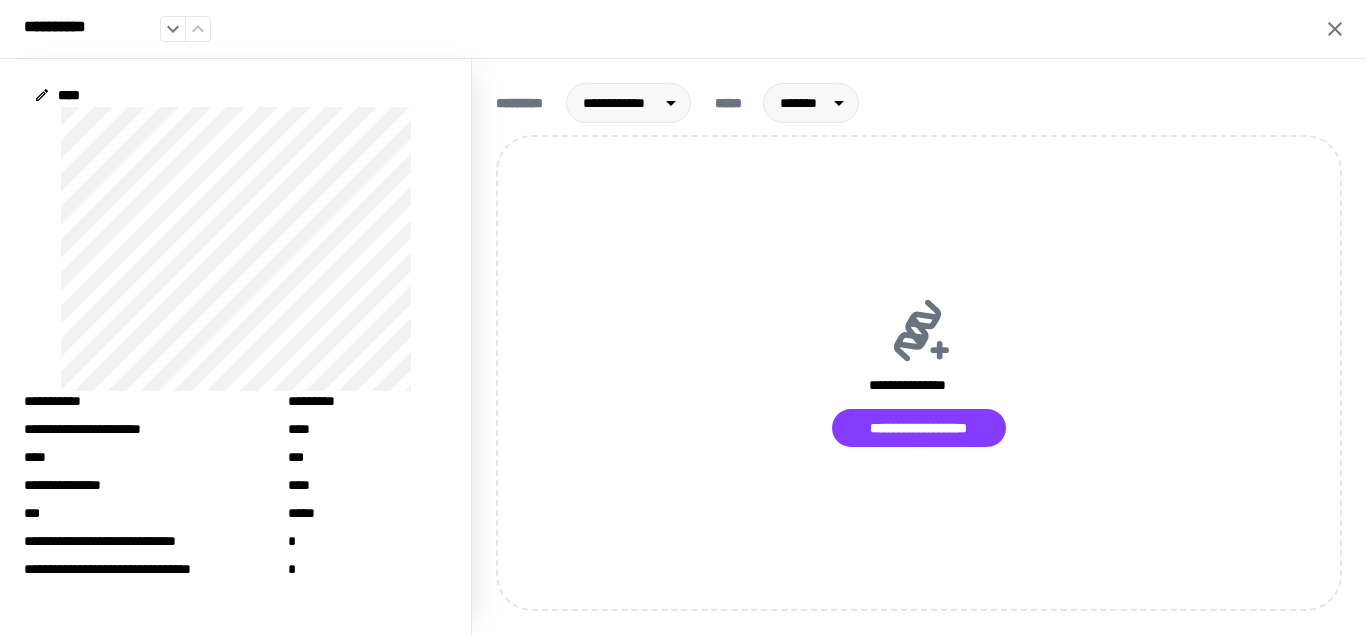 click 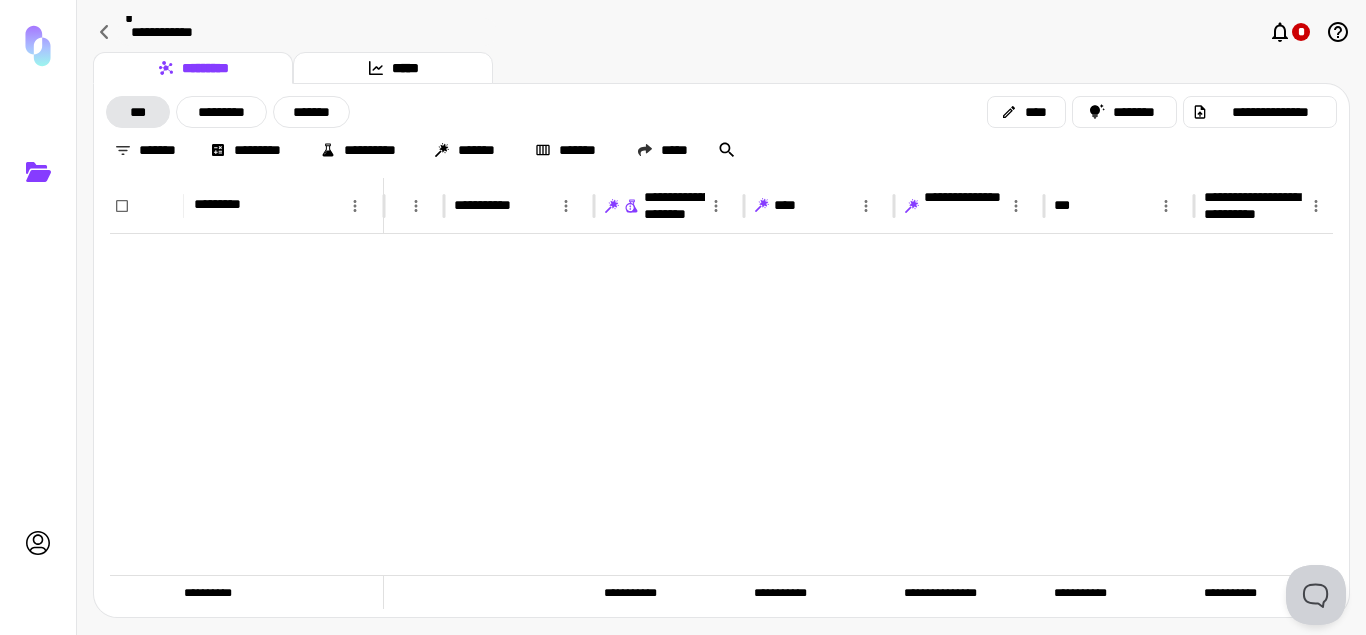scroll, scrollTop: 816, scrollLeft: 90, axis: both 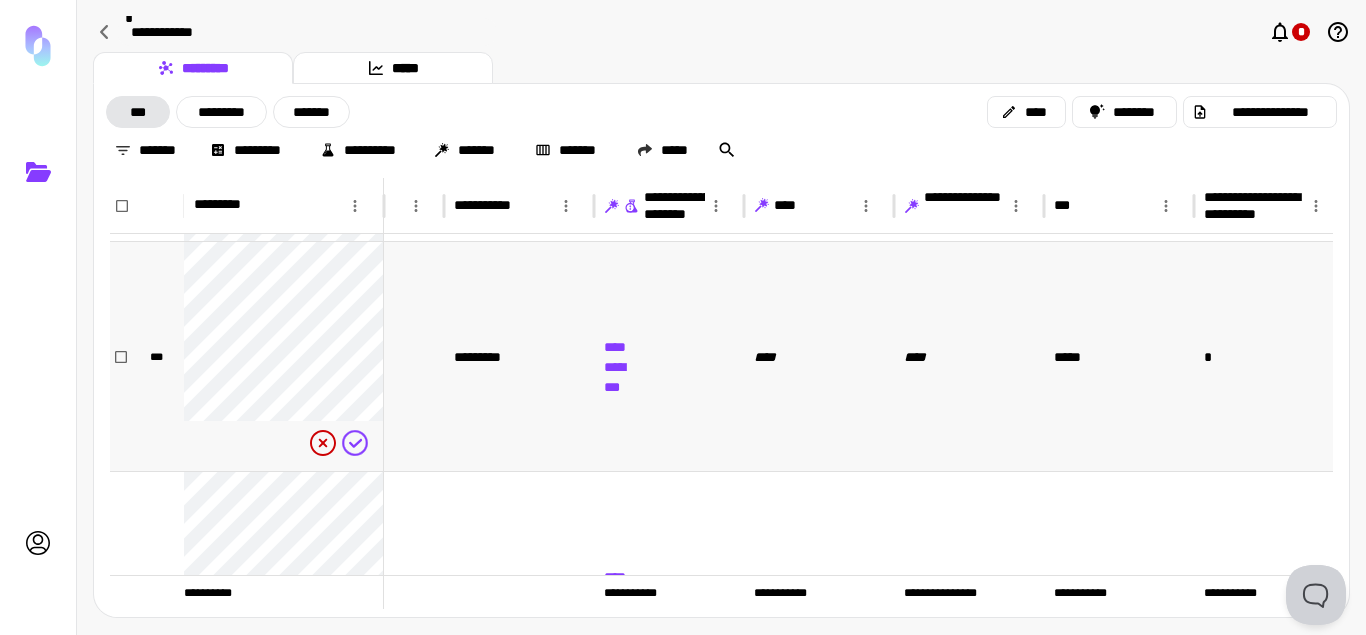 click on "****" at bounding box center [624, 347] 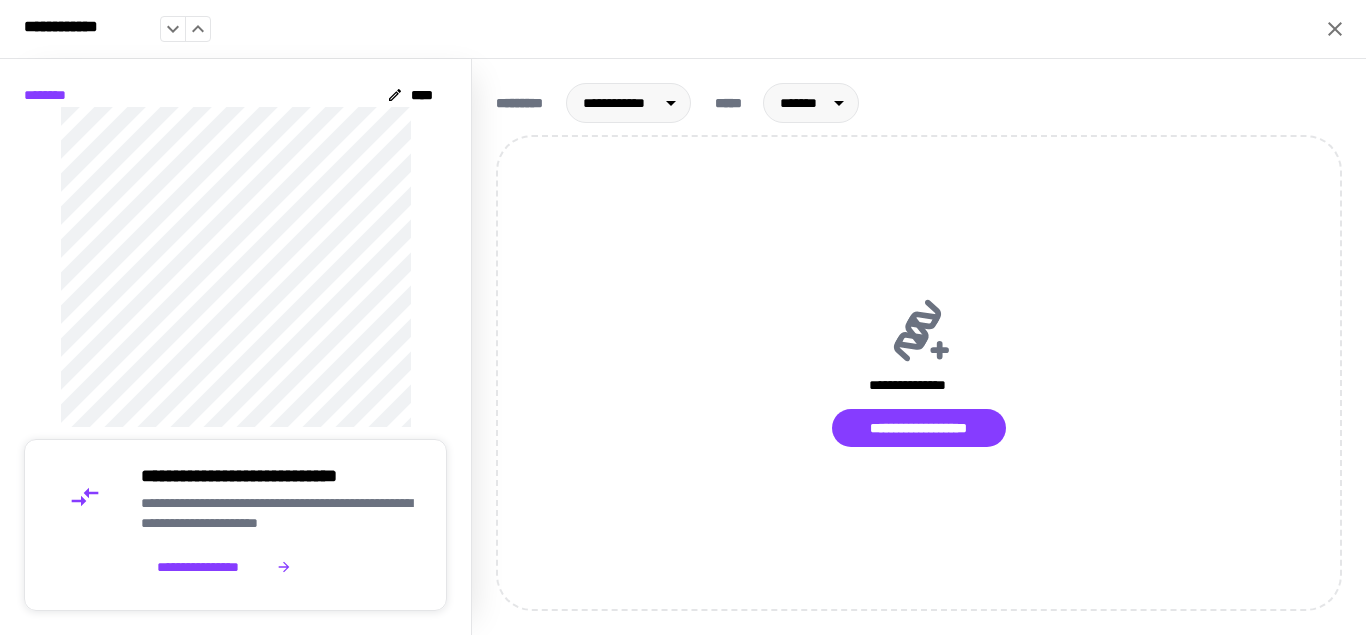 click 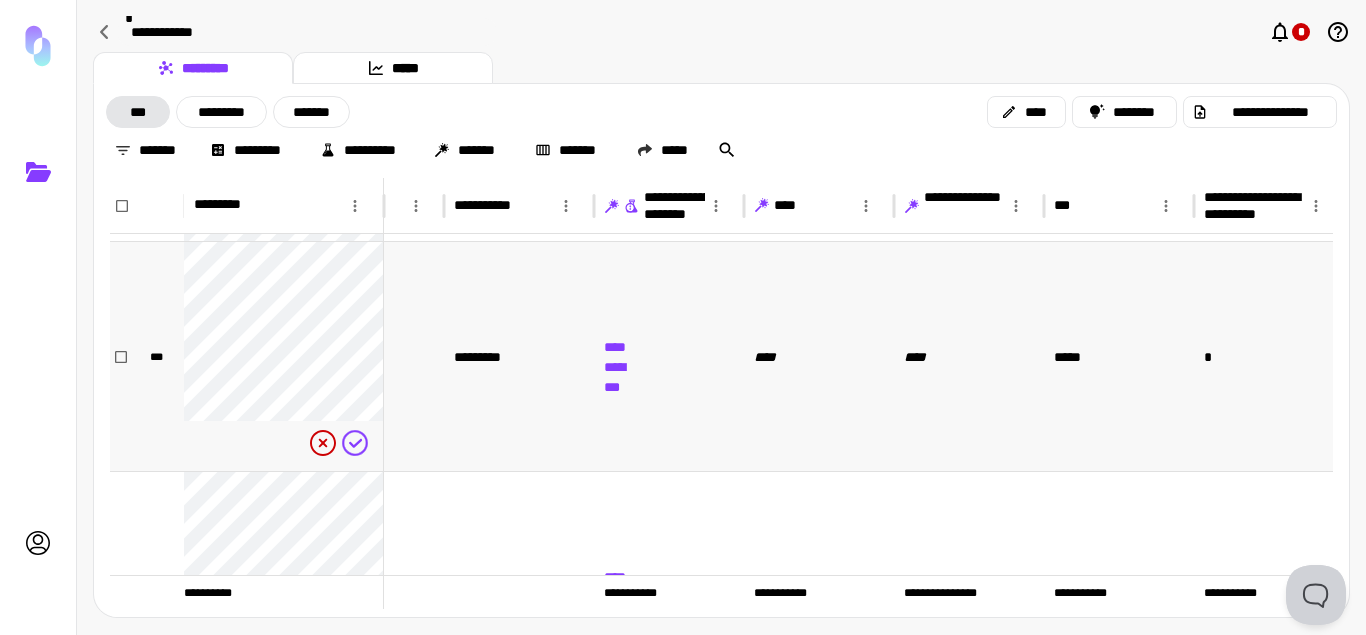 click on "********" at bounding box center [624, 367] 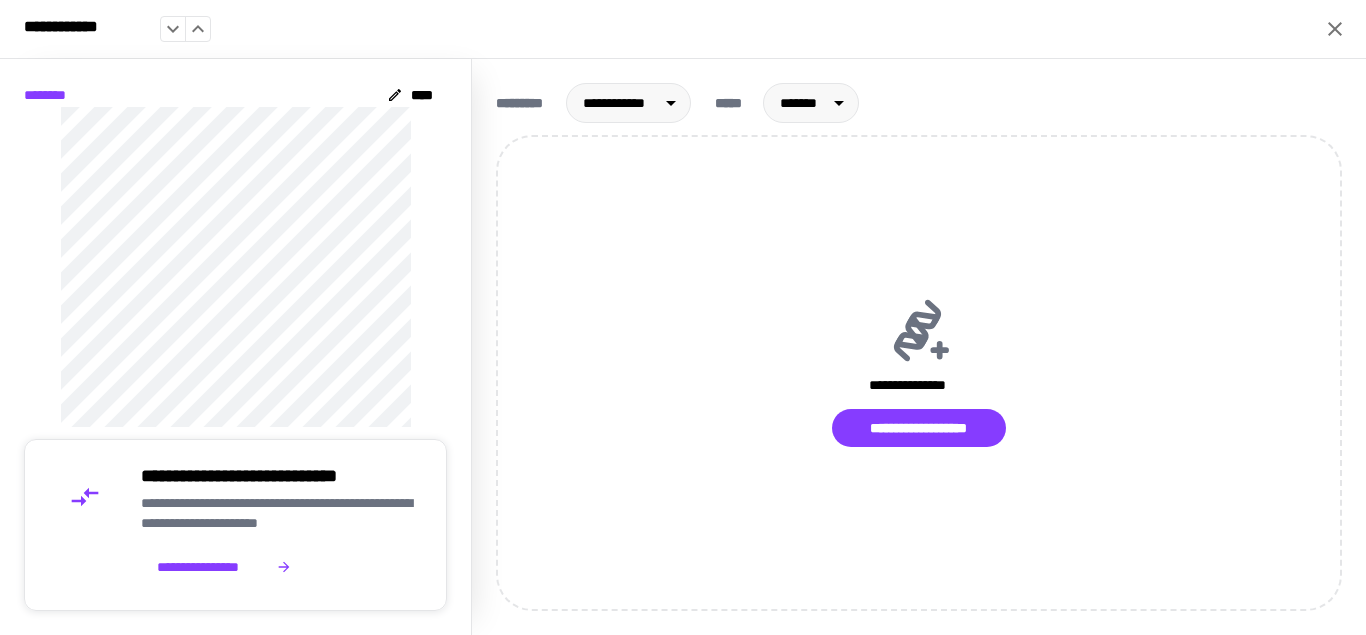 click 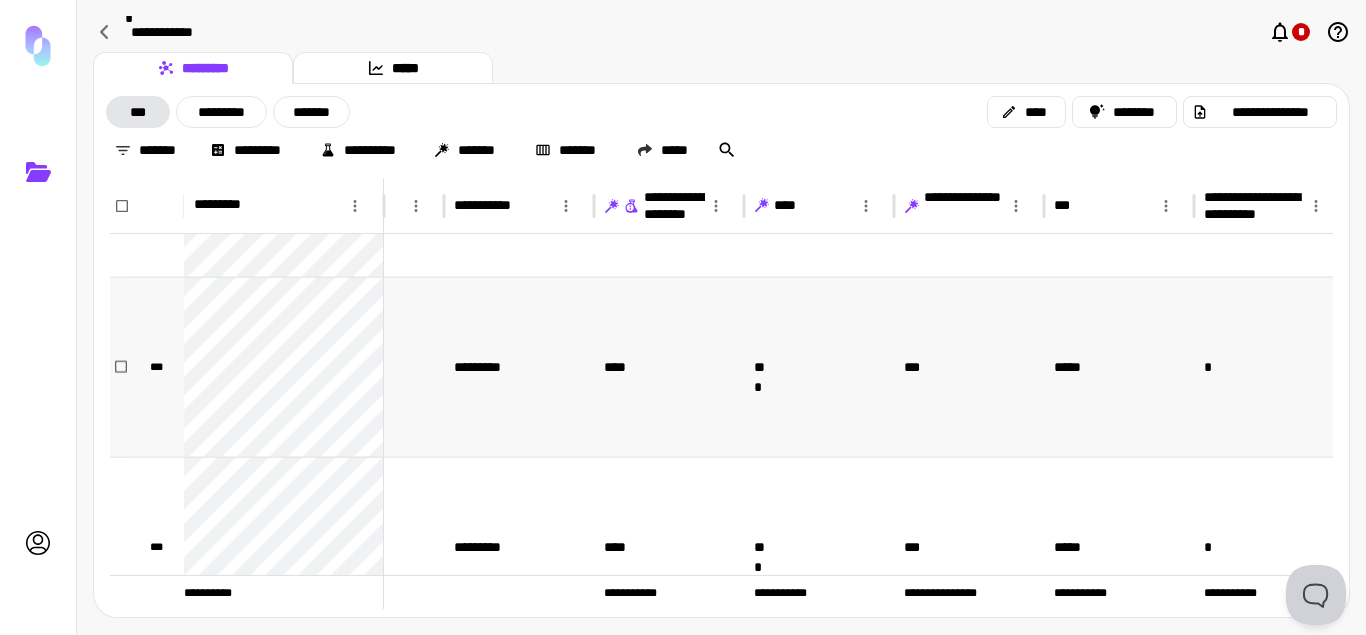 click on "****" at bounding box center (617, 367) 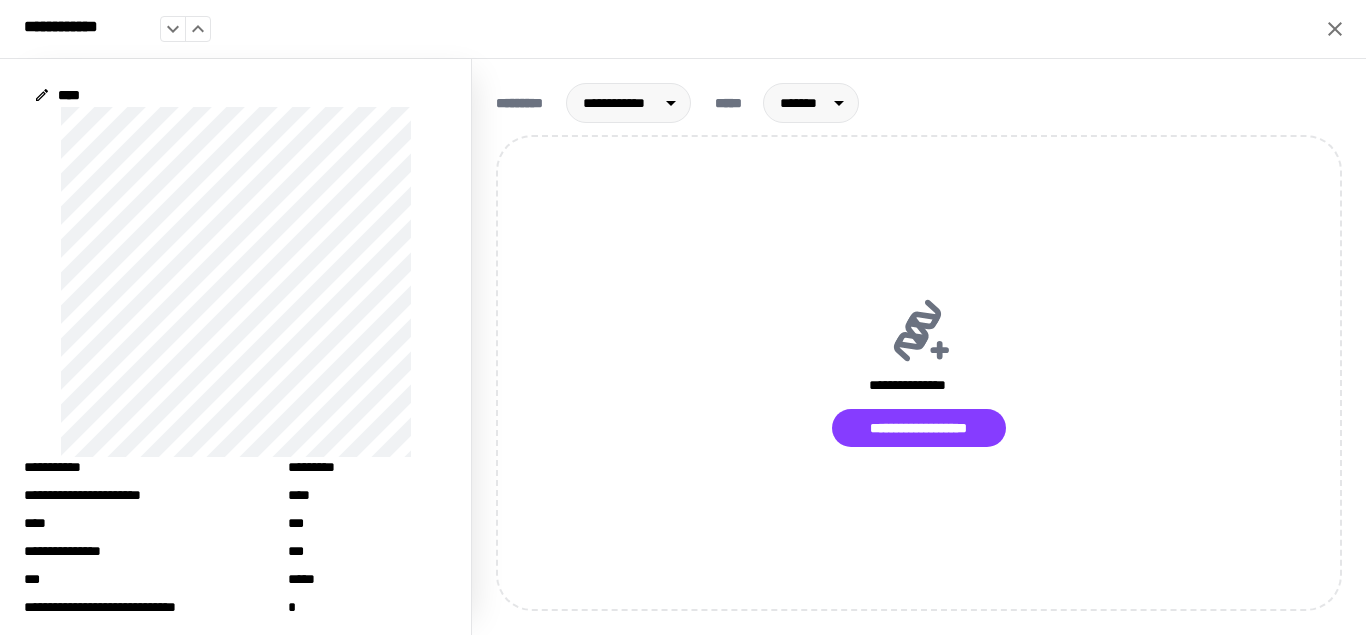 click on "**********" at bounding box center (683, 29) 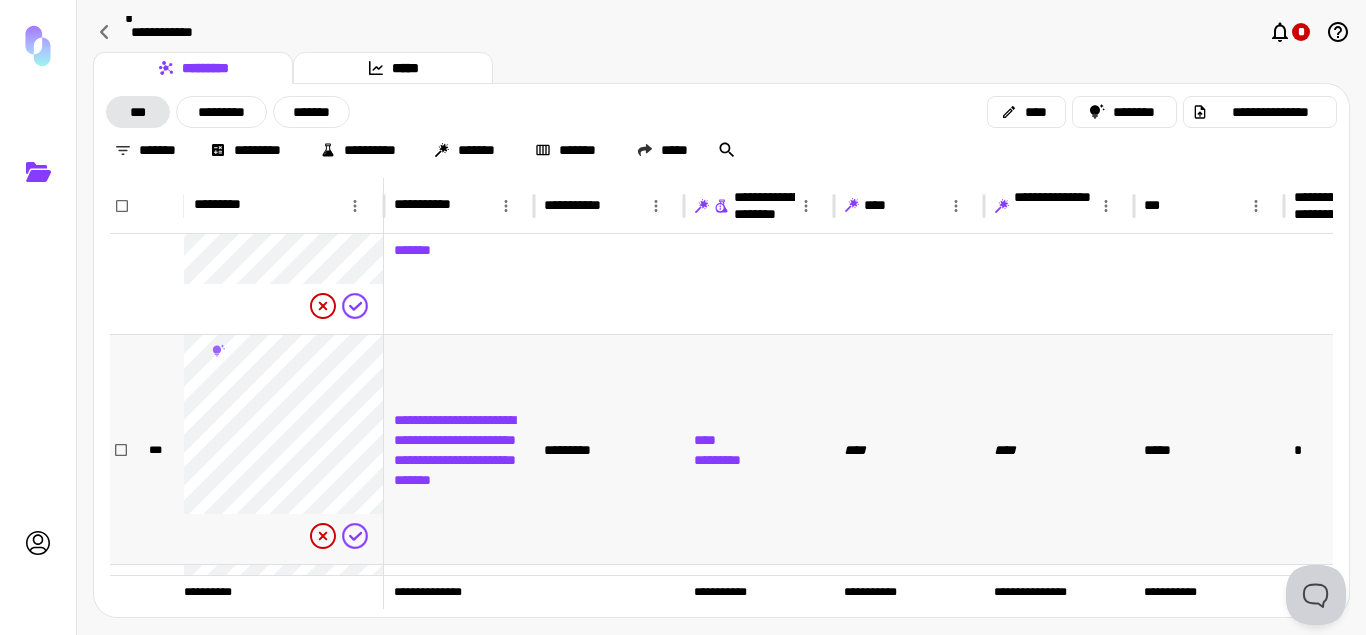 click on "**********" at bounding box center (459, 449) 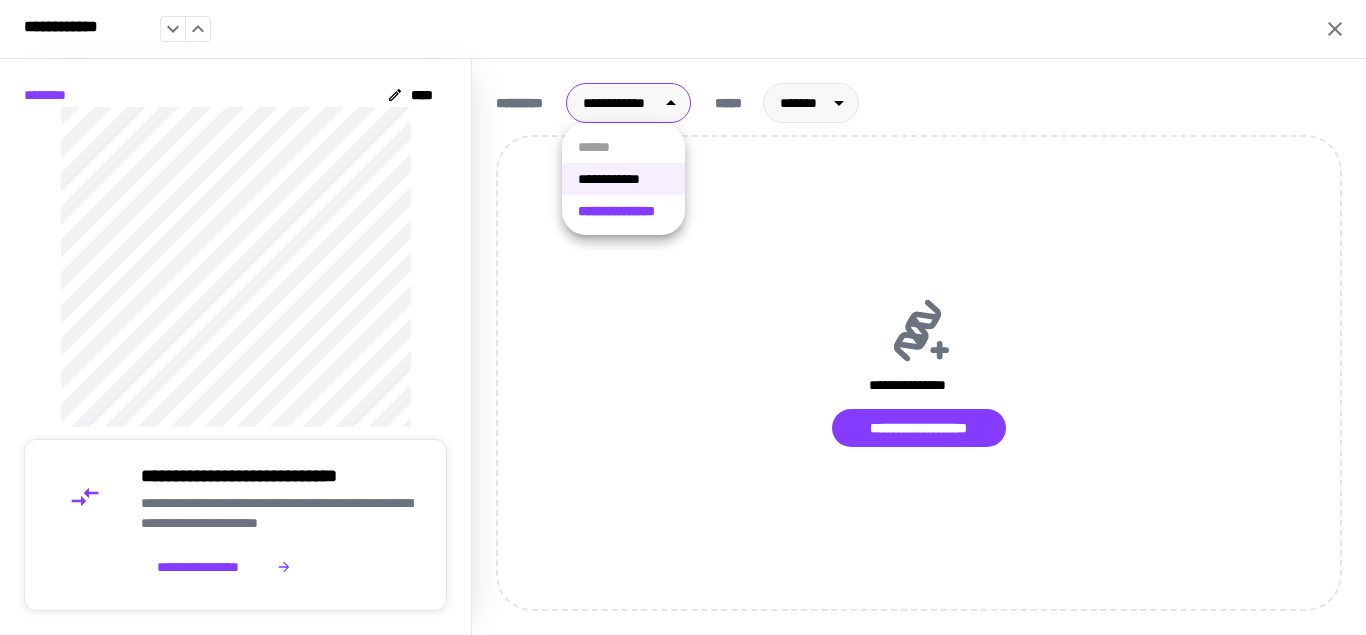 click on "**********" at bounding box center (683, 317) 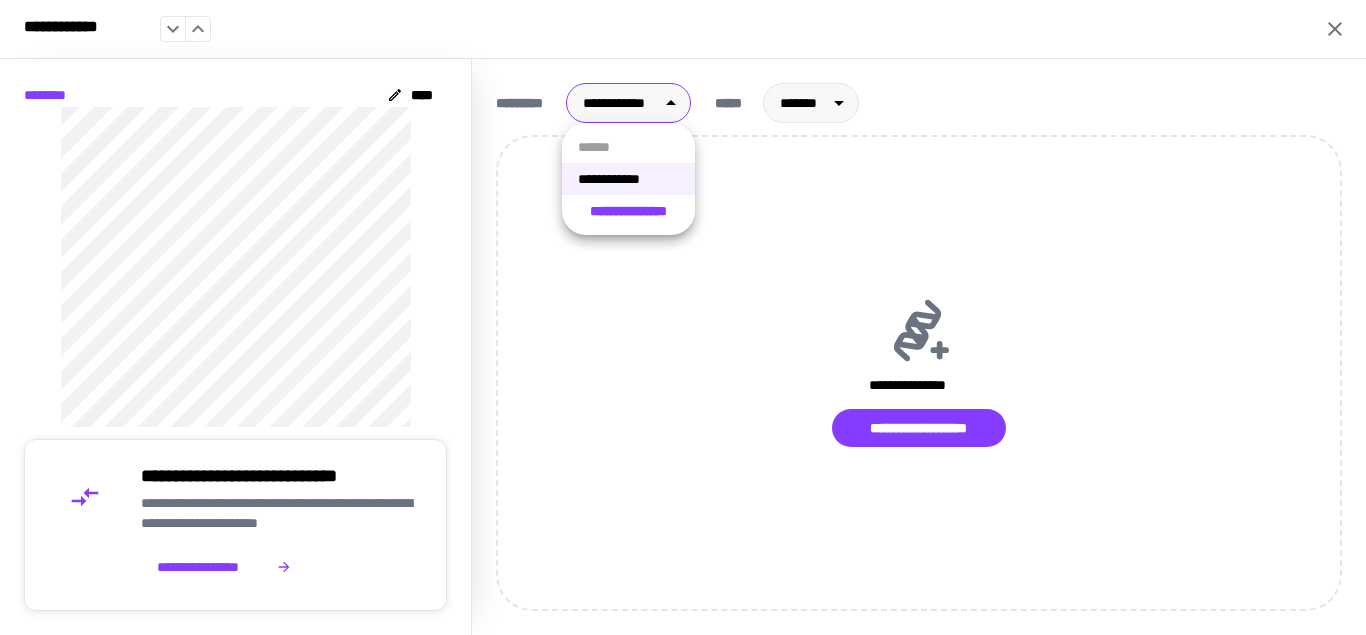 click at bounding box center (683, 317) 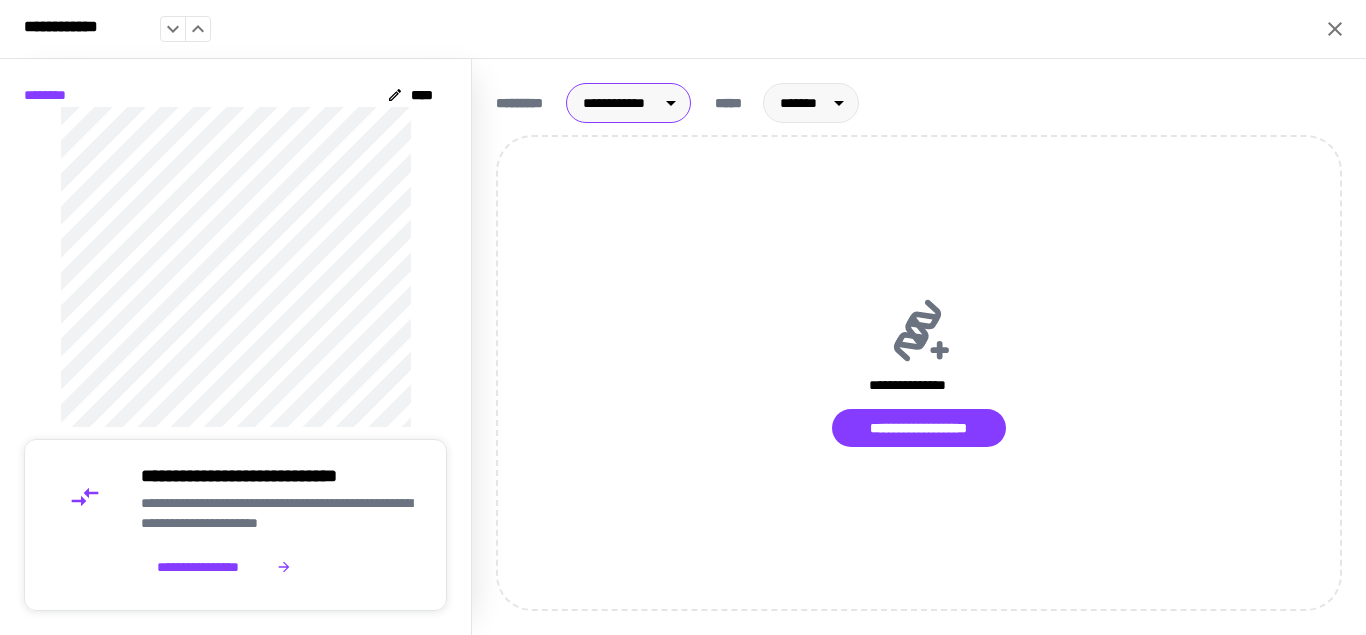 click 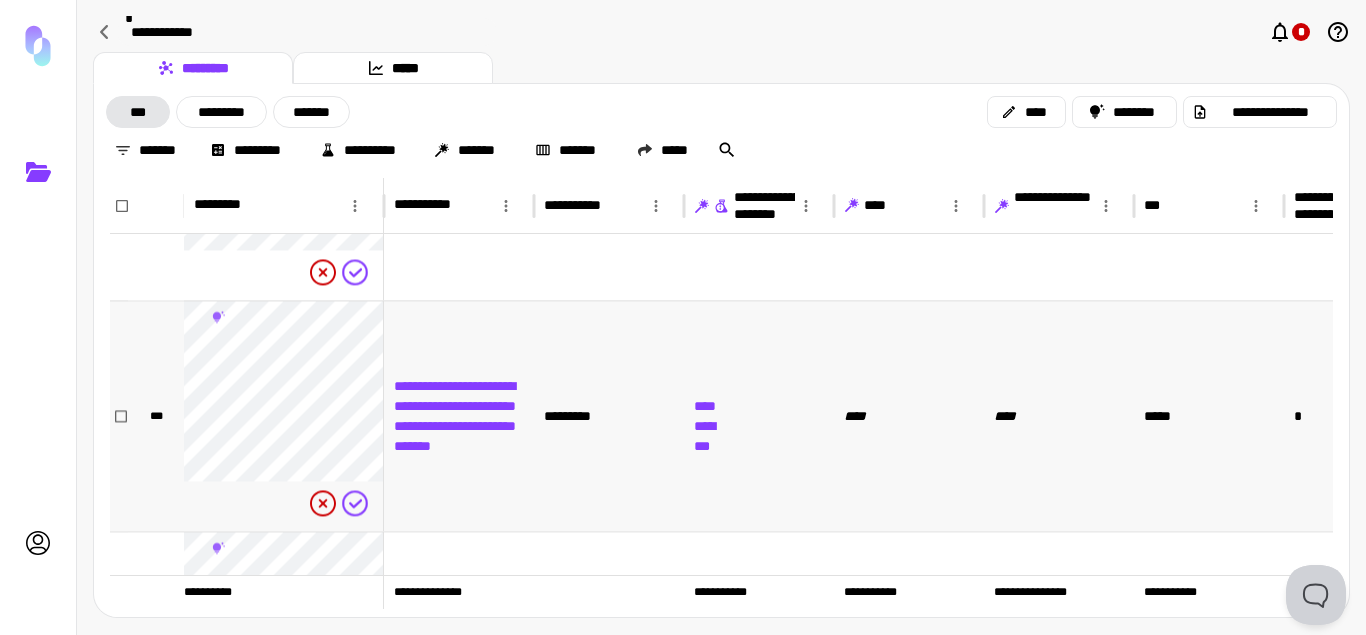 click on "********" at bounding box center [714, 426] 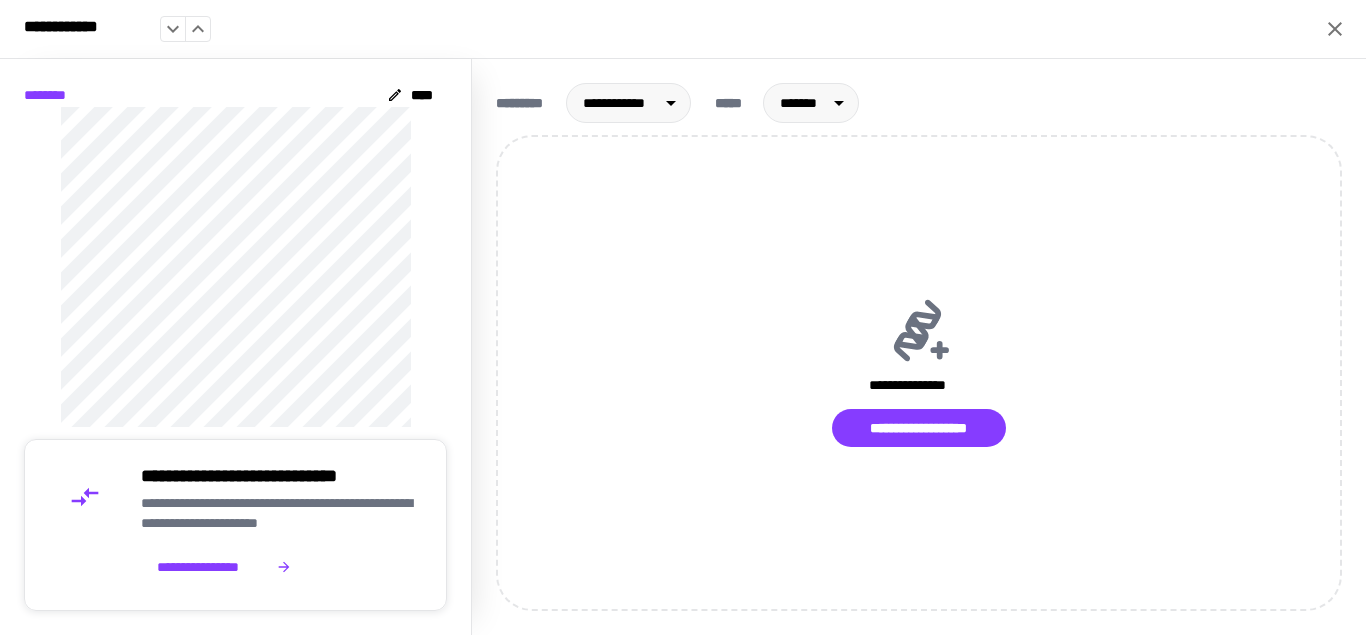 click on "**********" at bounding box center [919, 373] 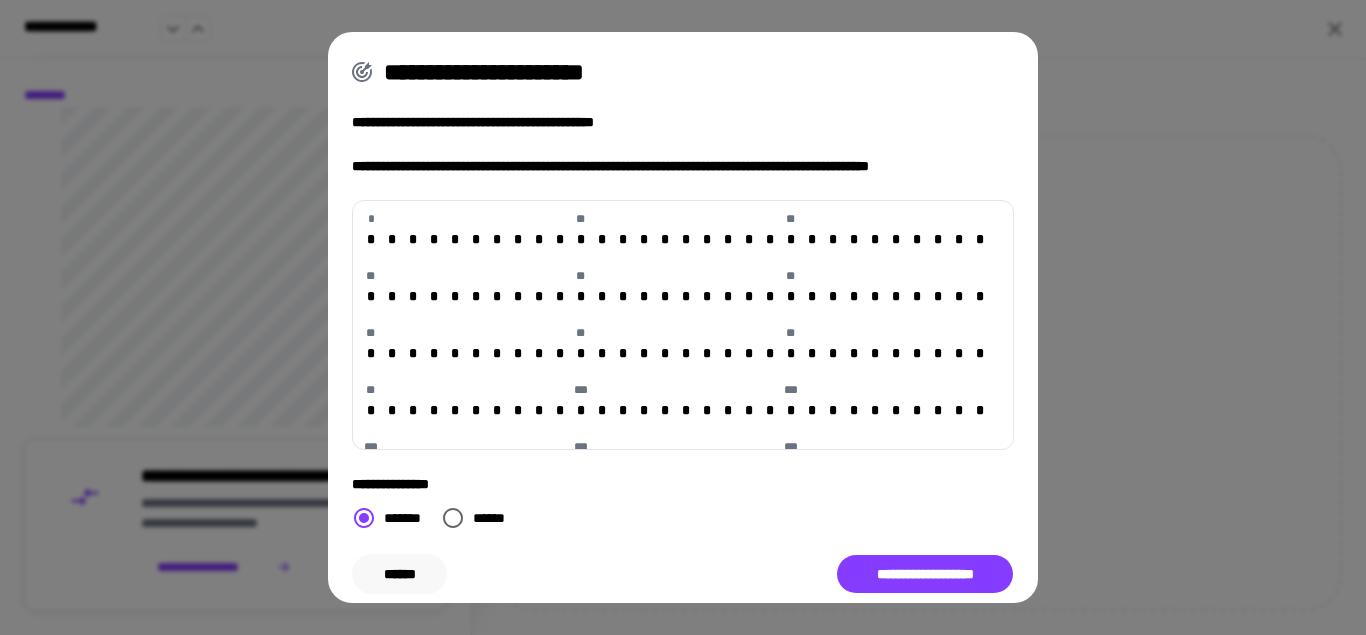 click on "******" at bounding box center [399, 574] 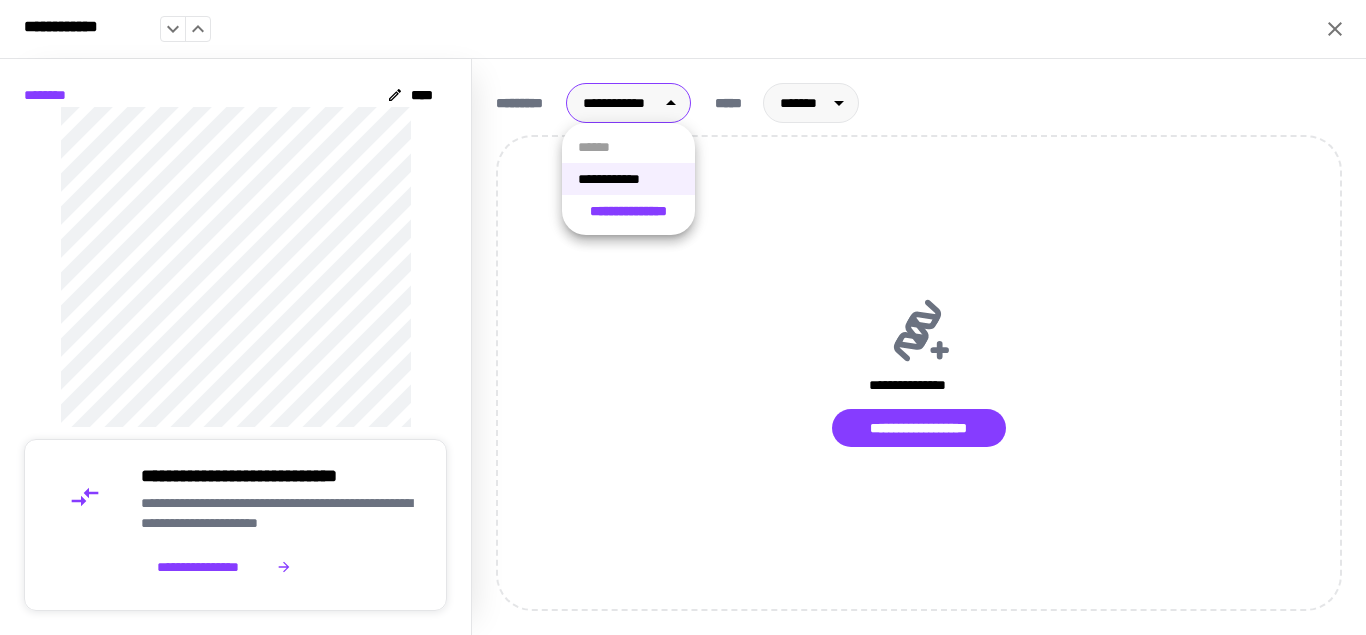 click on "**********" at bounding box center (683, 317) 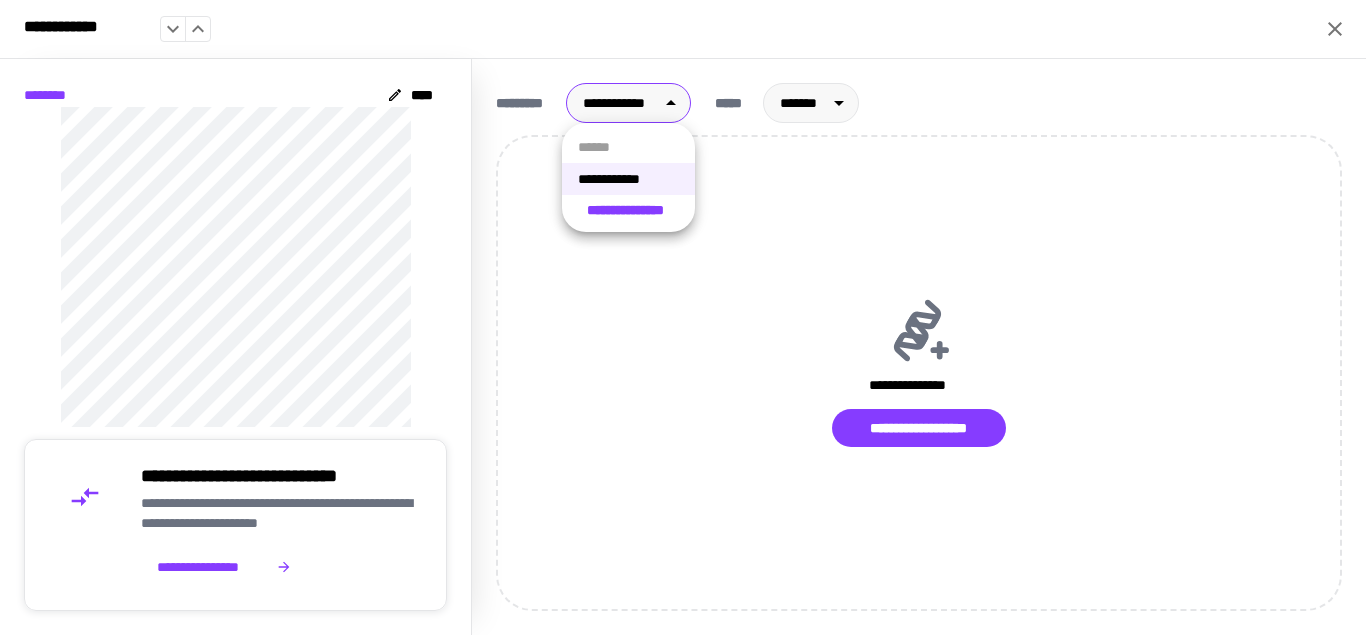 click at bounding box center [683, 317] 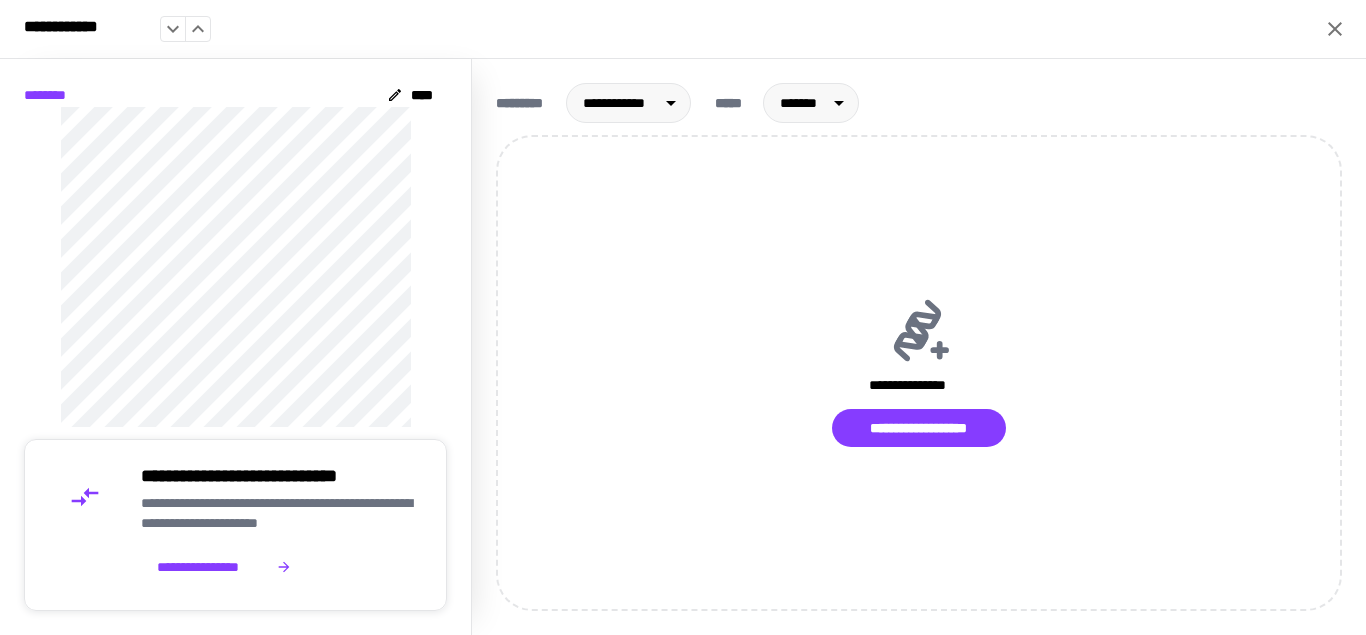 click 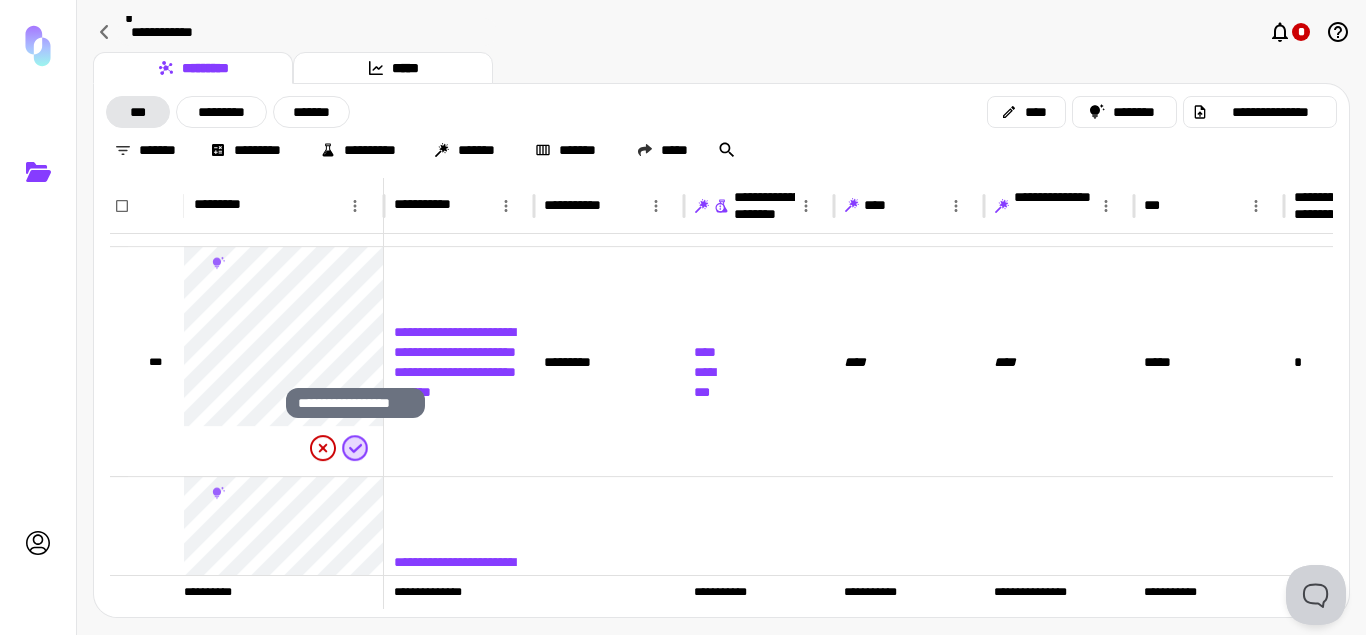 click 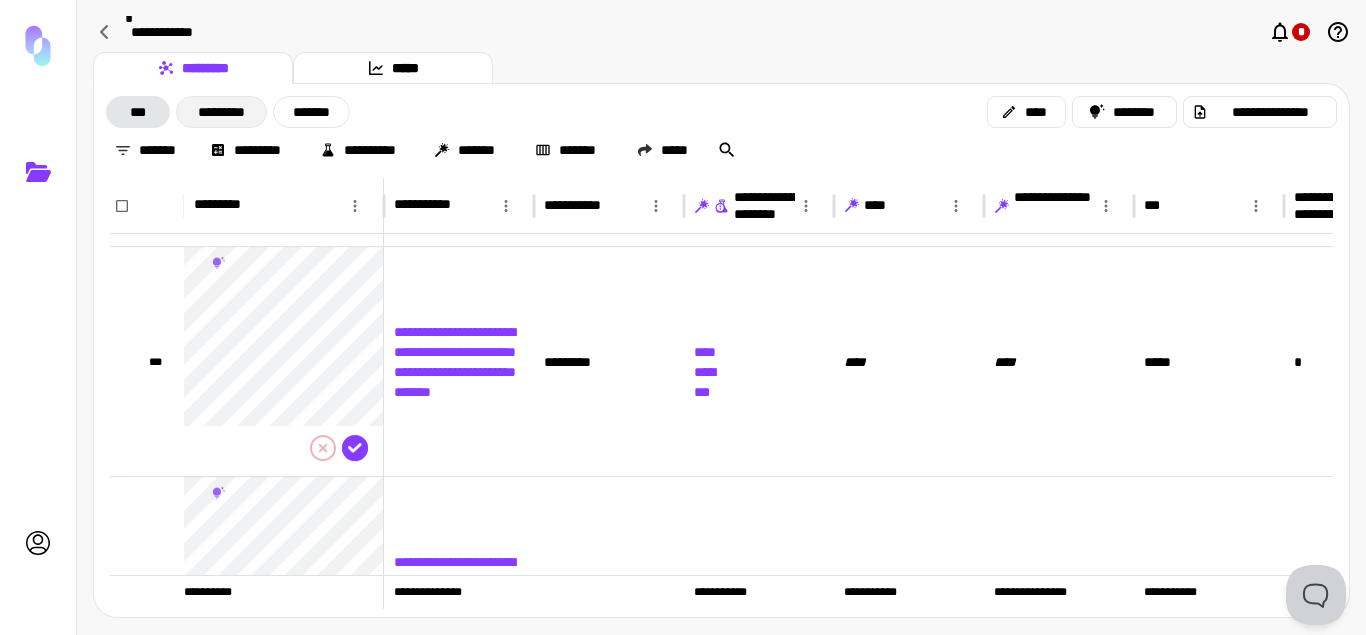 click on "*********" at bounding box center (221, 112) 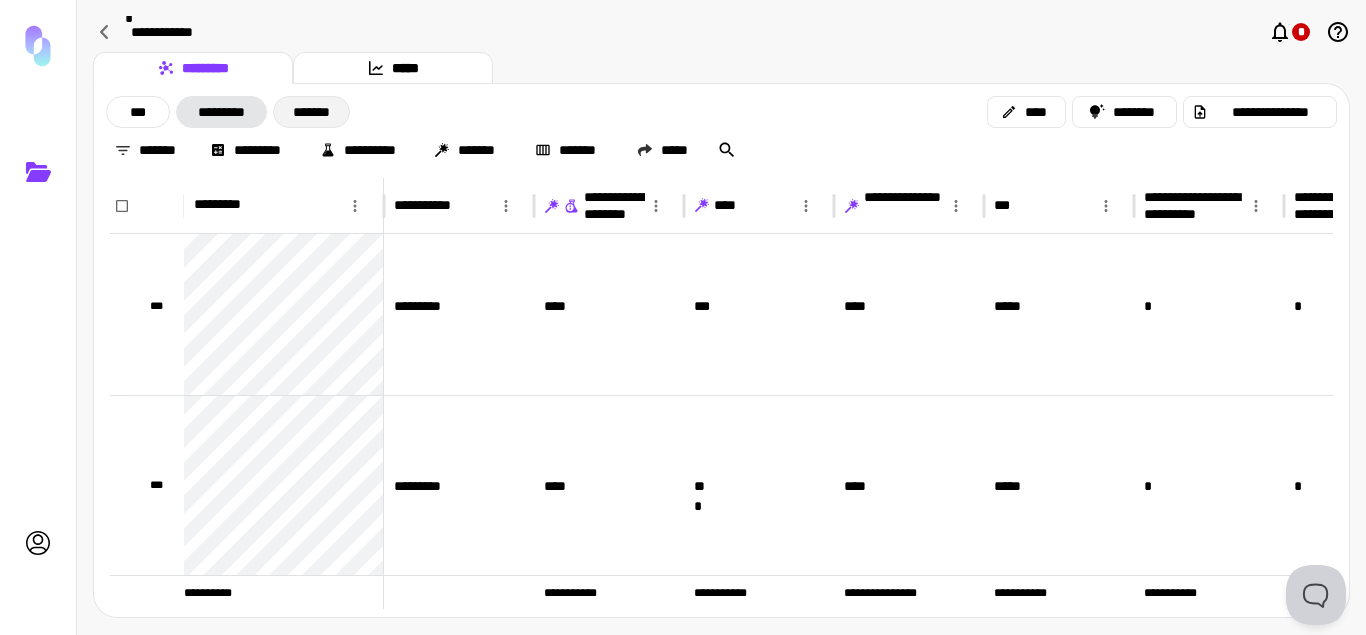 click on "*******" at bounding box center (311, 112) 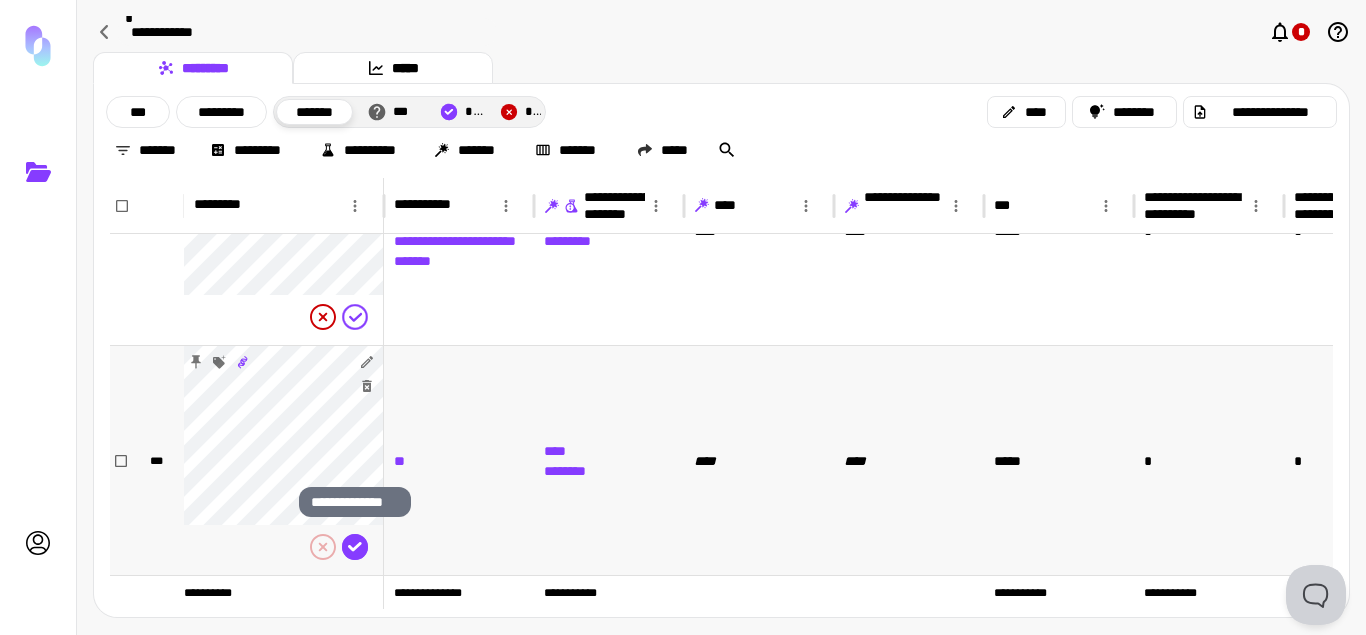 click 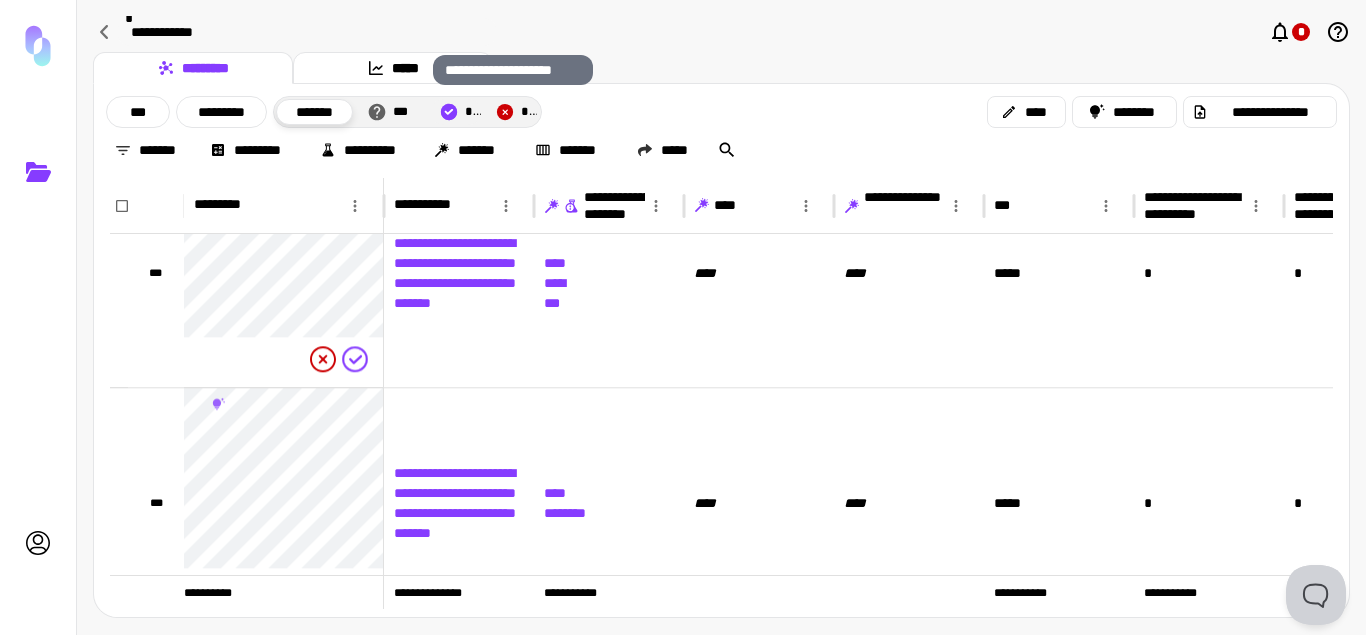 click on "*" at bounding box center [467, 112] 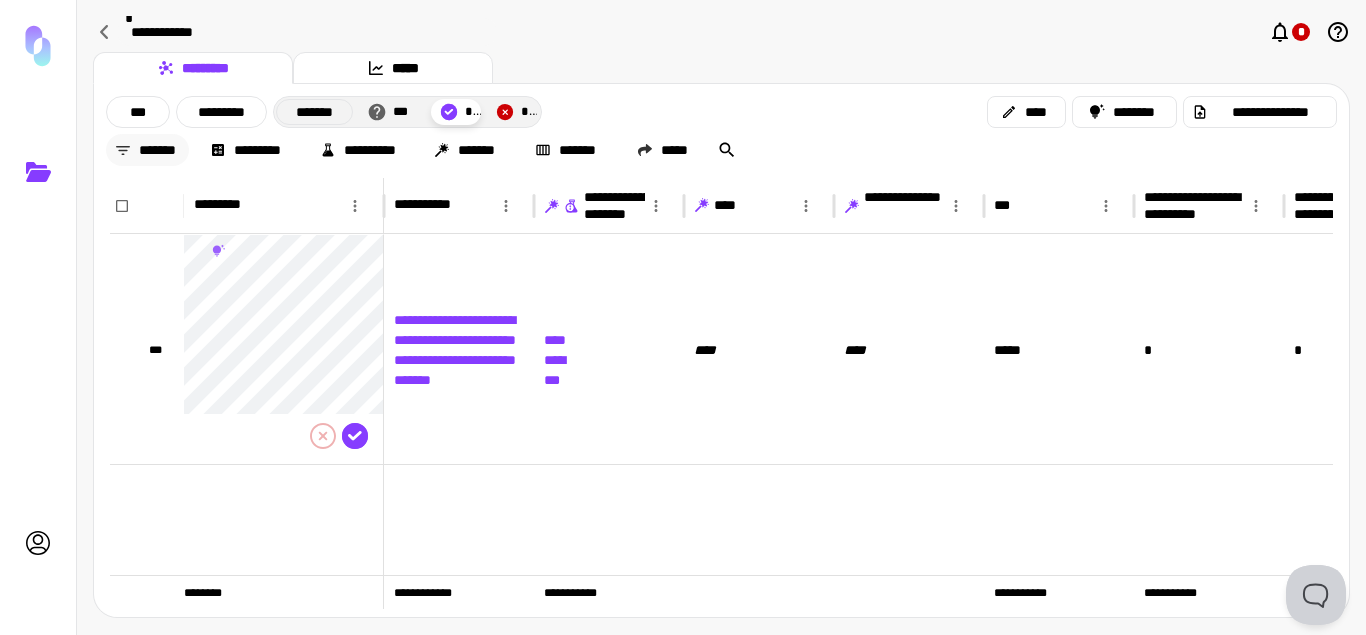 click on "*******" at bounding box center (147, 150) 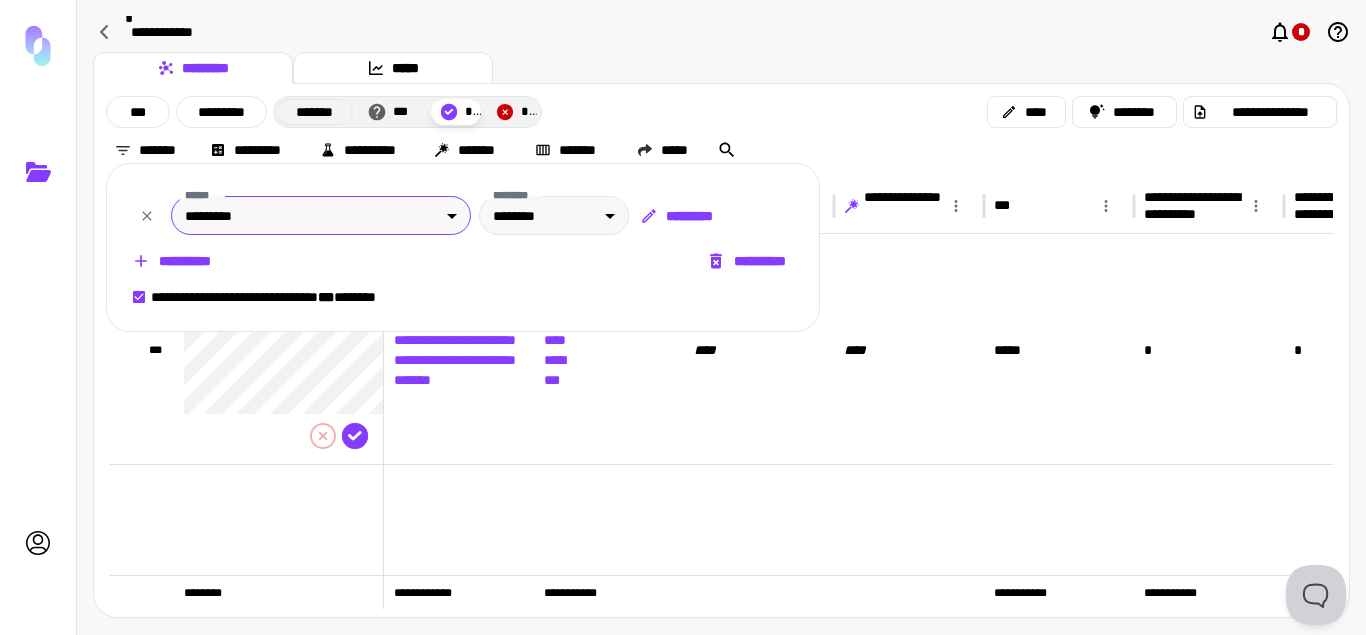 click on "**********" at bounding box center (683, 317) 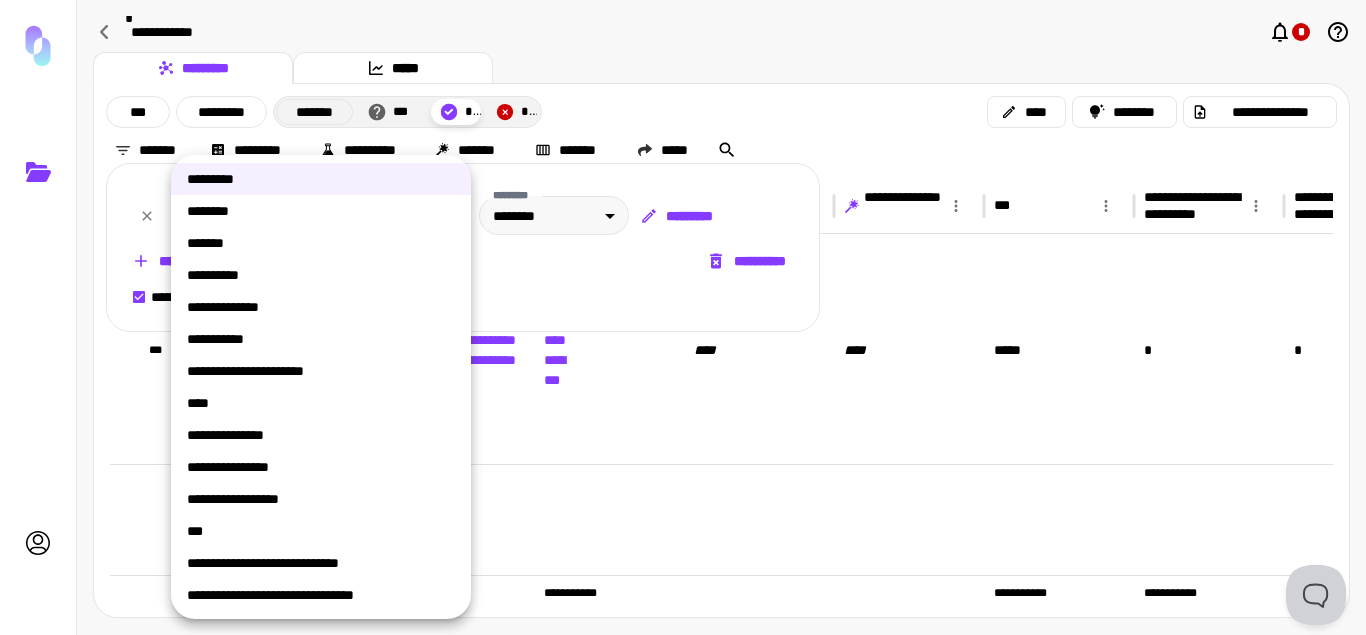 click on "*******" at bounding box center [321, 243] 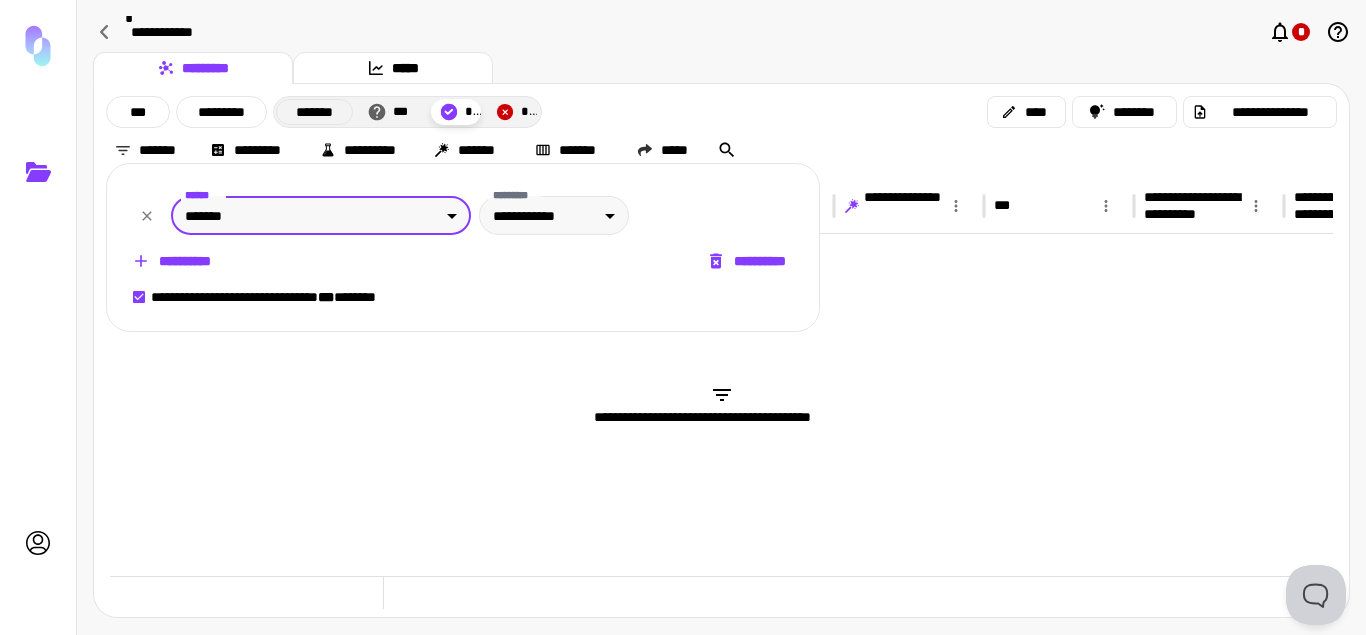 click on "**********" at bounding box center [683, 317] 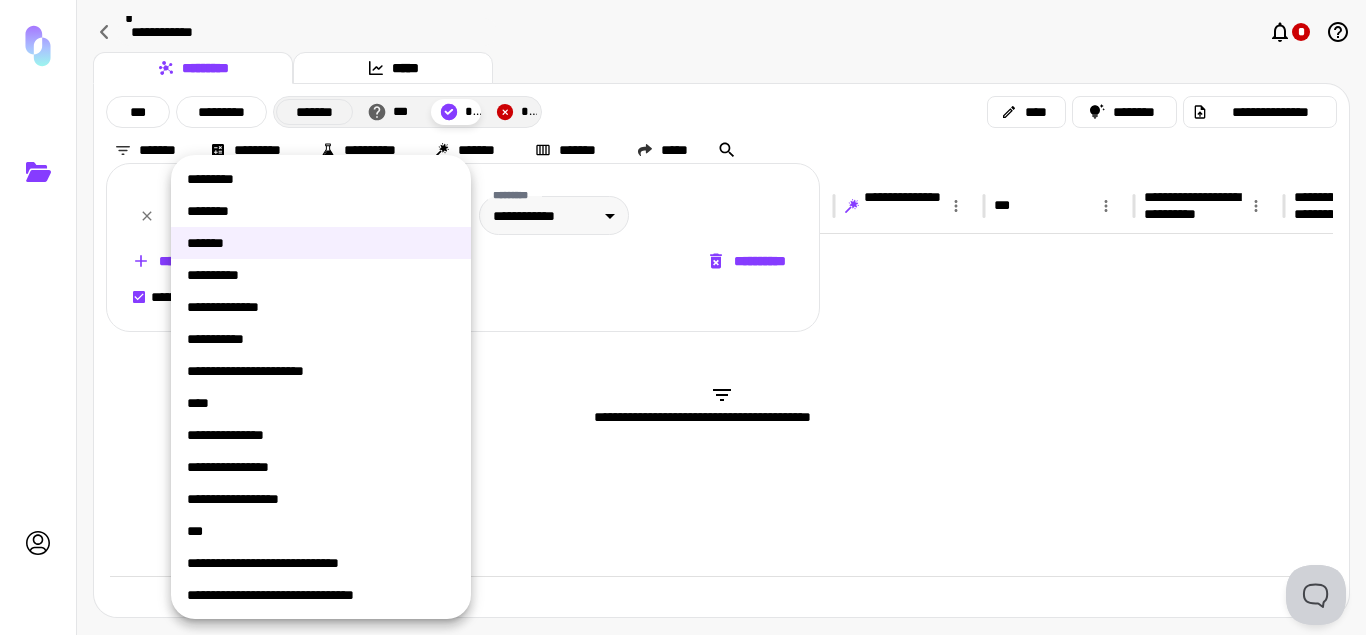 click on "*********" at bounding box center (321, 179) 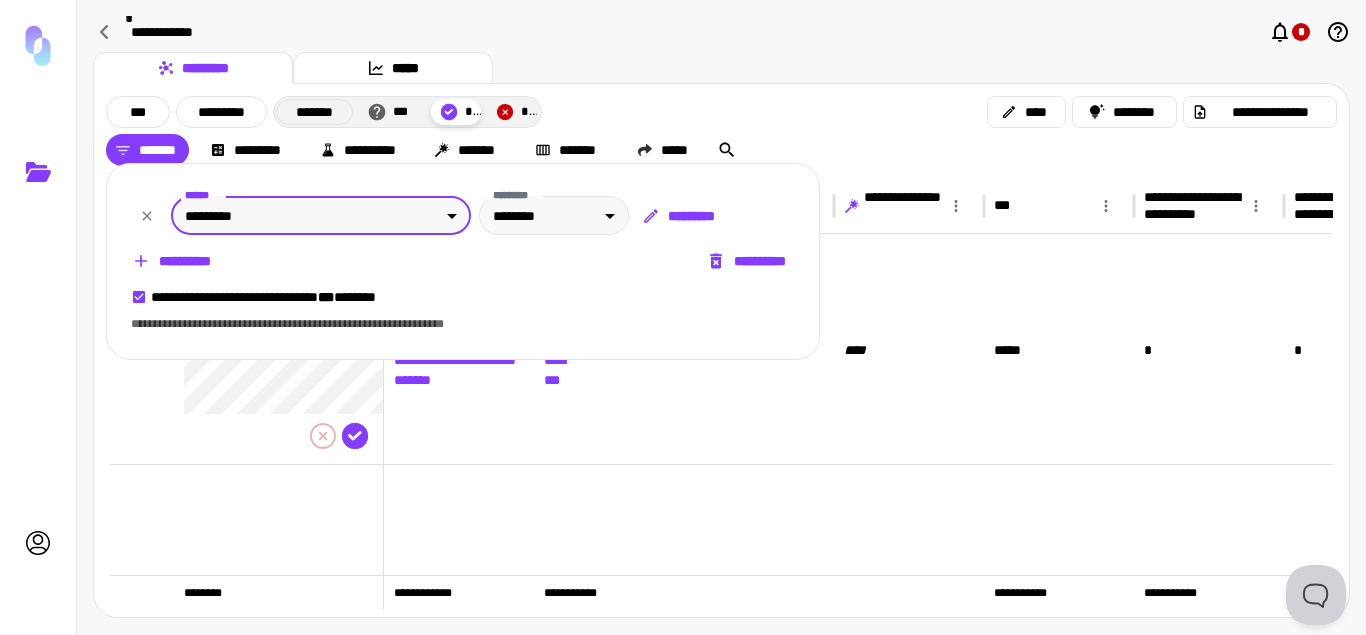 click at bounding box center [683, 317] 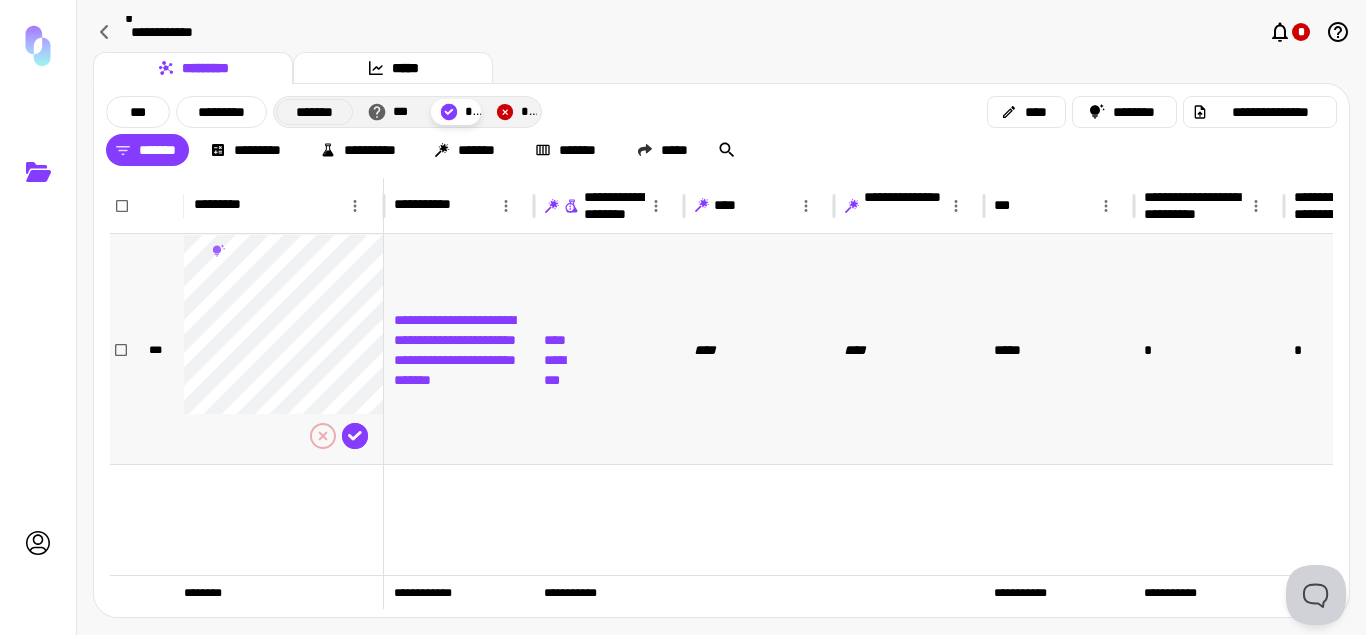 click on "**********" at bounding box center (459, 349) 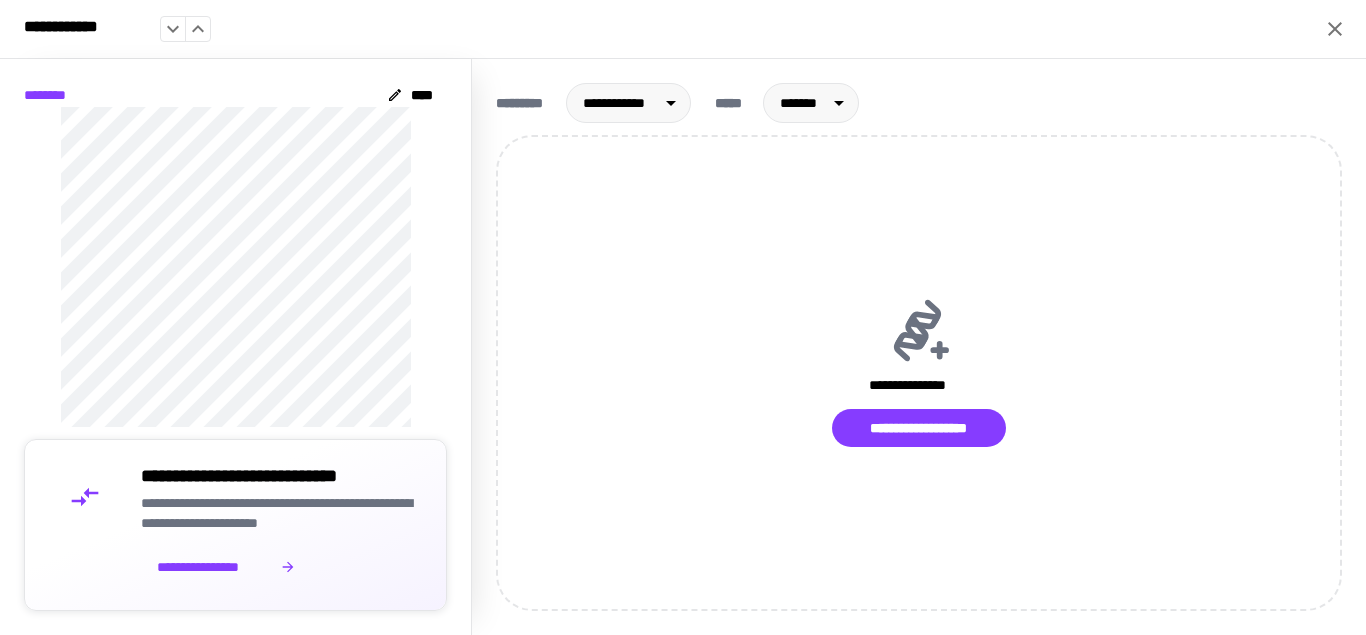 click on "**********" at bounding box center (215, 567) 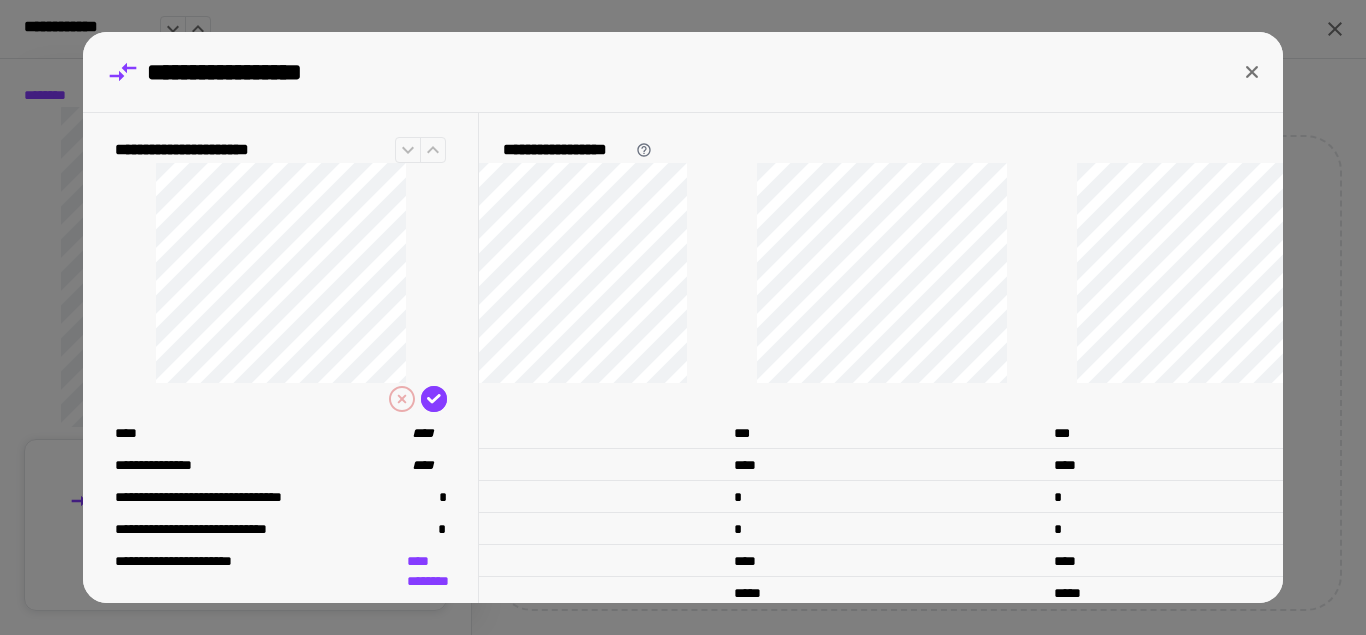 scroll, scrollTop: 4, scrollLeft: 0, axis: vertical 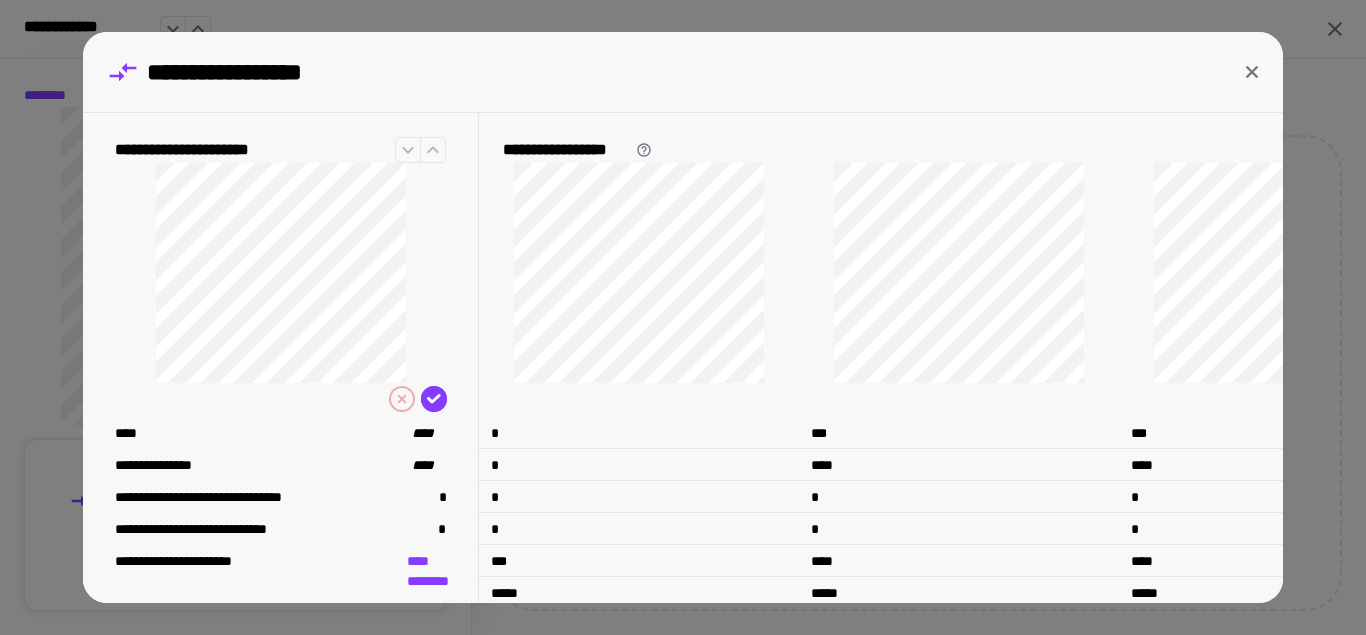 click on "**********" at bounding box center (683, 72) 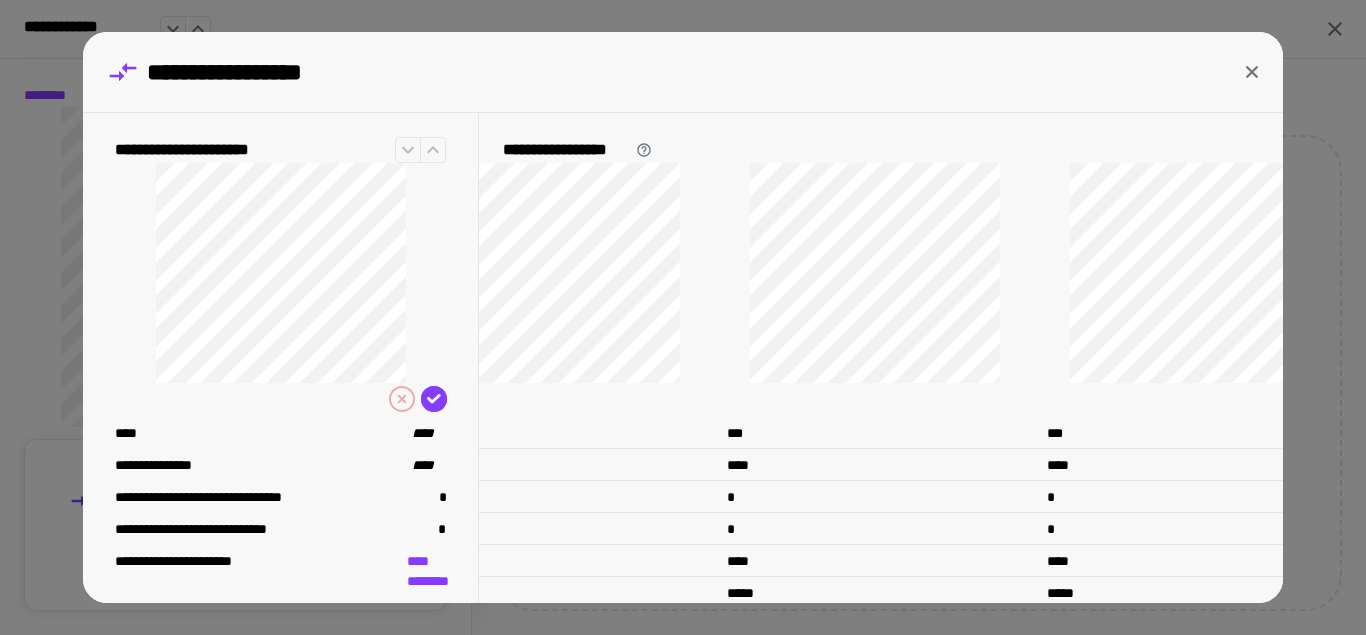 scroll, scrollTop: 4, scrollLeft: 0, axis: vertical 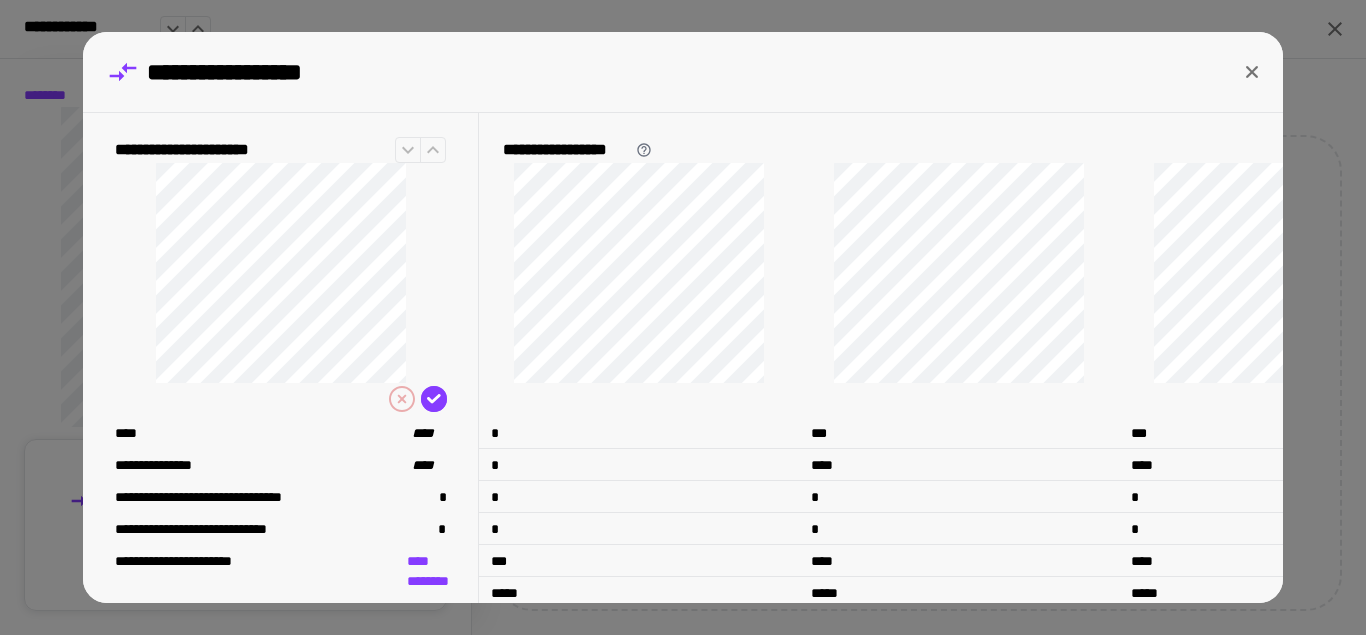 click on "****" at bounding box center (426, 561) 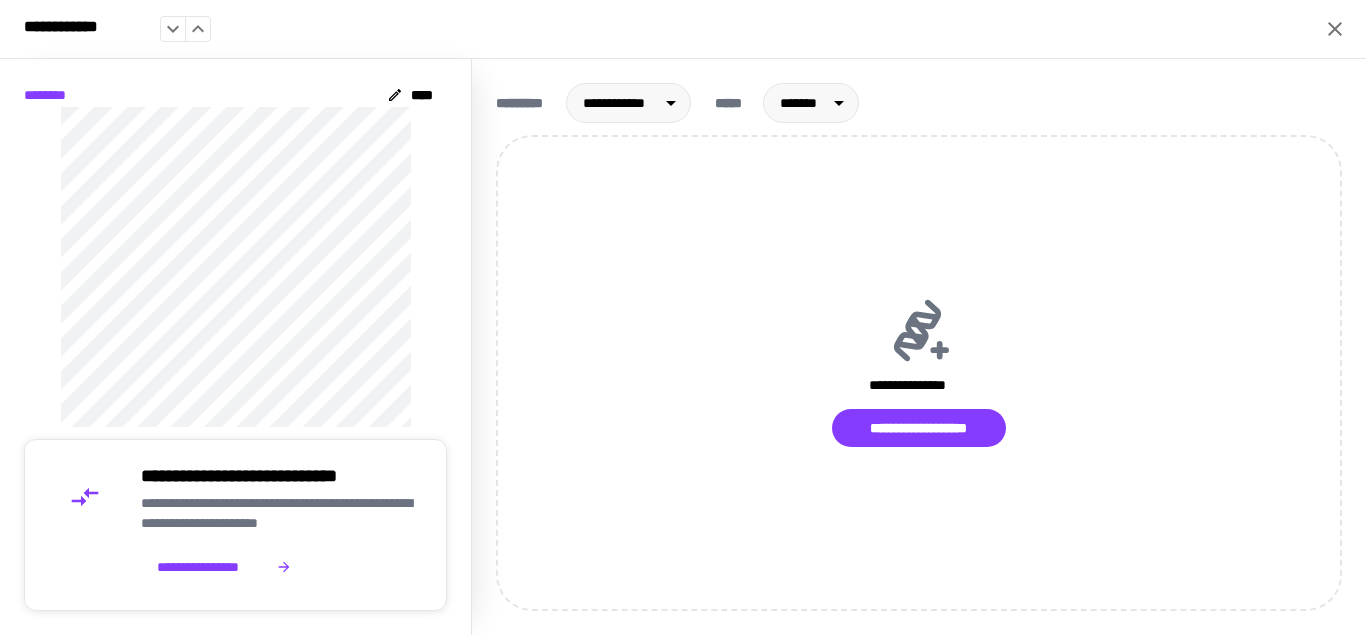 drag, startPoint x: 1336, startPoint y: 39, endPoint x: 1304, endPoint y: 37, distance: 32.06244 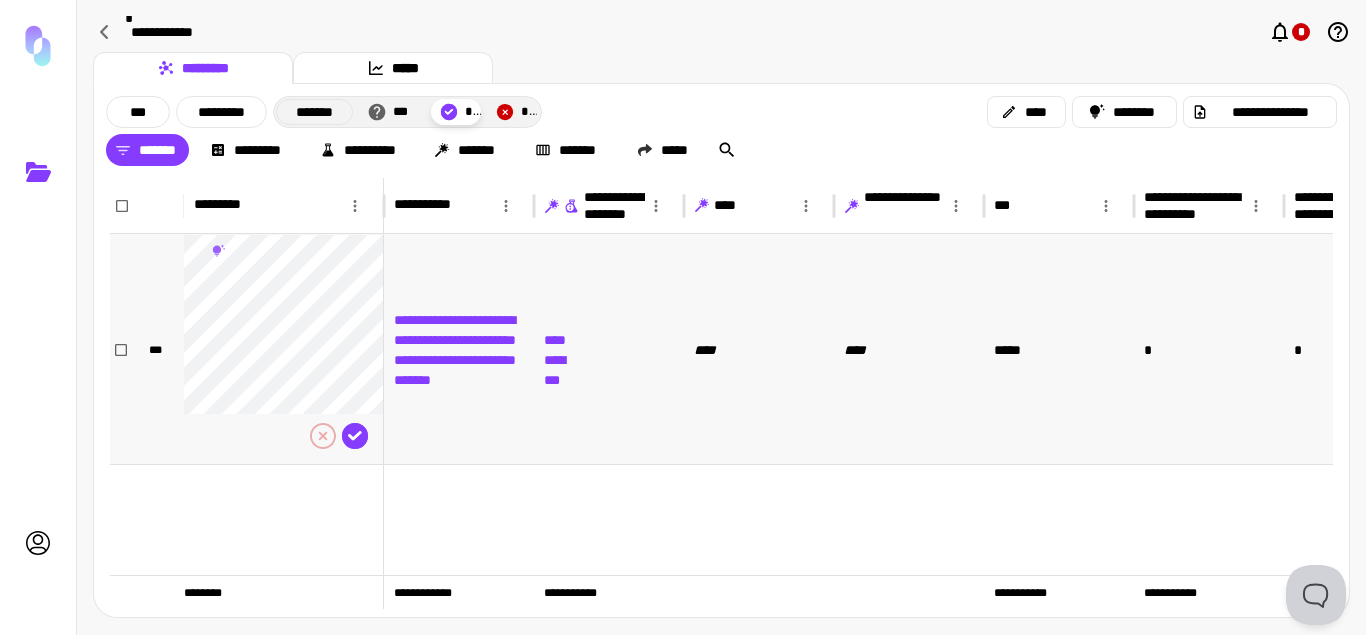 click on "****" at bounding box center (563, 340) 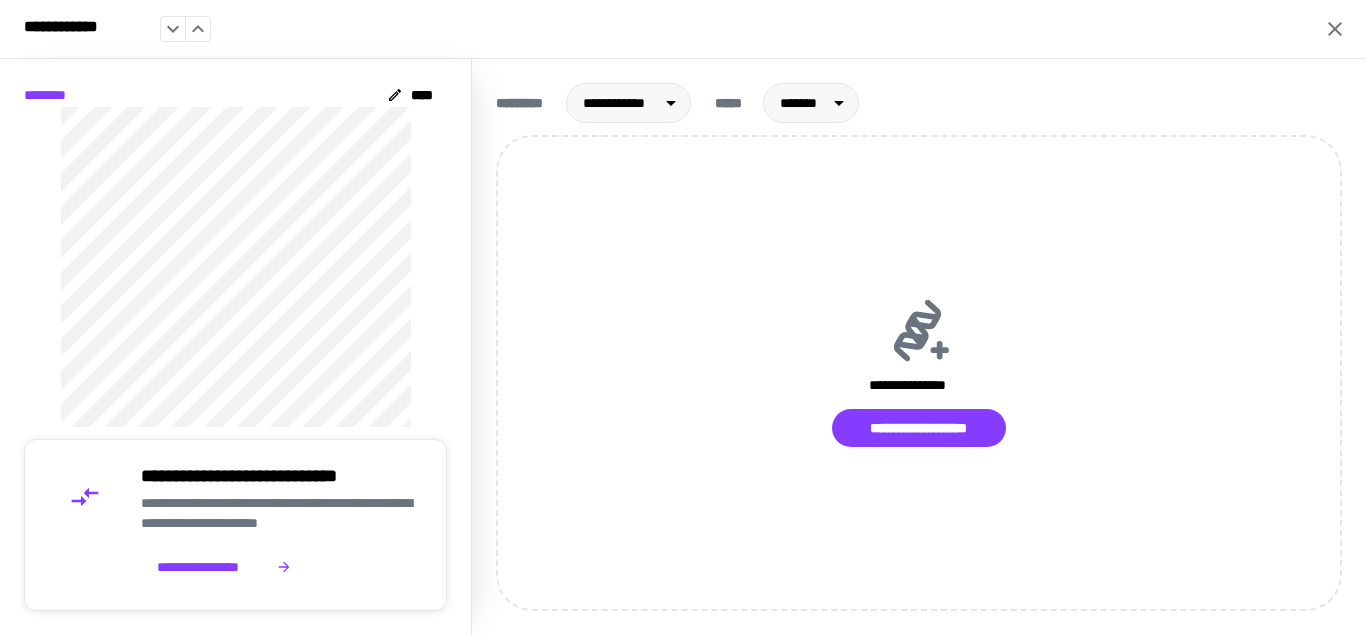 click 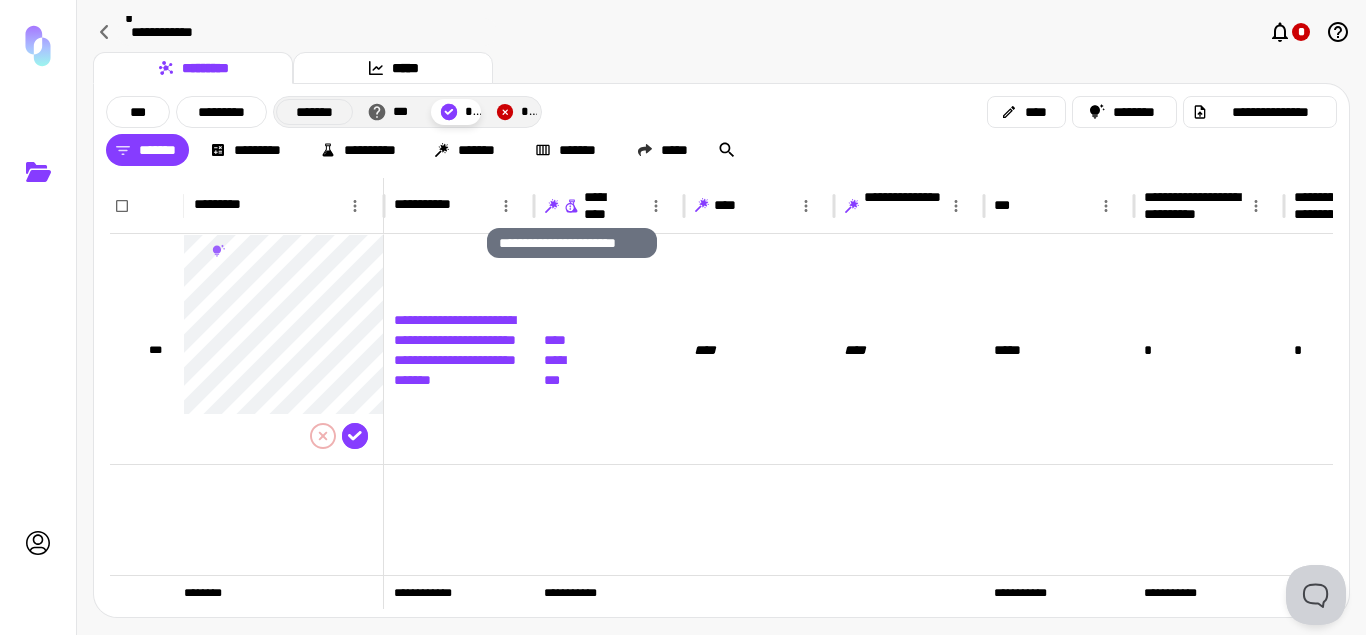 click 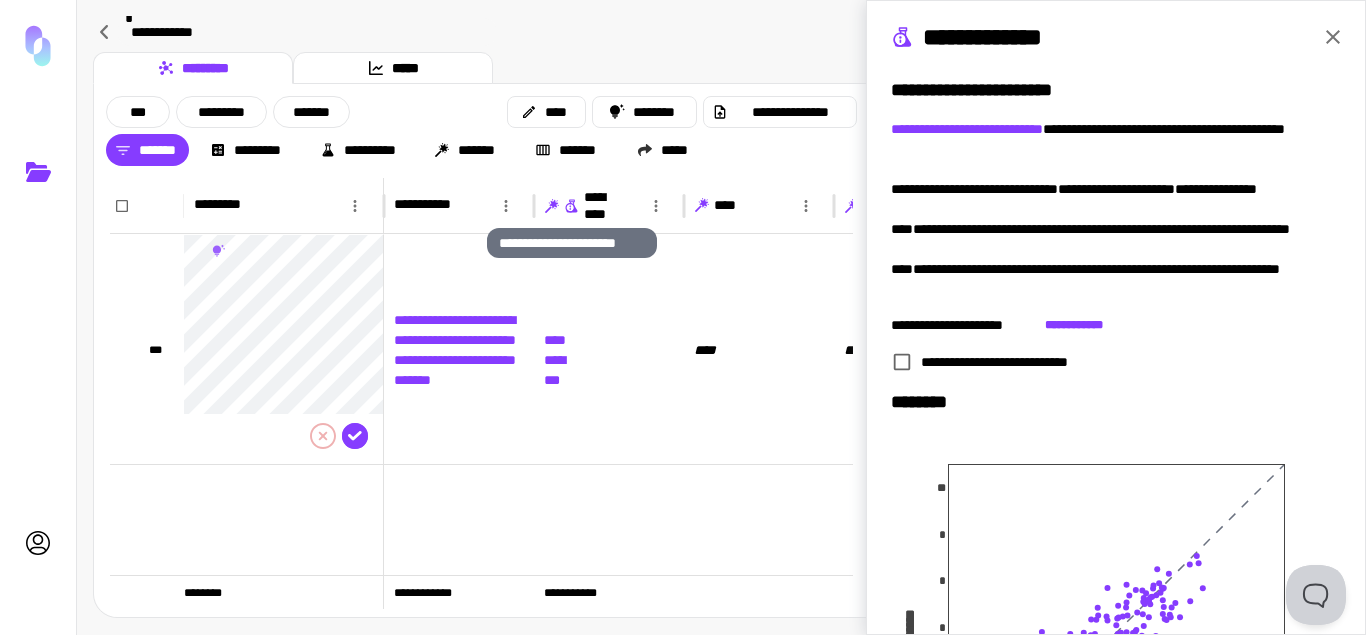 click 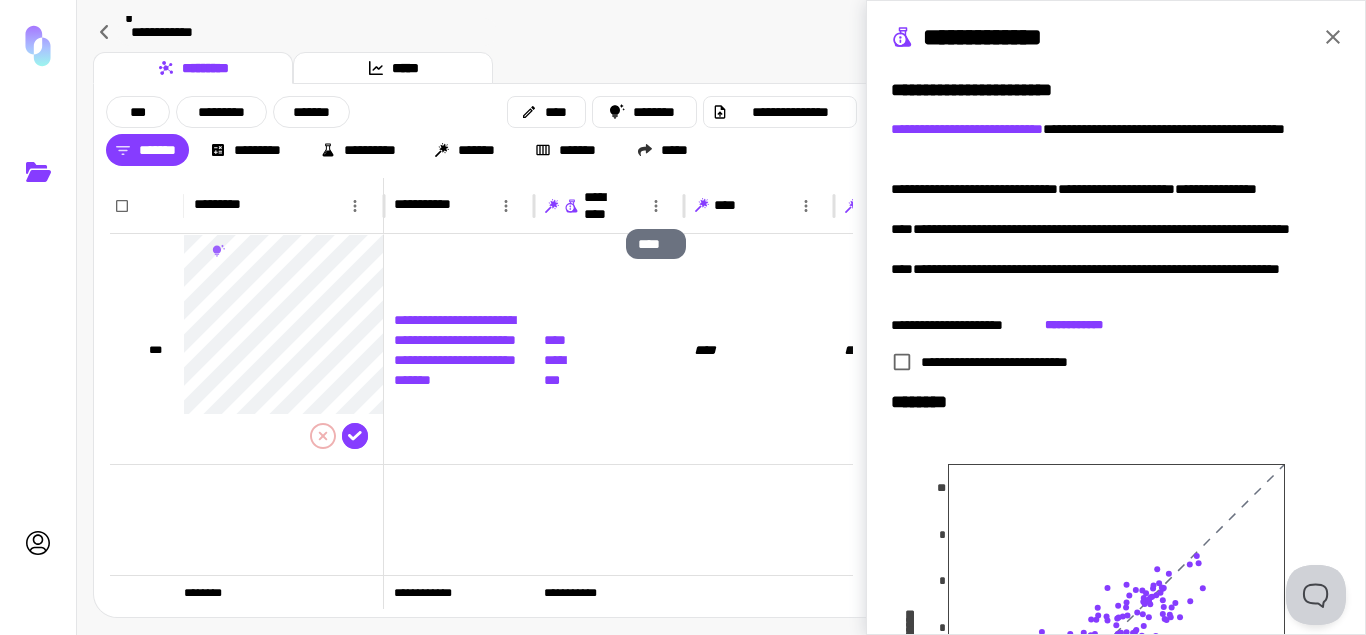 click 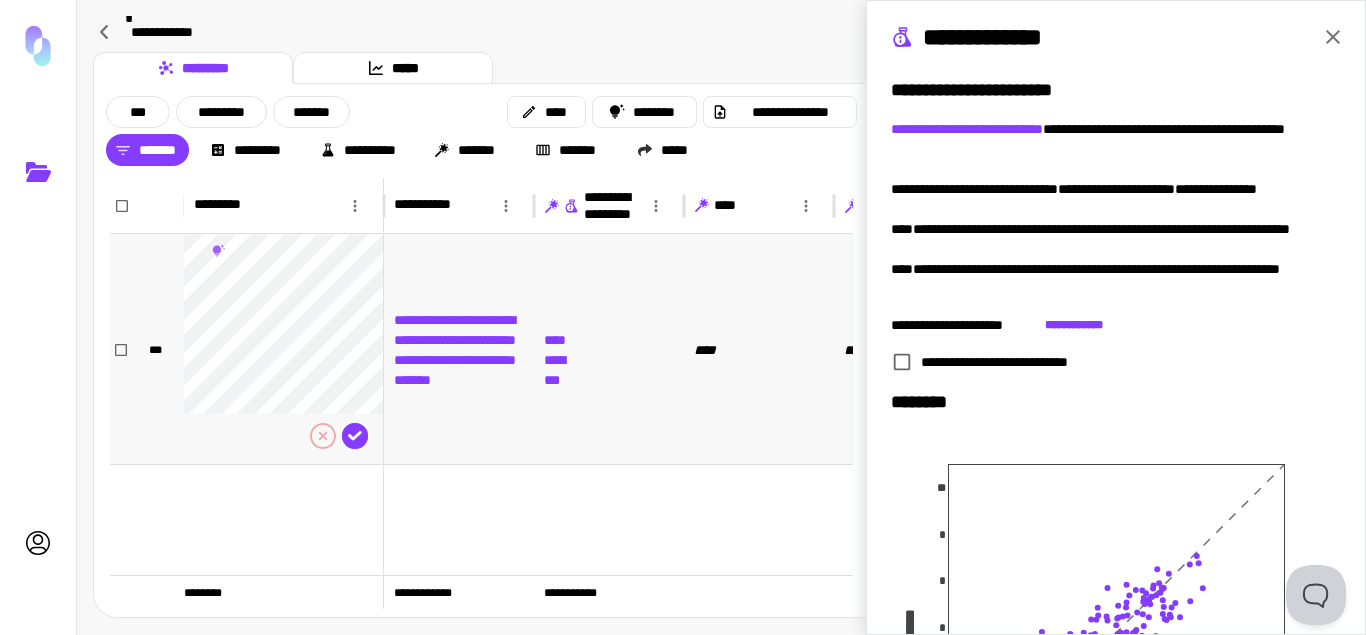 click on "****" at bounding box center [759, 349] 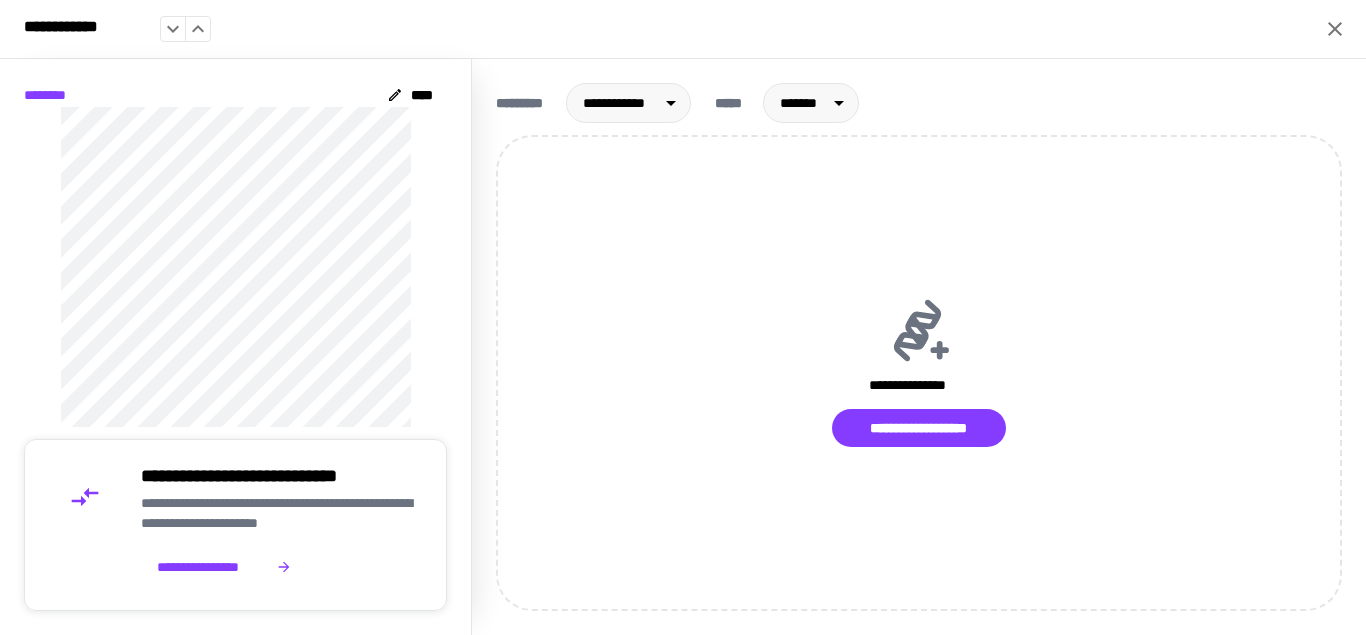 click 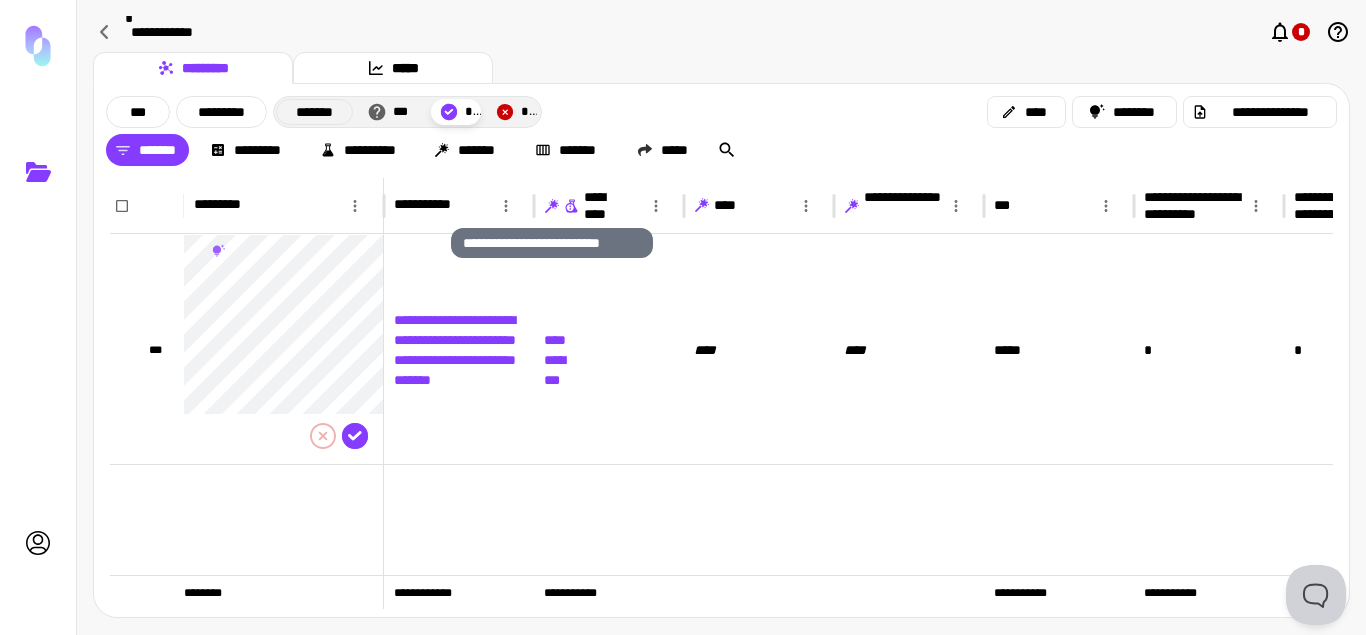 click 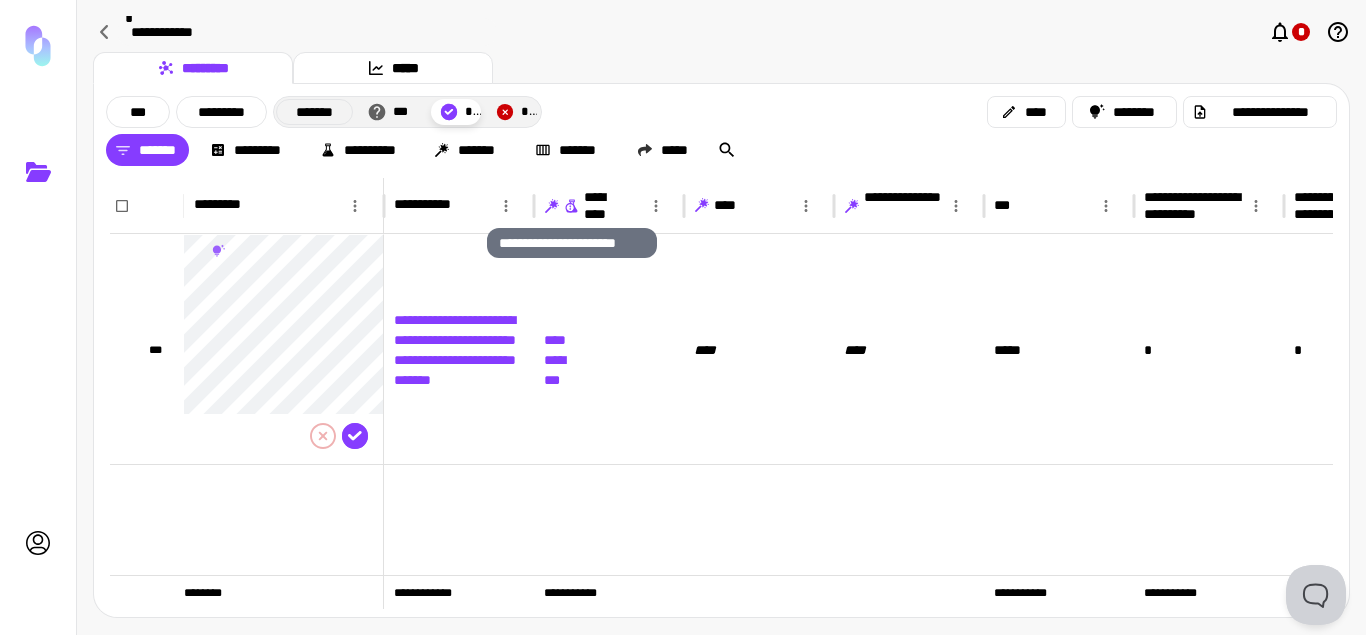 click 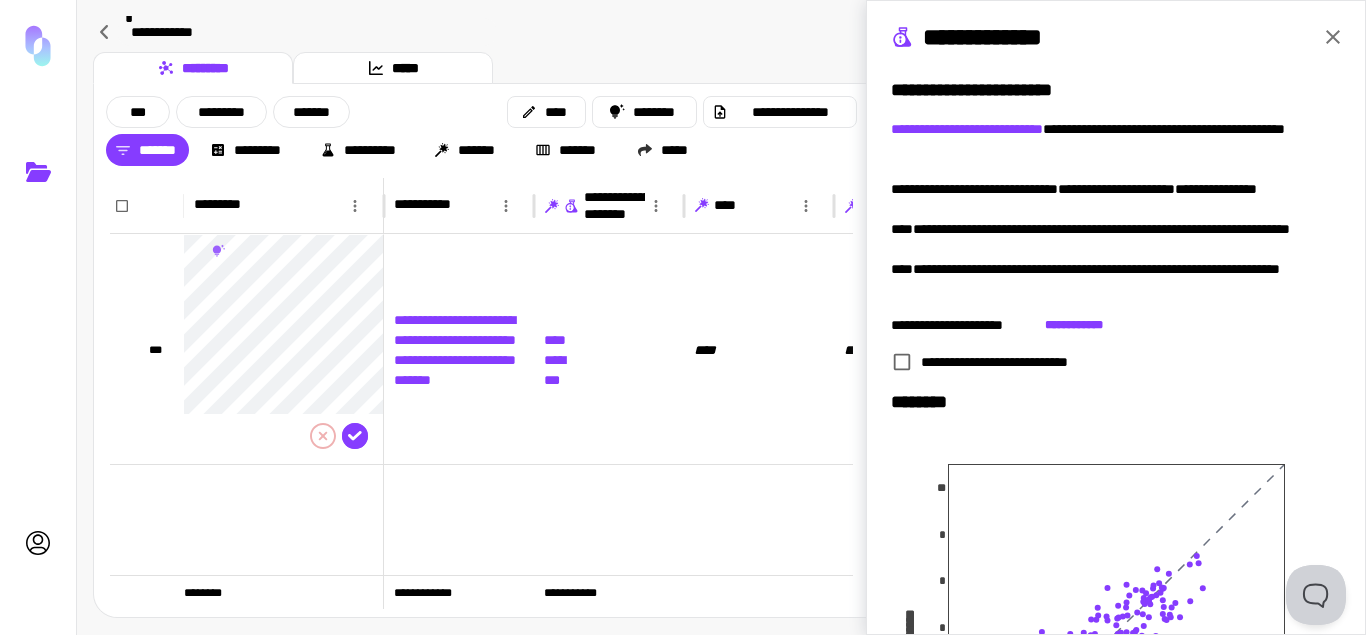 click 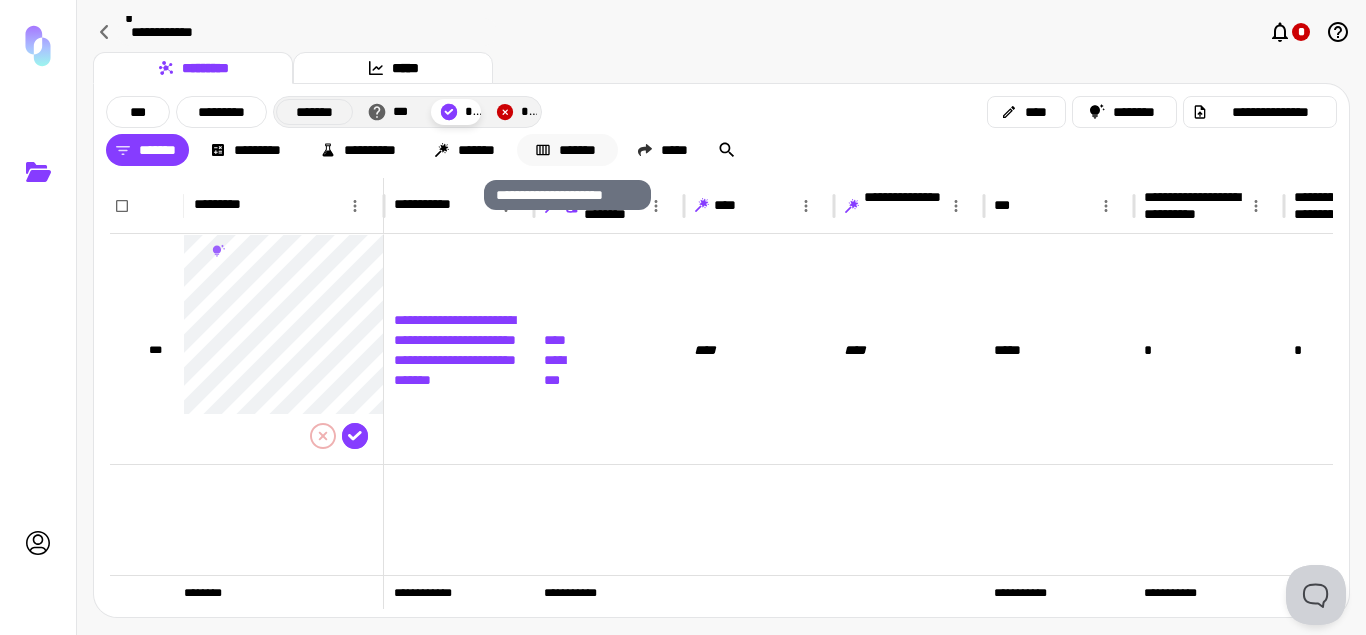 click on "*******" at bounding box center (567, 150) 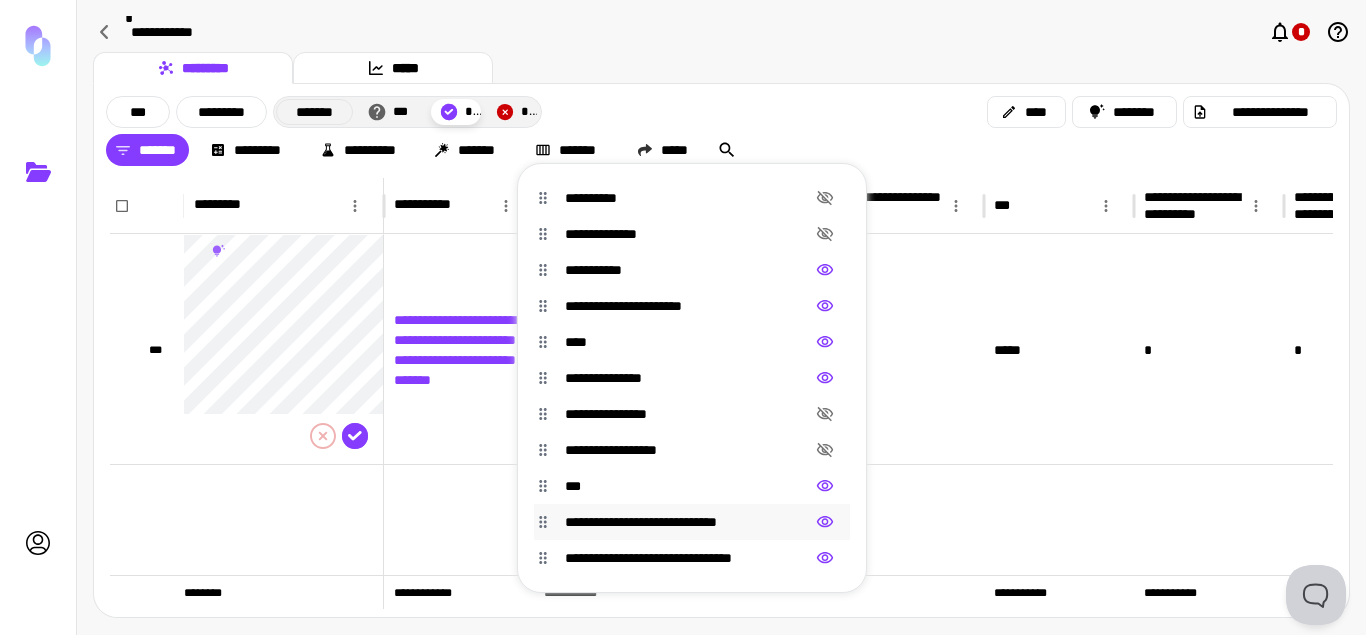 drag, startPoint x: 826, startPoint y: 560, endPoint x: 833, endPoint y: 536, distance: 25 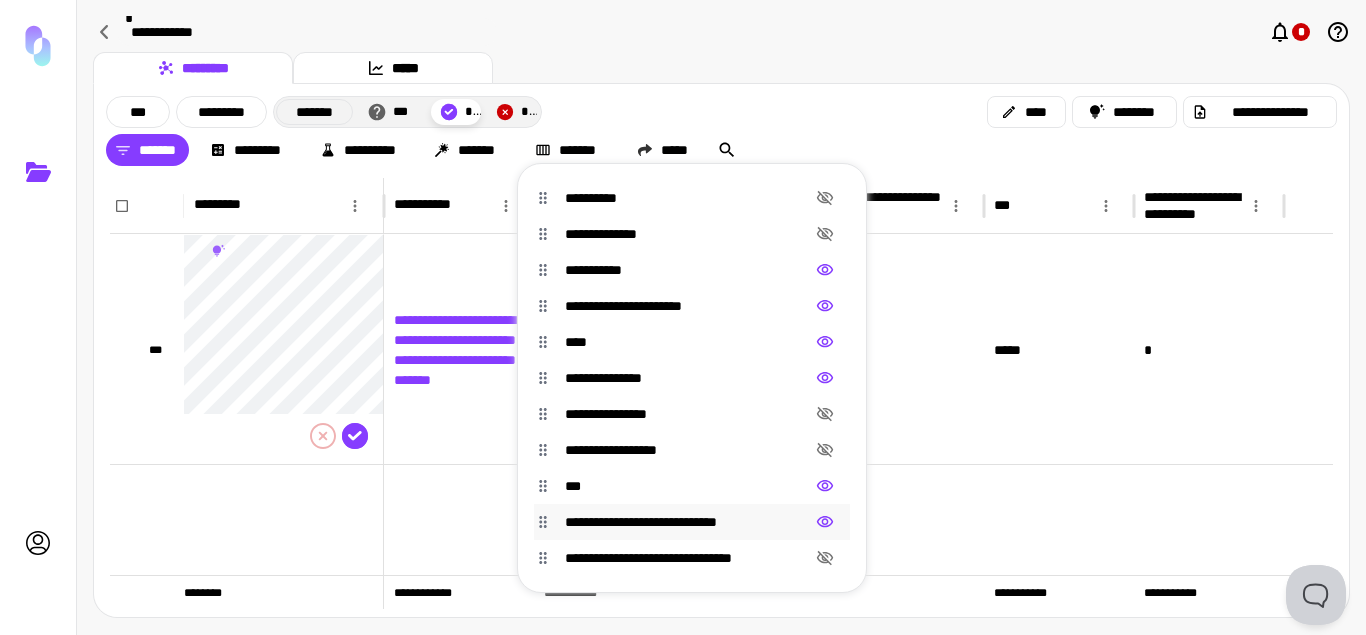 click 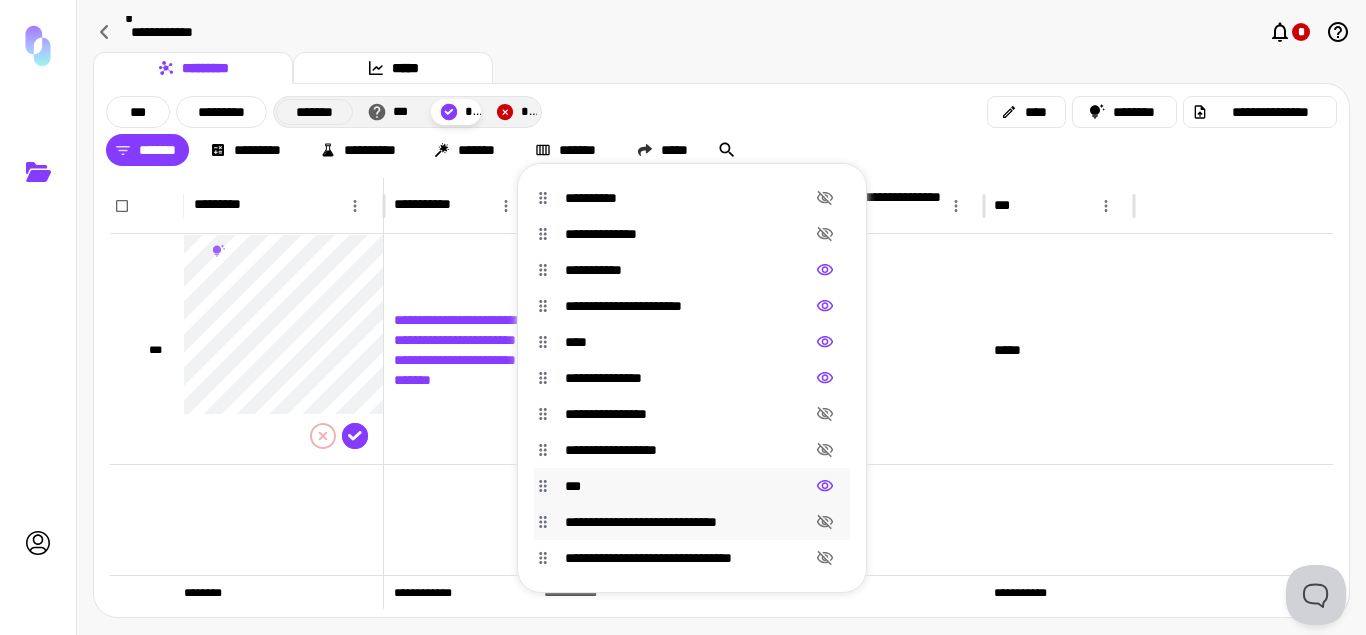 click 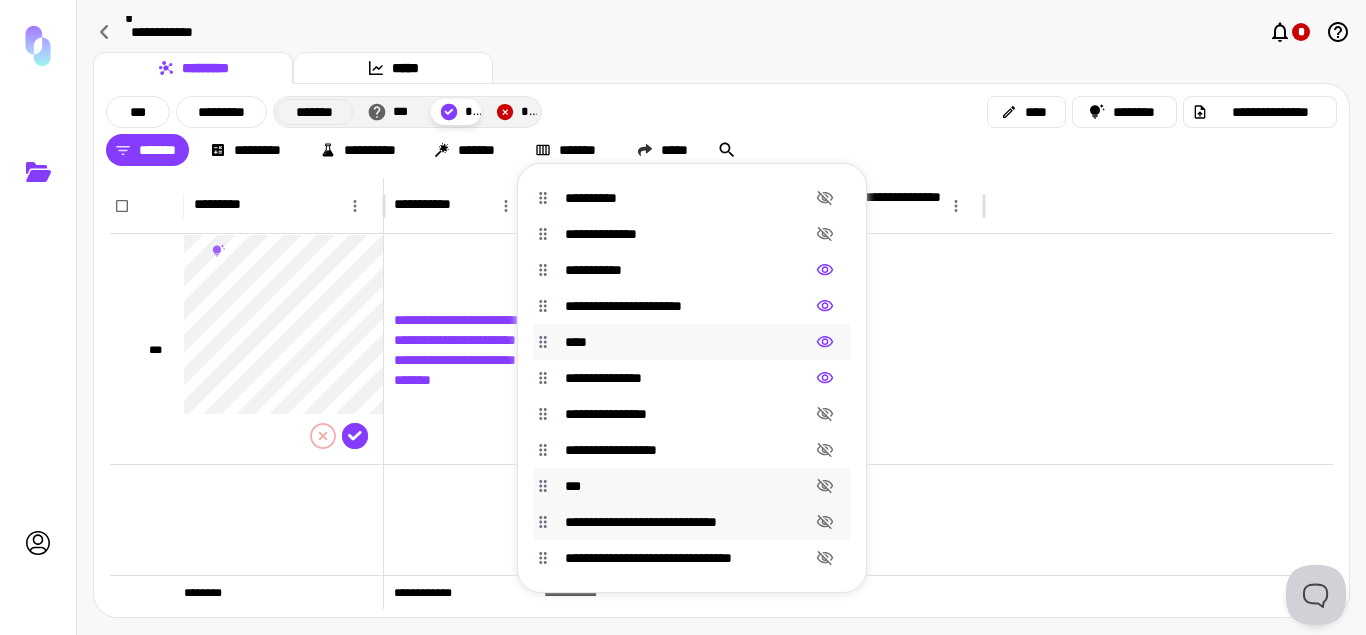 click 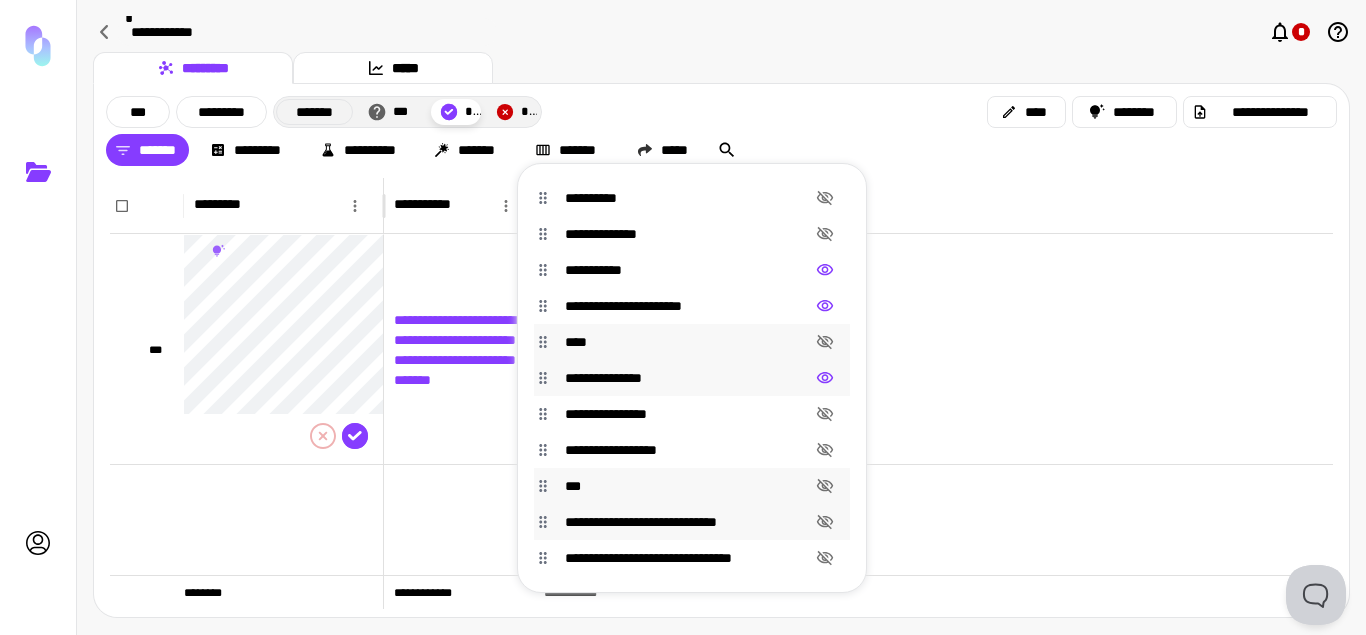 click 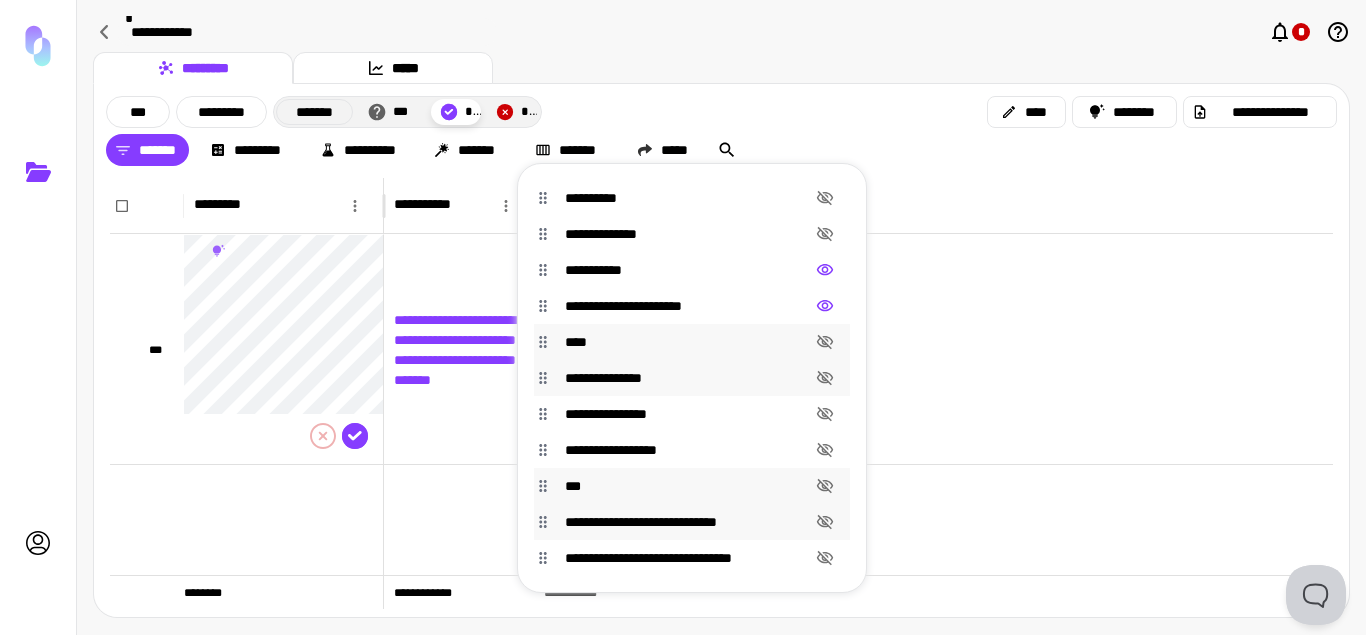click at bounding box center (683, 317) 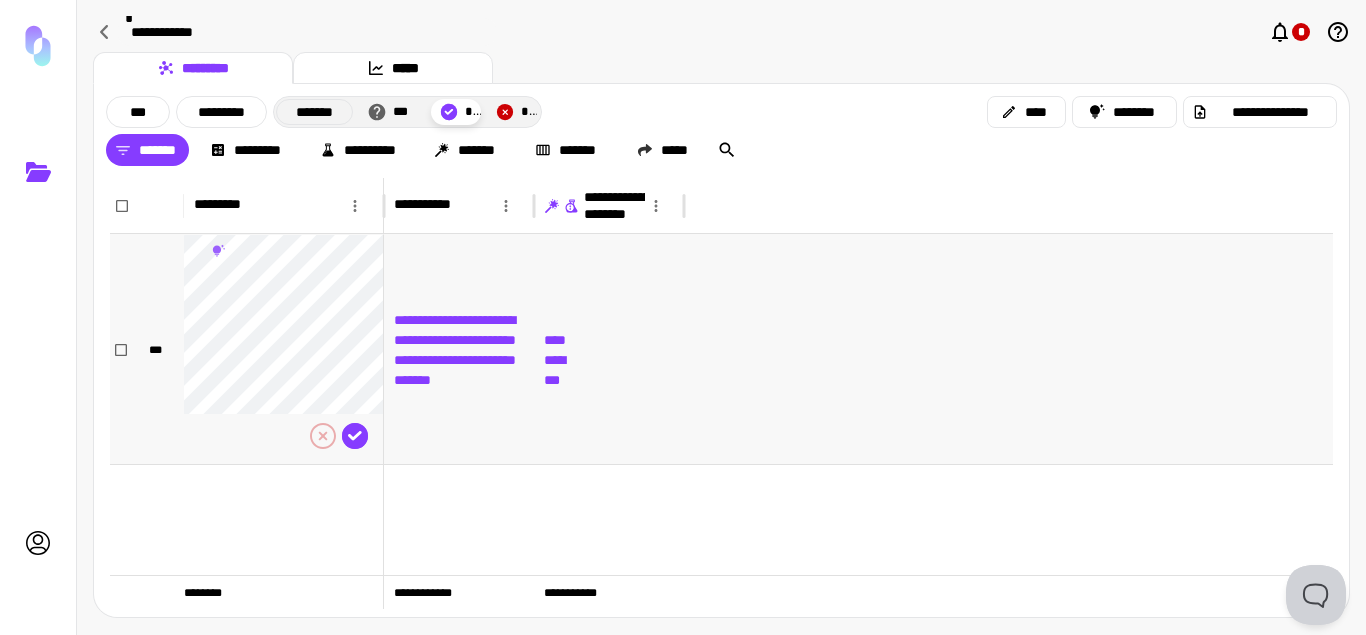 click on "********" at bounding box center (563, 360) 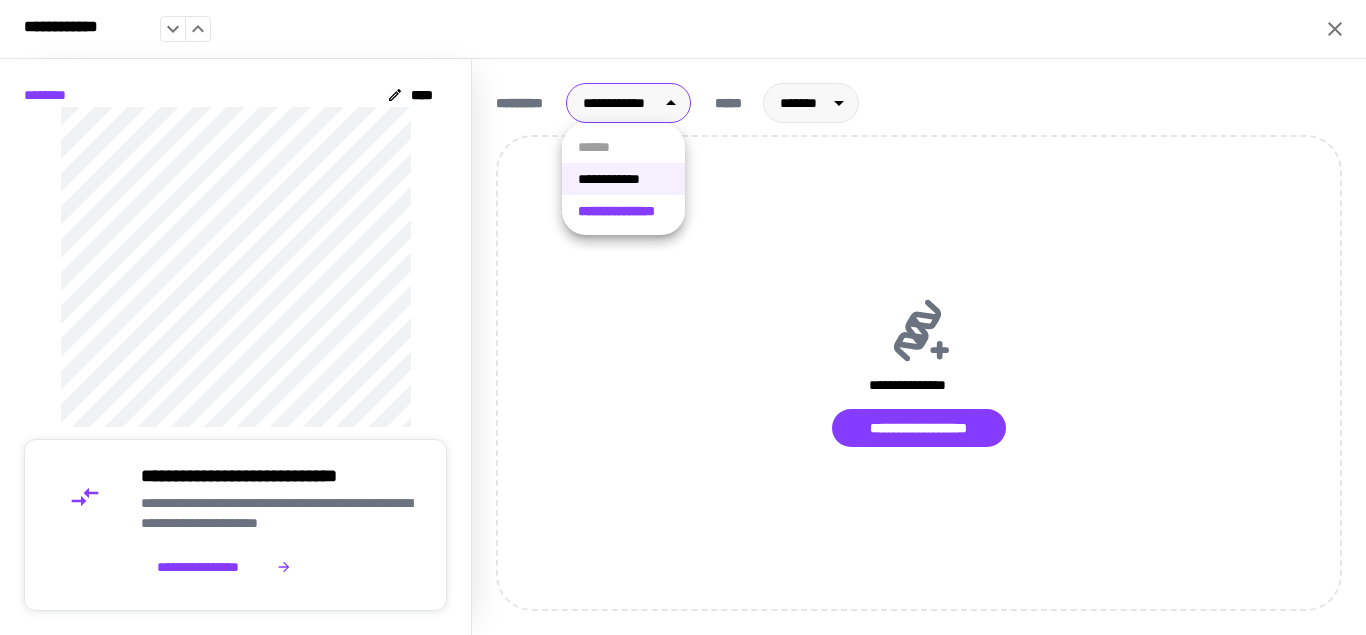 click on "**********" at bounding box center (683, 317) 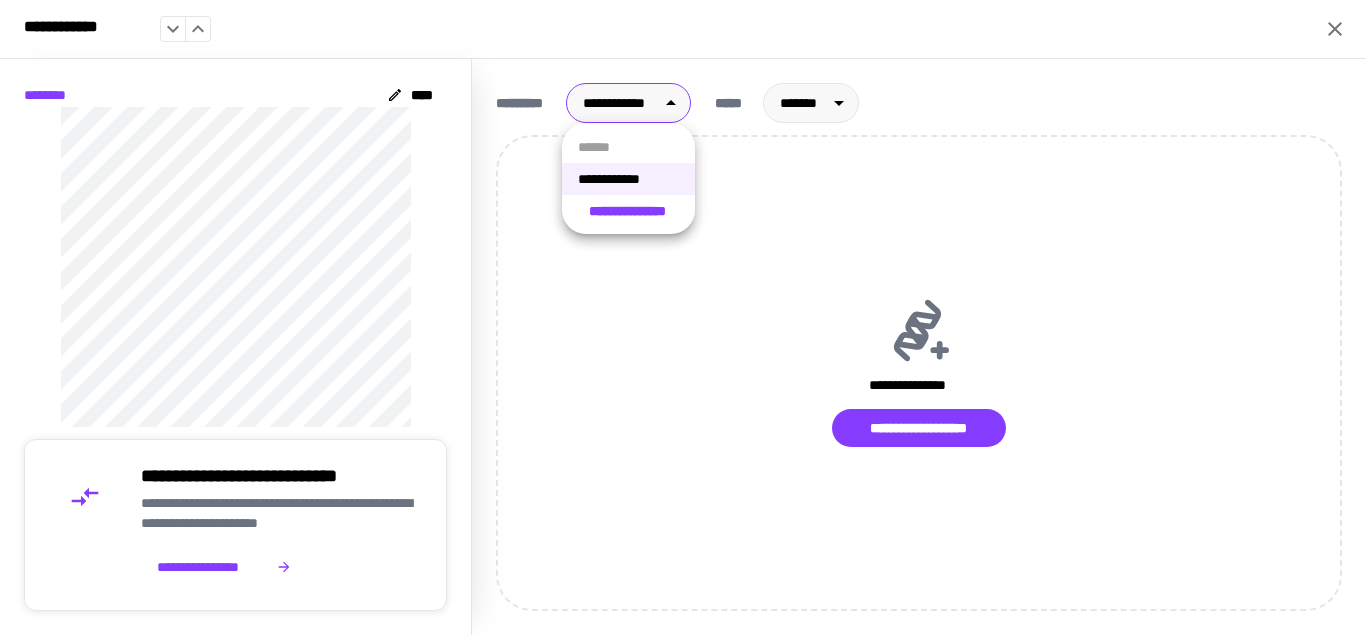 click on "**********" at bounding box center (628, 178) 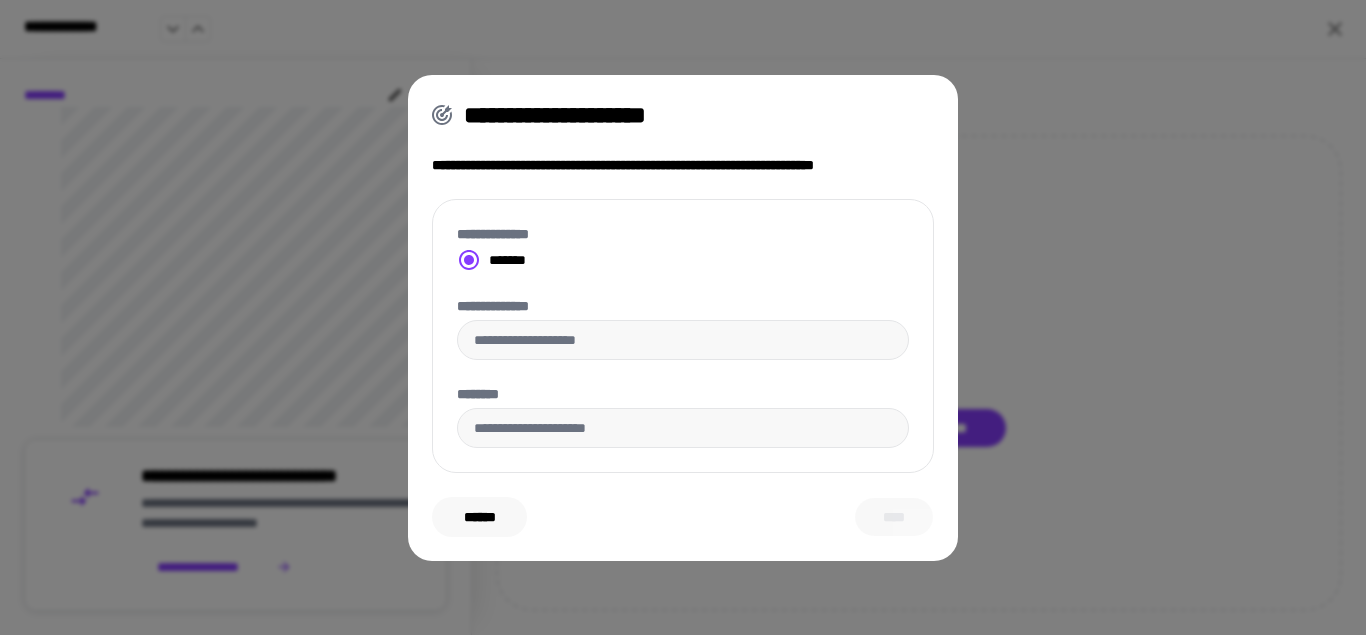 click on "******" at bounding box center (479, 517) 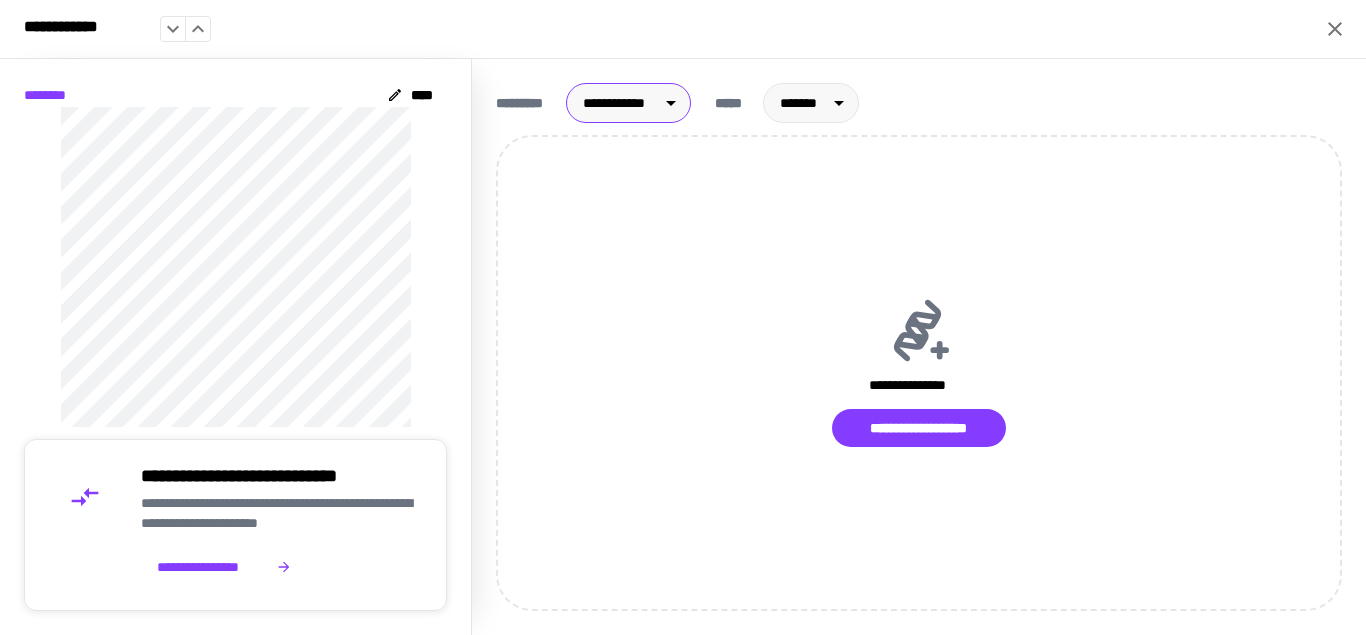 click 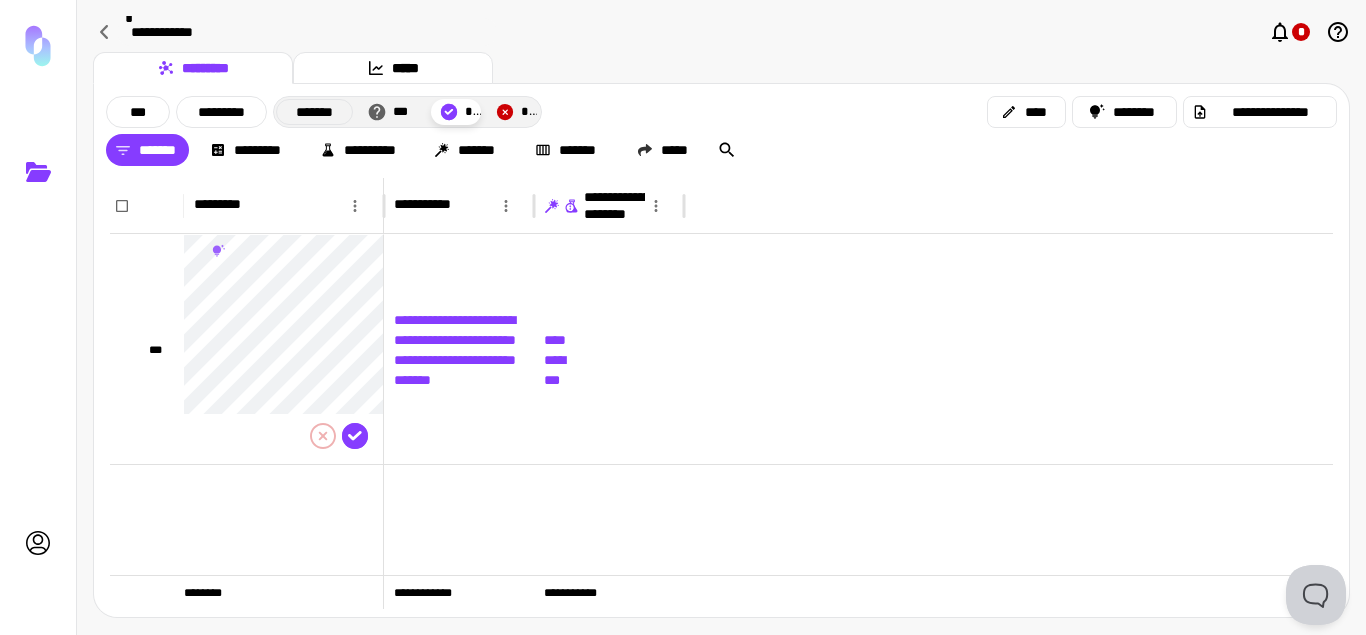 click 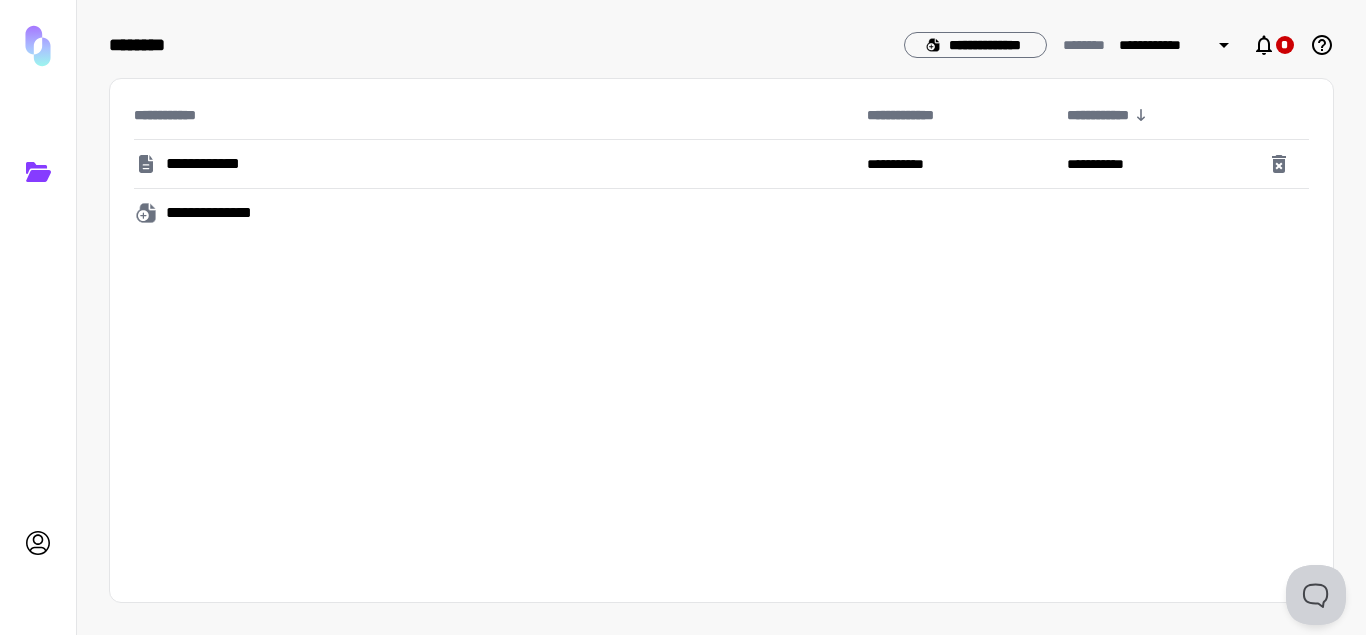 click on "**********" at bounding box center [496, 164] 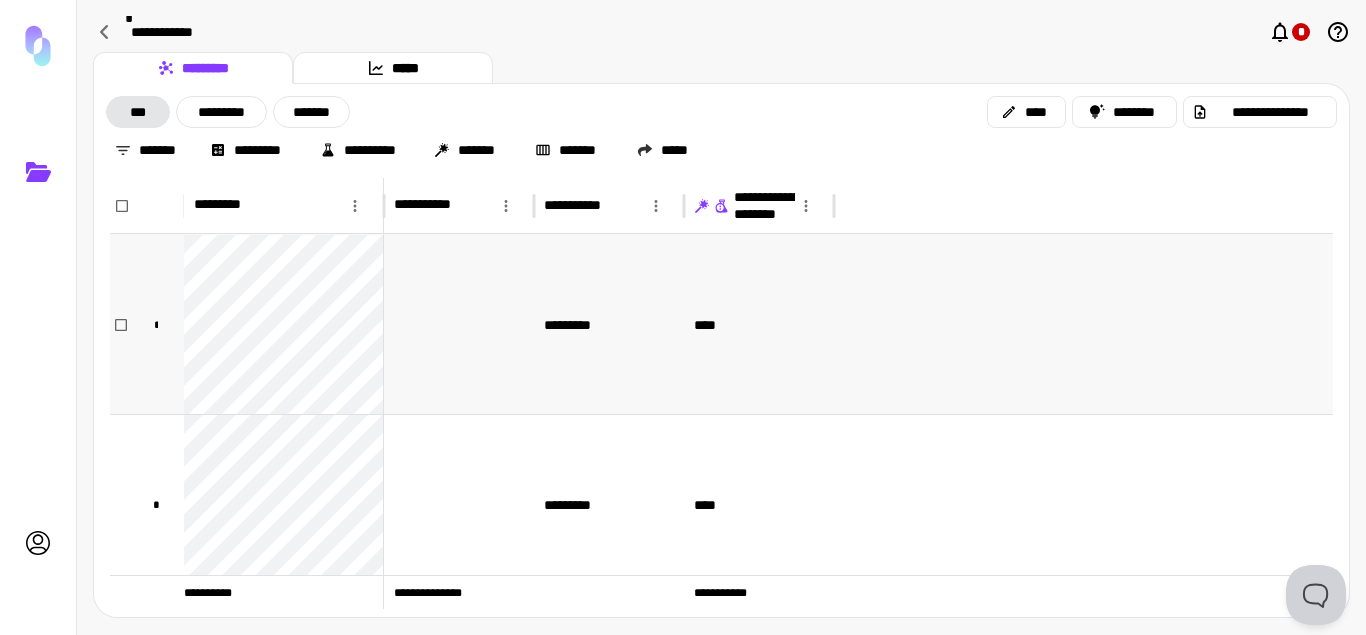 scroll, scrollTop: 126, scrollLeft: 0, axis: vertical 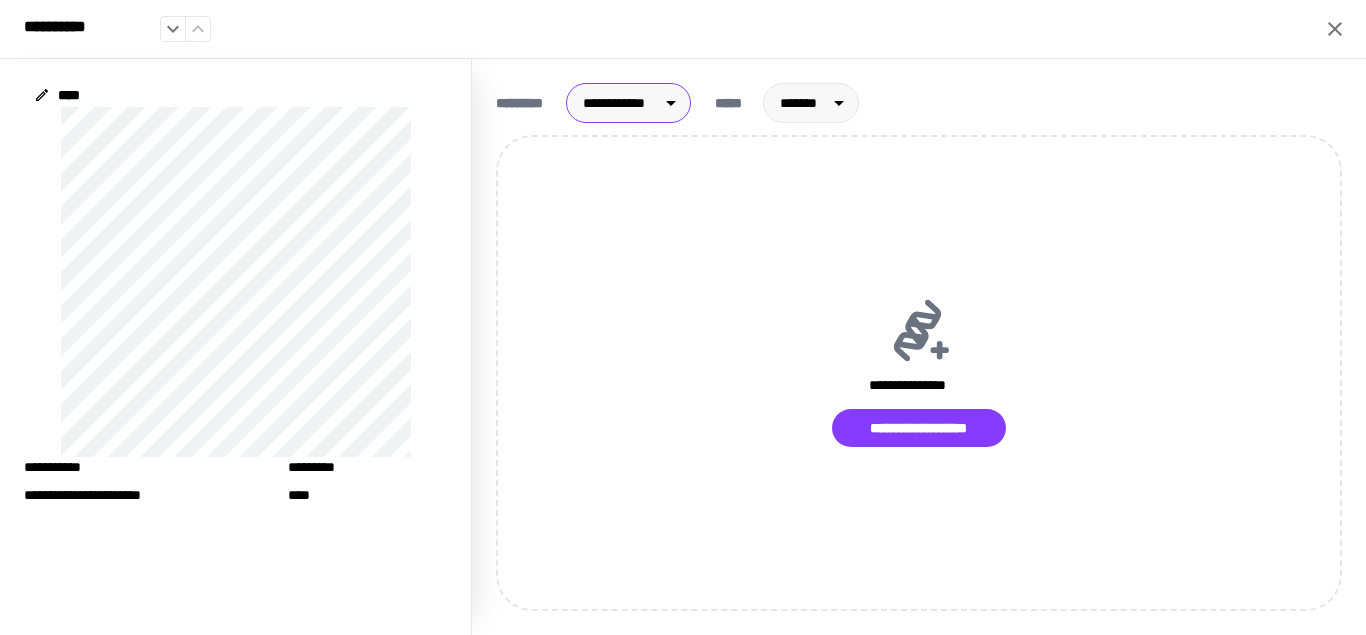 click on "**********" at bounding box center [683, 317] 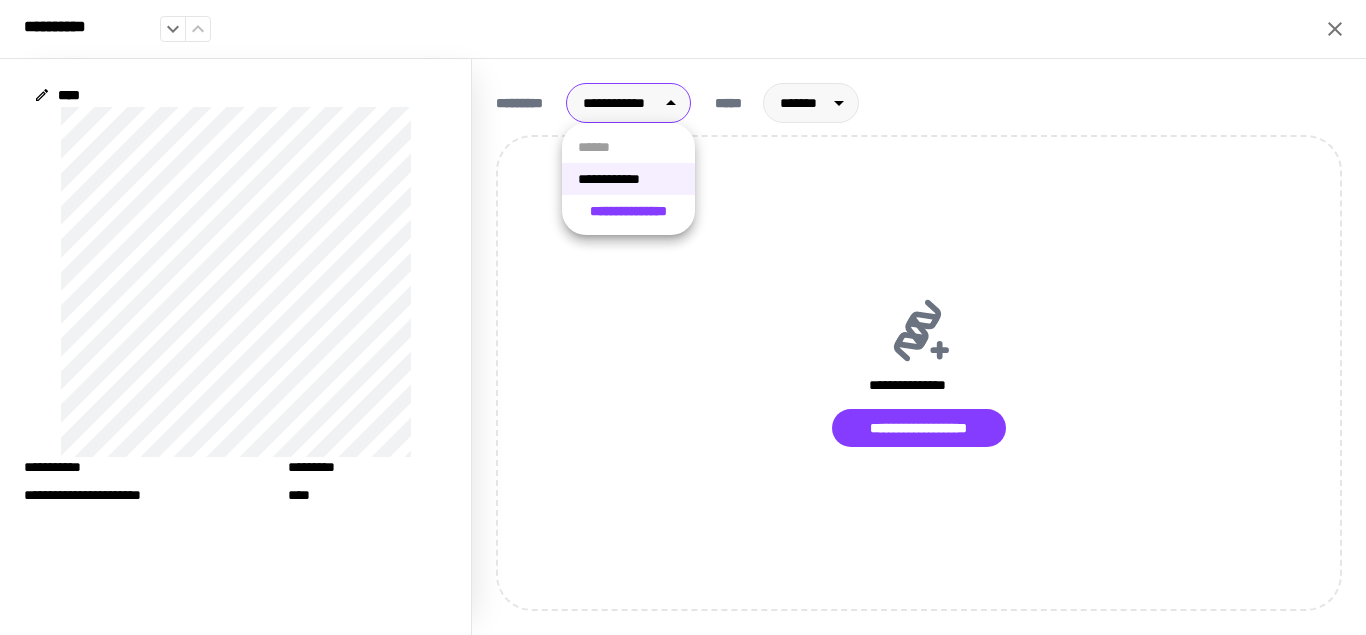 click at bounding box center [683, 317] 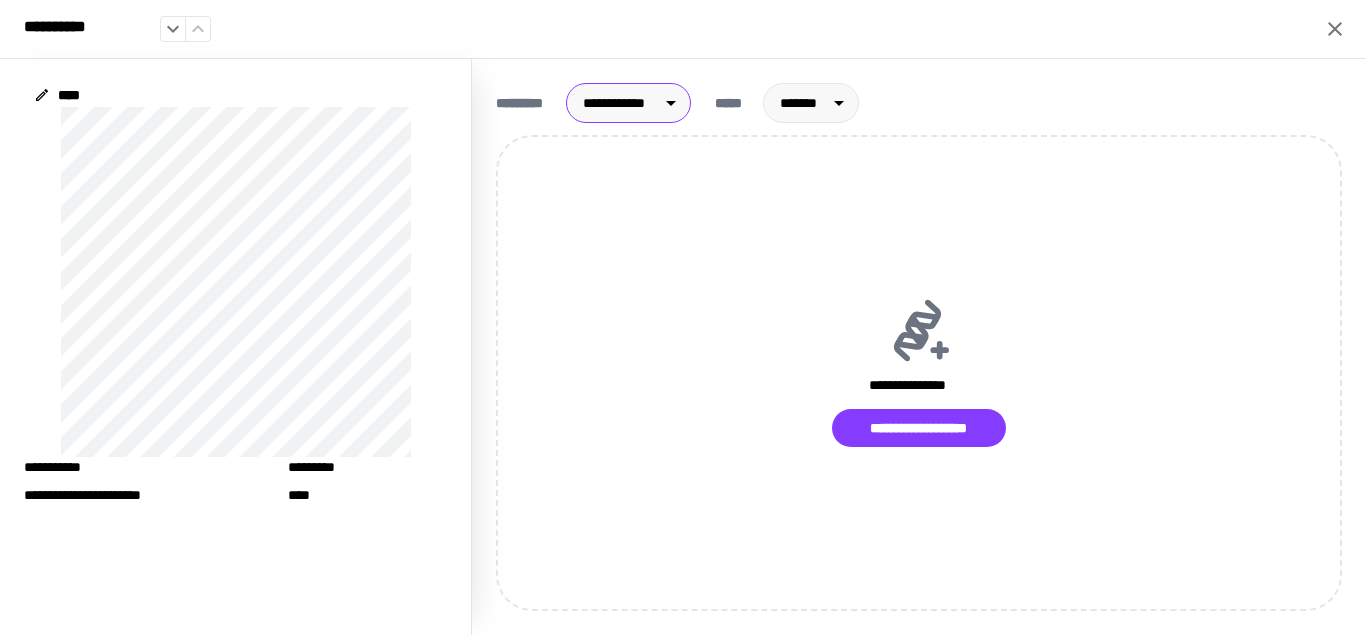click 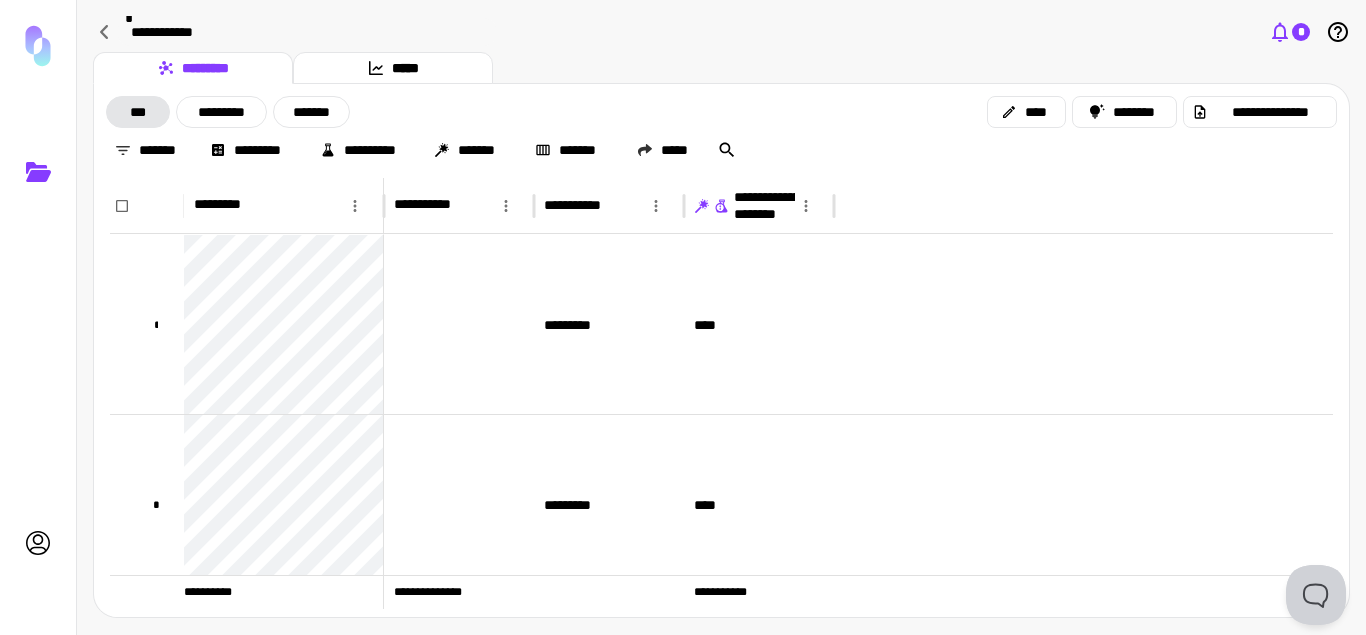 click 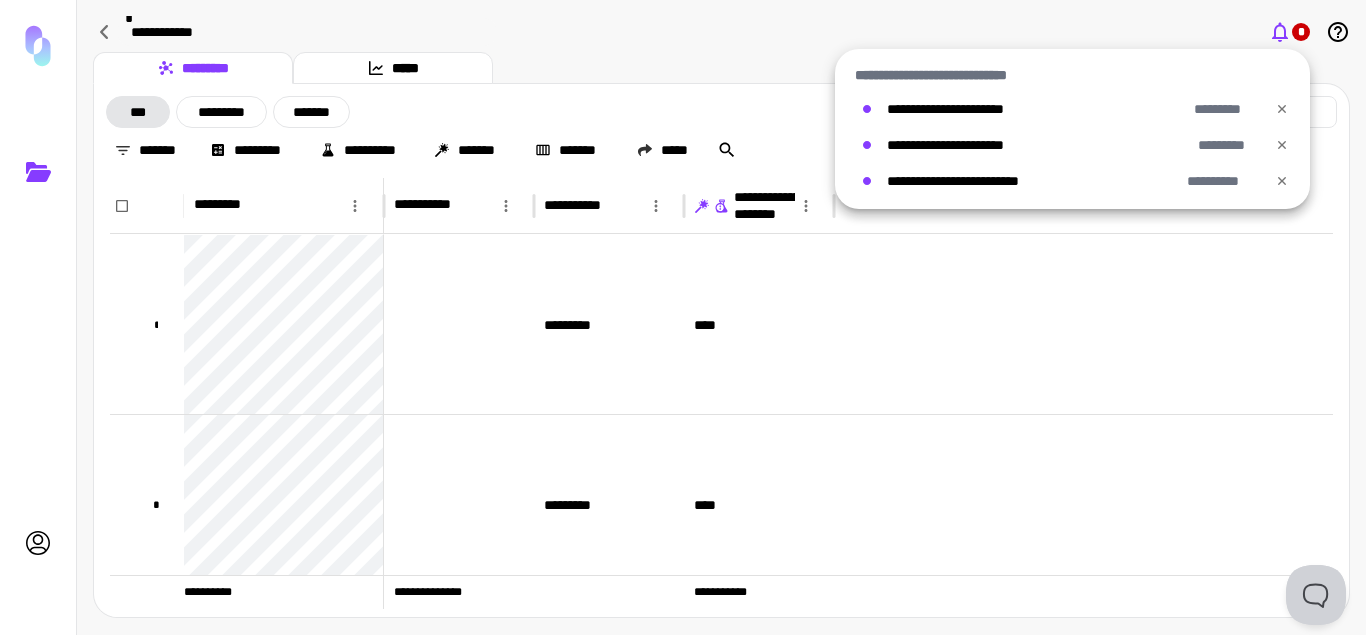 click on "**********" at bounding box center [970, 109] 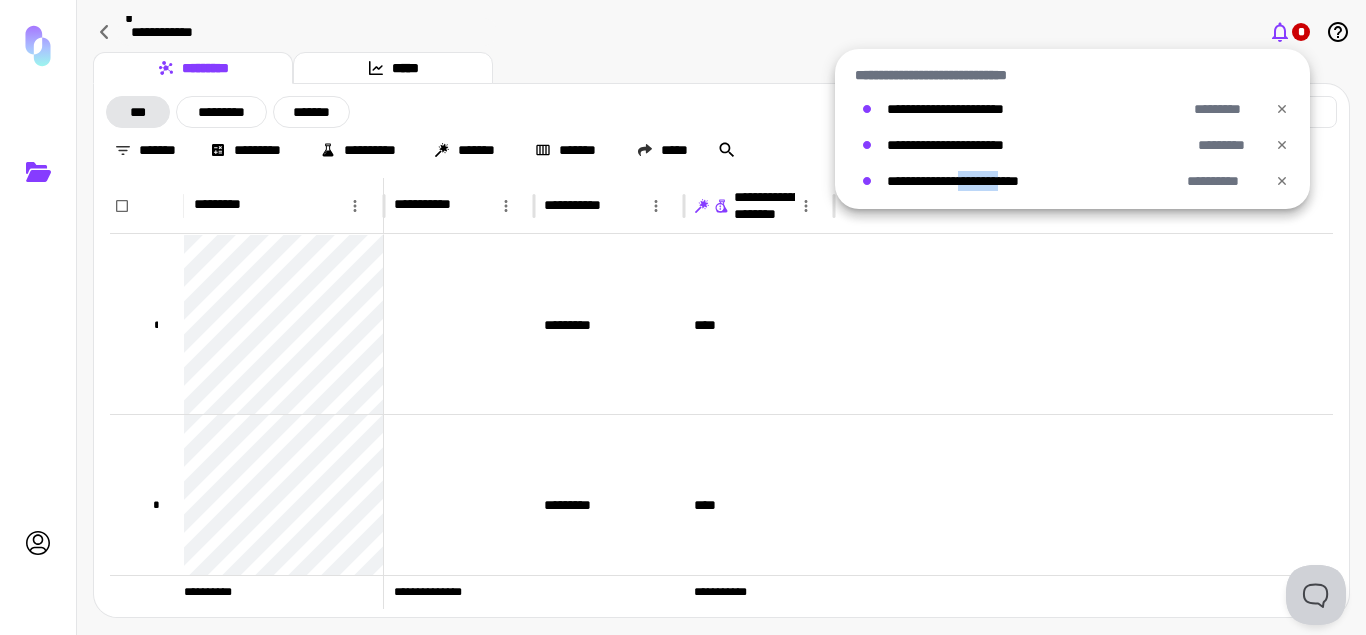 click on "**********" at bounding box center (975, 181) 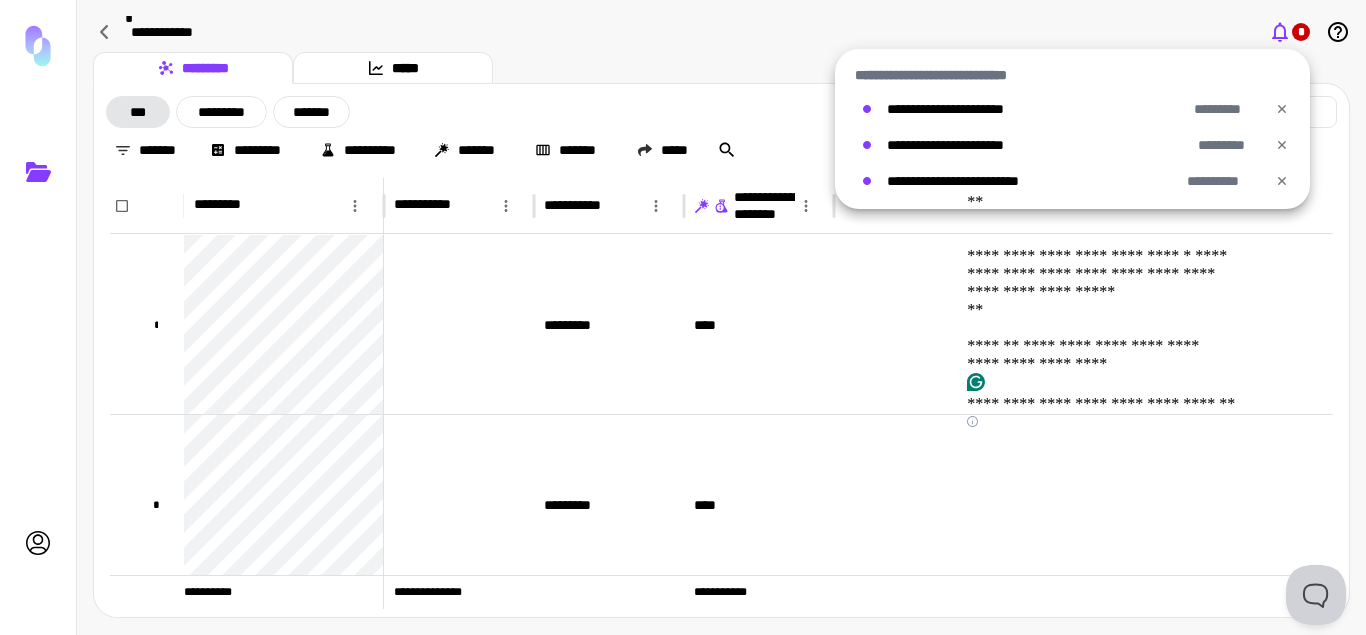 click at bounding box center (683, 317) 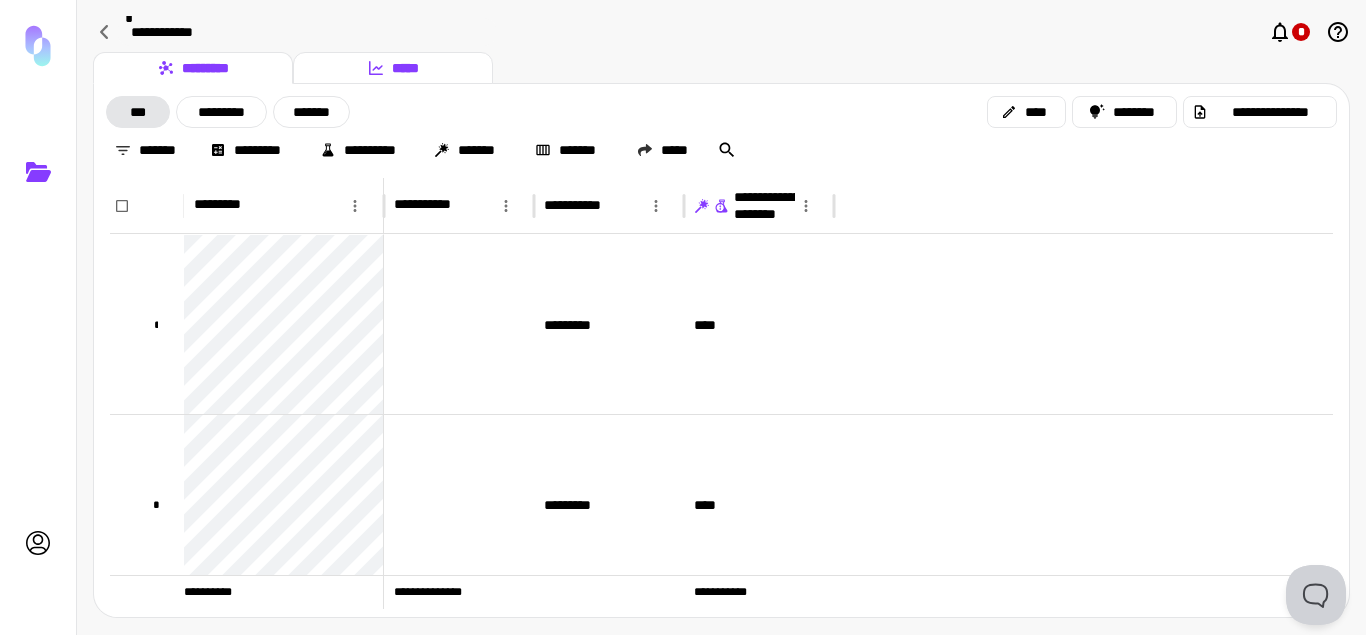 click on "*****" at bounding box center (393, 68) 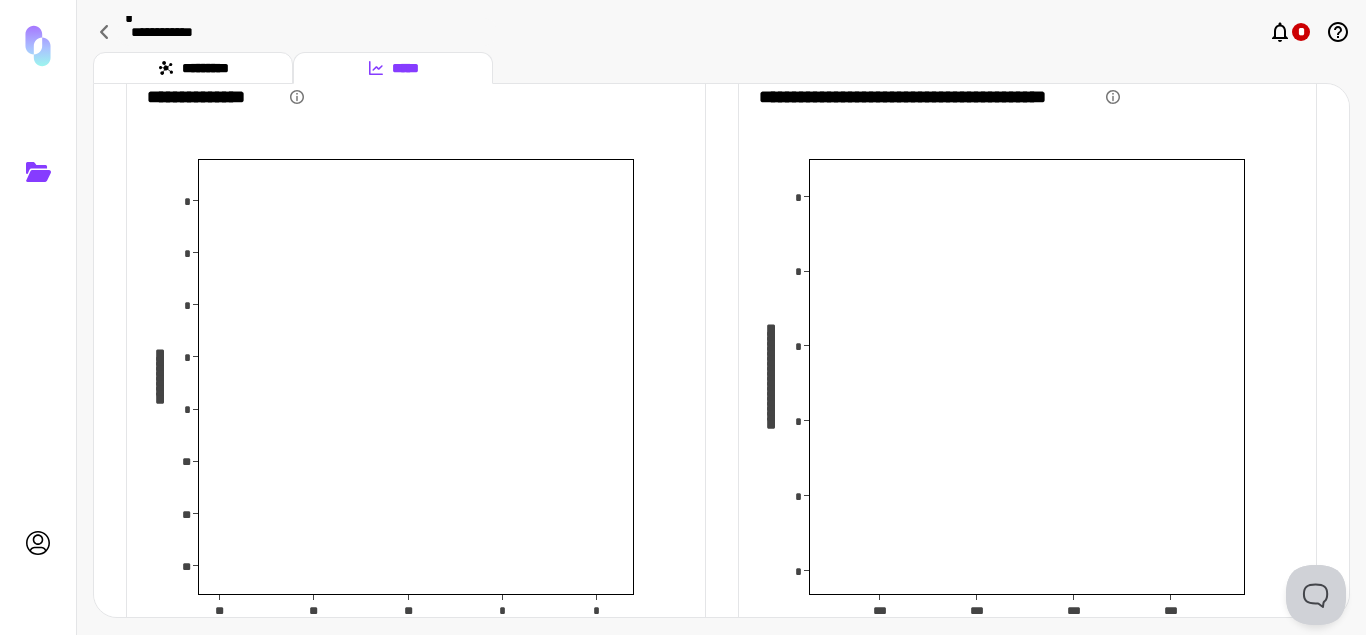 scroll, scrollTop: 0, scrollLeft: 0, axis: both 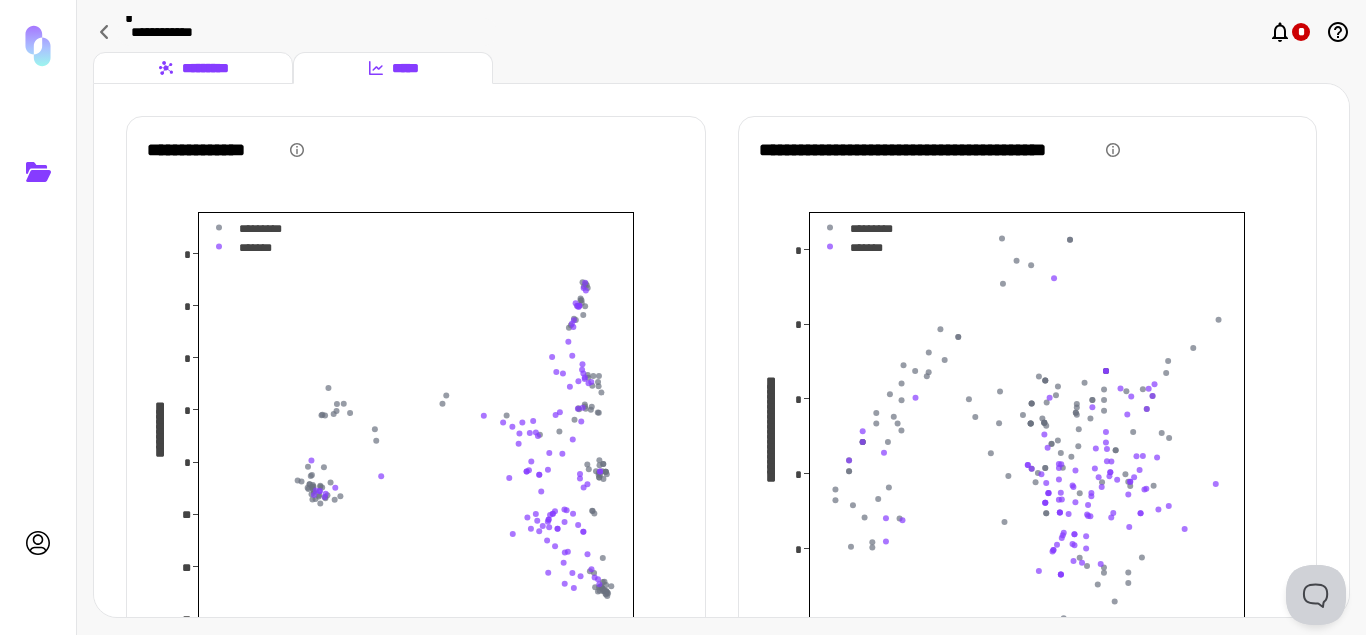 click on "*********" at bounding box center (193, 68) 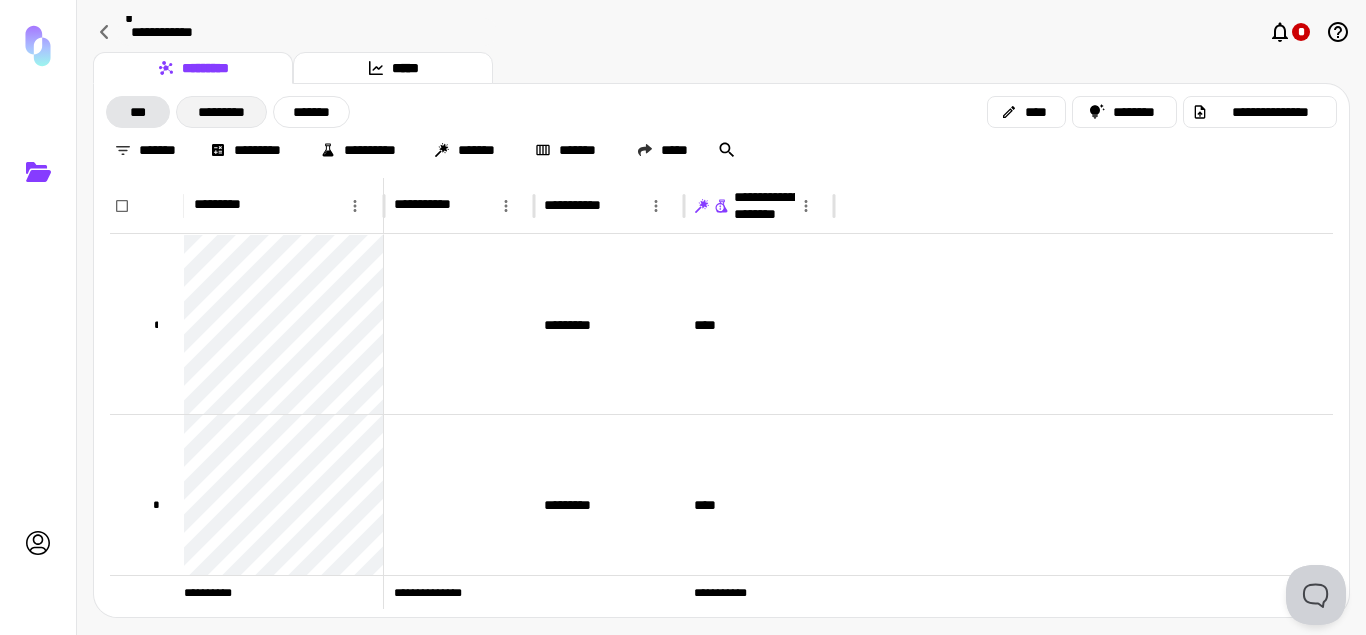 click on "*********" at bounding box center [221, 112] 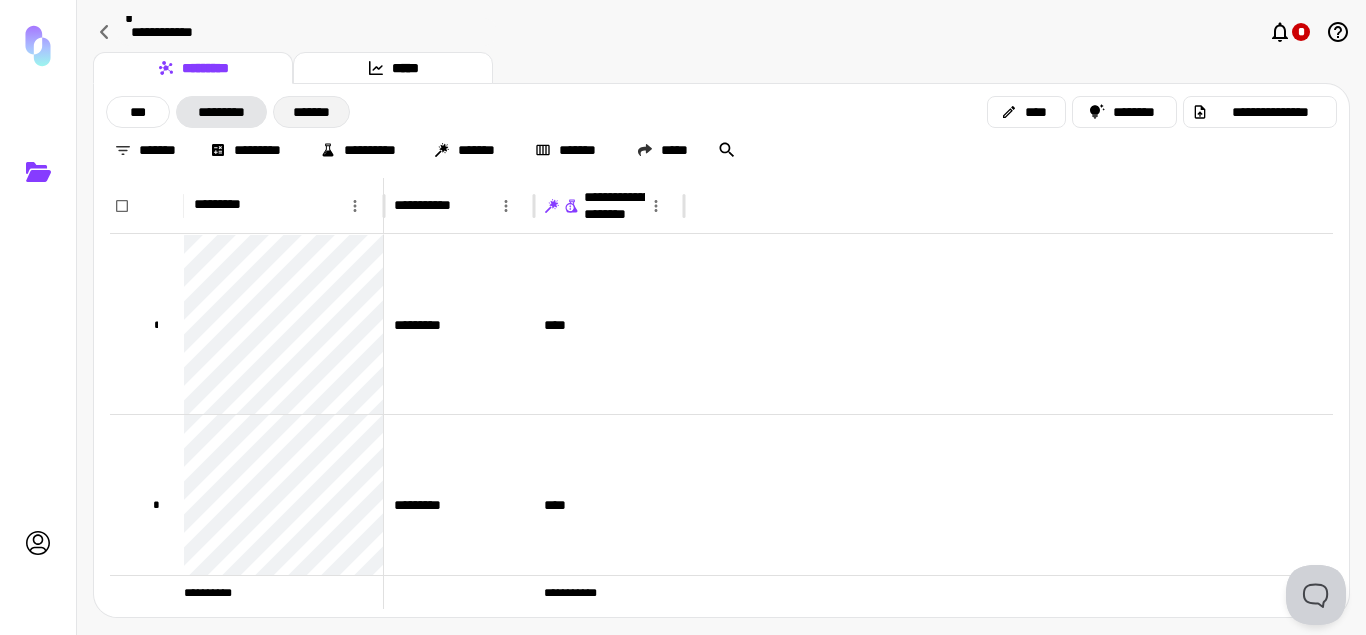 click on "*******" at bounding box center [311, 112] 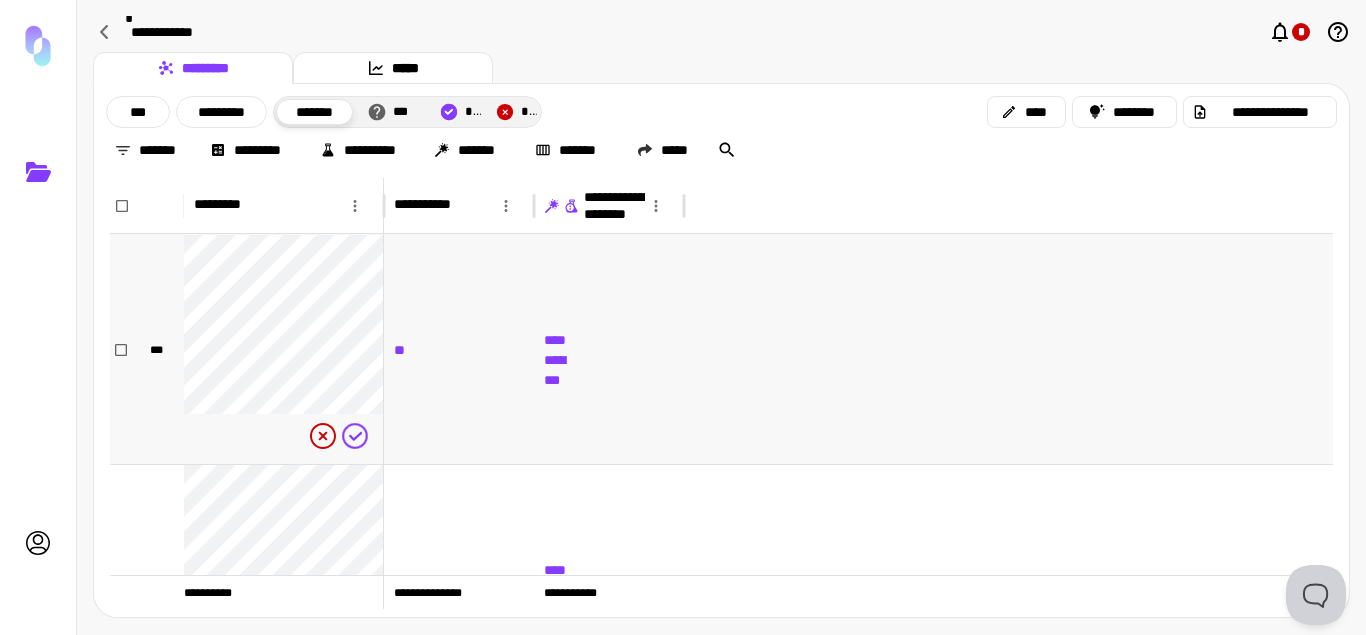 click on "**" at bounding box center (404, 349) 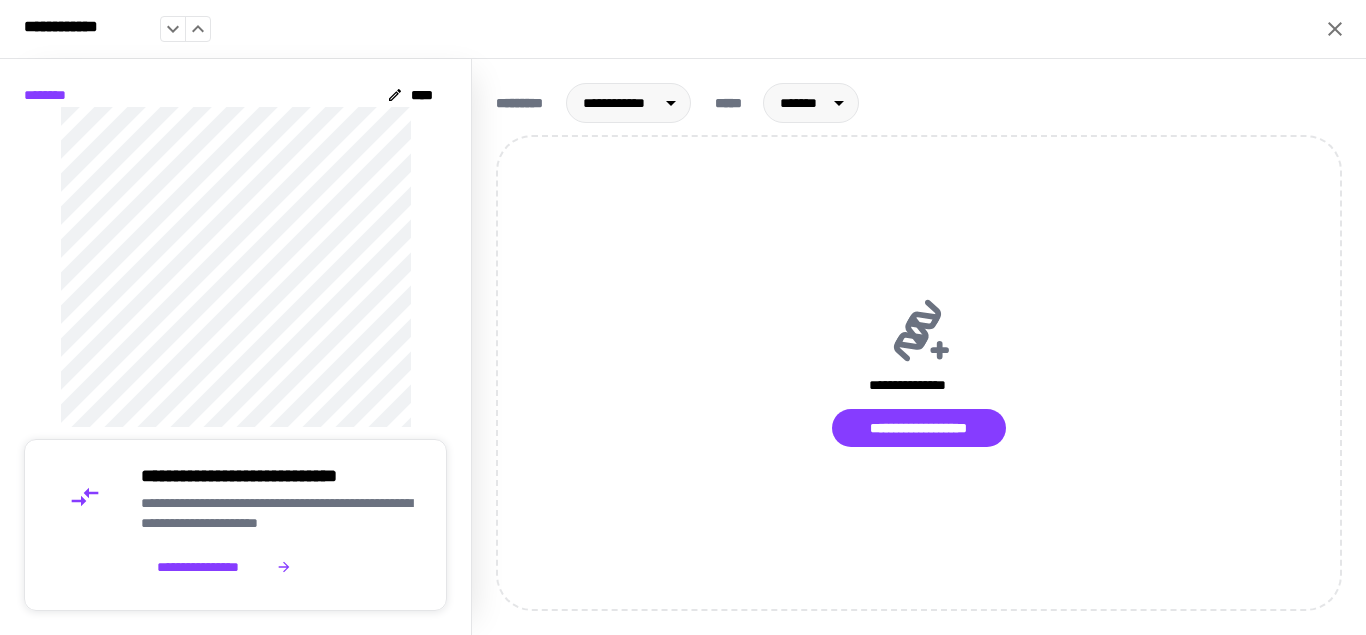 click on "**********" at bounding box center [683, 29] 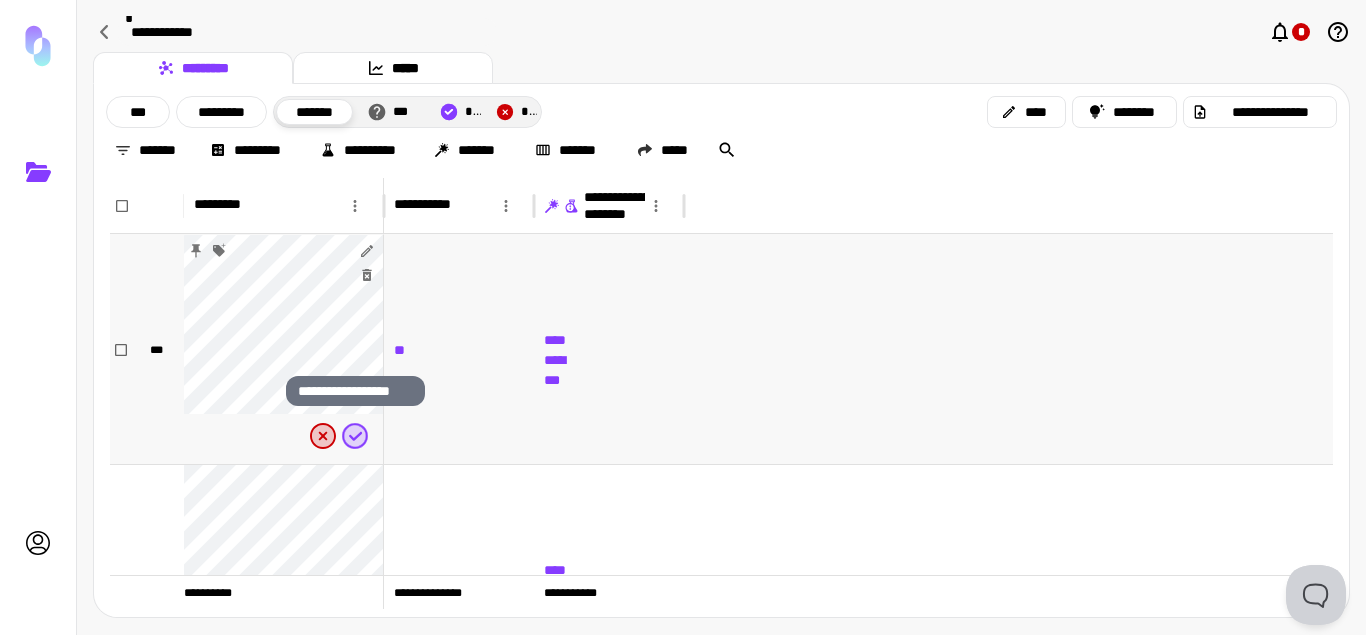 click 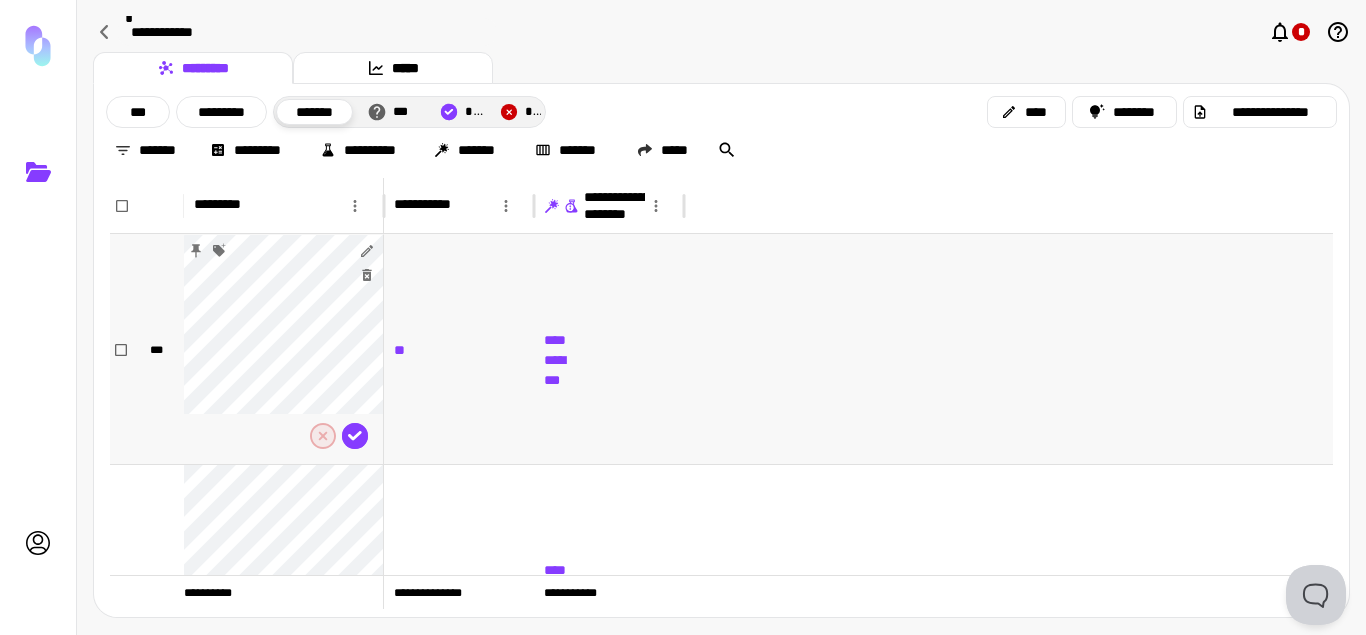 click on "****" at bounding box center (564, 340) 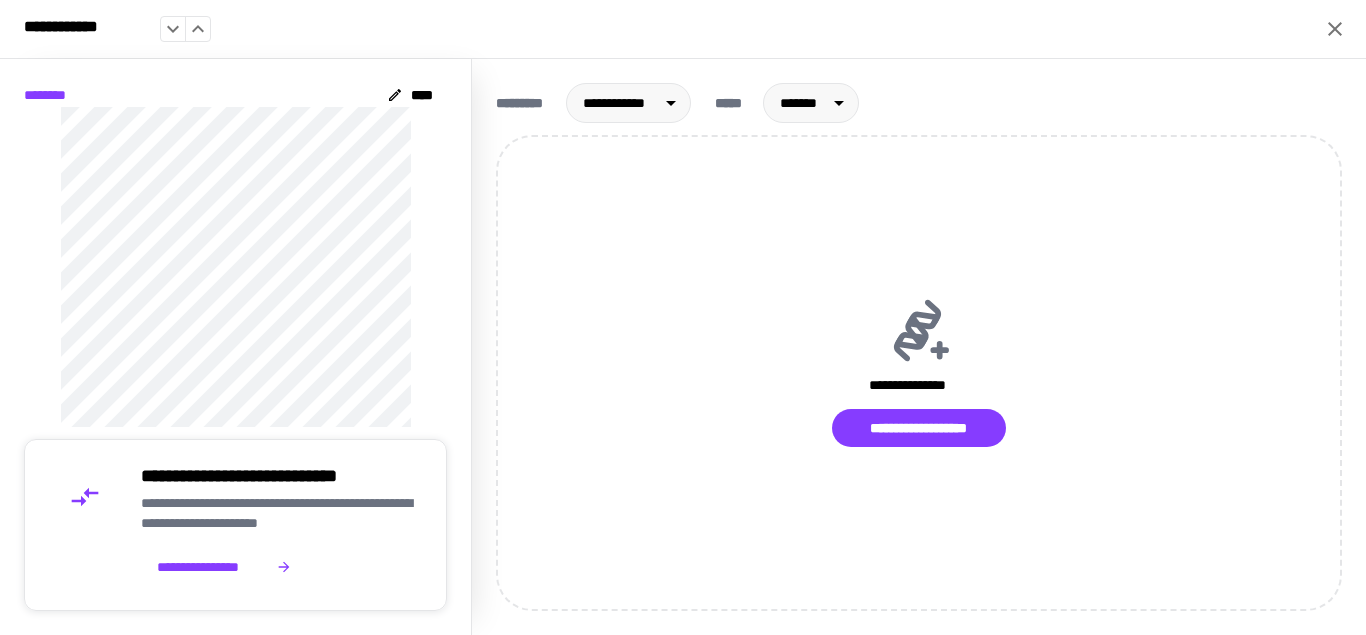 click 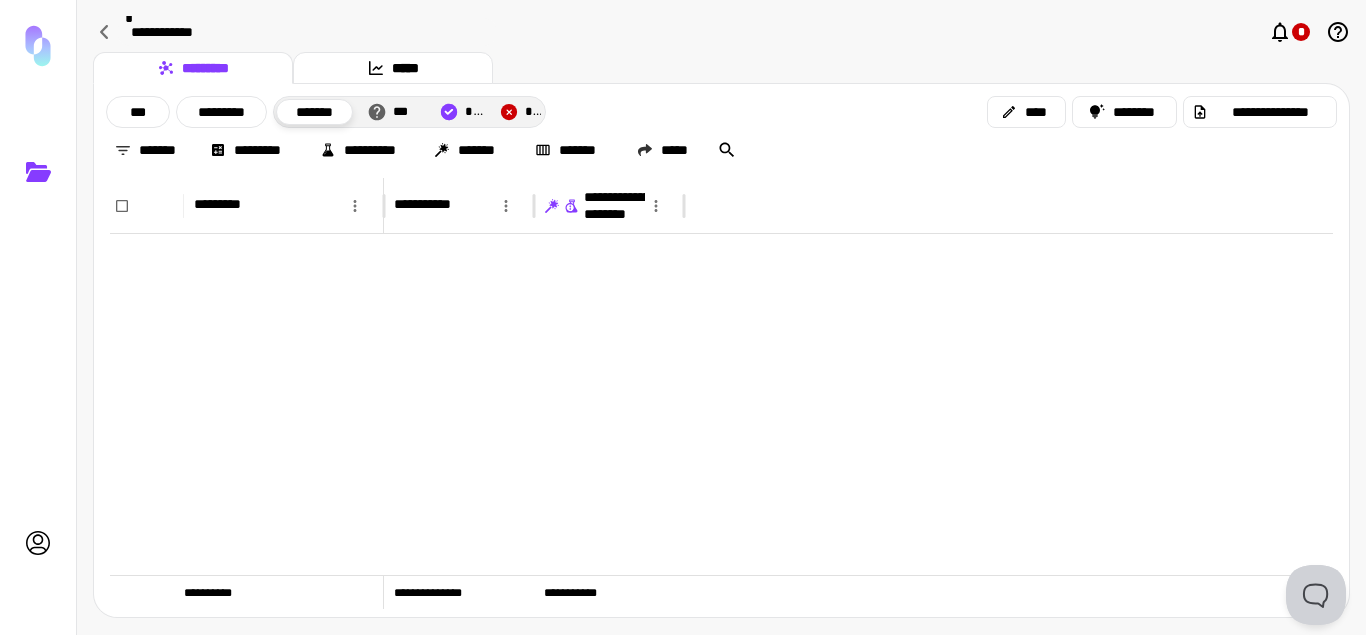 scroll, scrollTop: 524, scrollLeft: 0, axis: vertical 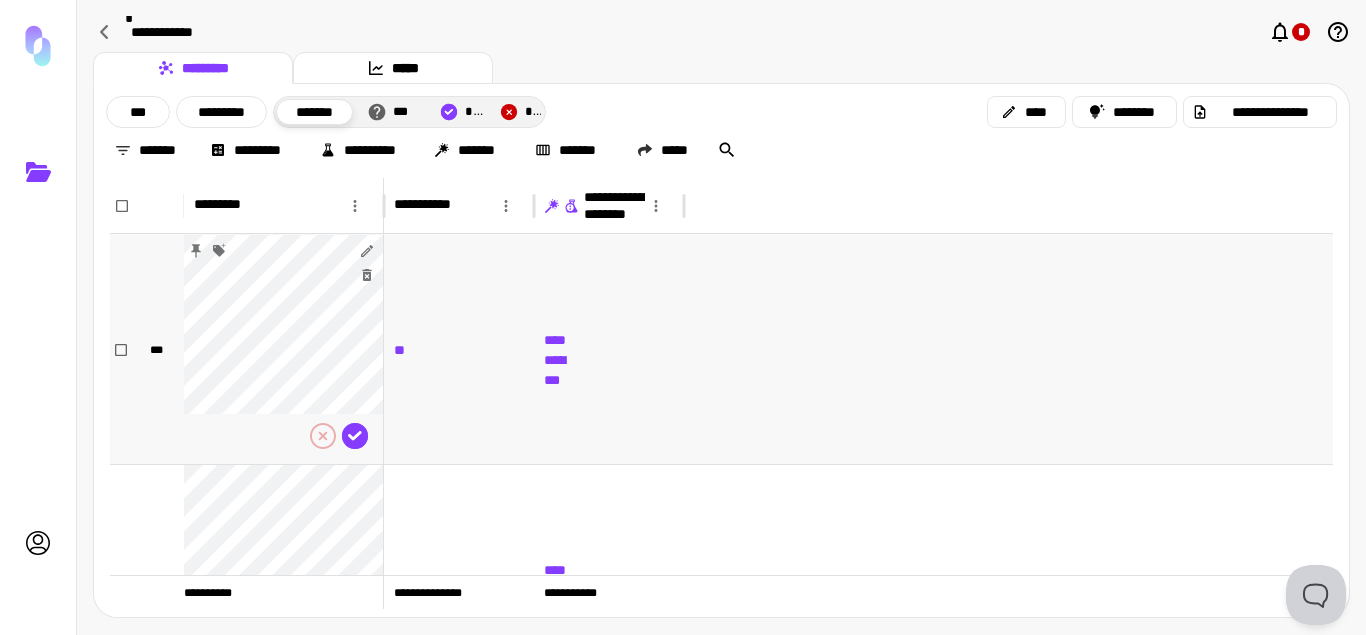 click 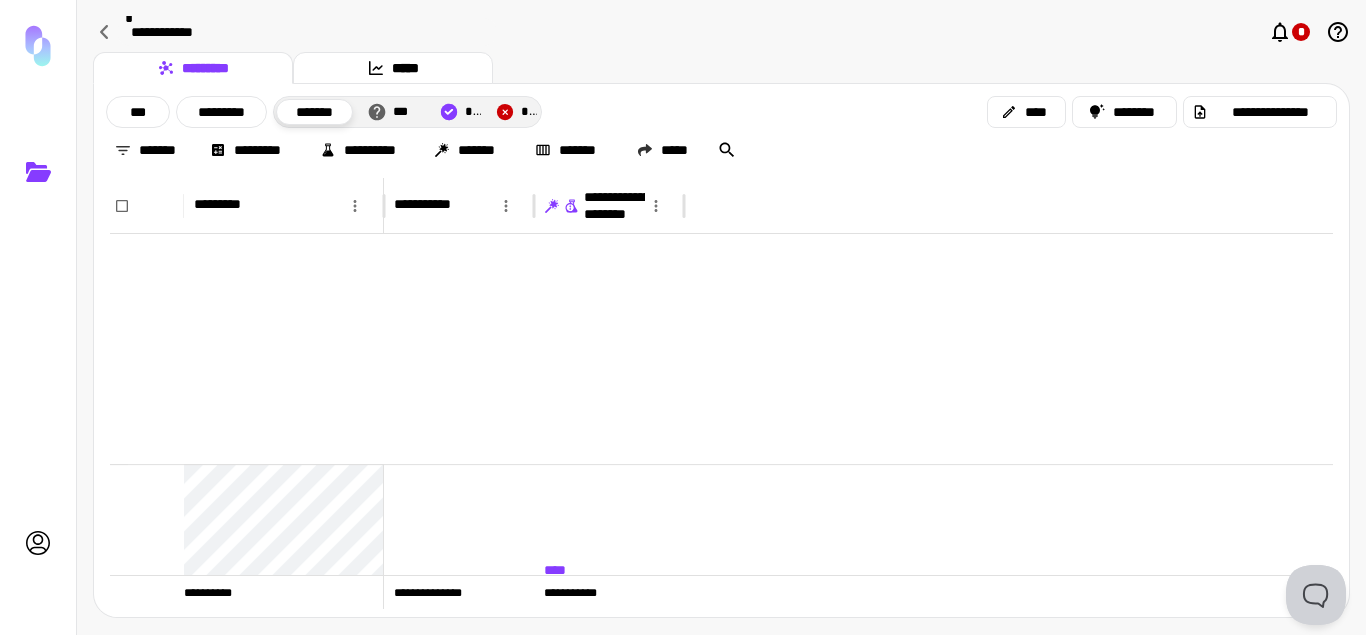 scroll, scrollTop: 14640, scrollLeft: 0, axis: vertical 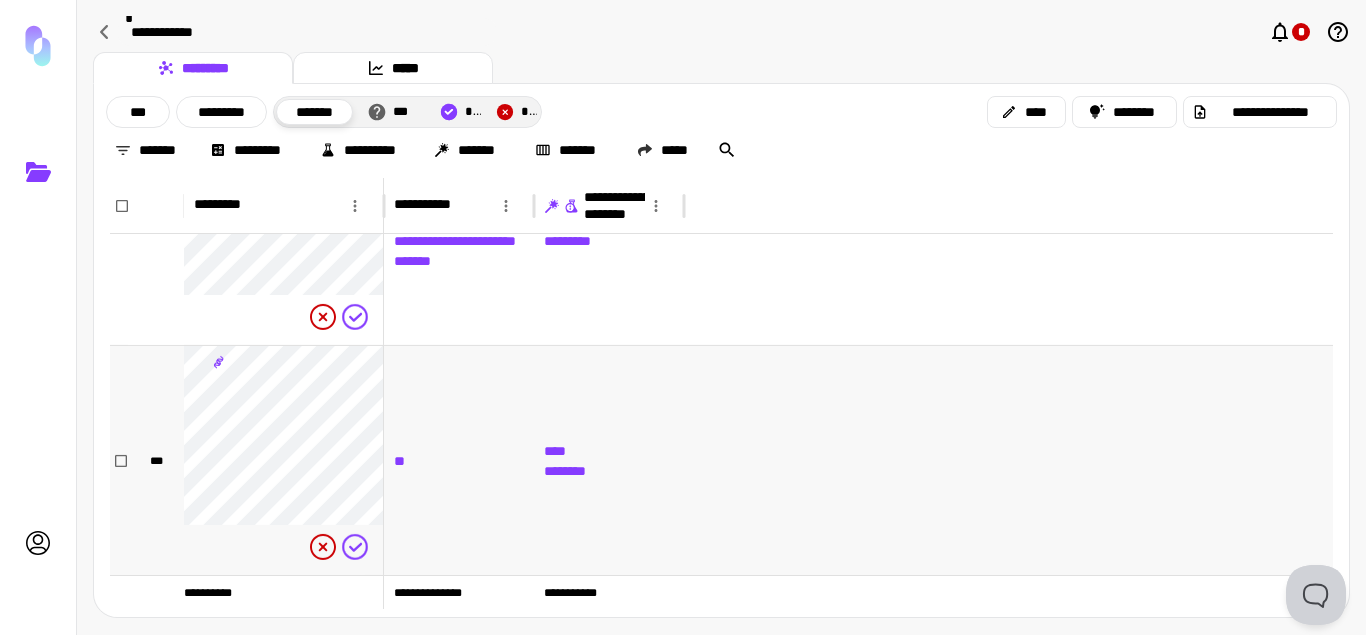 click on "********" at bounding box center (566, 471) 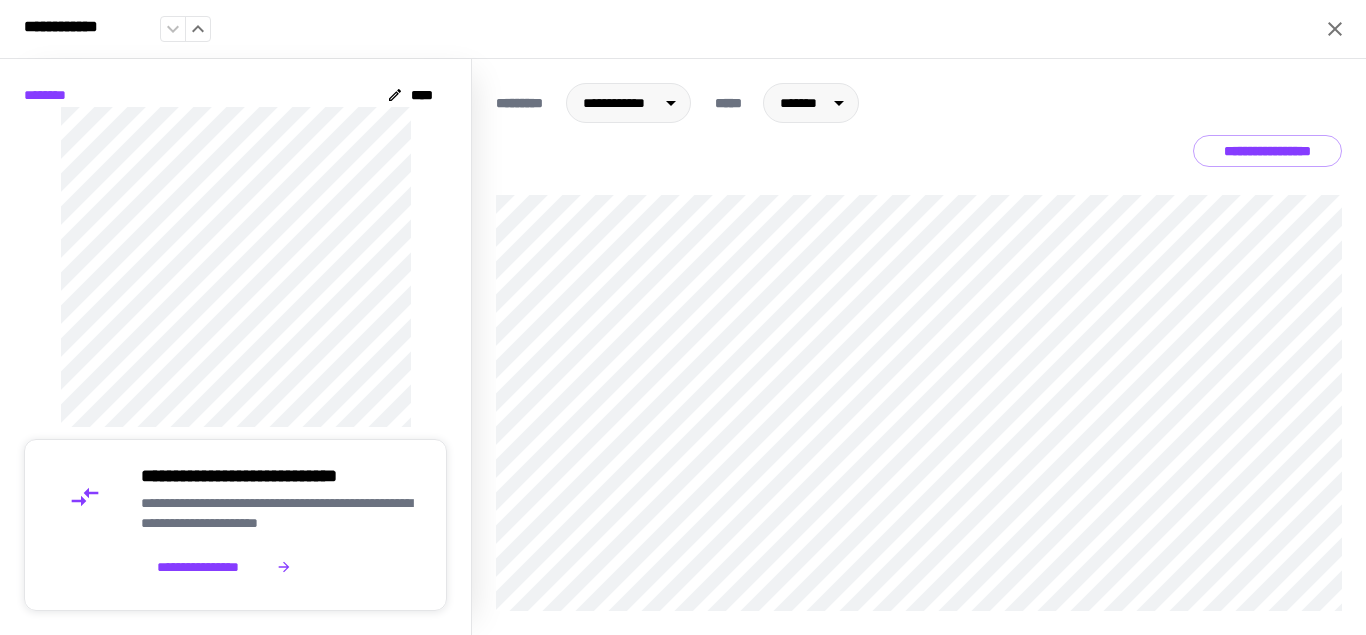 click 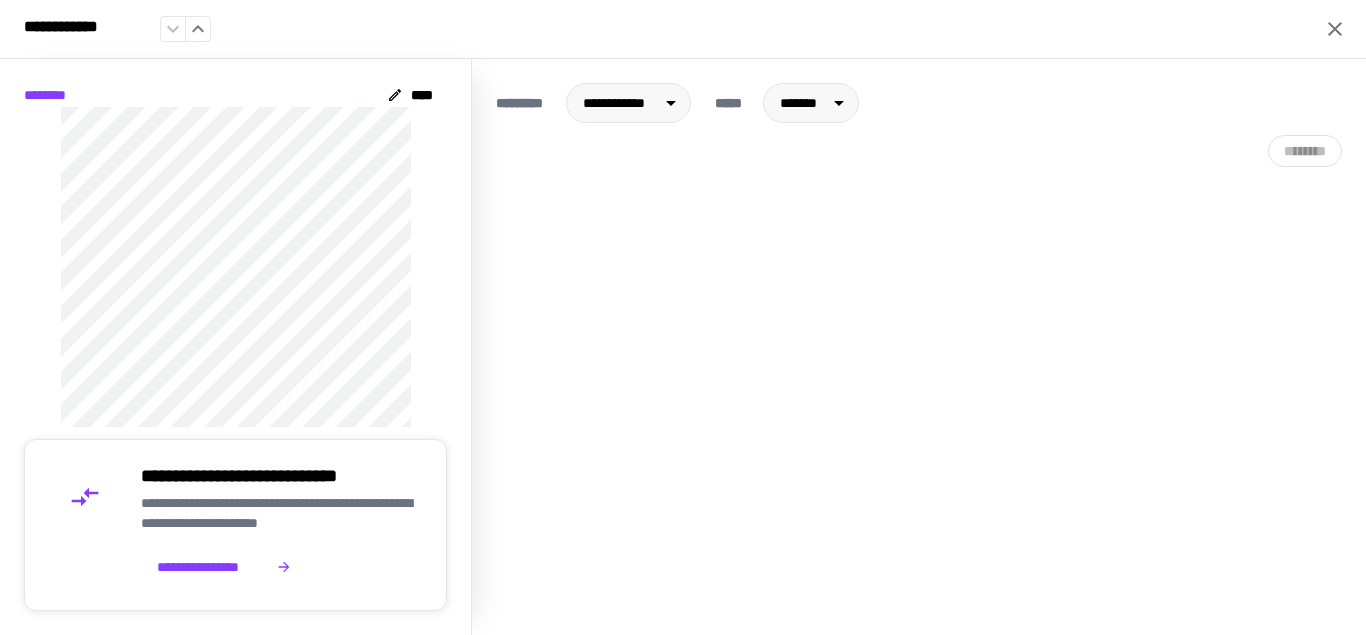 drag, startPoint x: 244, startPoint y: 367, endPoint x: 468, endPoint y: 386, distance: 224.80435 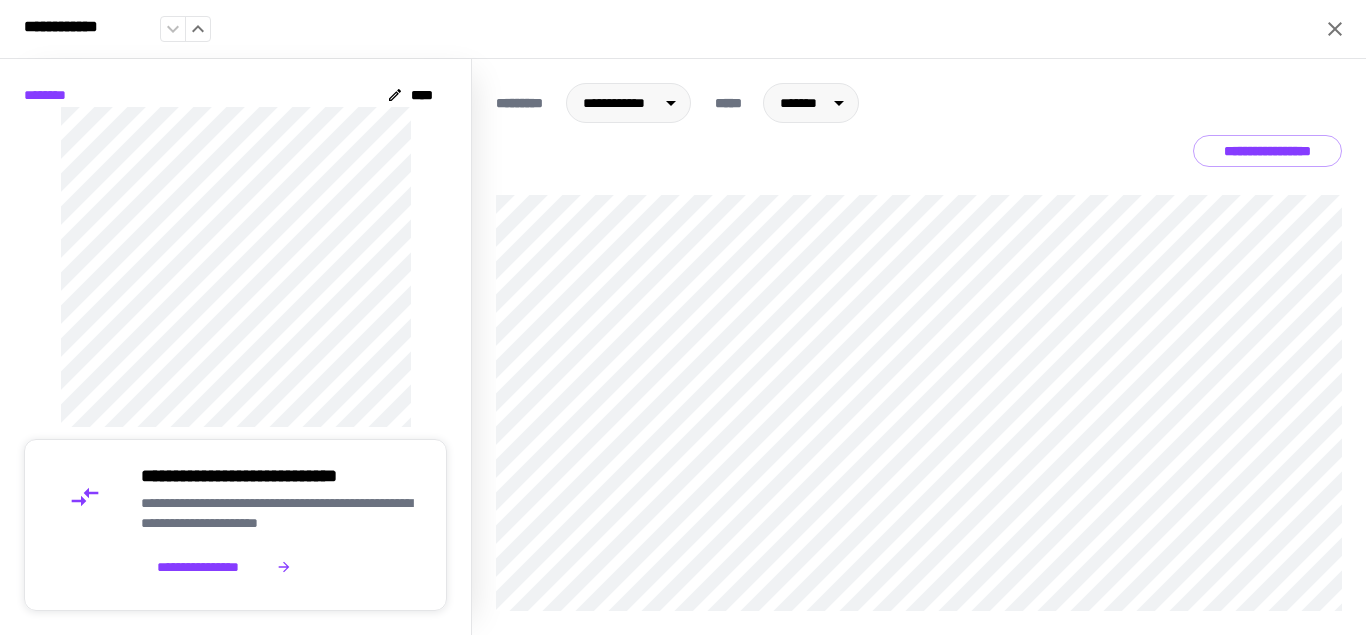click 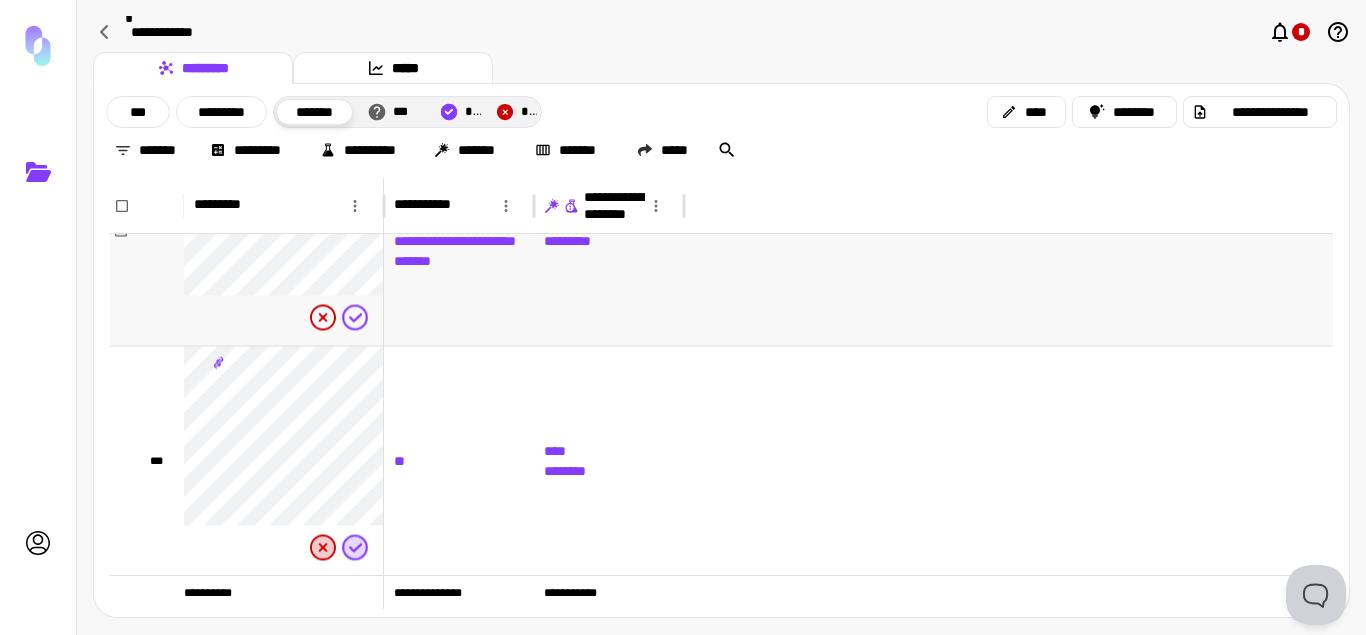 scroll, scrollTop: 20632, scrollLeft: 0, axis: vertical 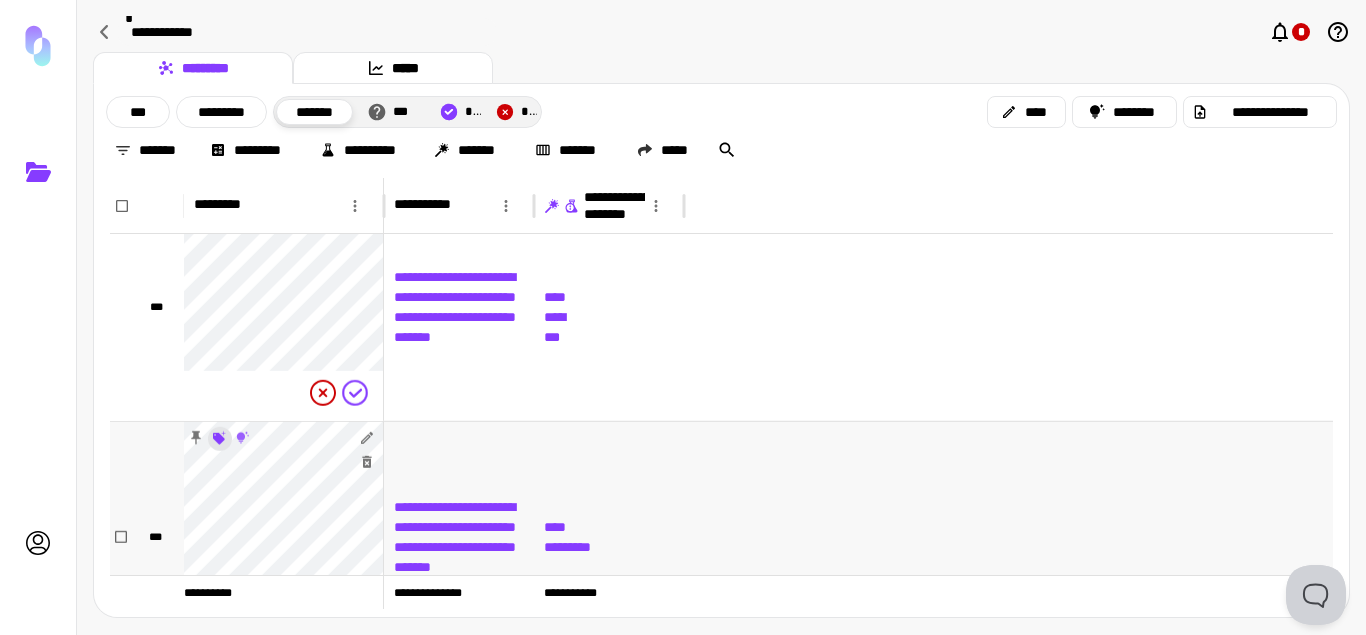 click on "**********" at bounding box center (683, 317) 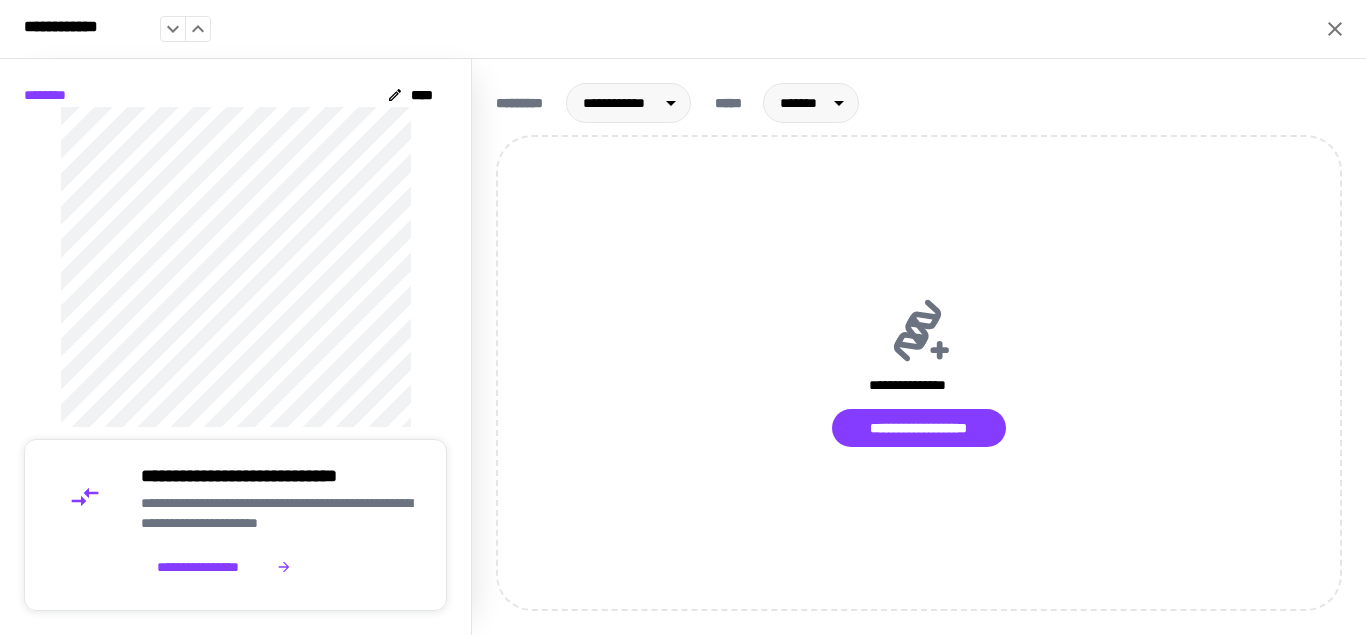 click 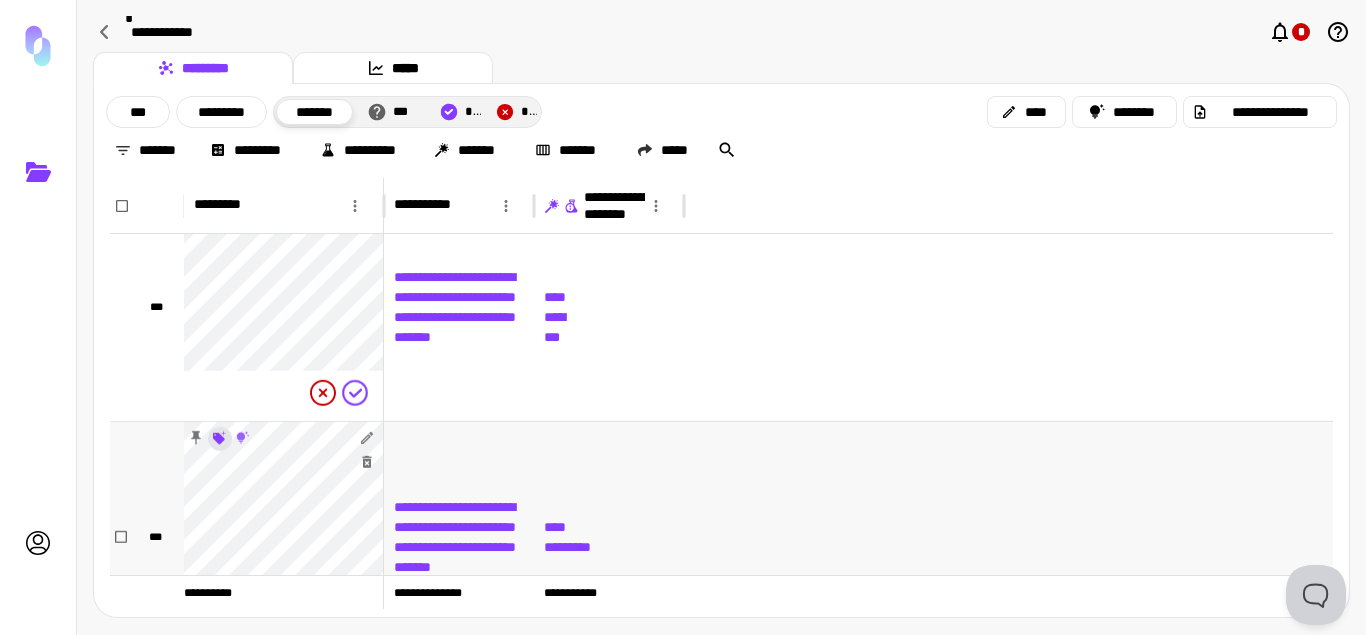 click on "**********" at bounding box center (683, 317) 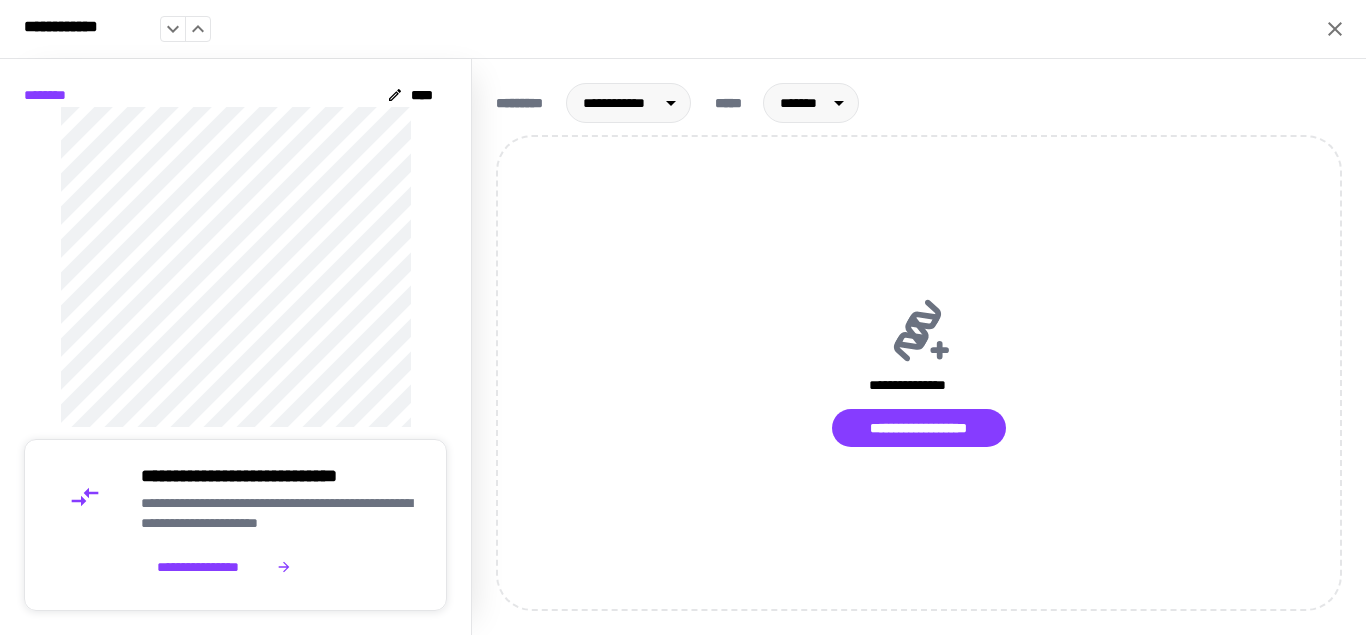 click 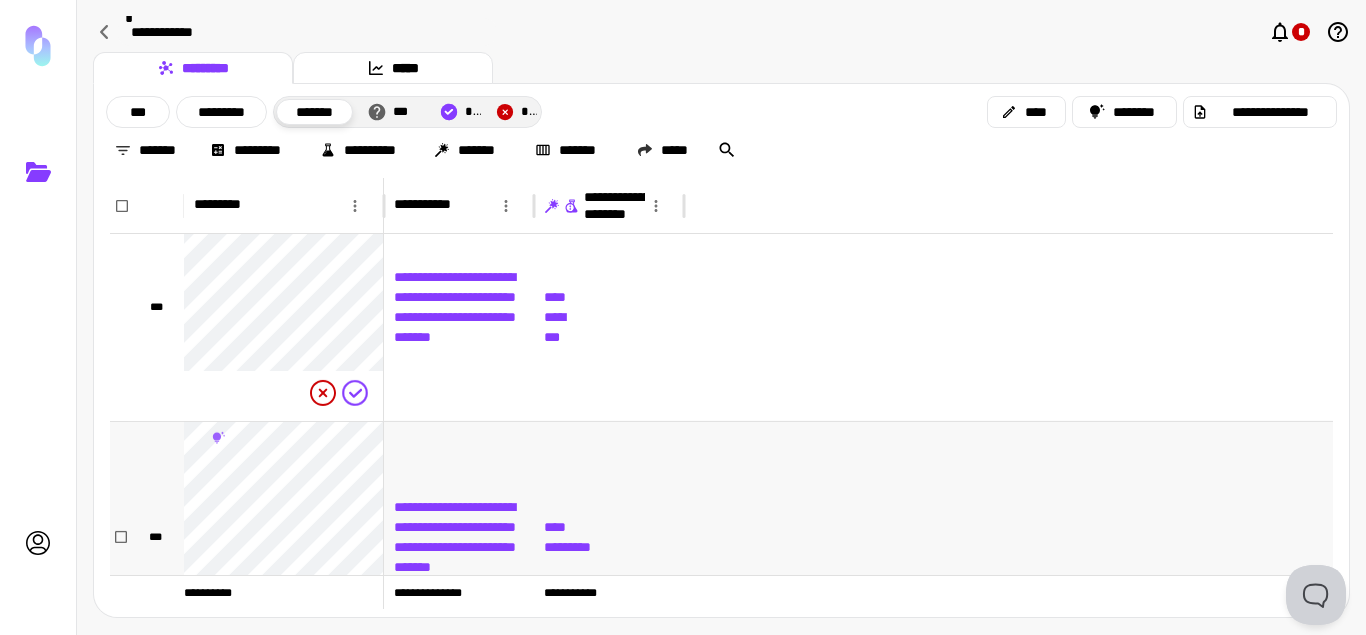 scroll, scrollTop: 20772, scrollLeft: 0, axis: vertical 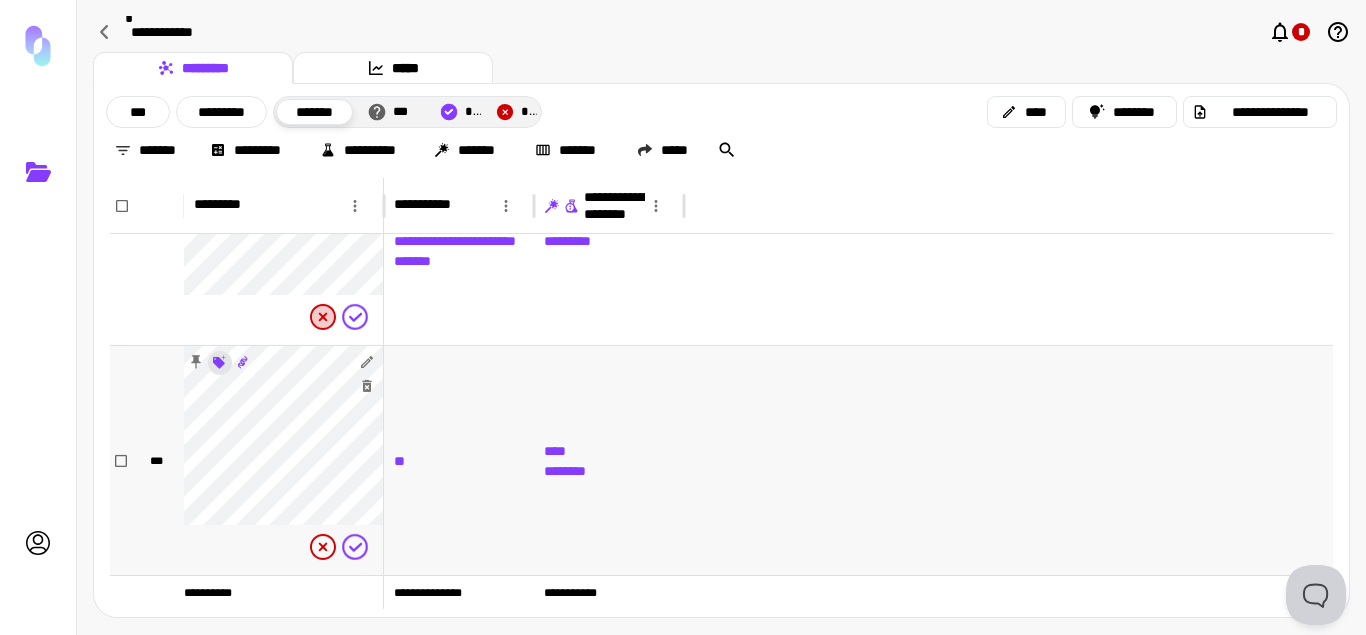 click 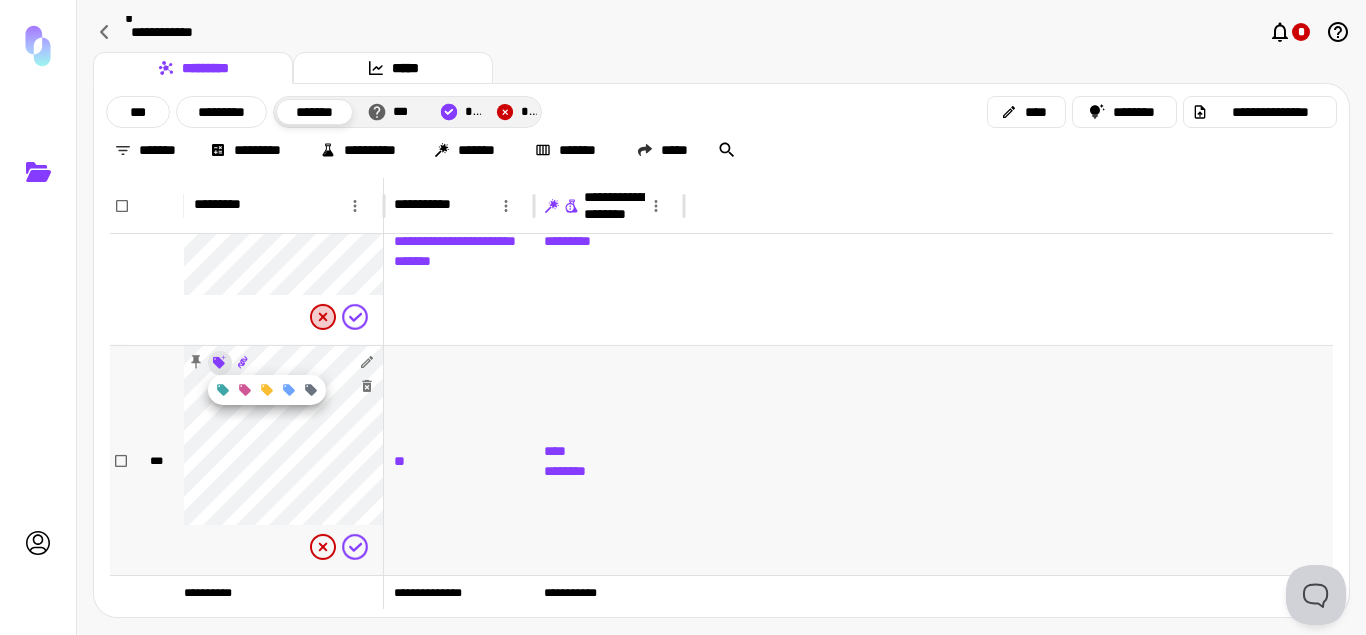 click at bounding box center [683, 317] 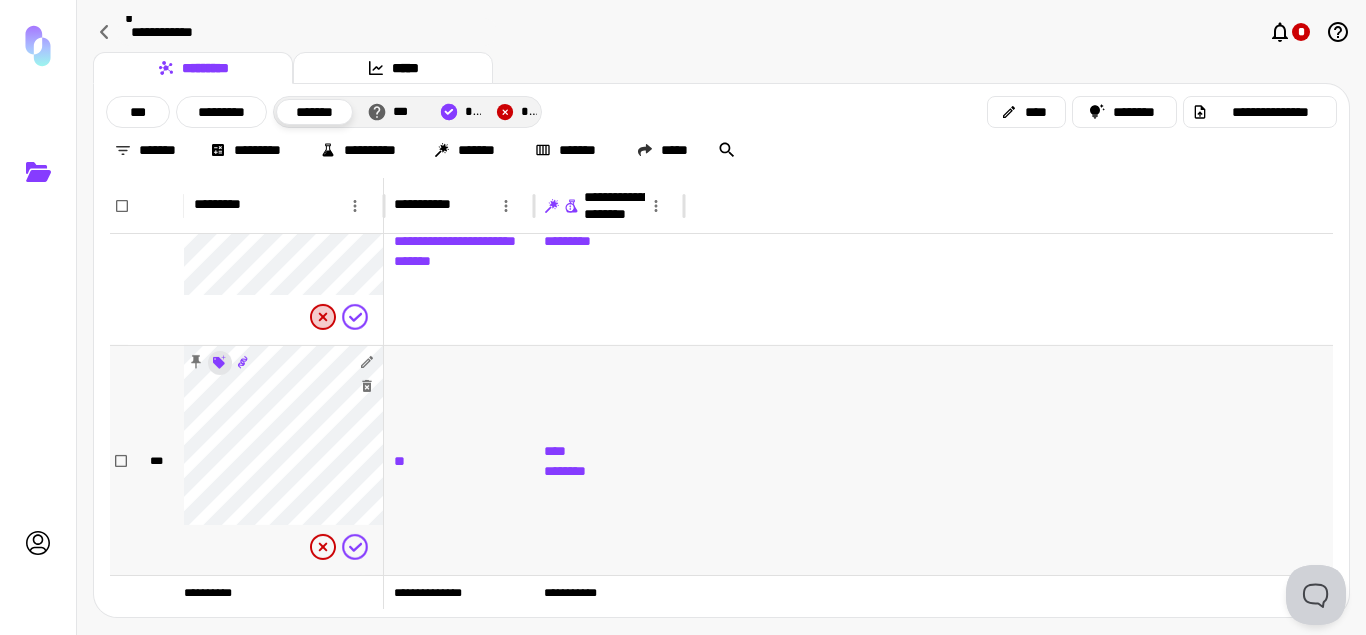 click on "**********" at bounding box center (683, 317) 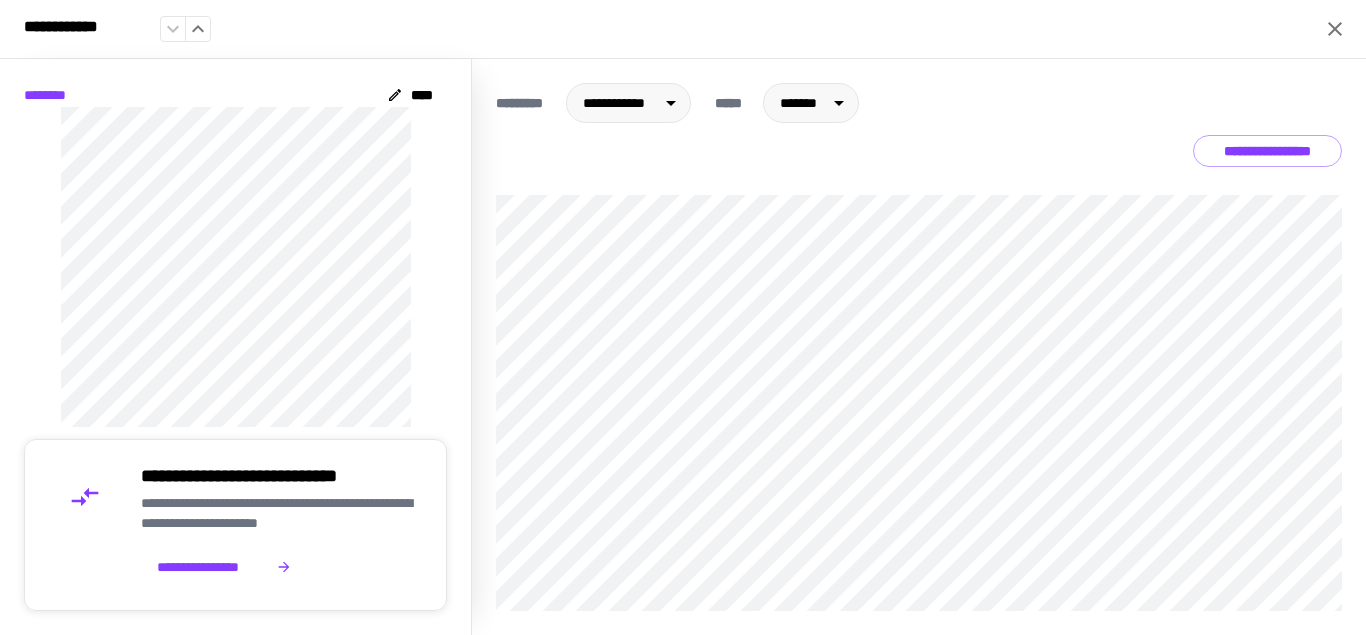 click 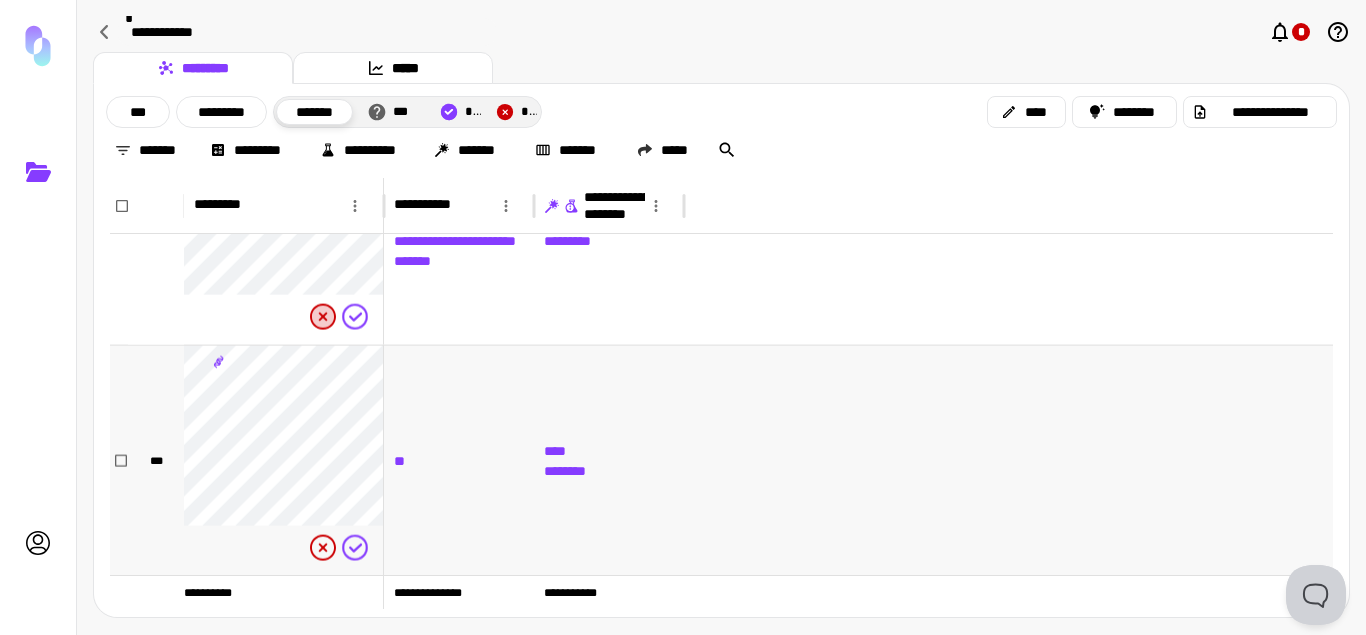 scroll, scrollTop: 20741, scrollLeft: 0, axis: vertical 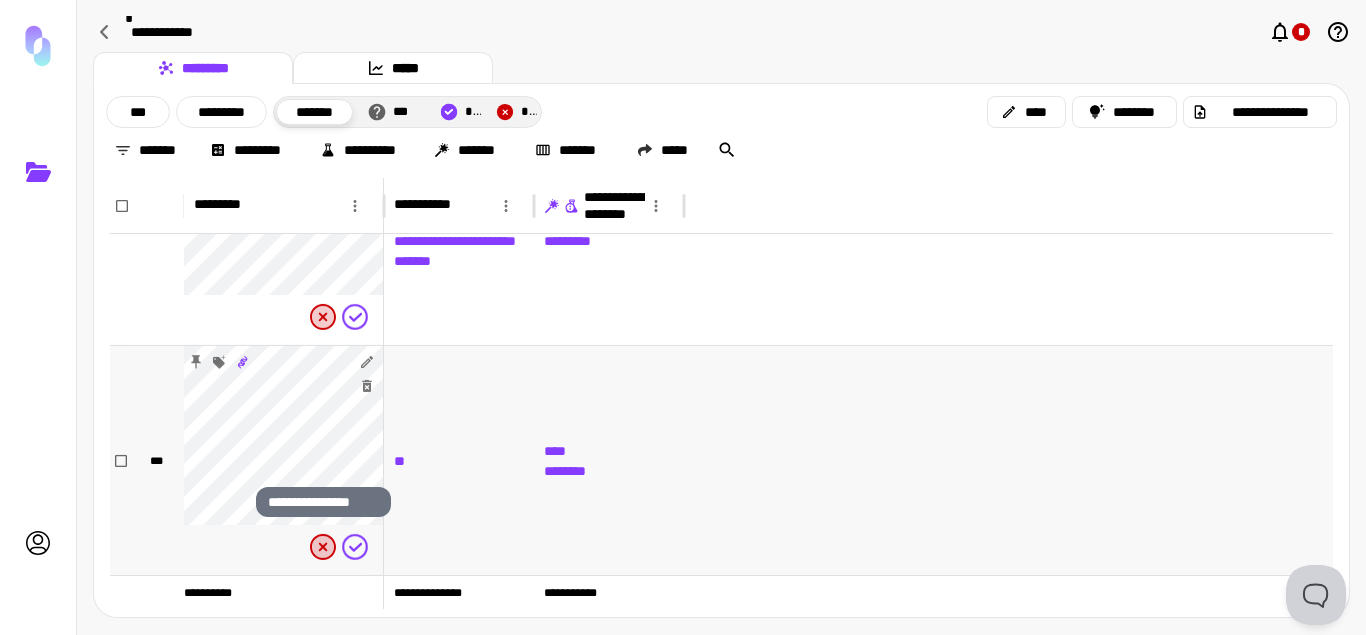 click 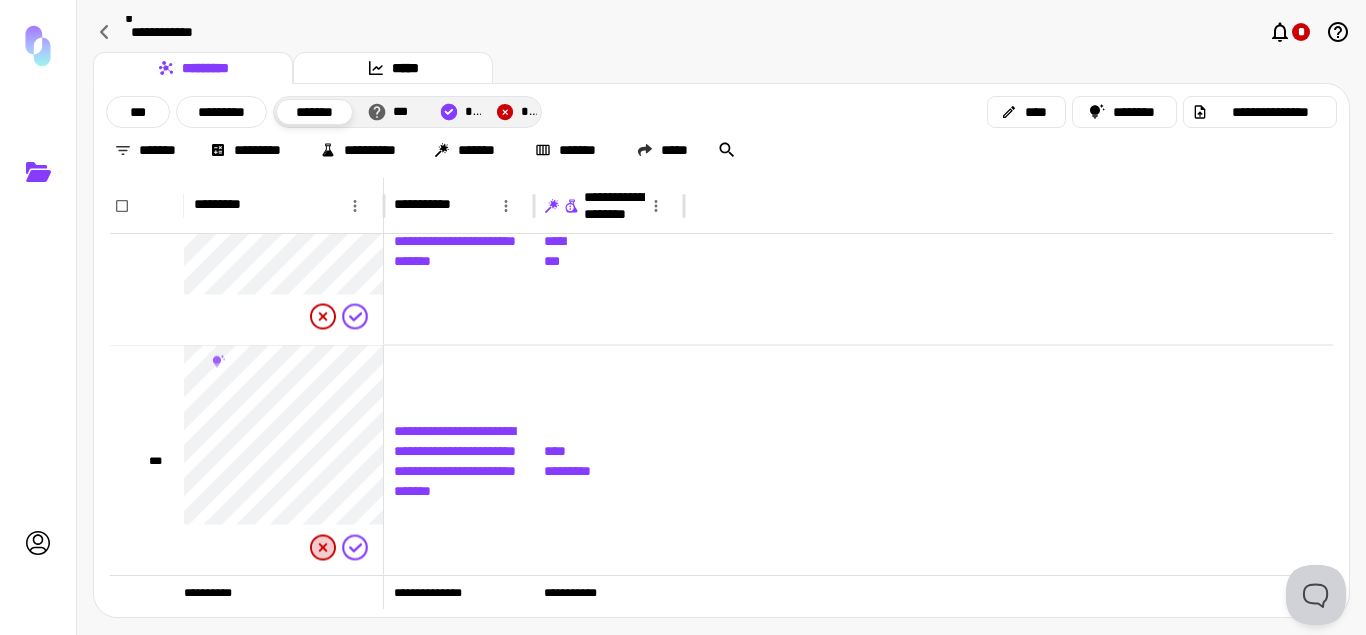 scroll, scrollTop: 20613, scrollLeft: 0, axis: vertical 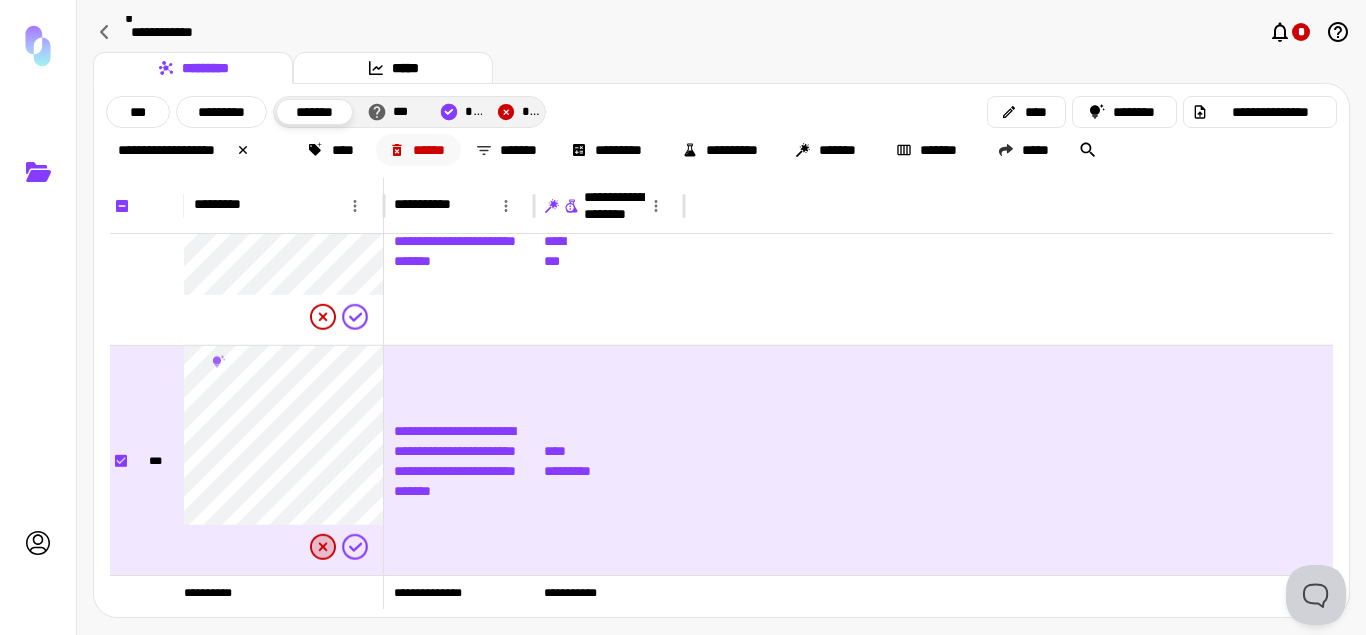 click on "******" at bounding box center [419, 150] 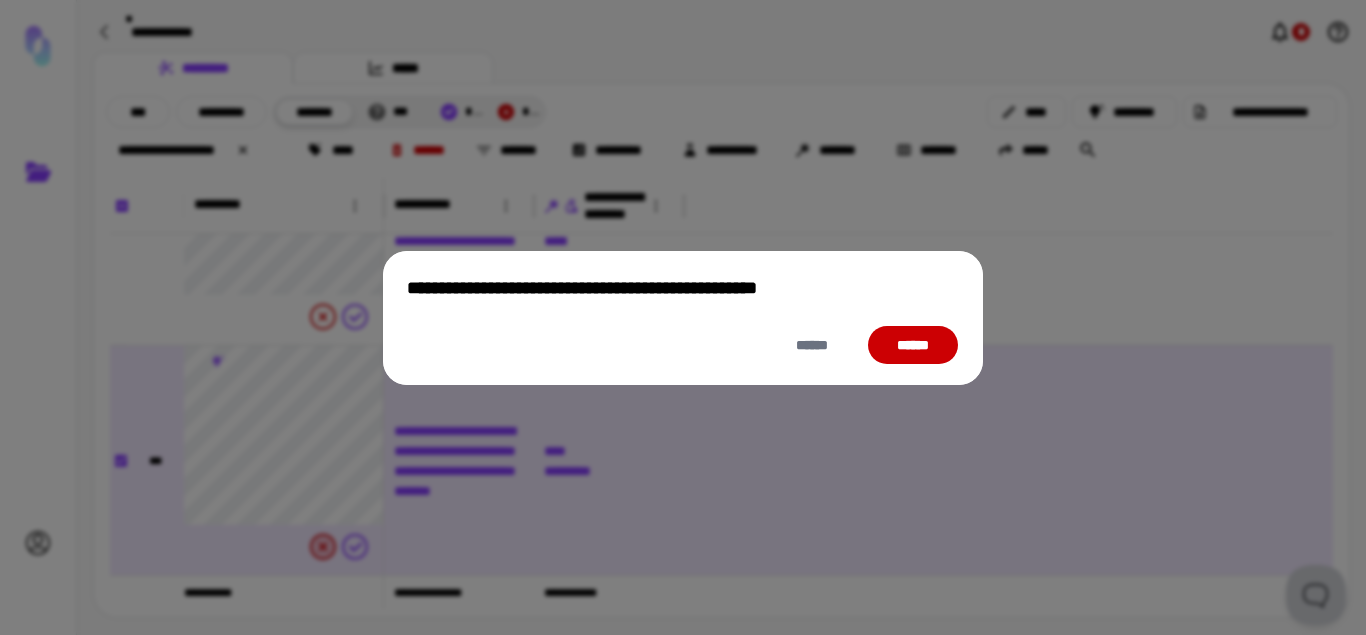 click on "******" at bounding box center (913, 345) 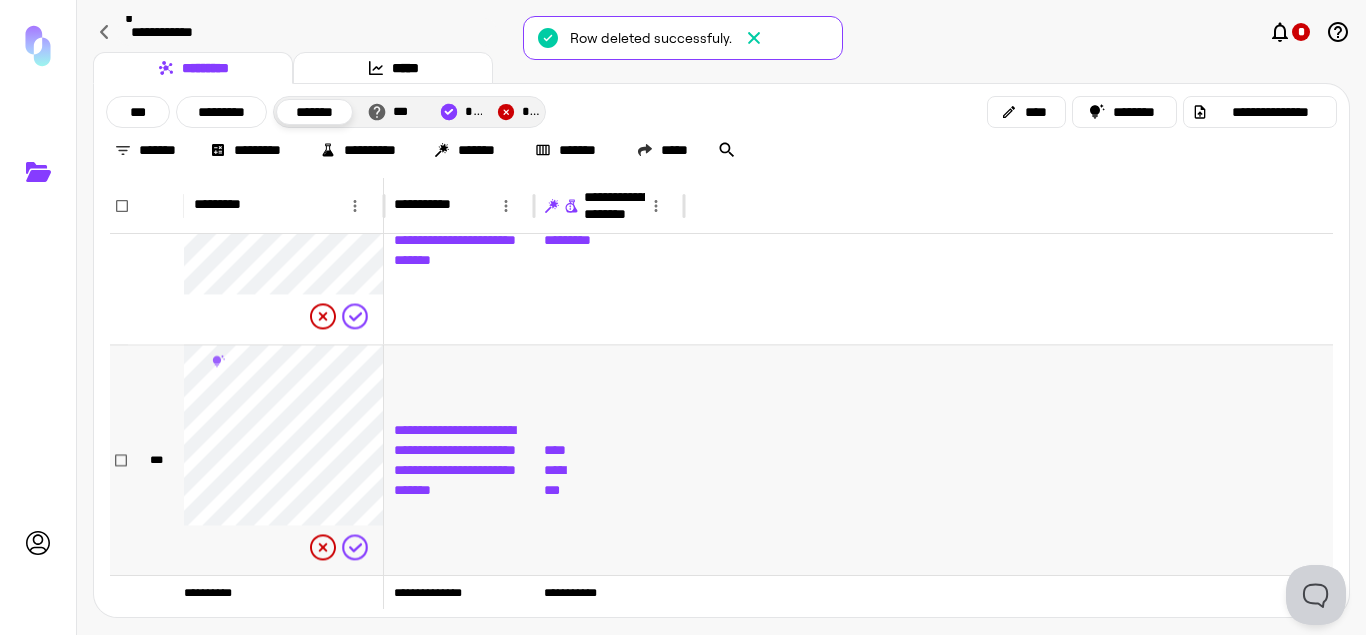 scroll, scrollTop: 20383, scrollLeft: 0, axis: vertical 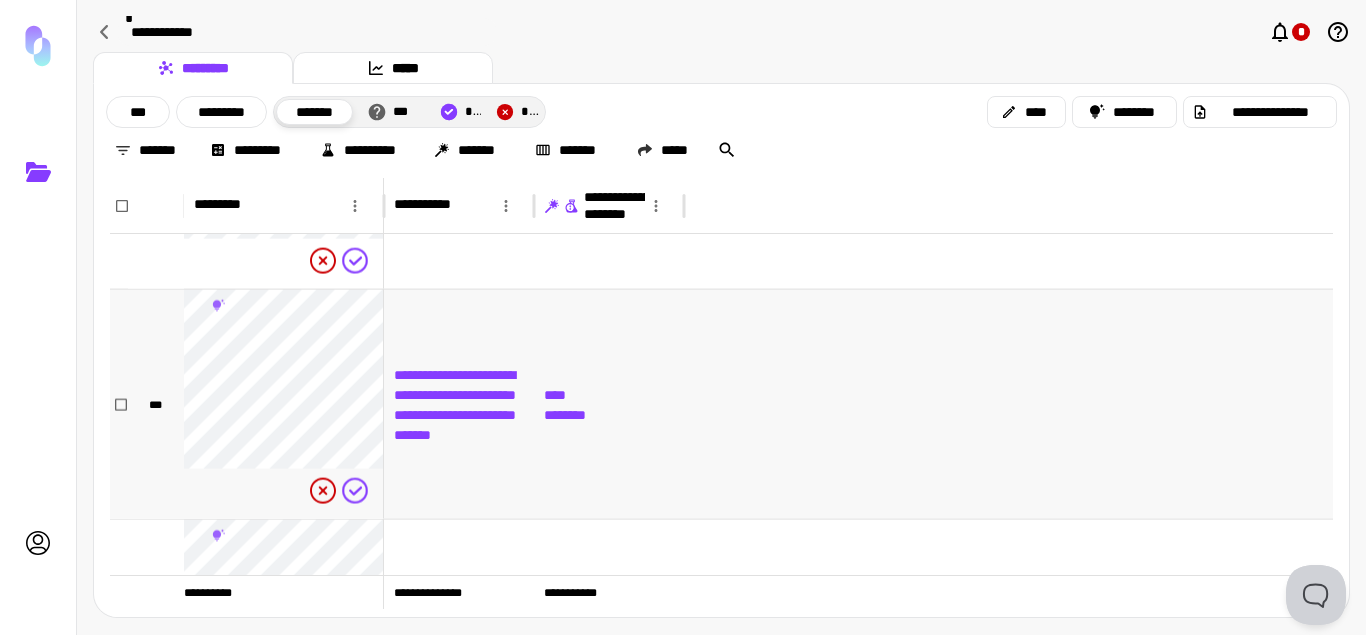 click on "********" at bounding box center [566, 414] 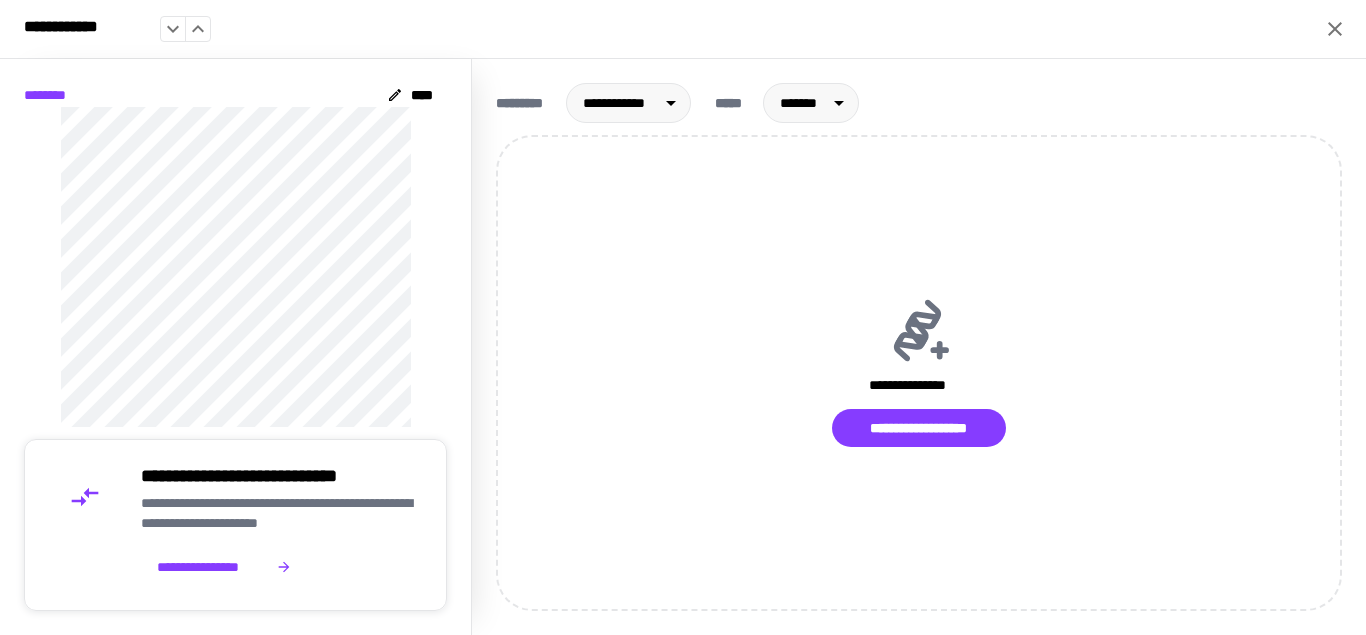 click 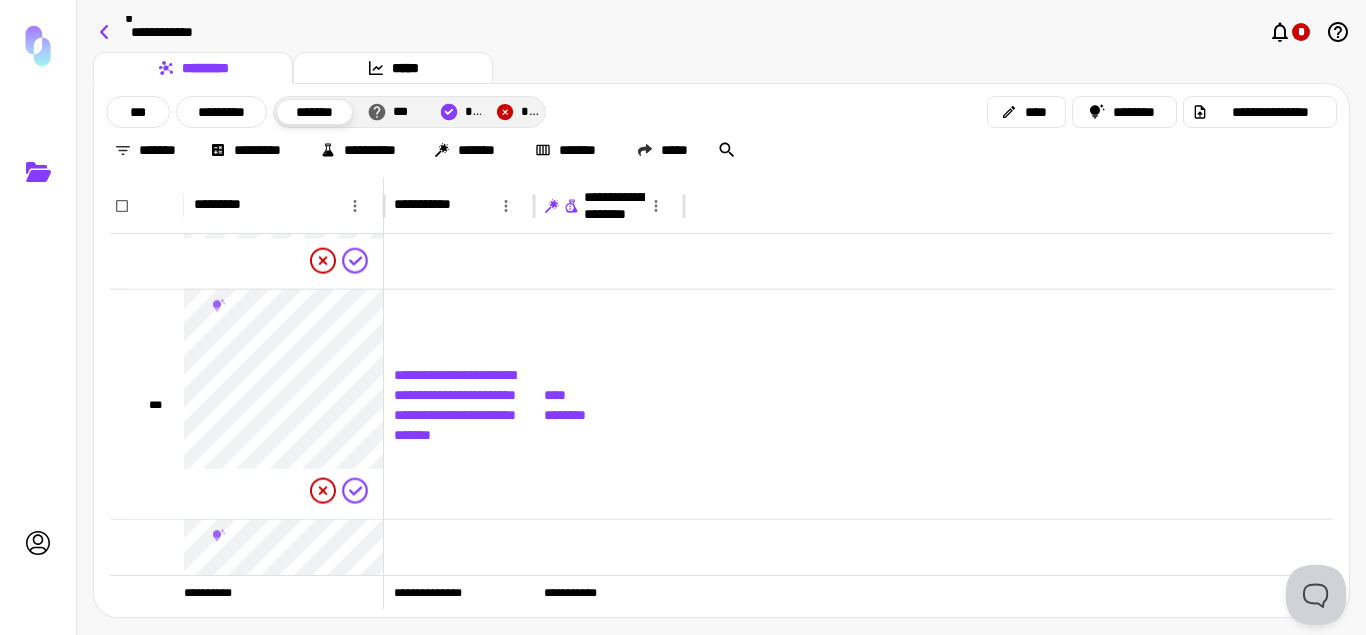 click 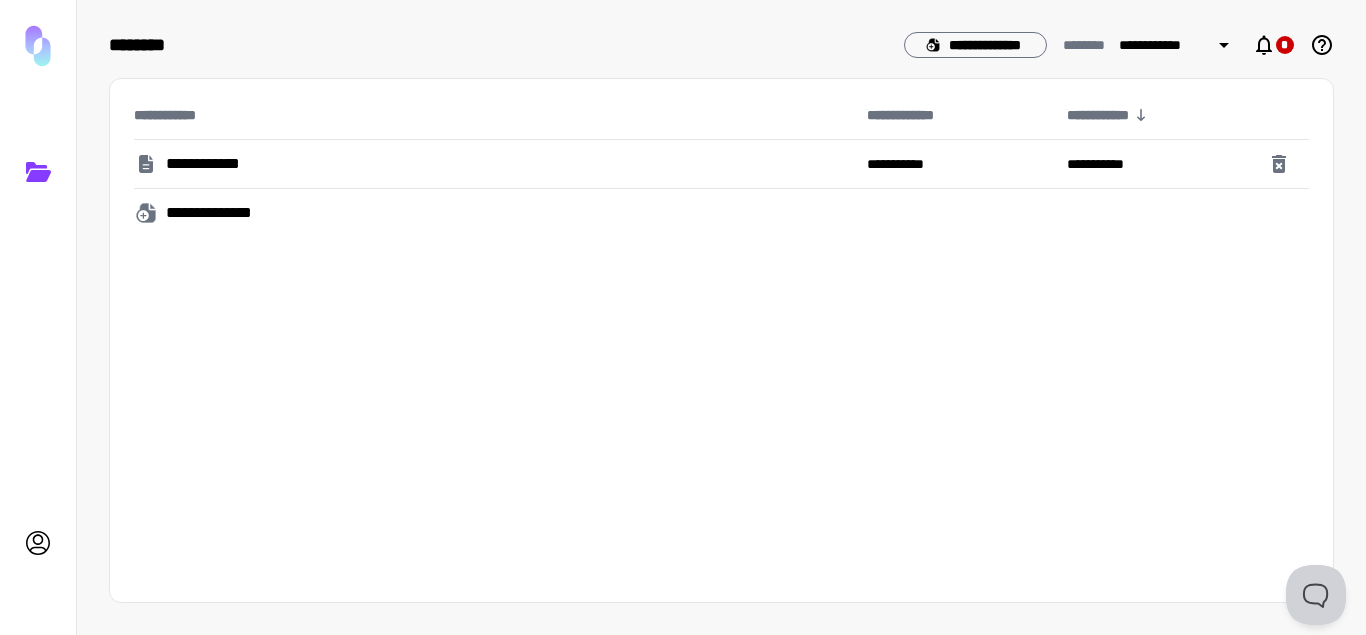 click 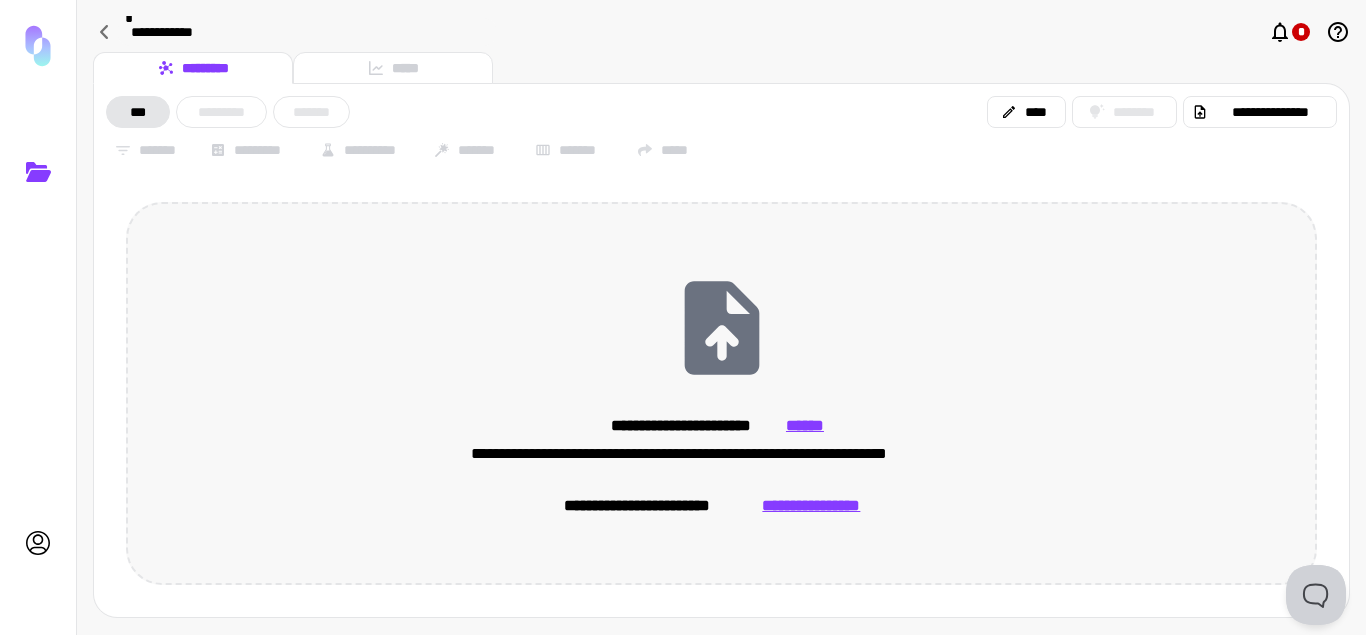 click on "**********" at bounding box center (811, 506) 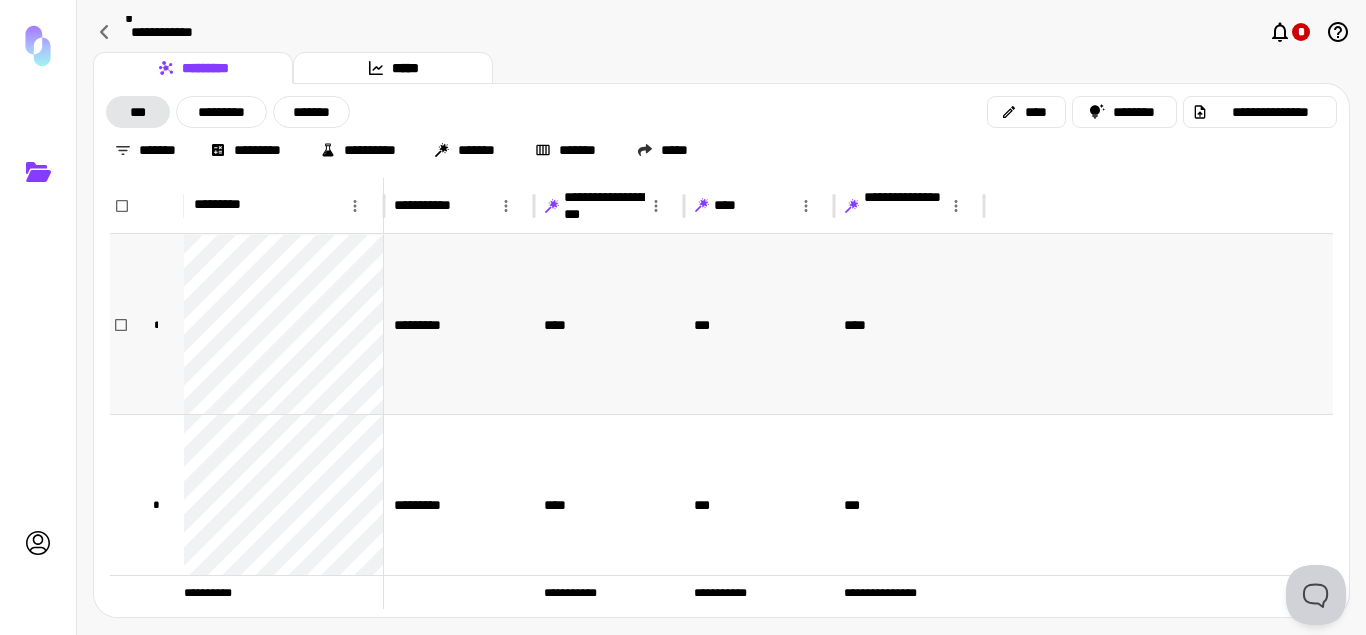 scroll, scrollTop: 151, scrollLeft: 0, axis: vertical 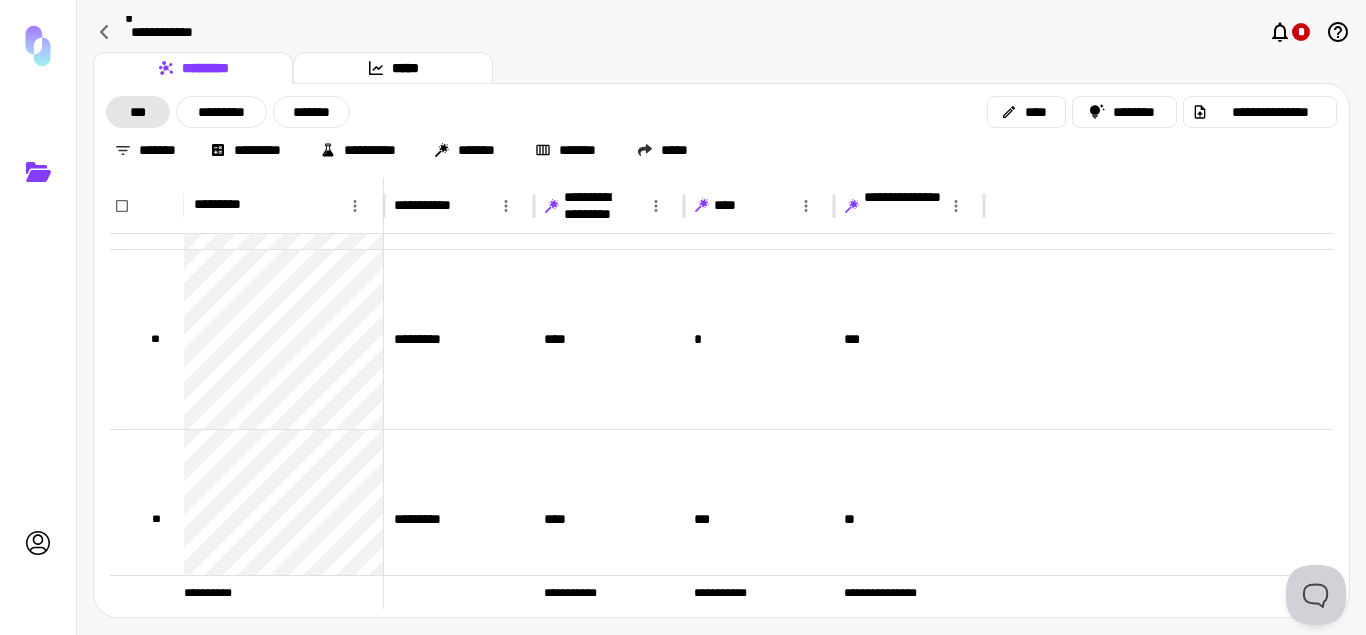 click 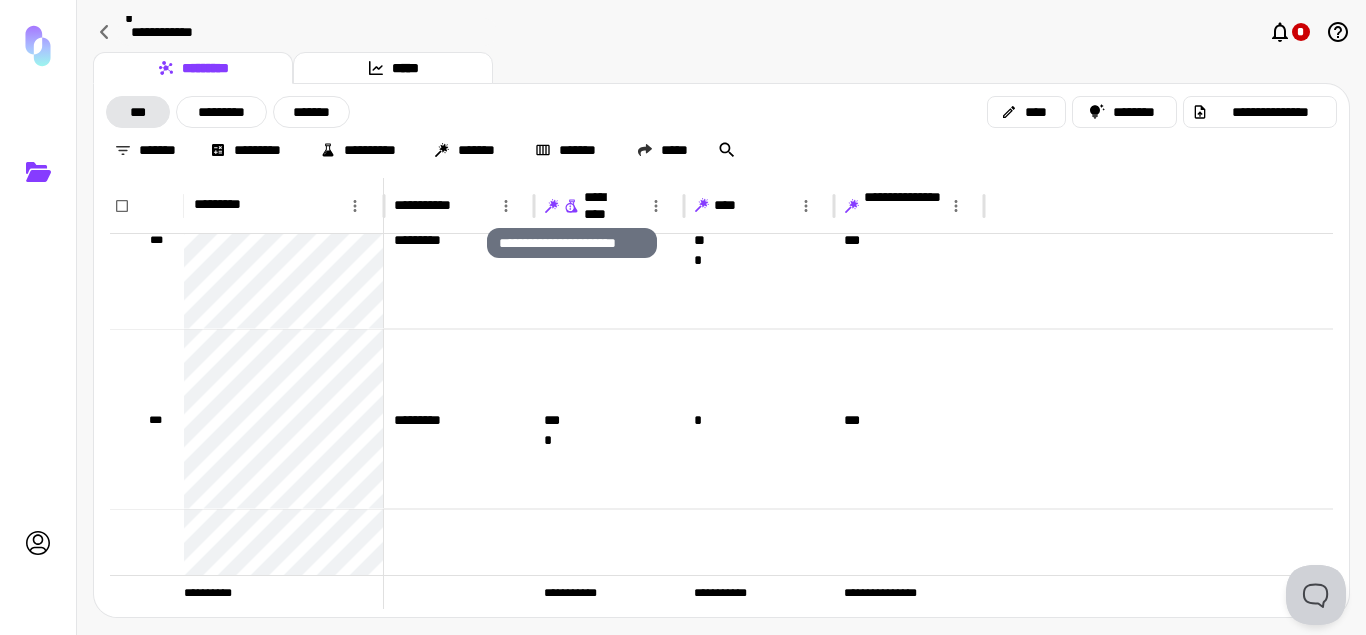 click 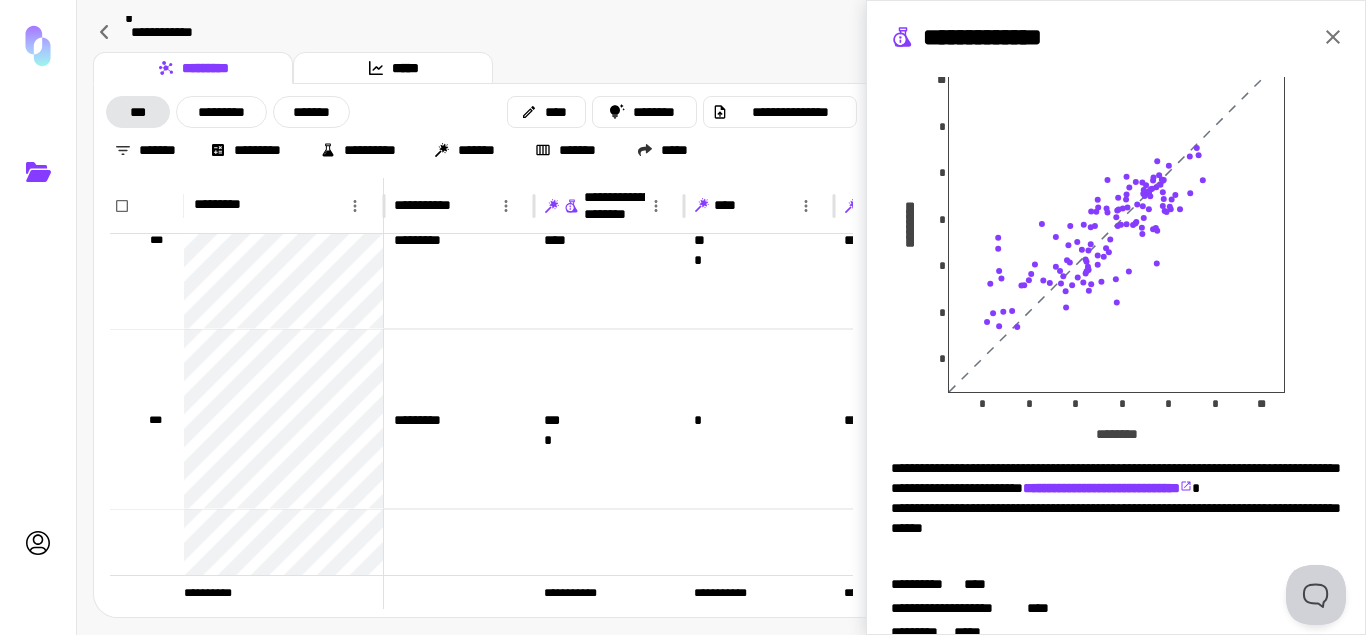 click 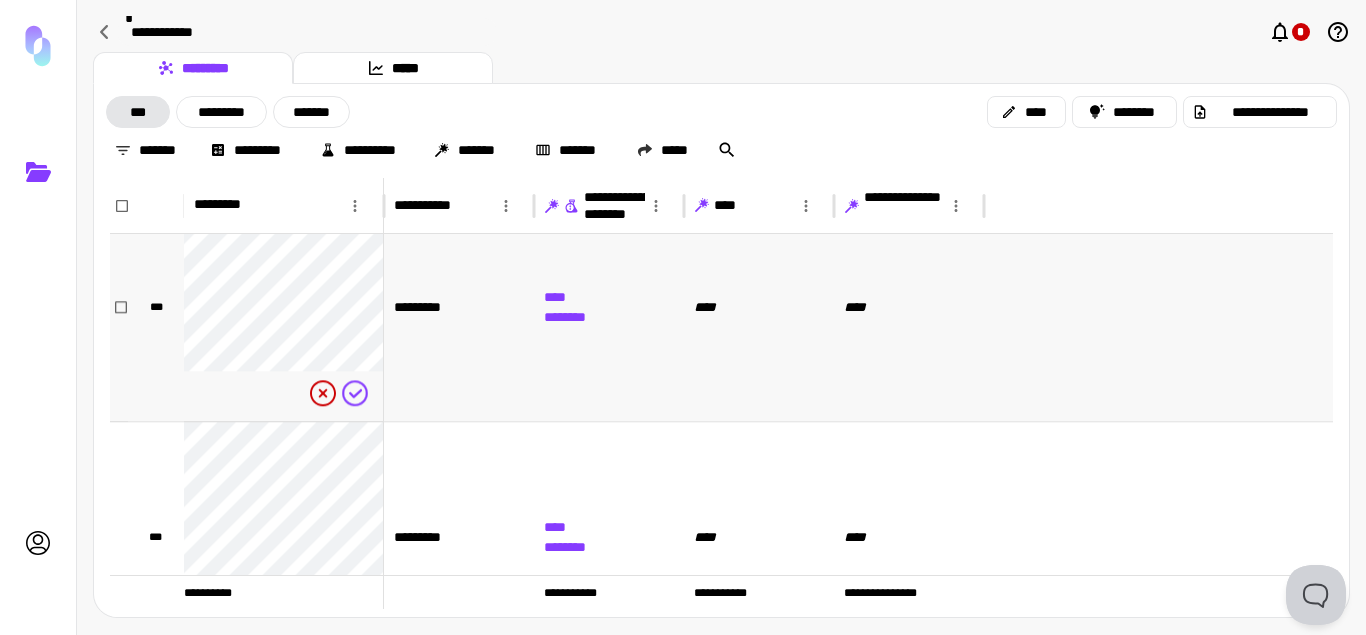click on "********" at bounding box center [566, 317] 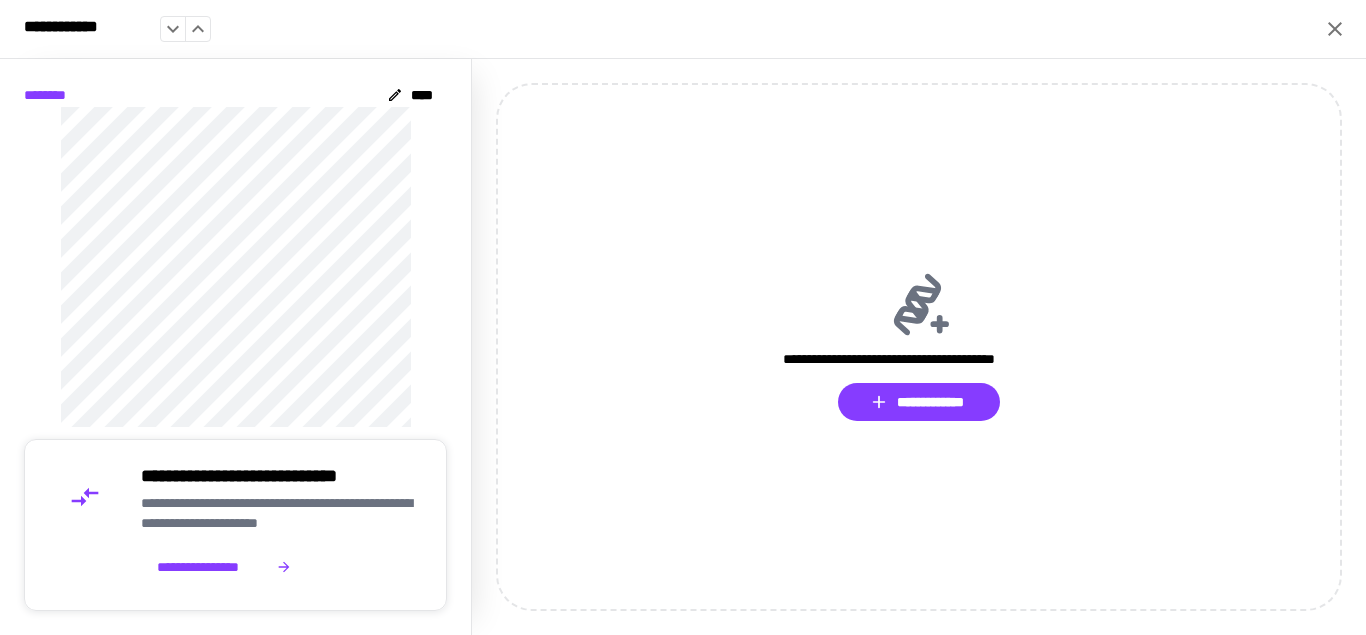 click 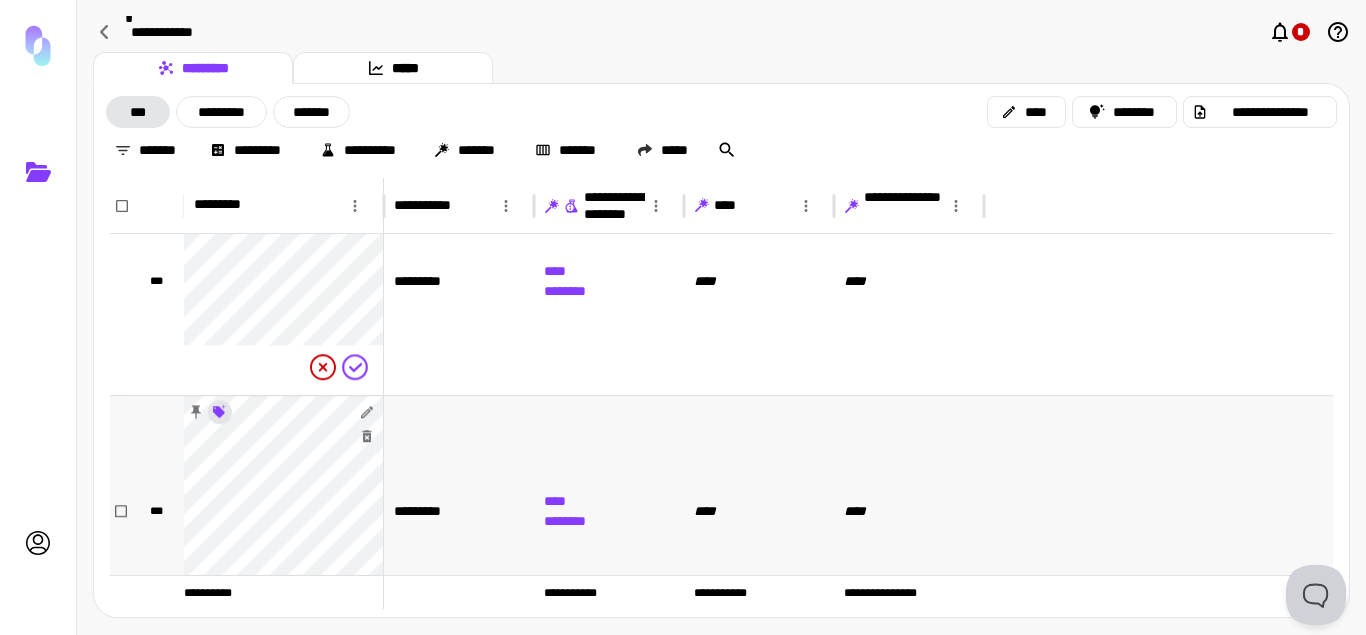 click 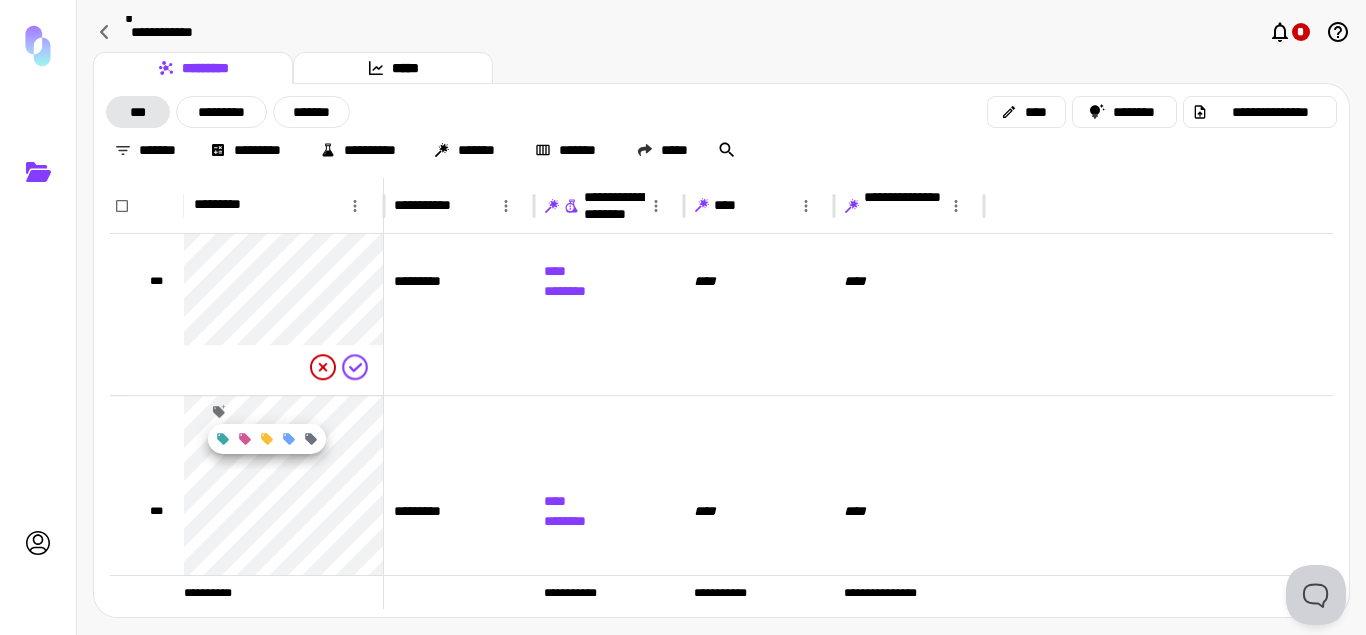 click at bounding box center [683, 317] 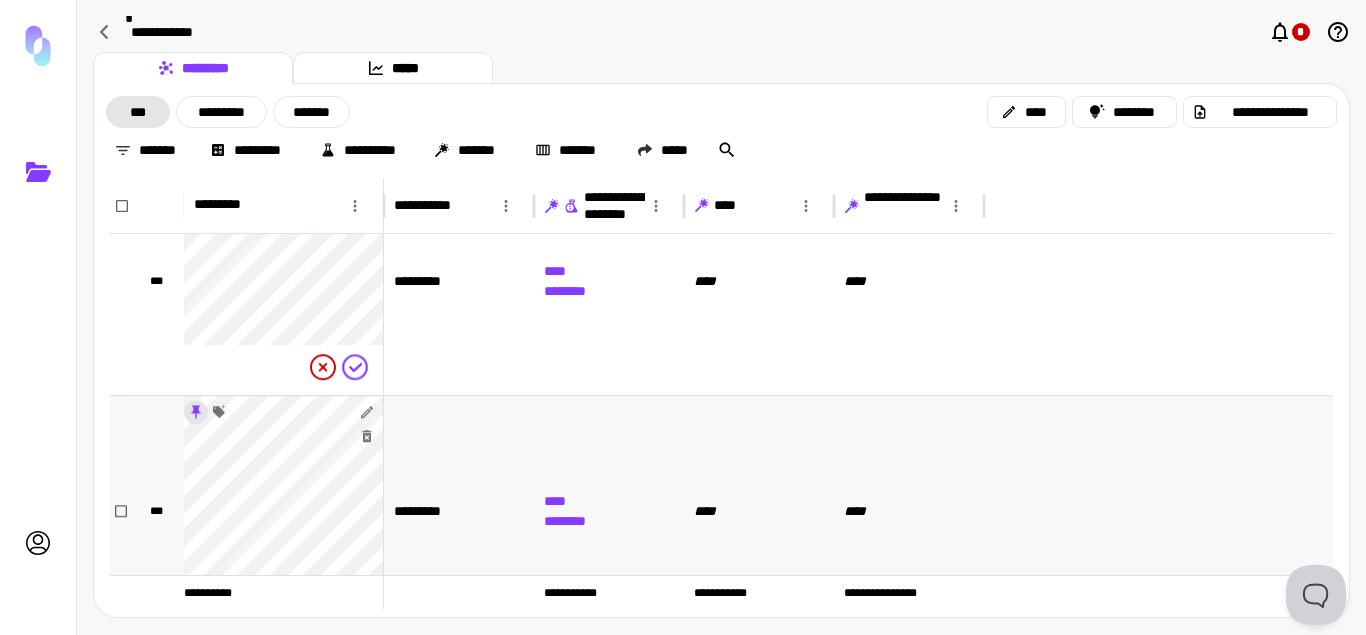 click 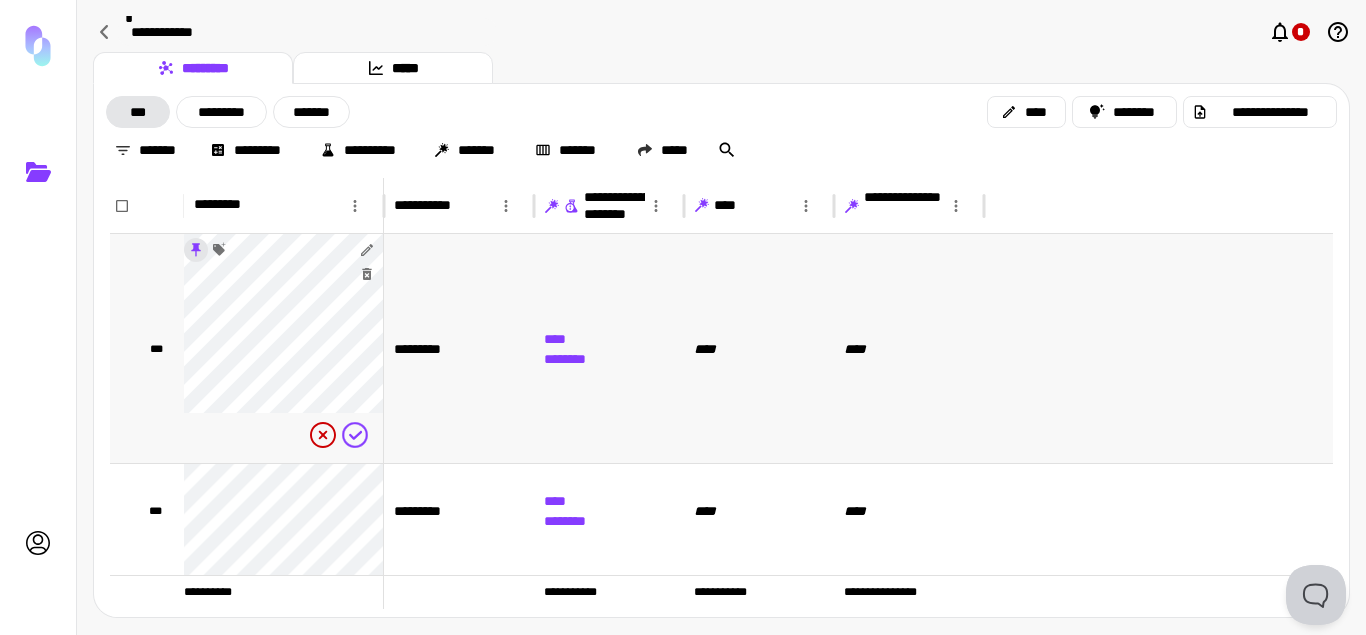 click 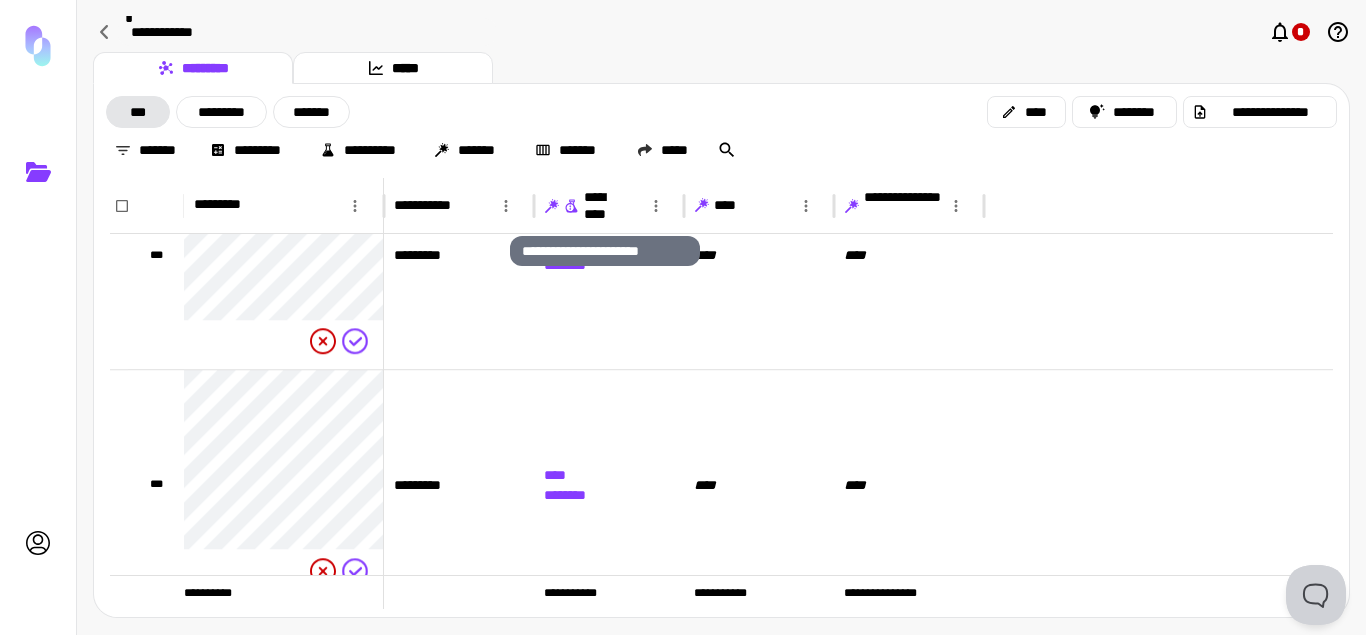 click on "**********" at bounding box center [605, 206] 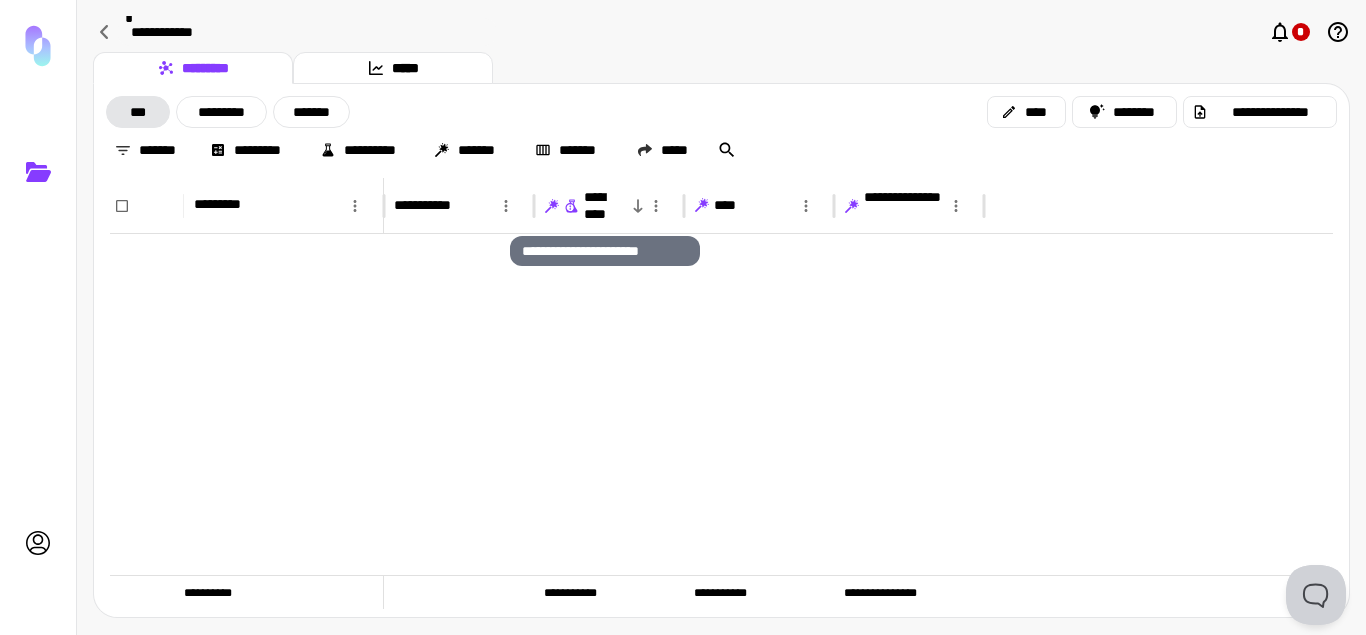 click on "**********" at bounding box center [605, 206] 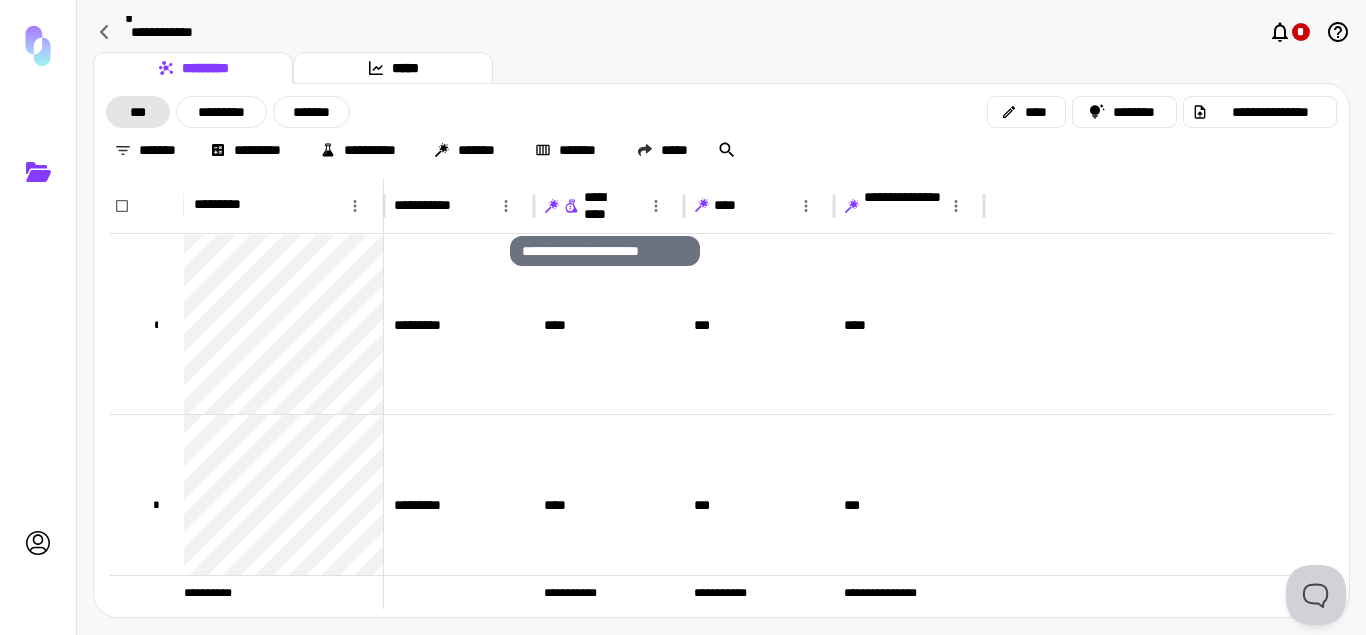 click on "**********" at bounding box center (605, 206) 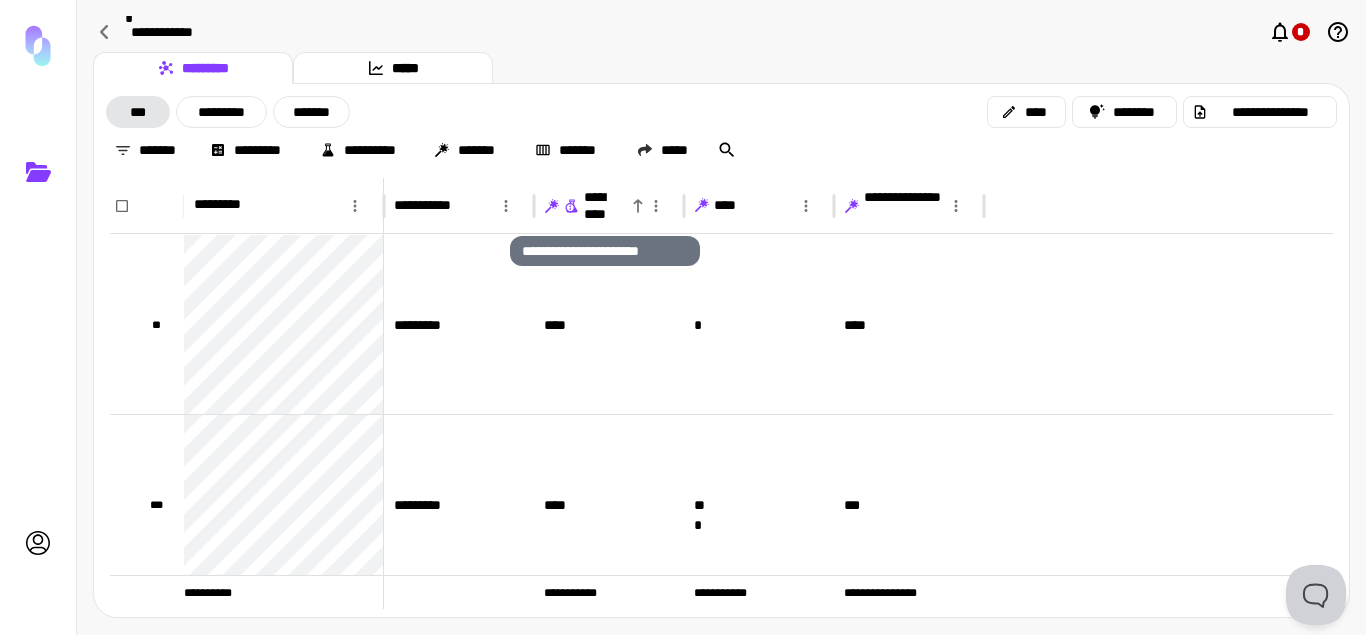 click on "**********" at bounding box center [605, 206] 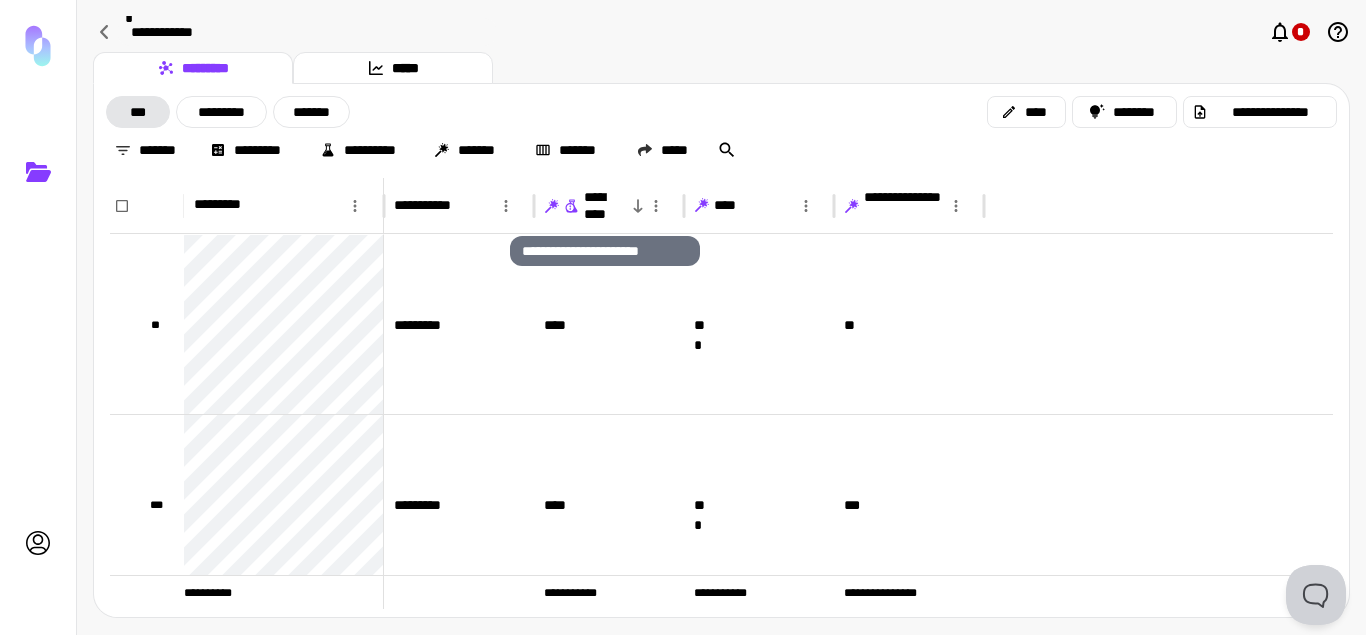 click on "**********" at bounding box center (605, 206) 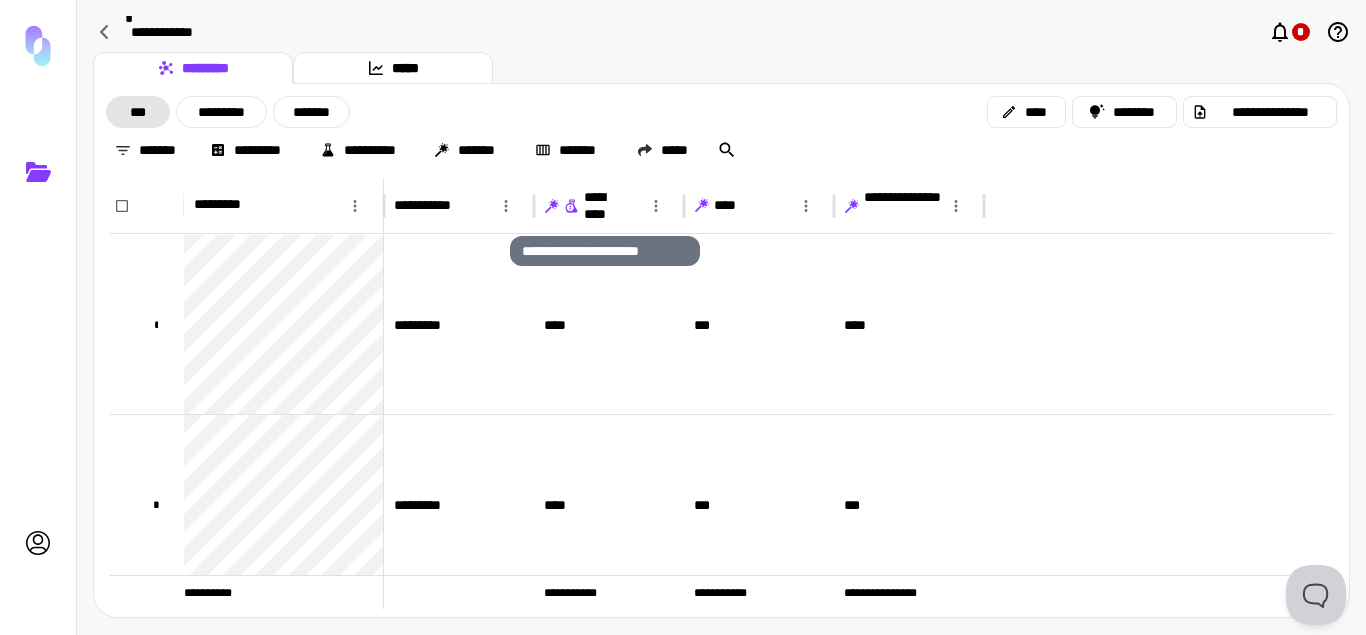 click on "**********" at bounding box center (605, 206) 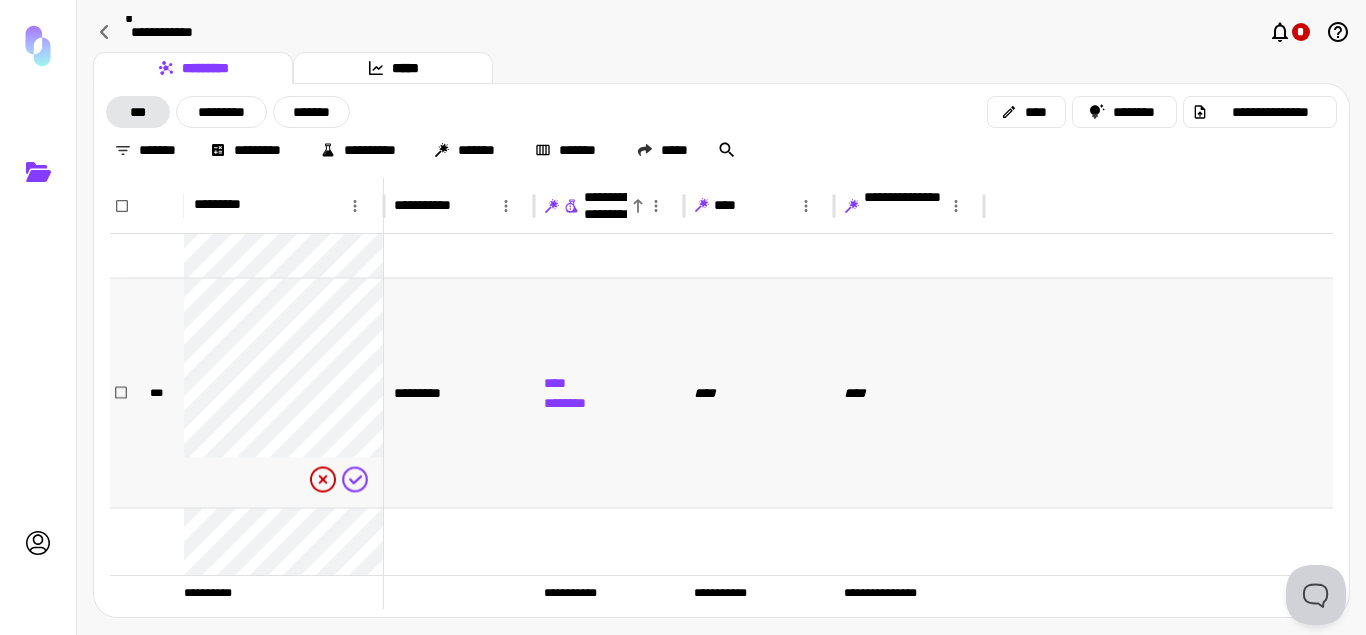click on "********" at bounding box center (565, 403) 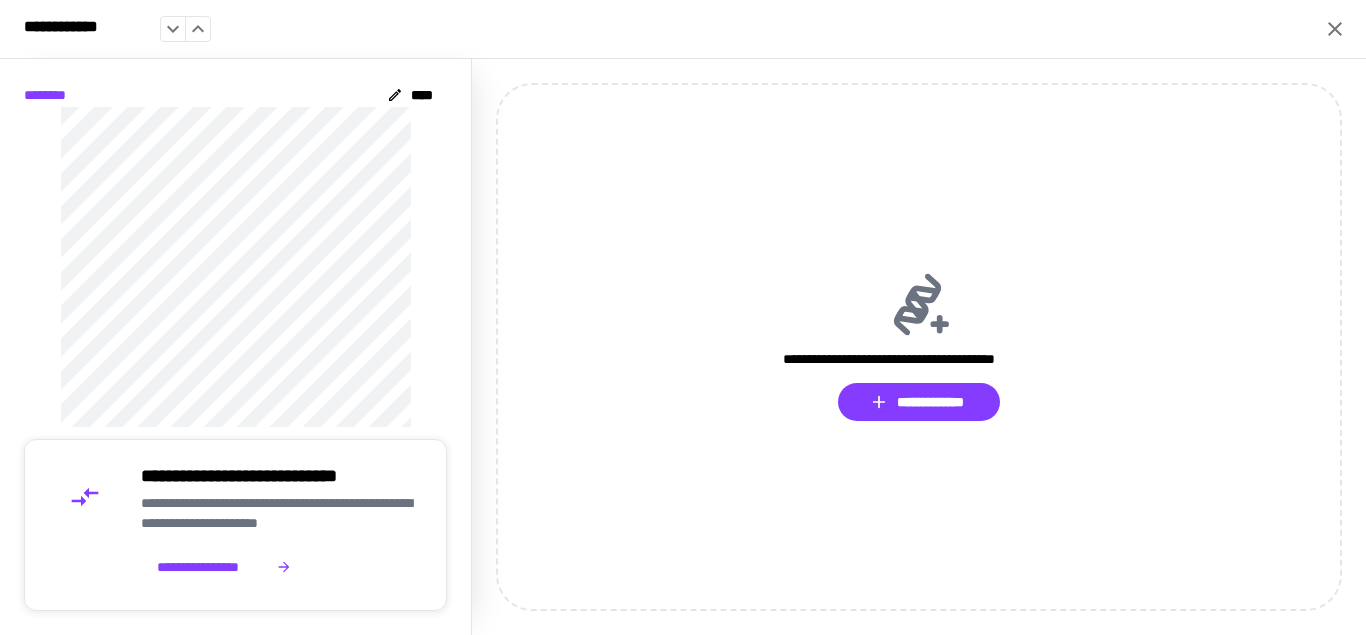 click 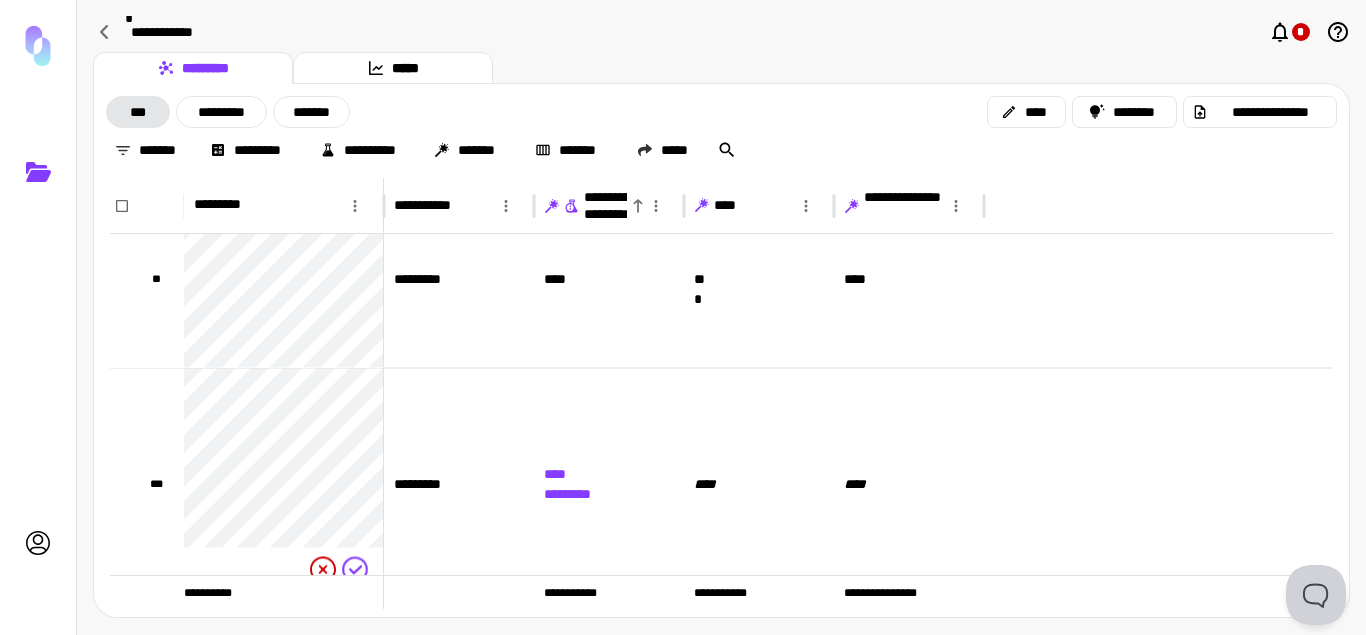 click 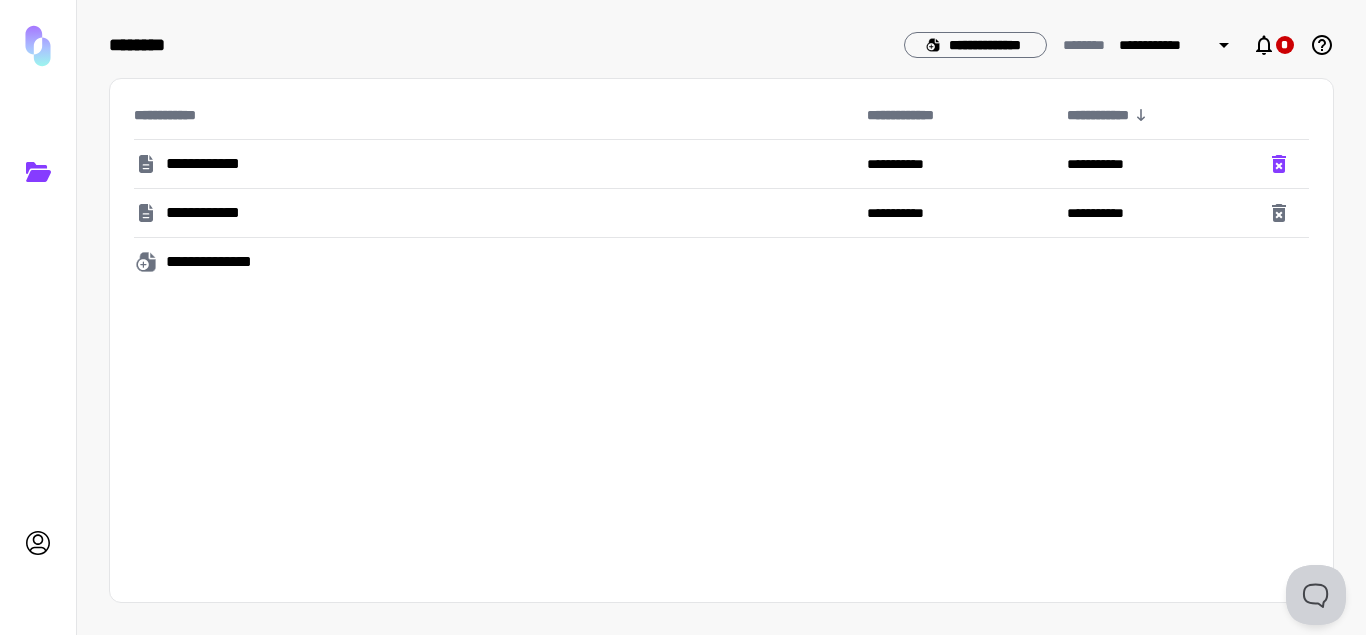 click 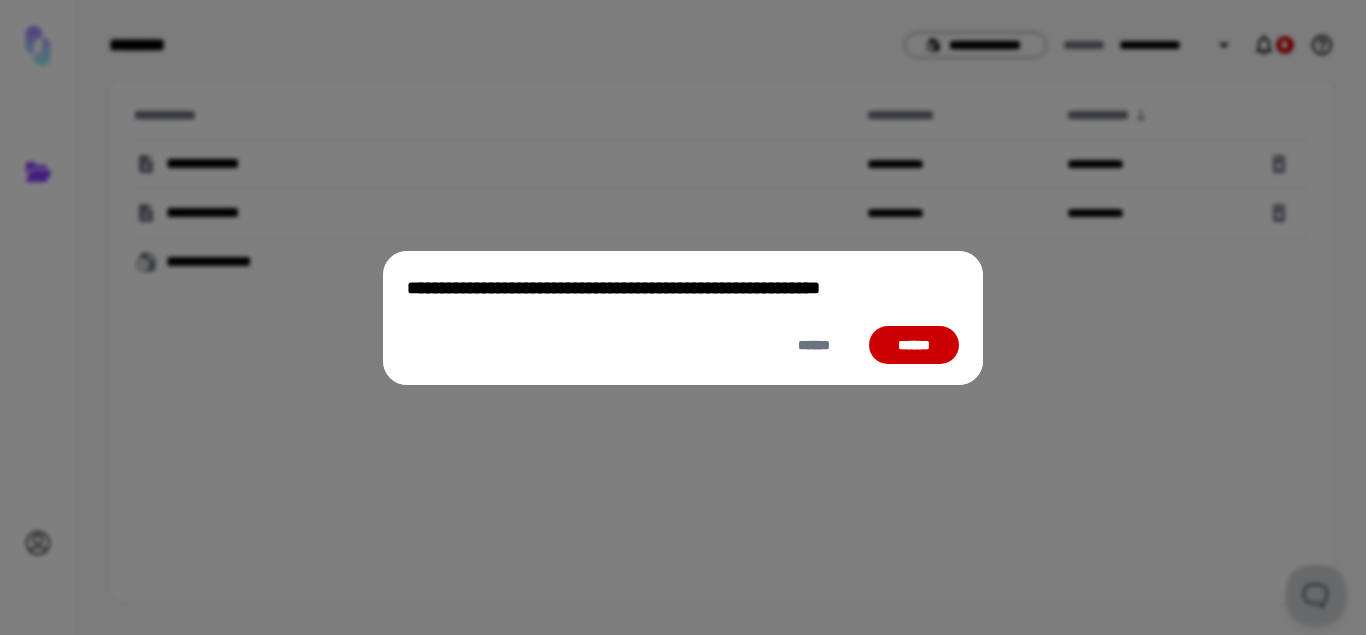 click on "******" at bounding box center [914, 345] 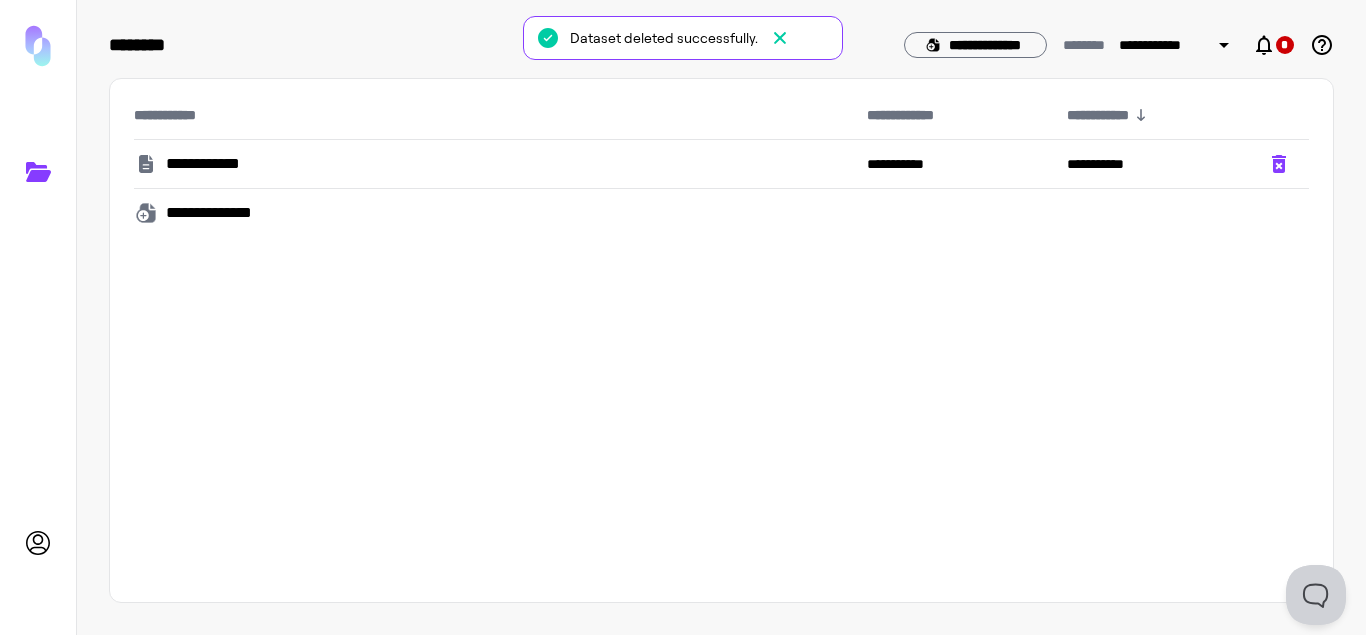 click 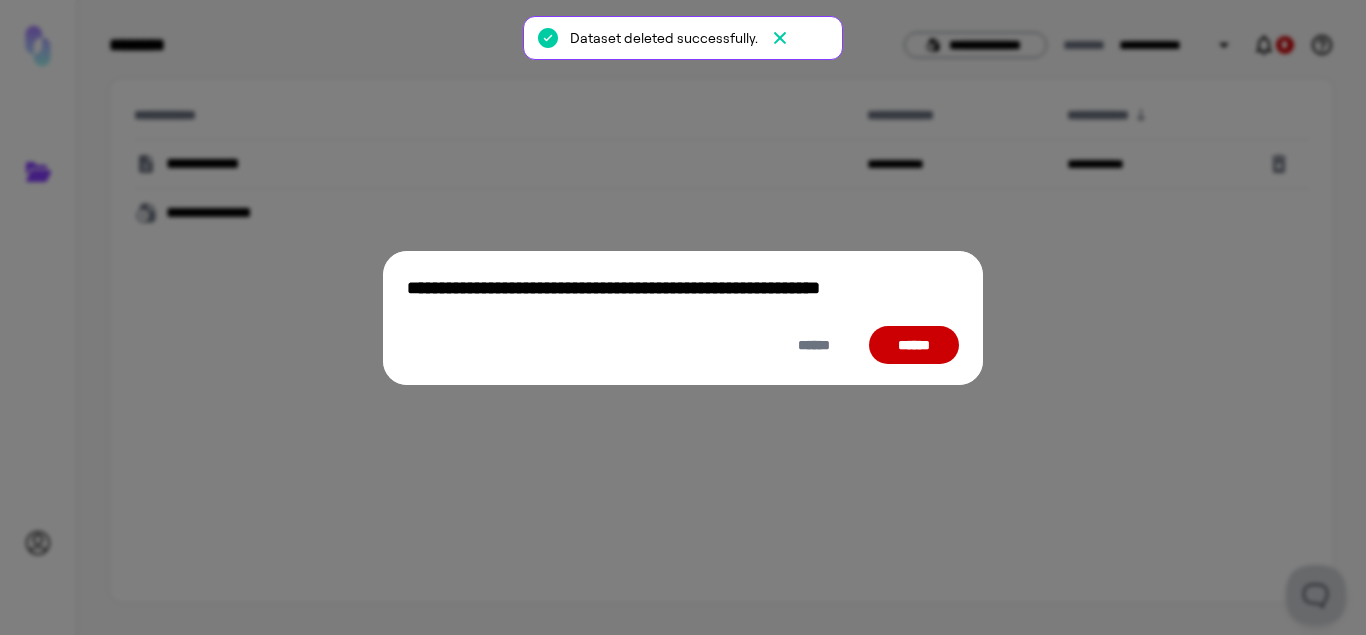 click on "******" at bounding box center [914, 345] 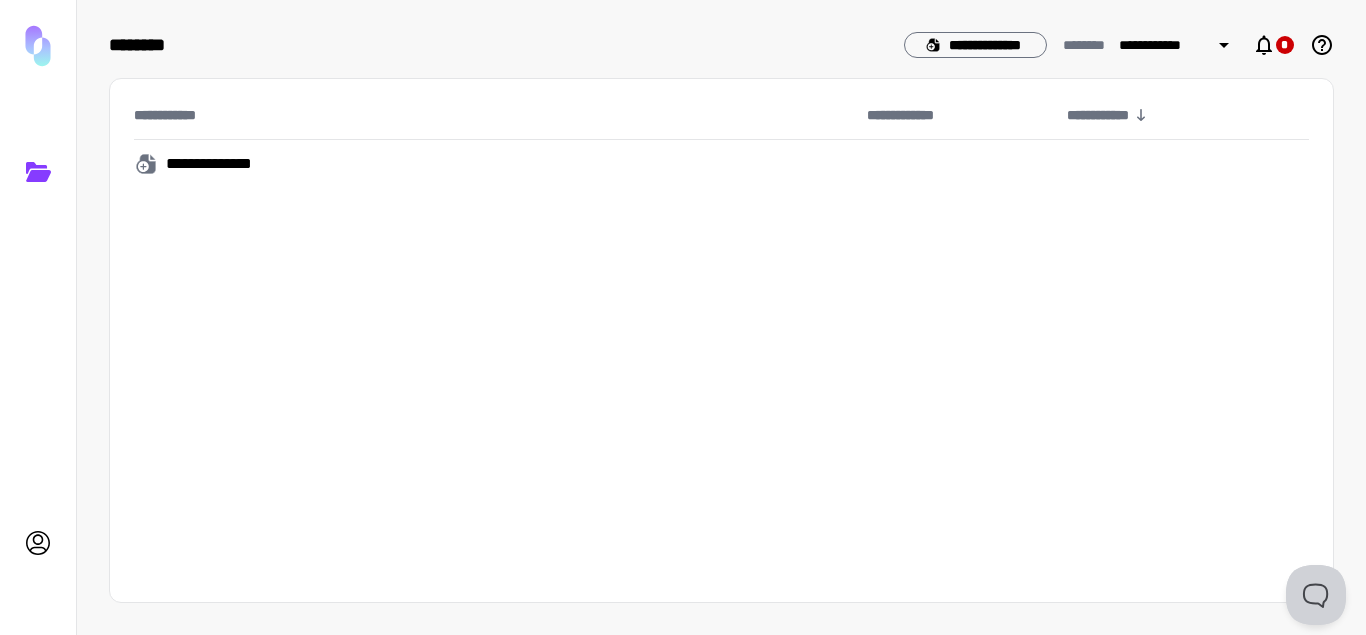 click on "**********" at bounding box center (221, 164) 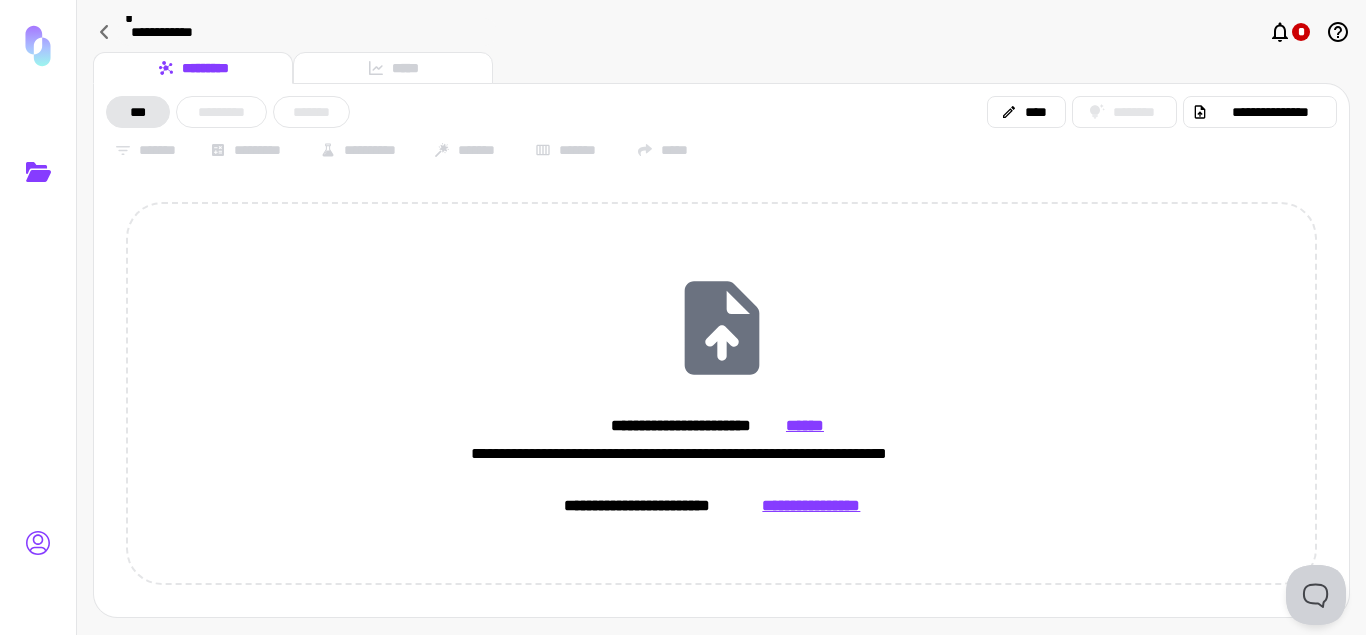 click 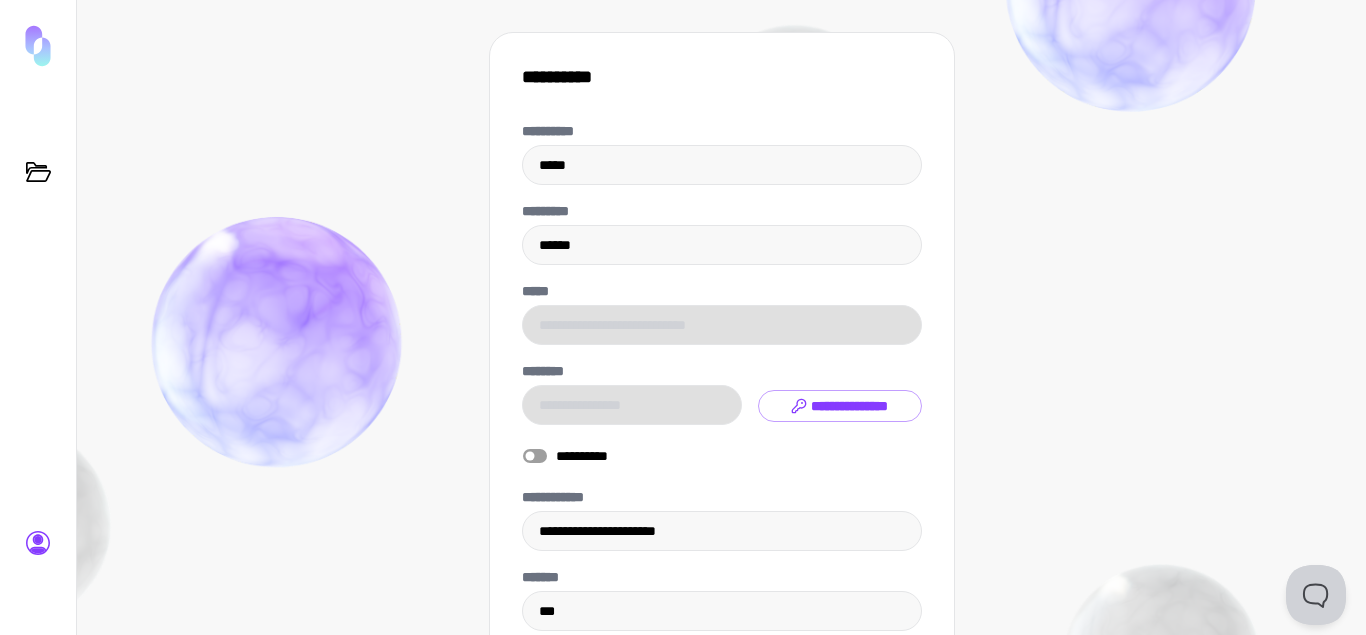 click at bounding box center (38, 46) 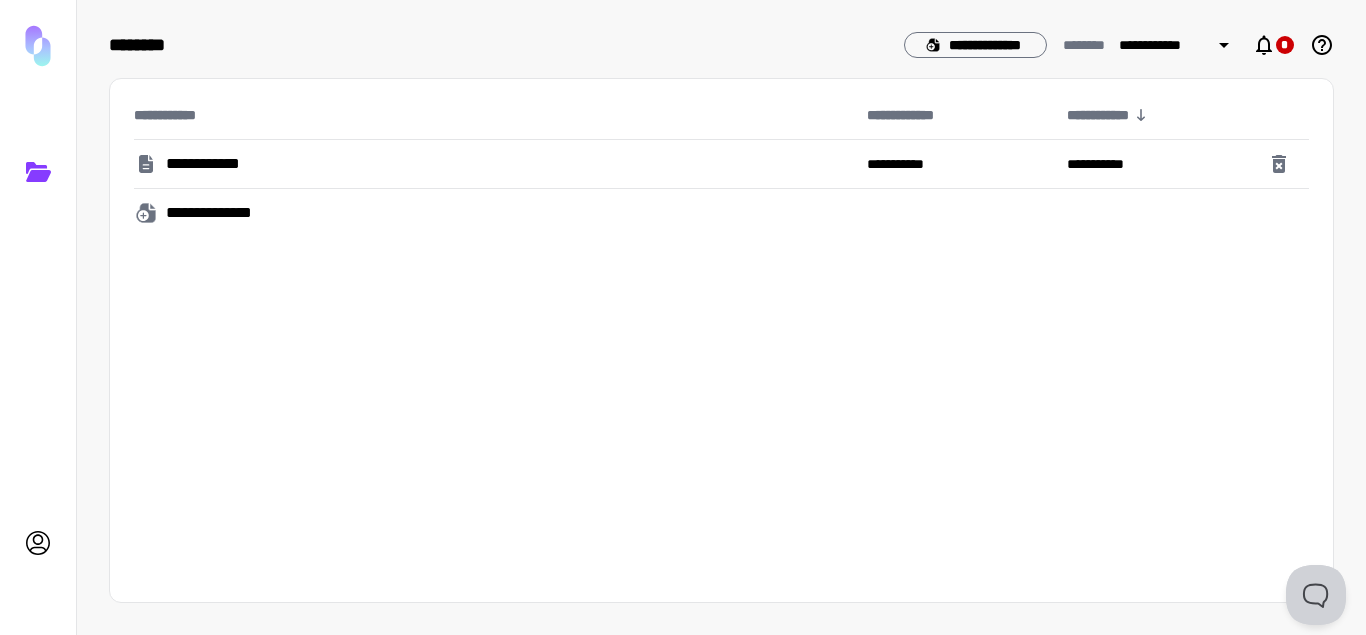 click at bounding box center [38, 46] 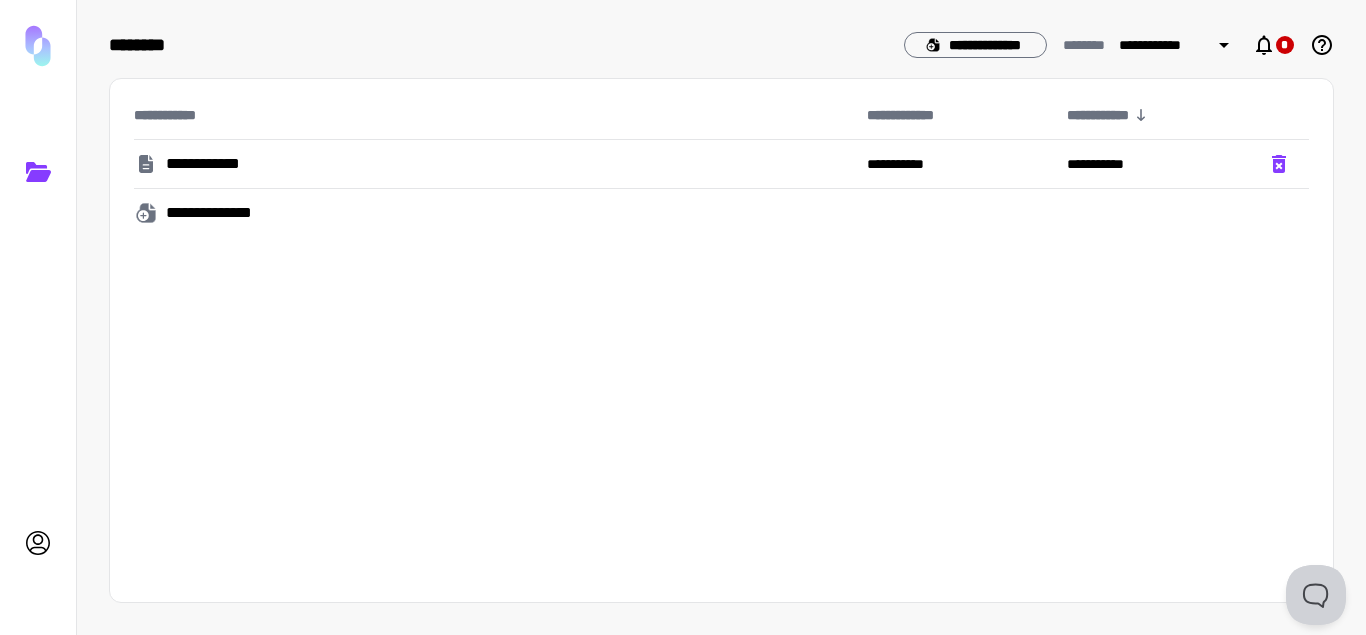 click 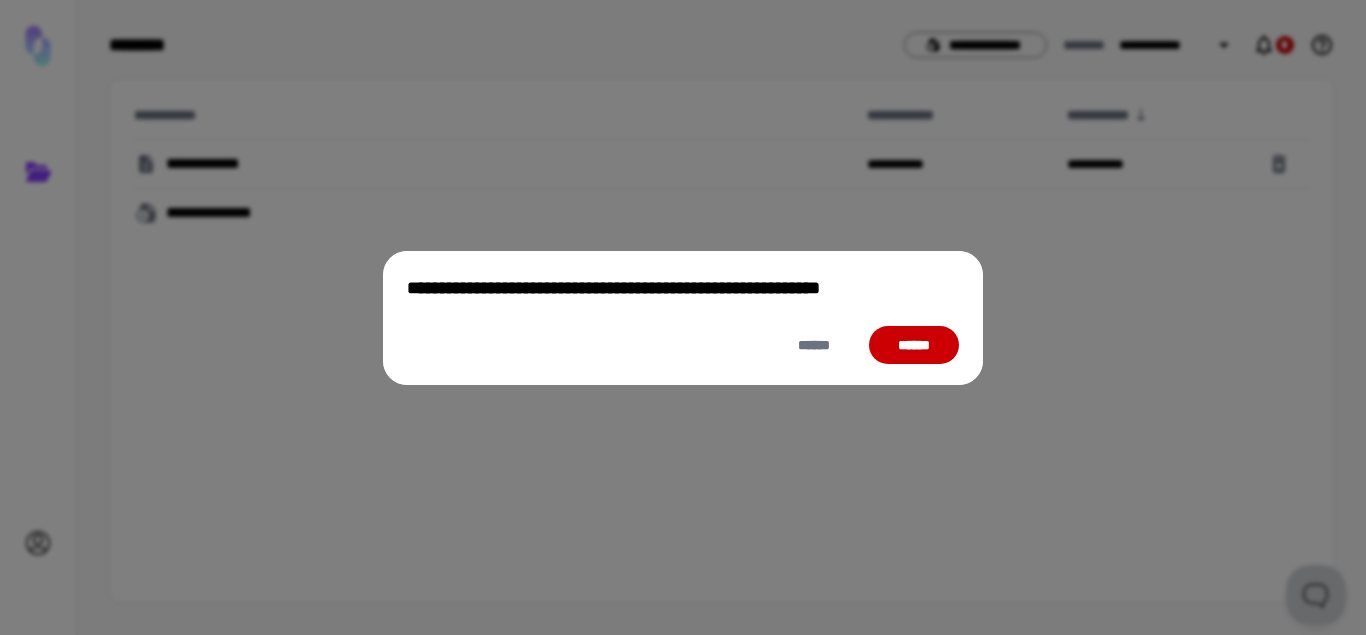 click on "******" at bounding box center (914, 345) 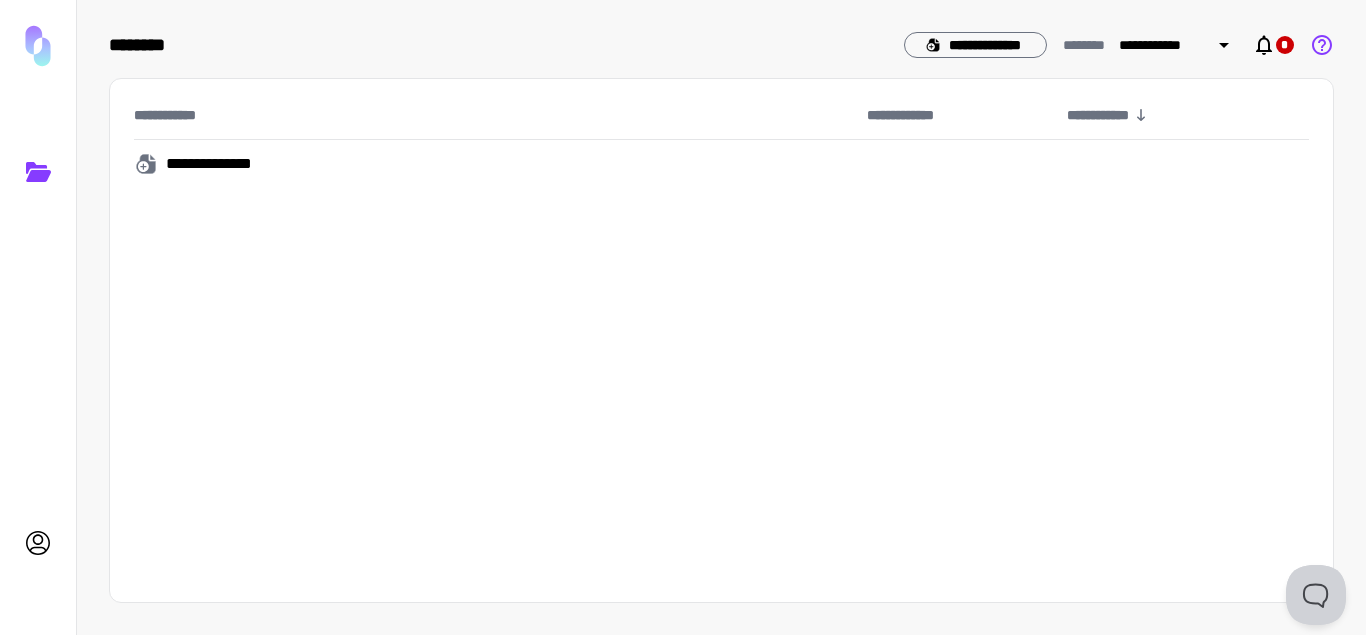 click 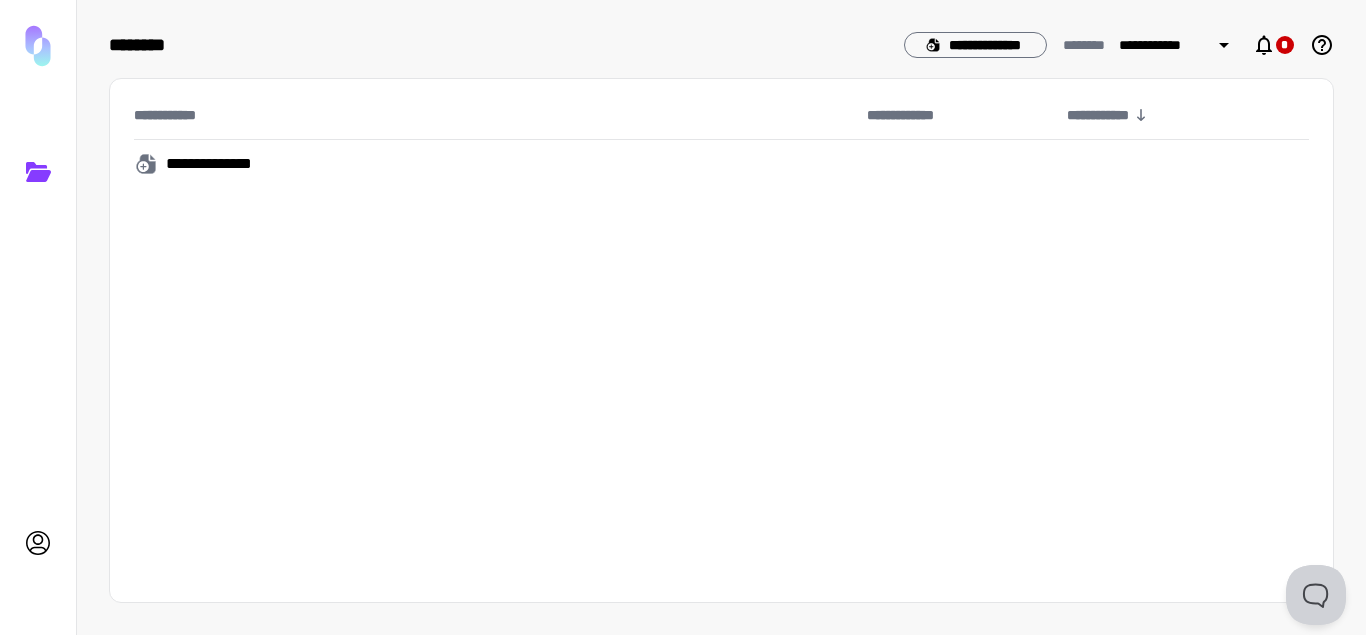 click on "**********" at bounding box center [221, 164] 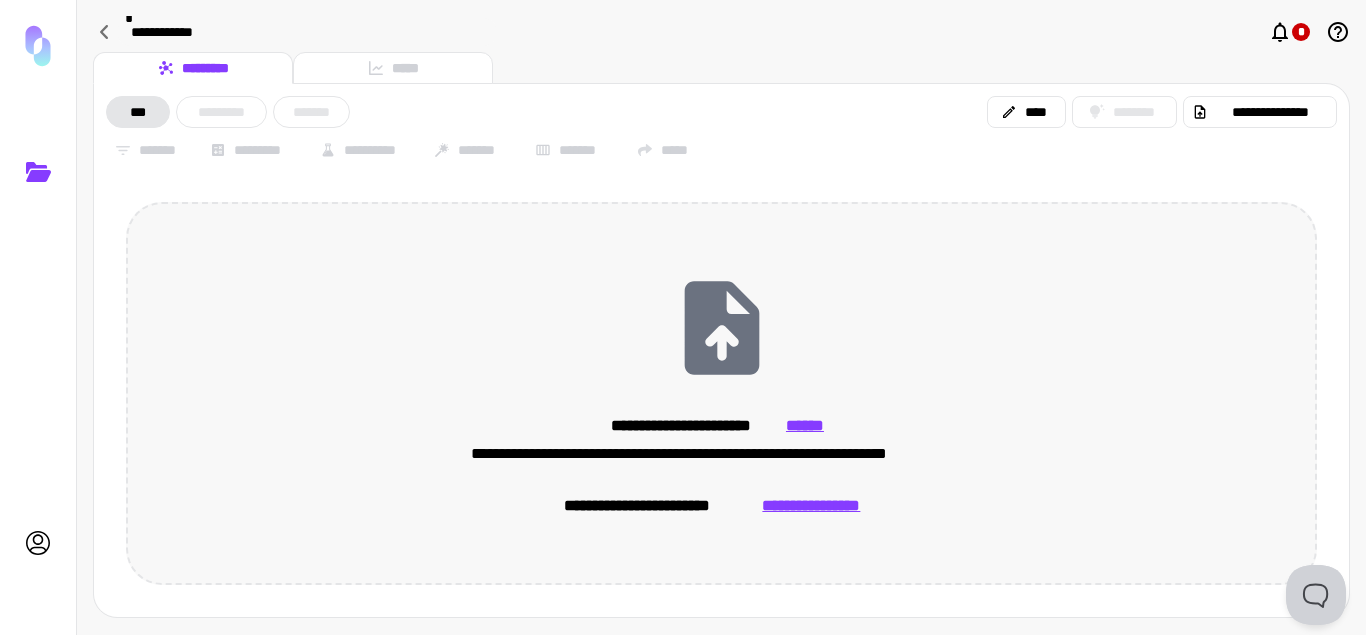 click on "**********" at bounding box center [811, 506] 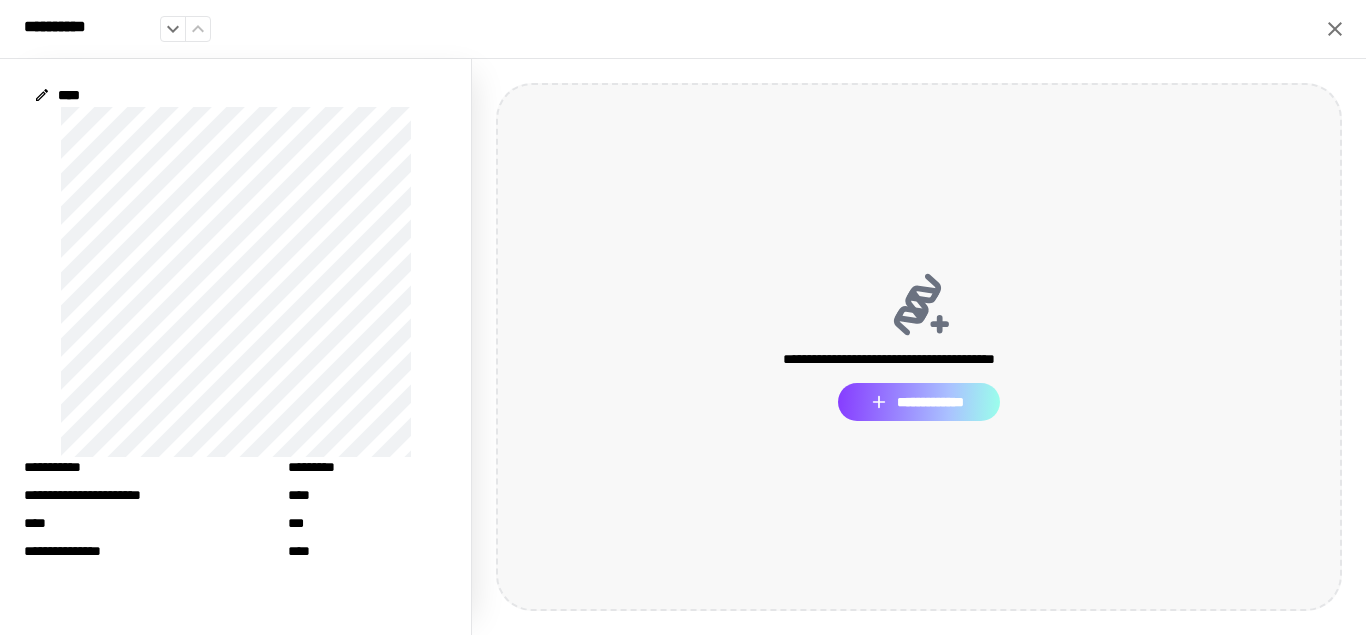 click on "**********" at bounding box center (918, 402) 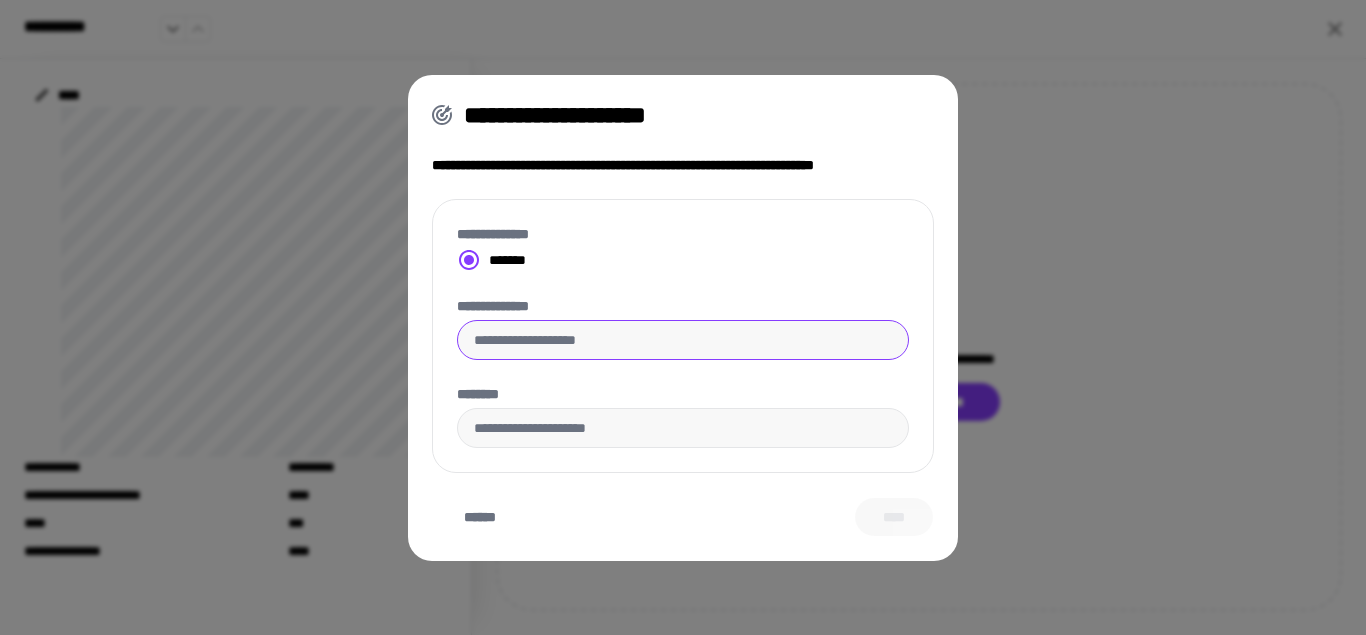 click on "**********" at bounding box center [683, 340] 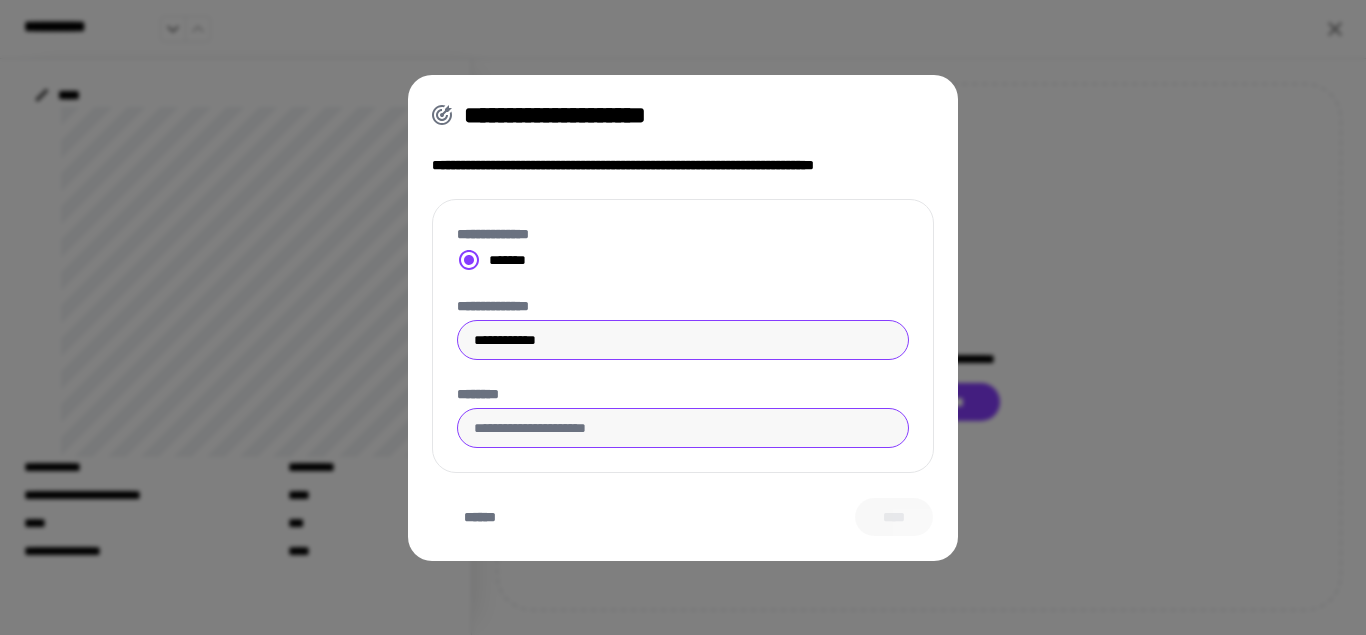 type on "**********" 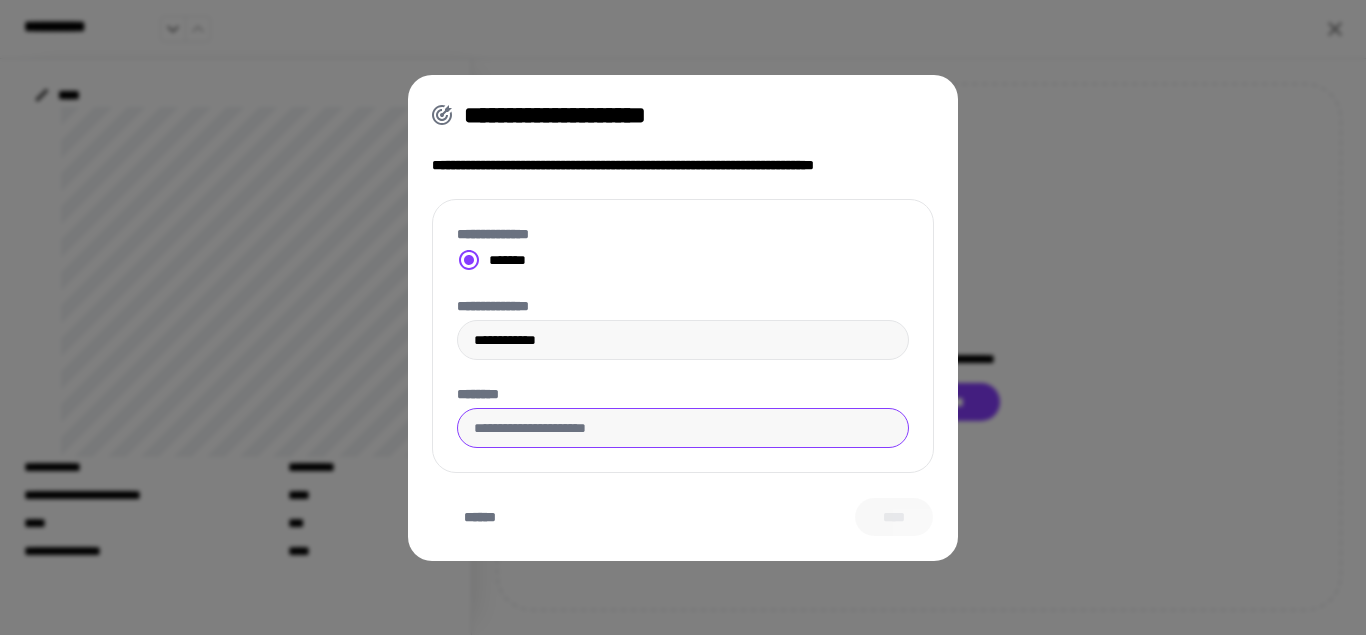 paste on "**********" 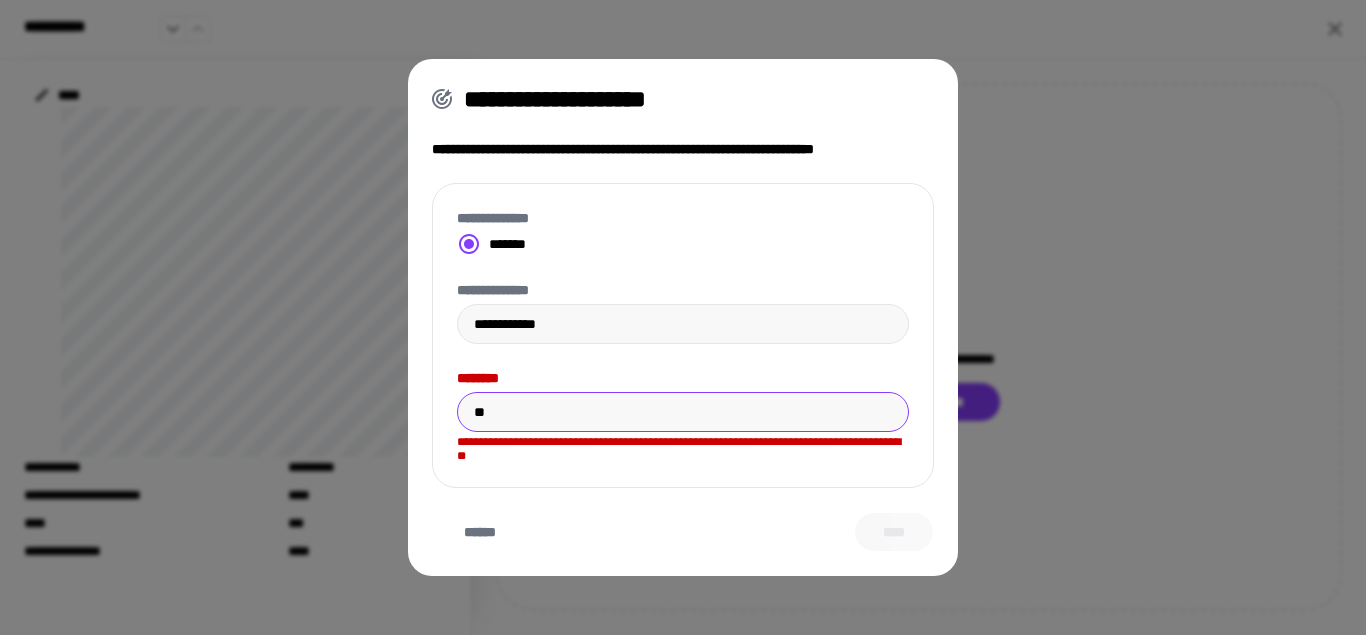 type on "*" 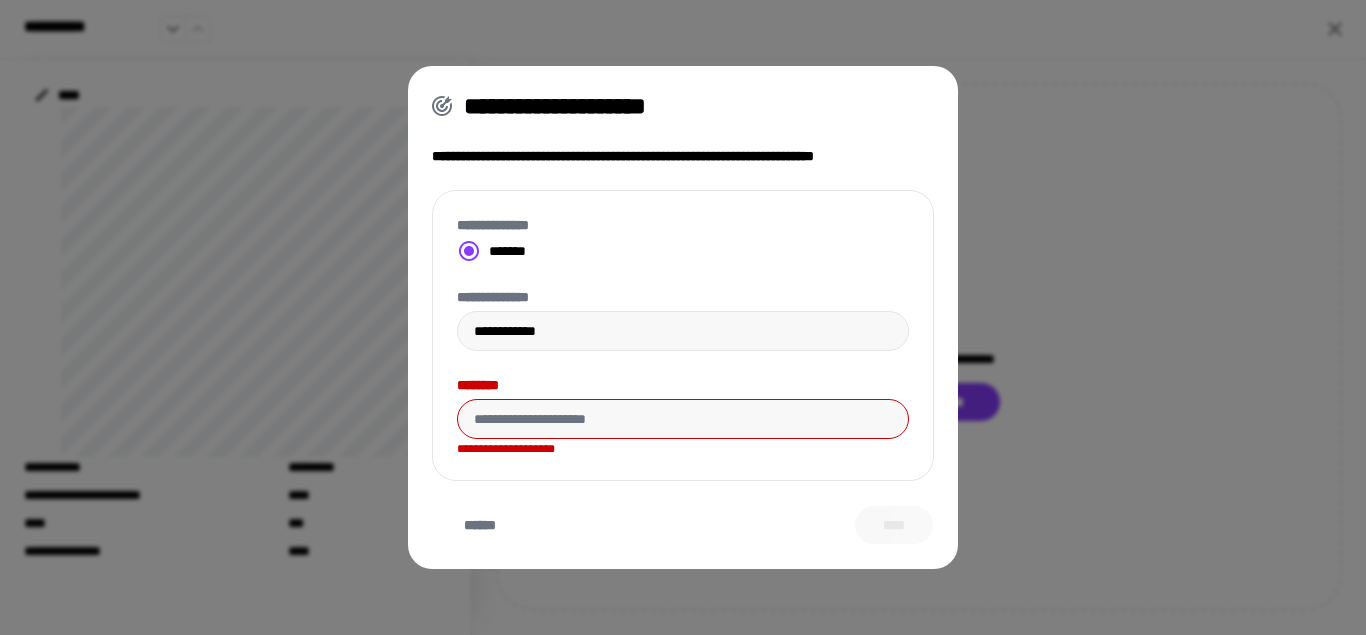 paste on "**********" 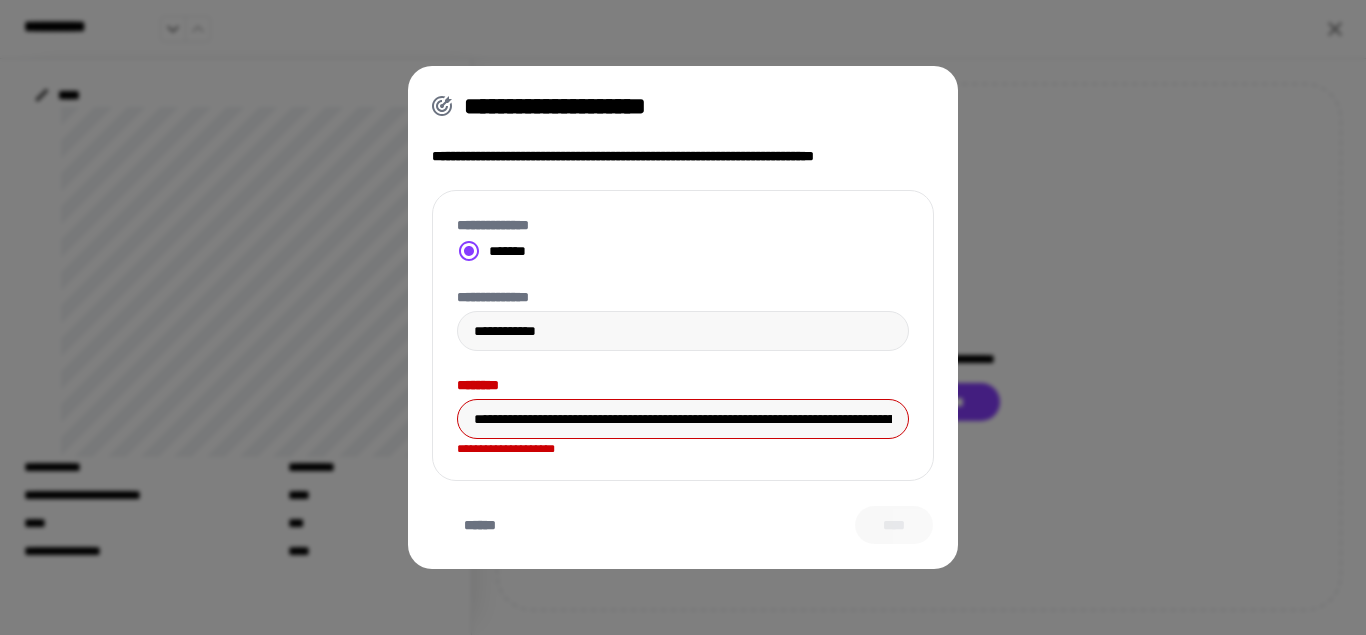 scroll, scrollTop: 0, scrollLeft: 2126, axis: horizontal 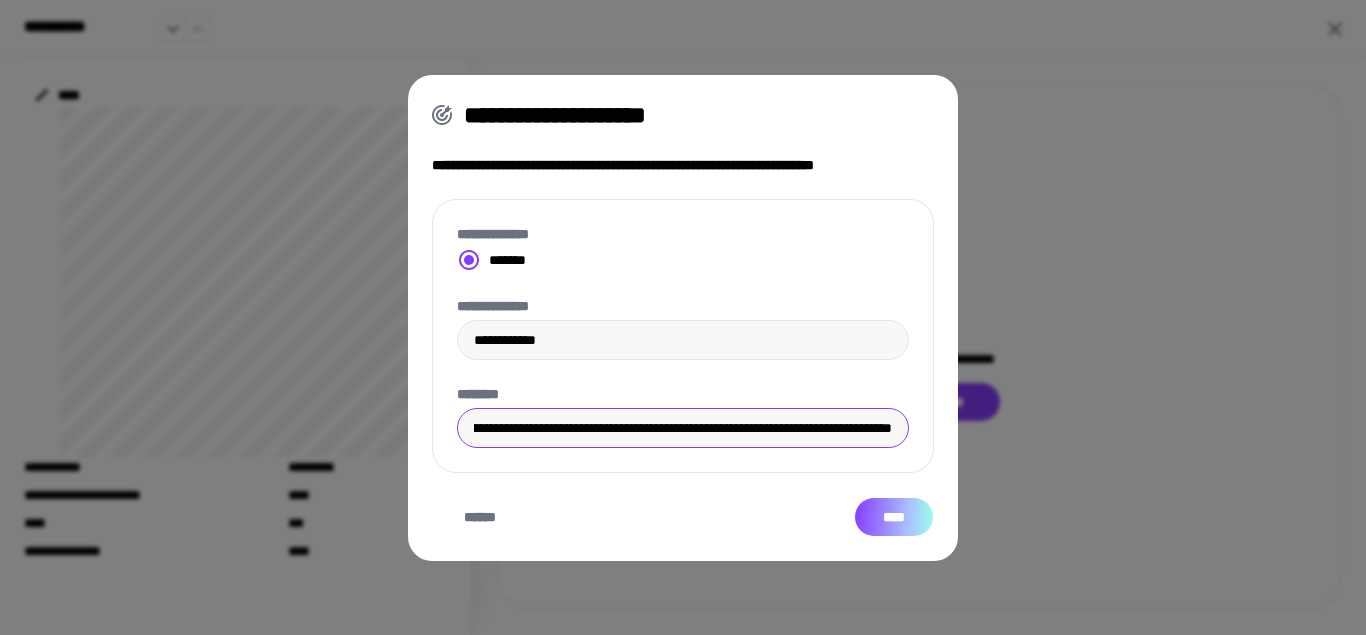 type on "**********" 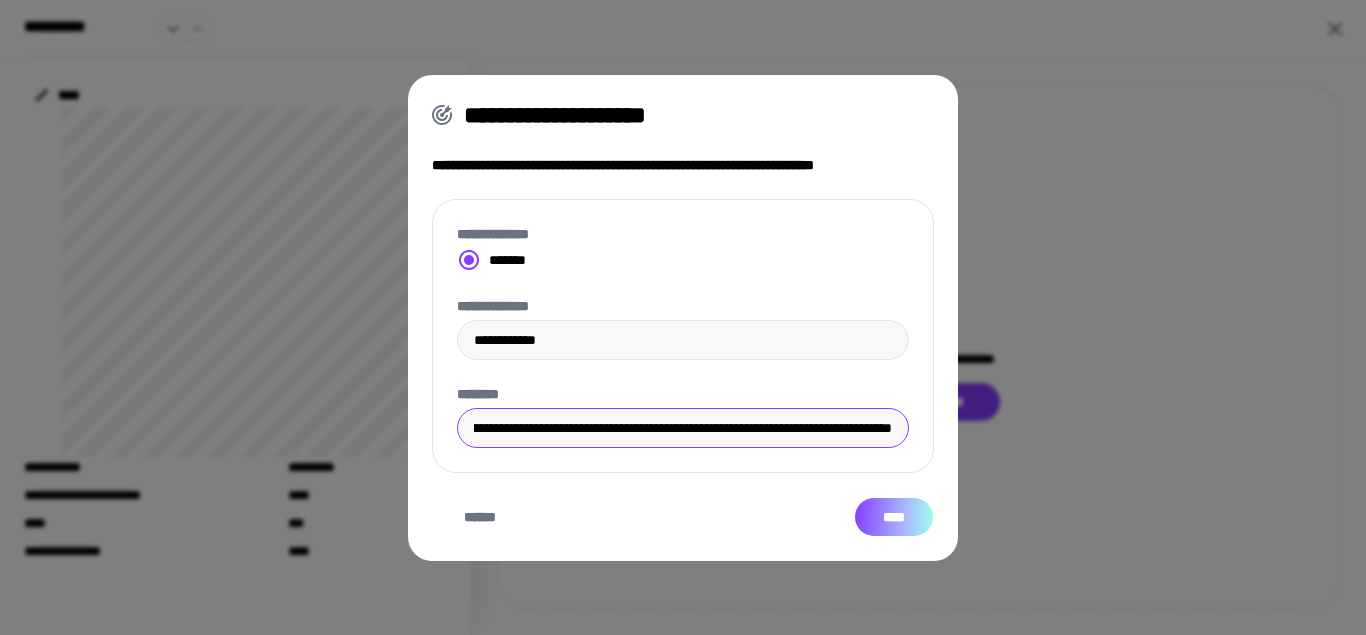 click on "****" at bounding box center [894, 517] 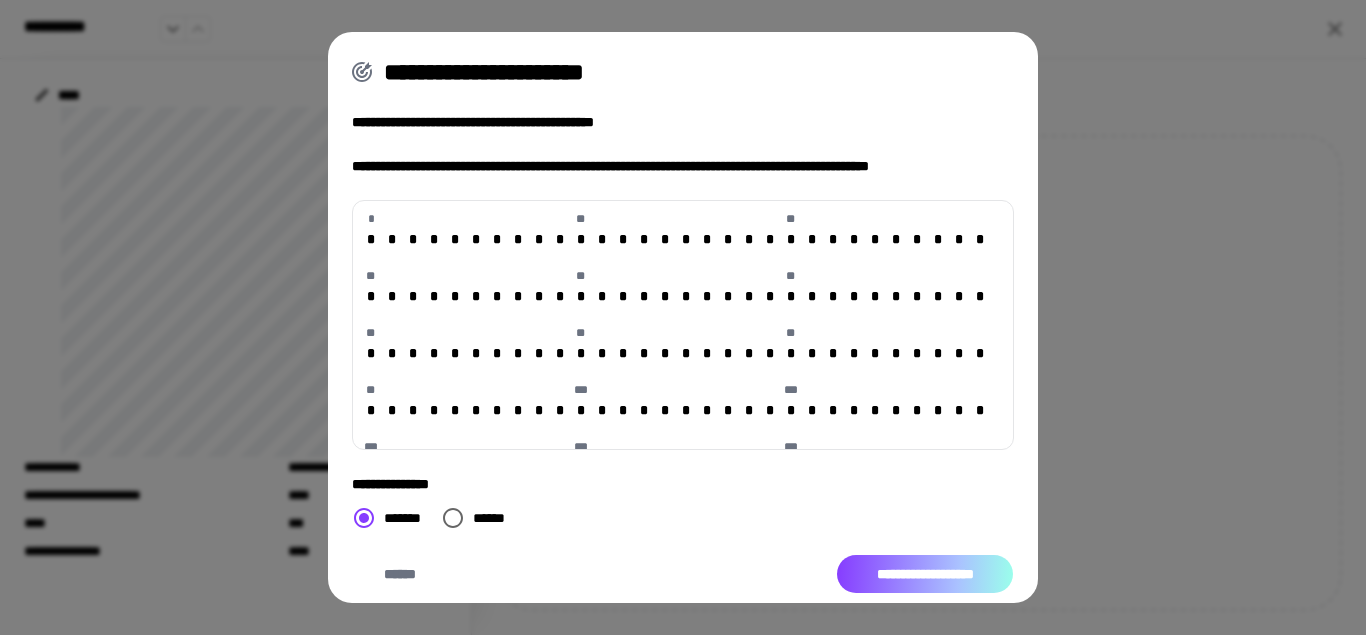 click on "**********" at bounding box center (925, 574) 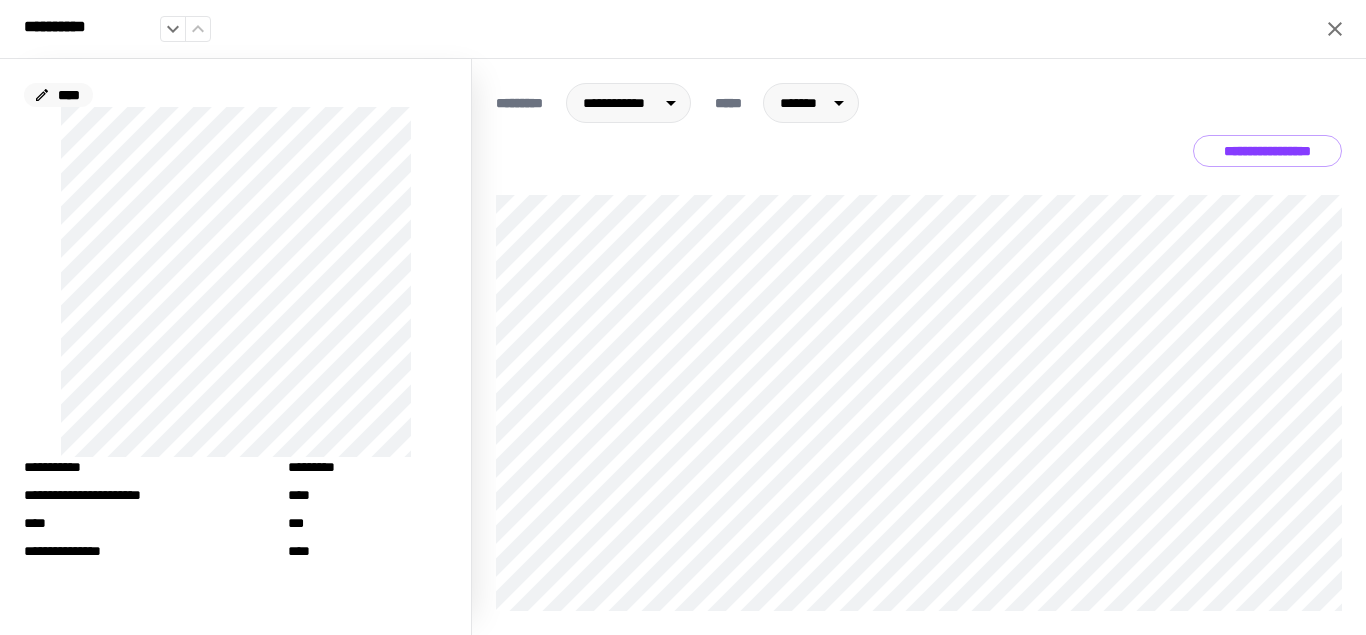 click 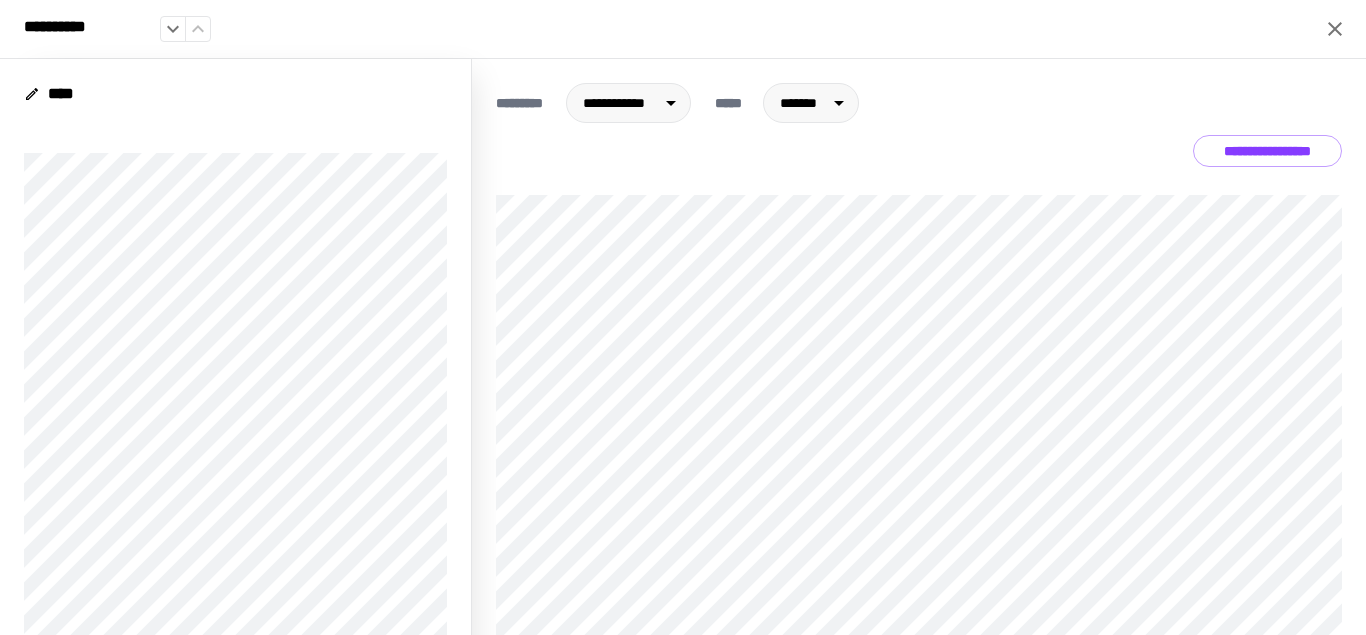 scroll, scrollTop: 158, scrollLeft: 0, axis: vertical 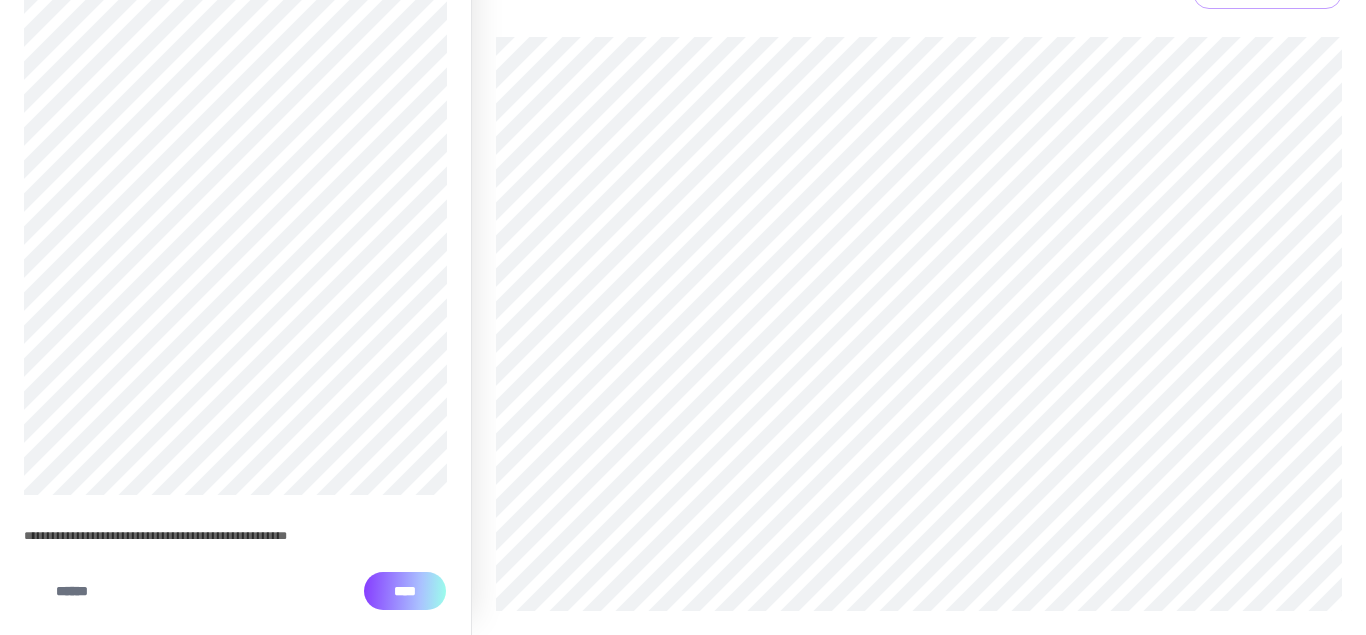click on "****" at bounding box center (405, 591) 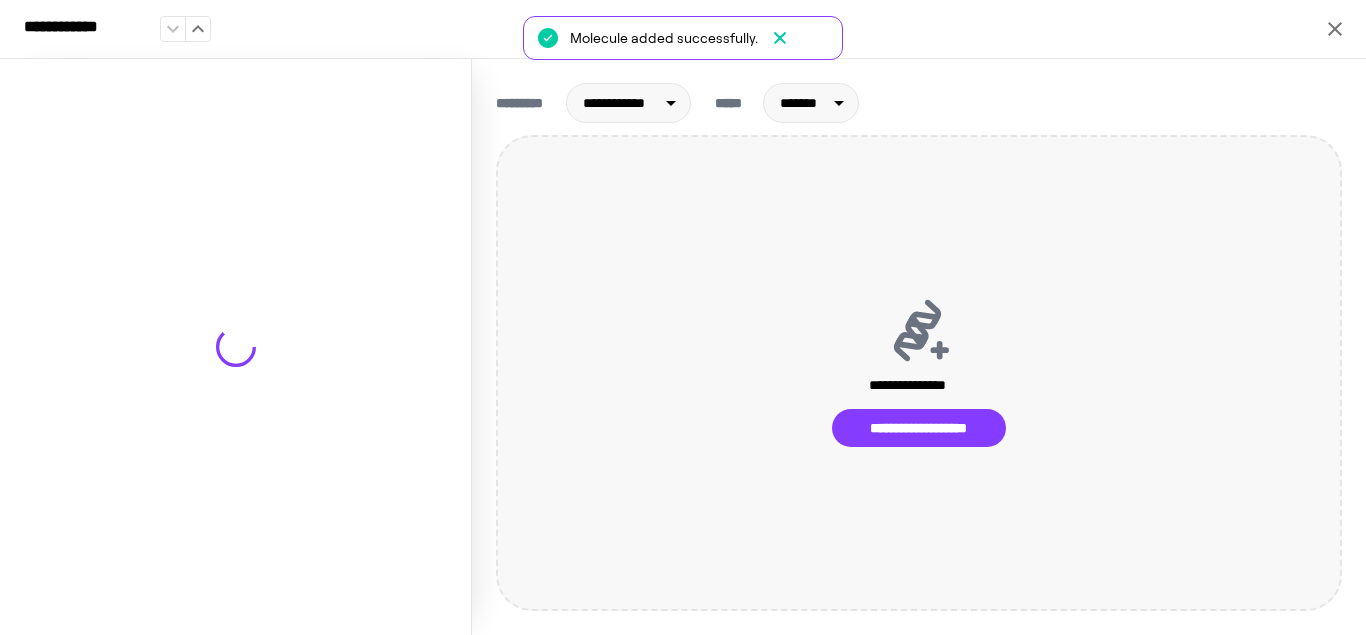 scroll, scrollTop: 0, scrollLeft: 0, axis: both 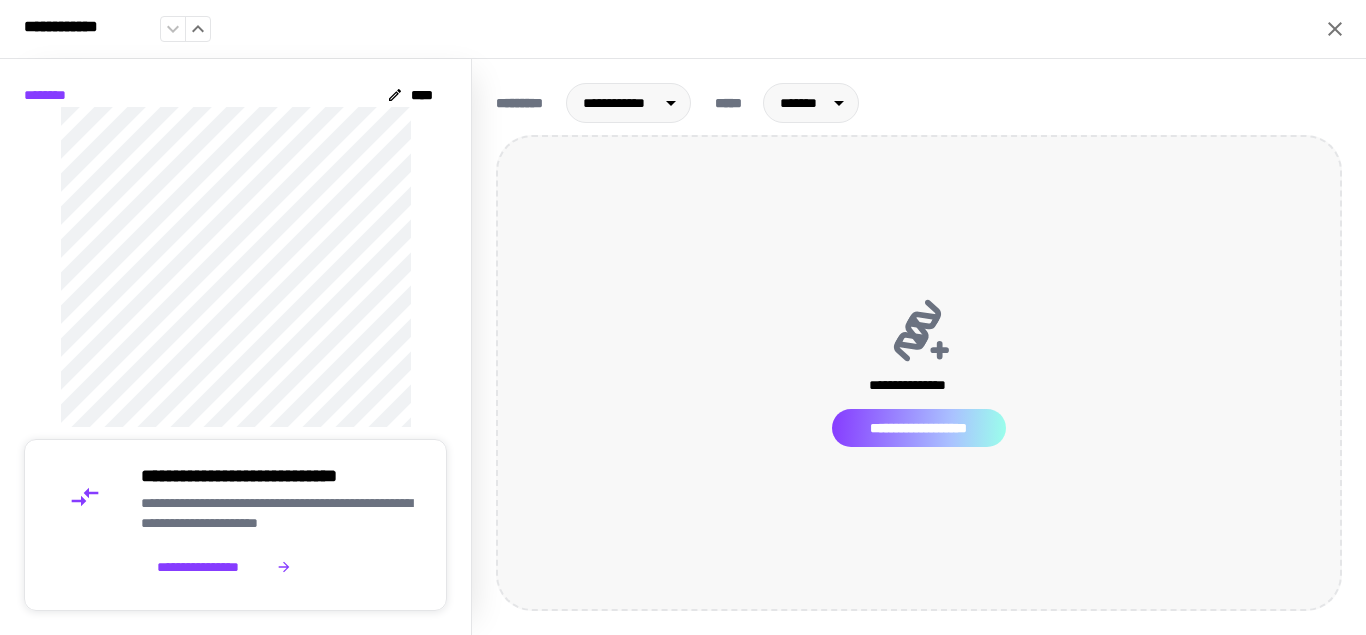 click on "**********" at bounding box center [919, 428] 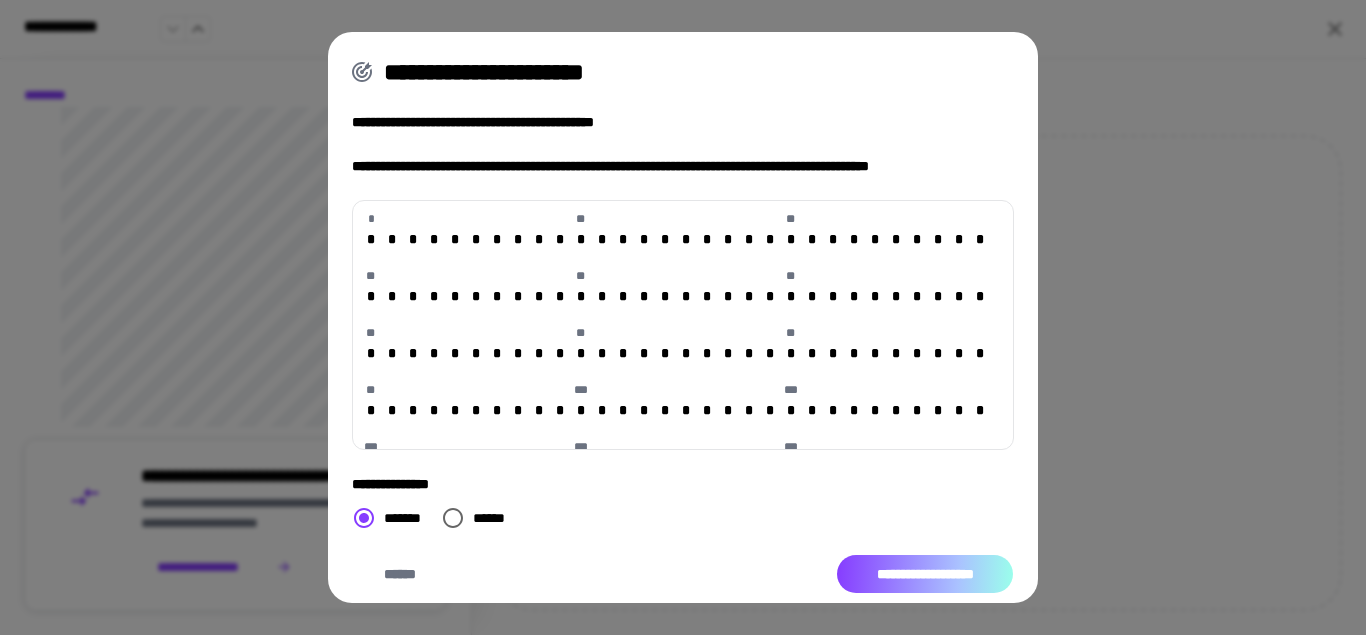 click on "**********" at bounding box center (925, 574) 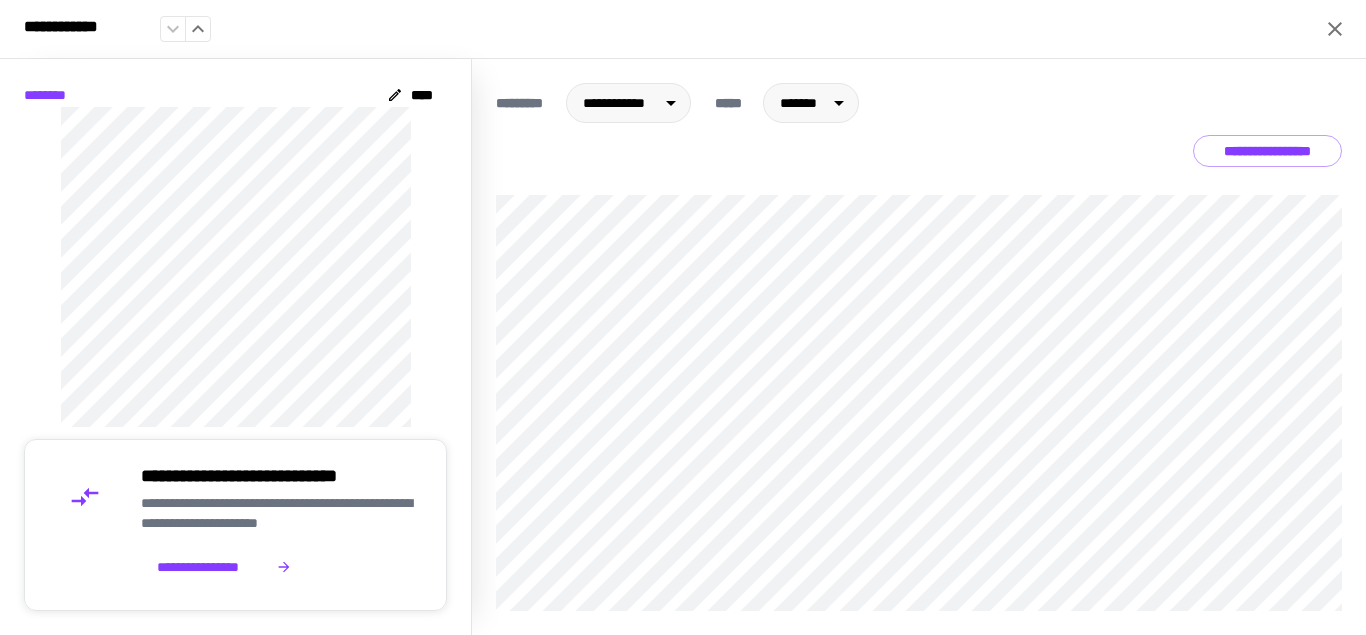 click on "**********" at bounding box center (919, 373) 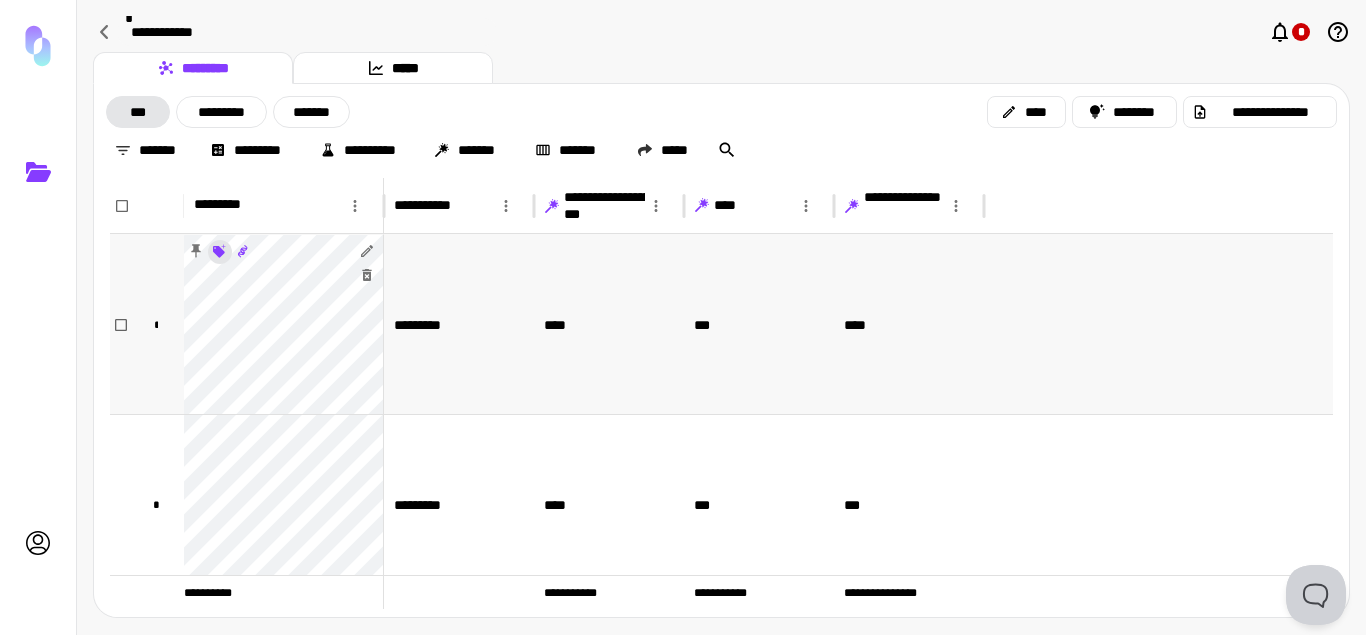 click on "**********" at bounding box center (683, 317) 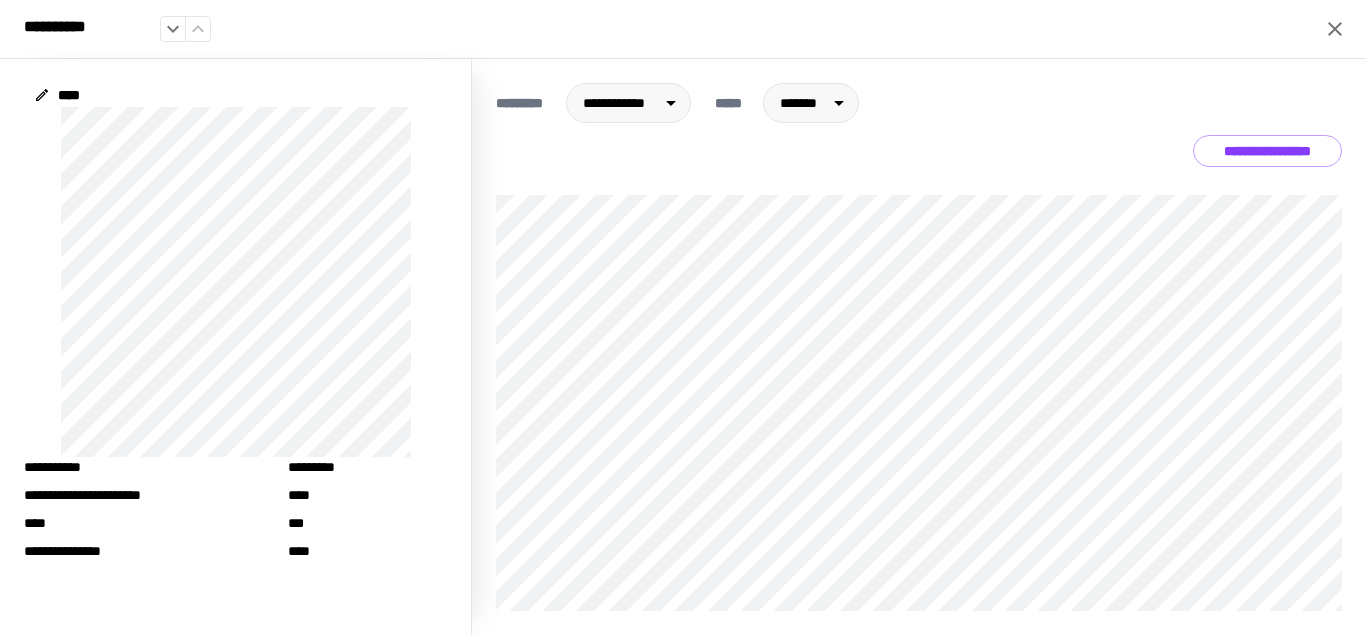 click 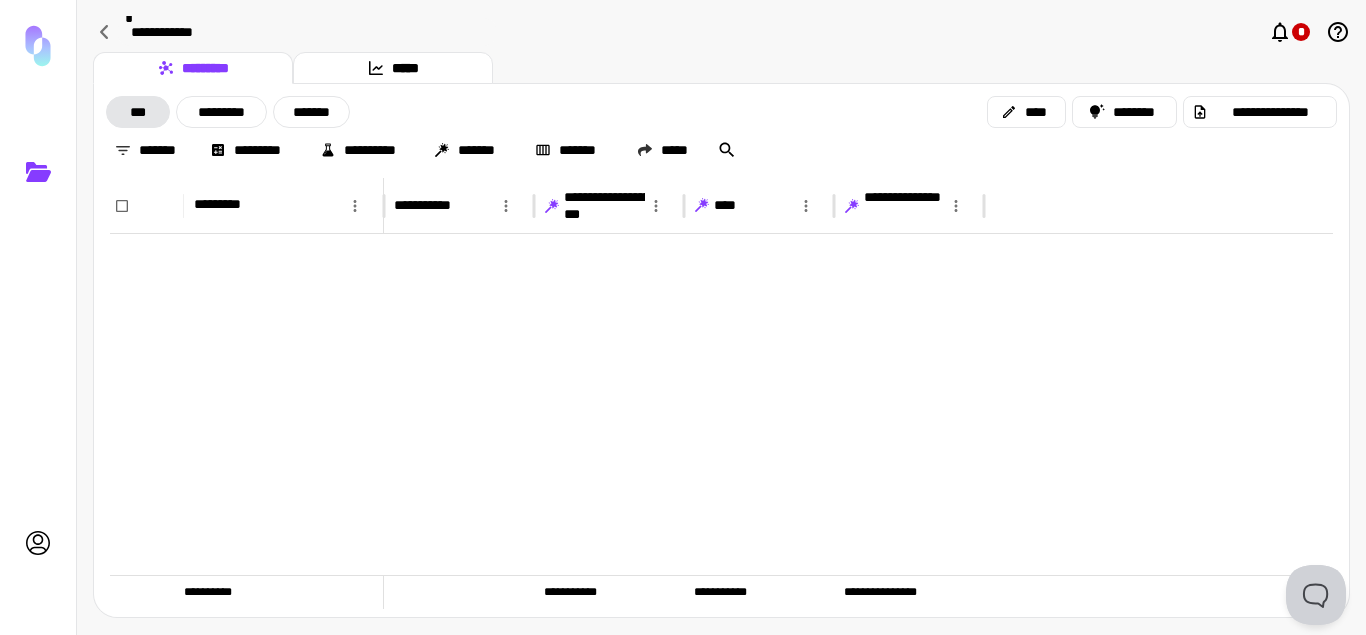 scroll, scrollTop: 408, scrollLeft: 0, axis: vertical 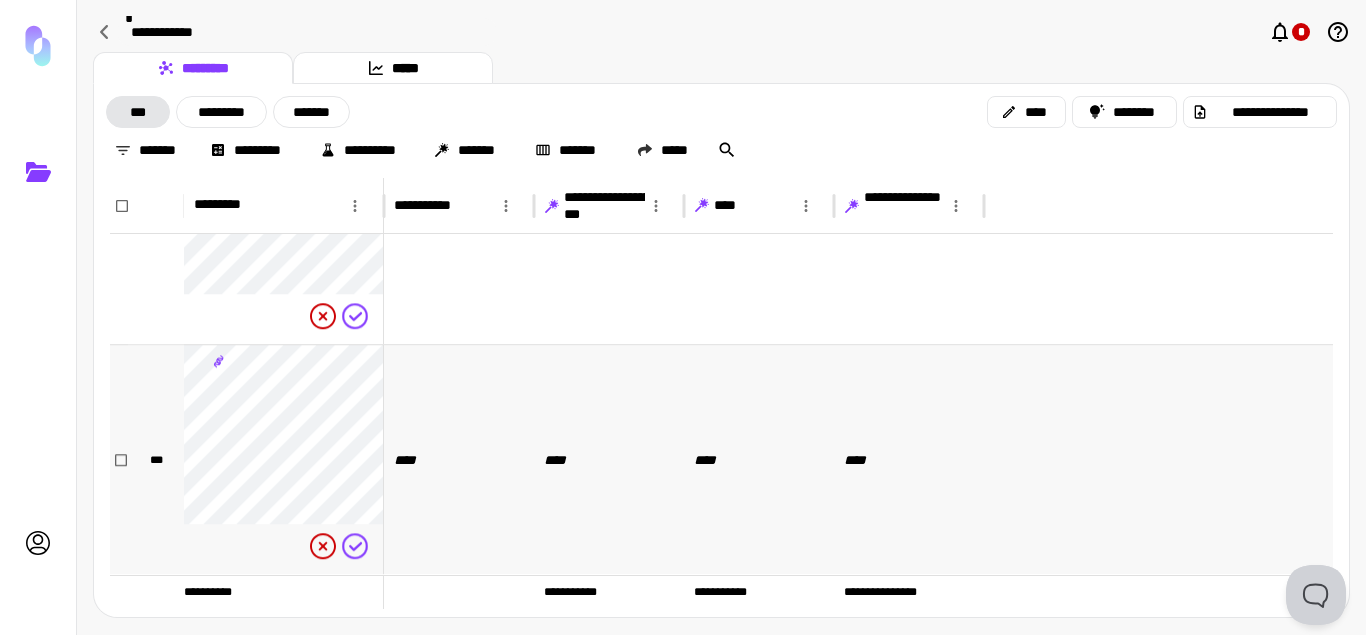 click on "****" at bounding box center (561, 460) 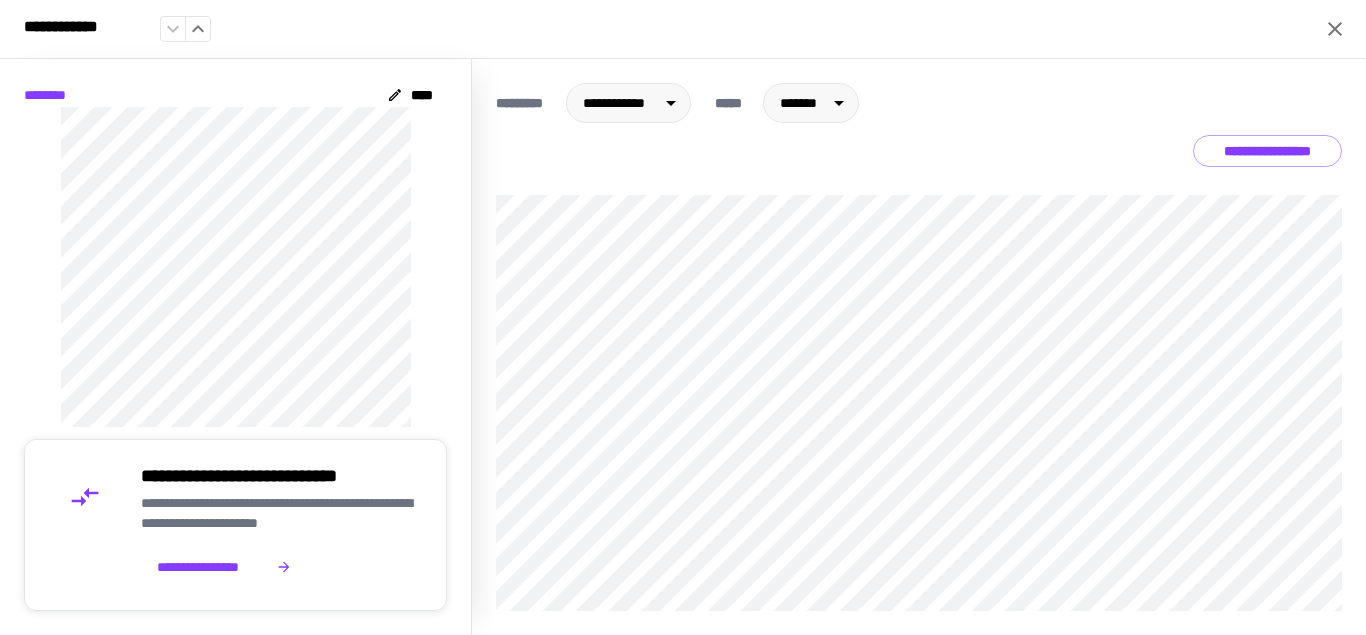 click on "**********" at bounding box center (683, 347) 